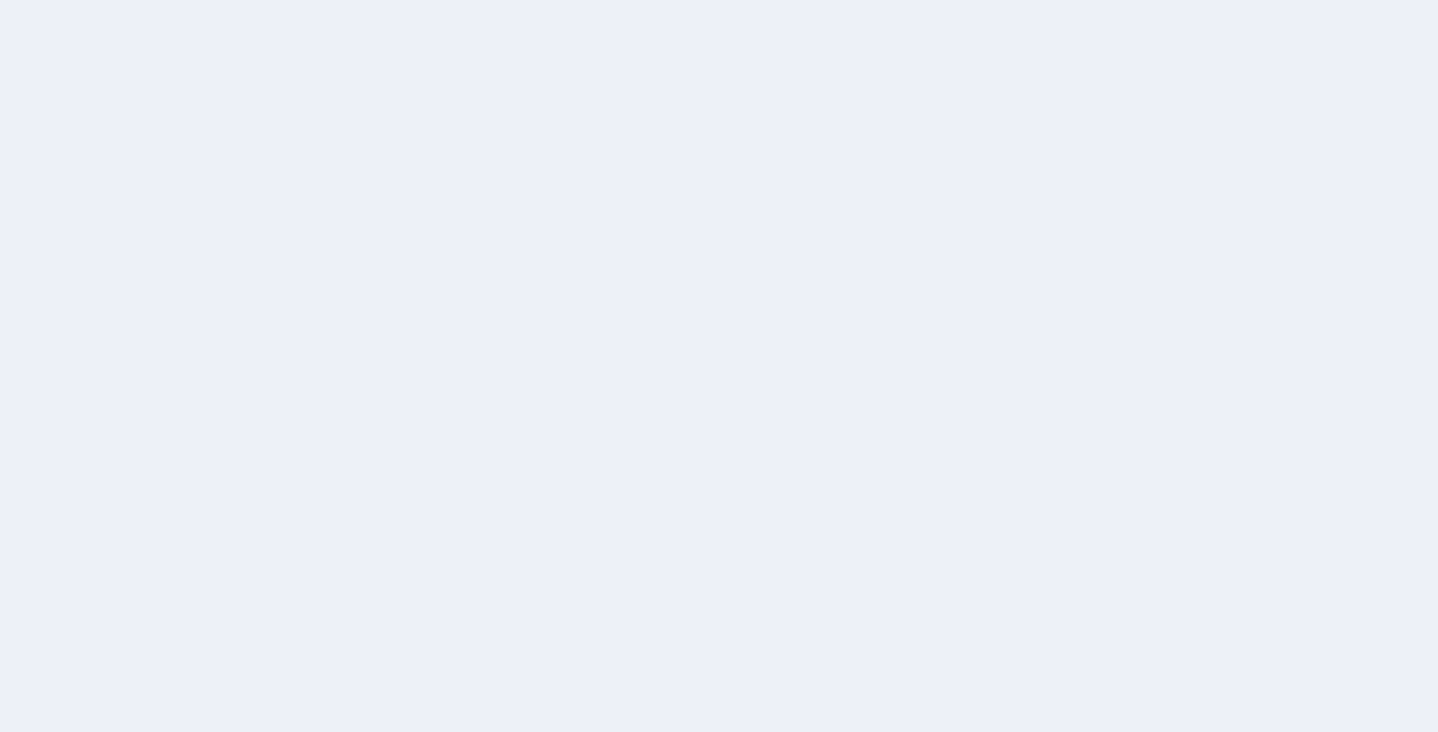 scroll, scrollTop: 0, scrollLeft: 0, axis: both 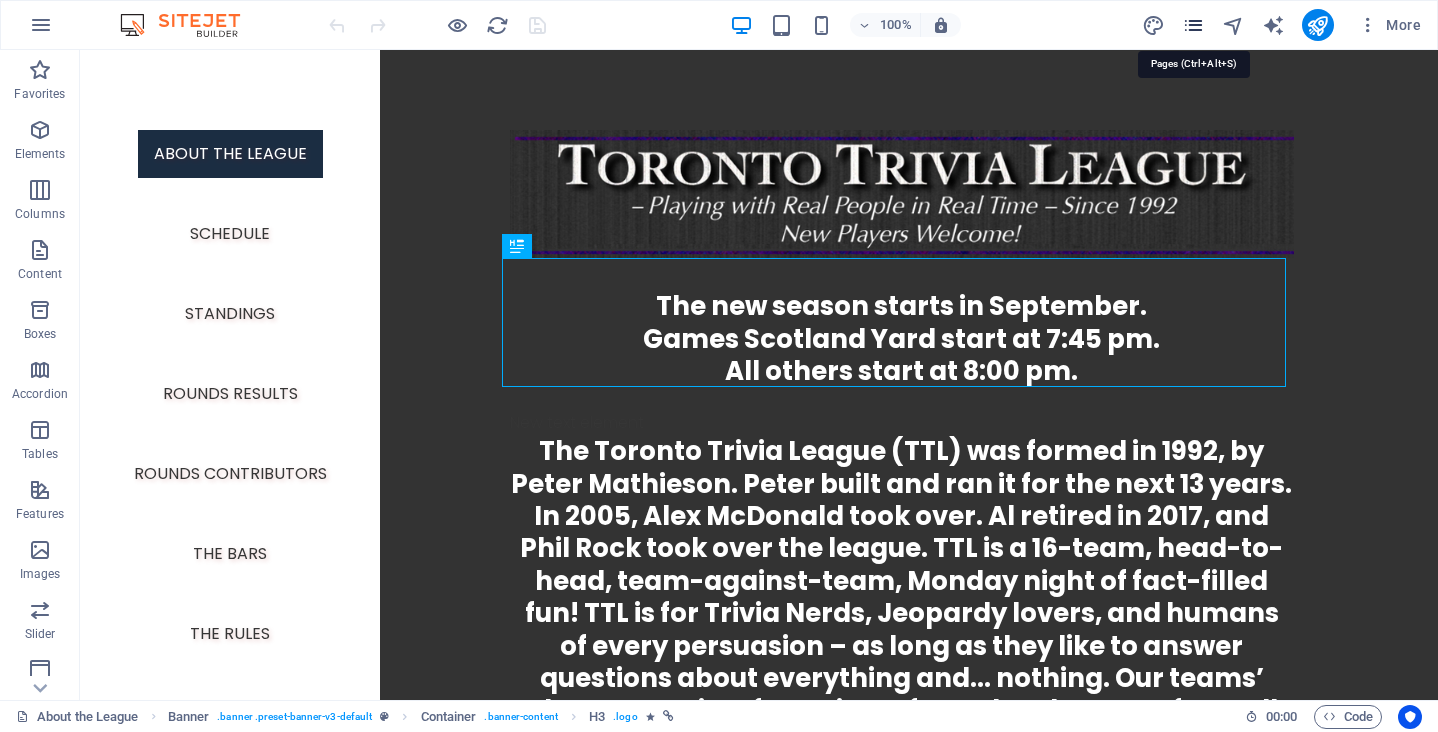 click at bounding box center (1193, 25) 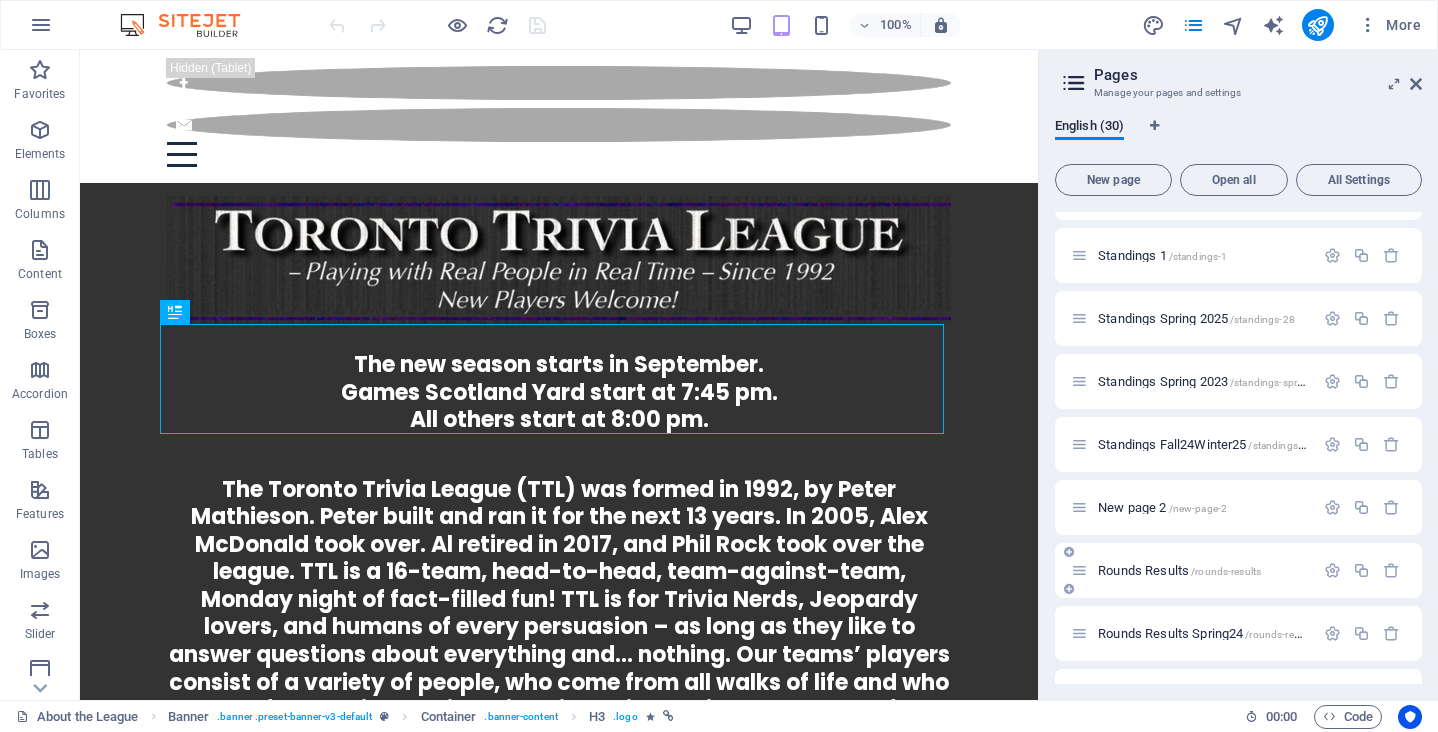 scroll, scrollTop: 485, scrollLeft: 0, axis: vertical 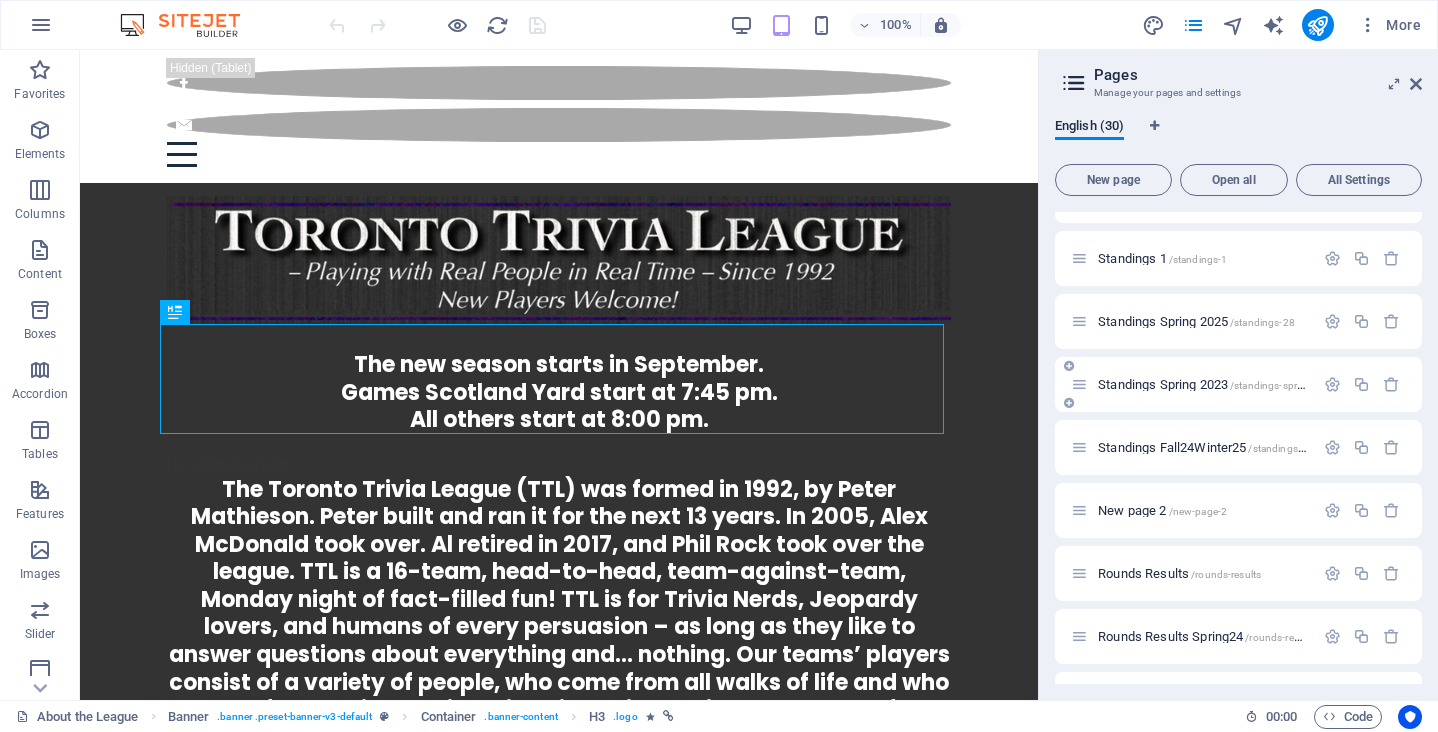 click on "Standings Spring 2023 /standings-spring-2023" at bounding box center [1218, 384] 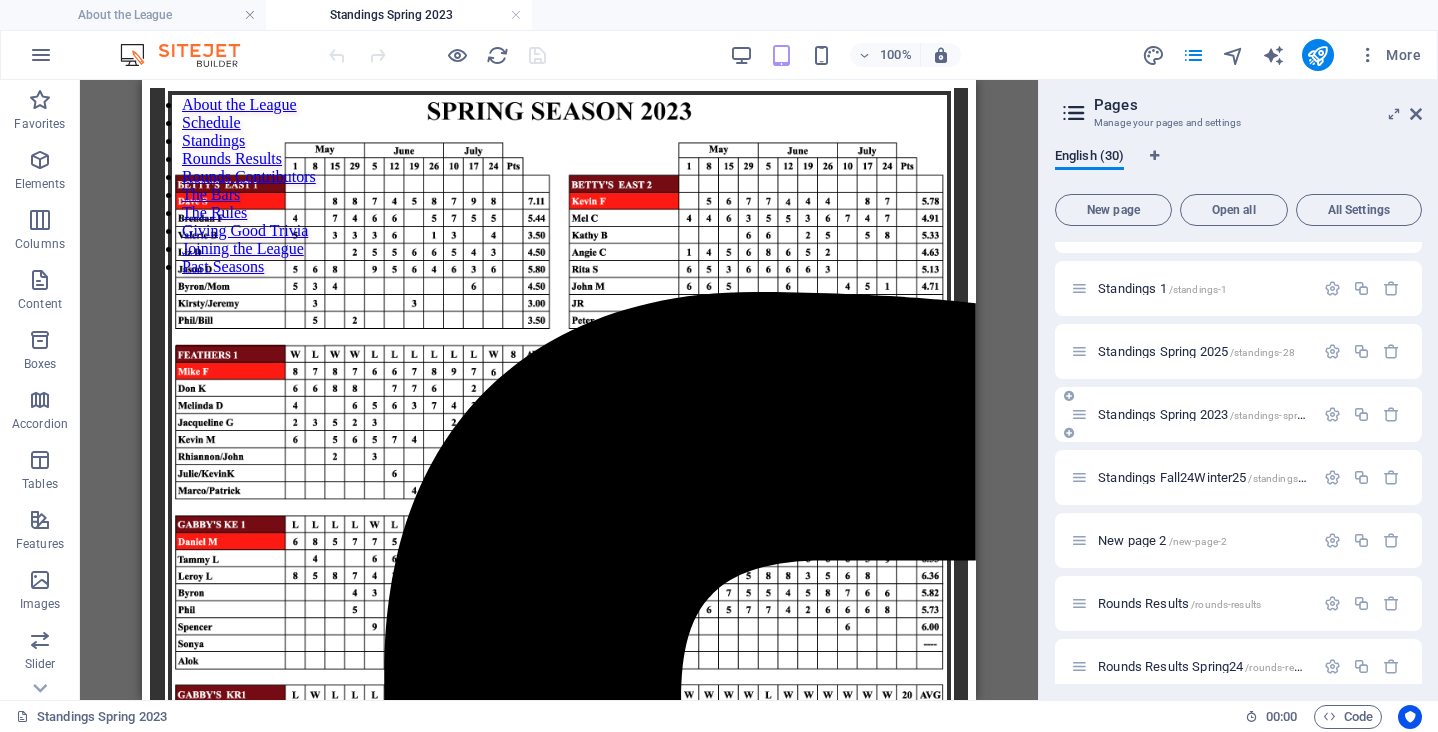 scroll, scrollTop: 0, scrollLeft: 0, axis: both 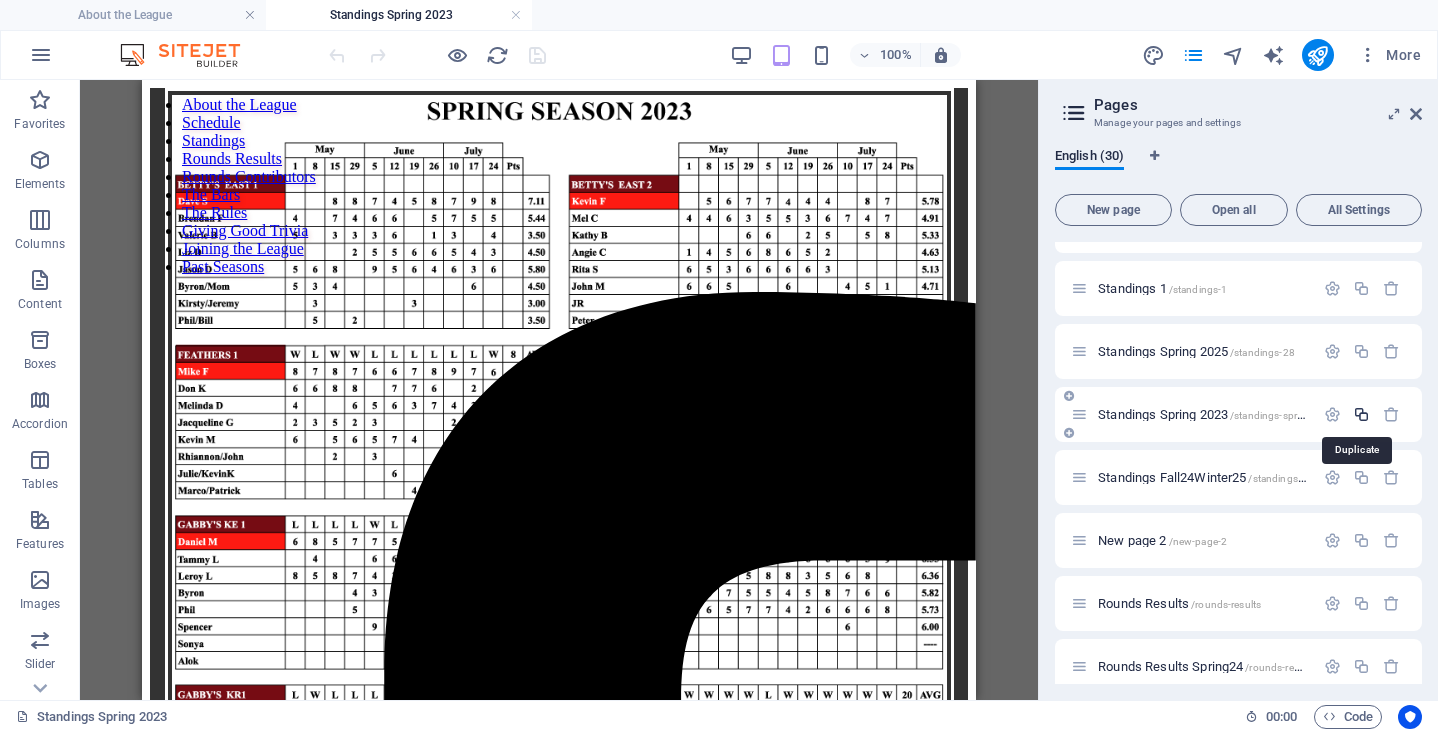 click at bounding box center (1361, 414) 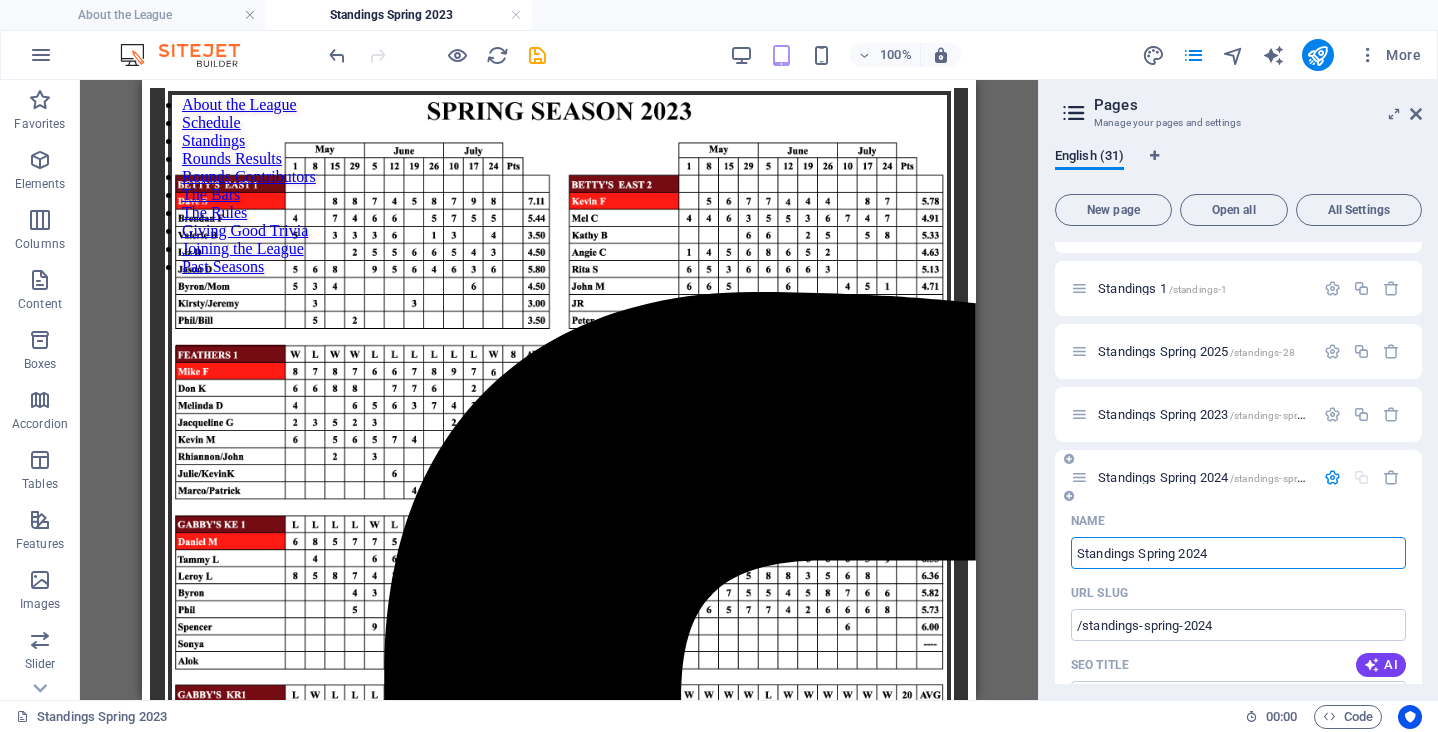 click on "Standings Spring 2024" at bounding box center [1238, 553] 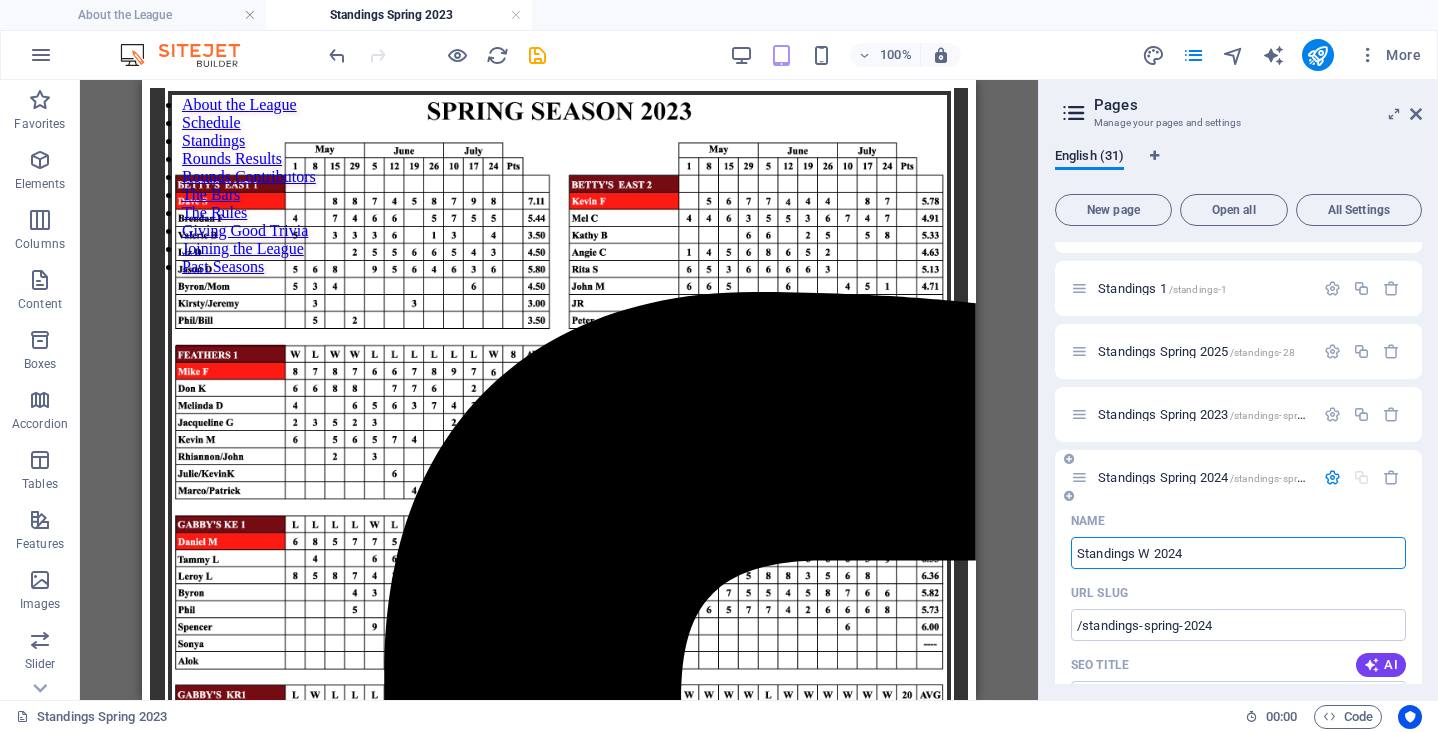 type on "Standings Wi 2024" 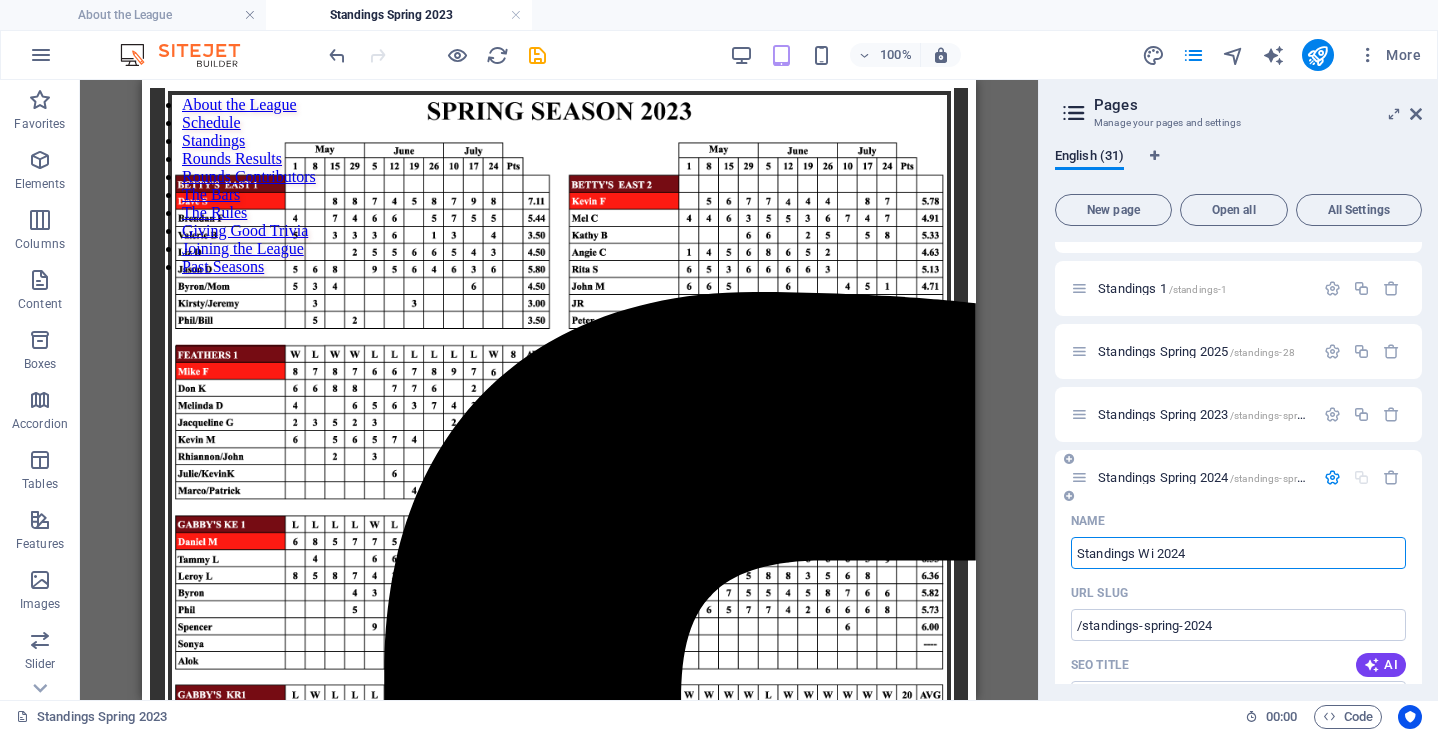 type on "/standings-w-2024" 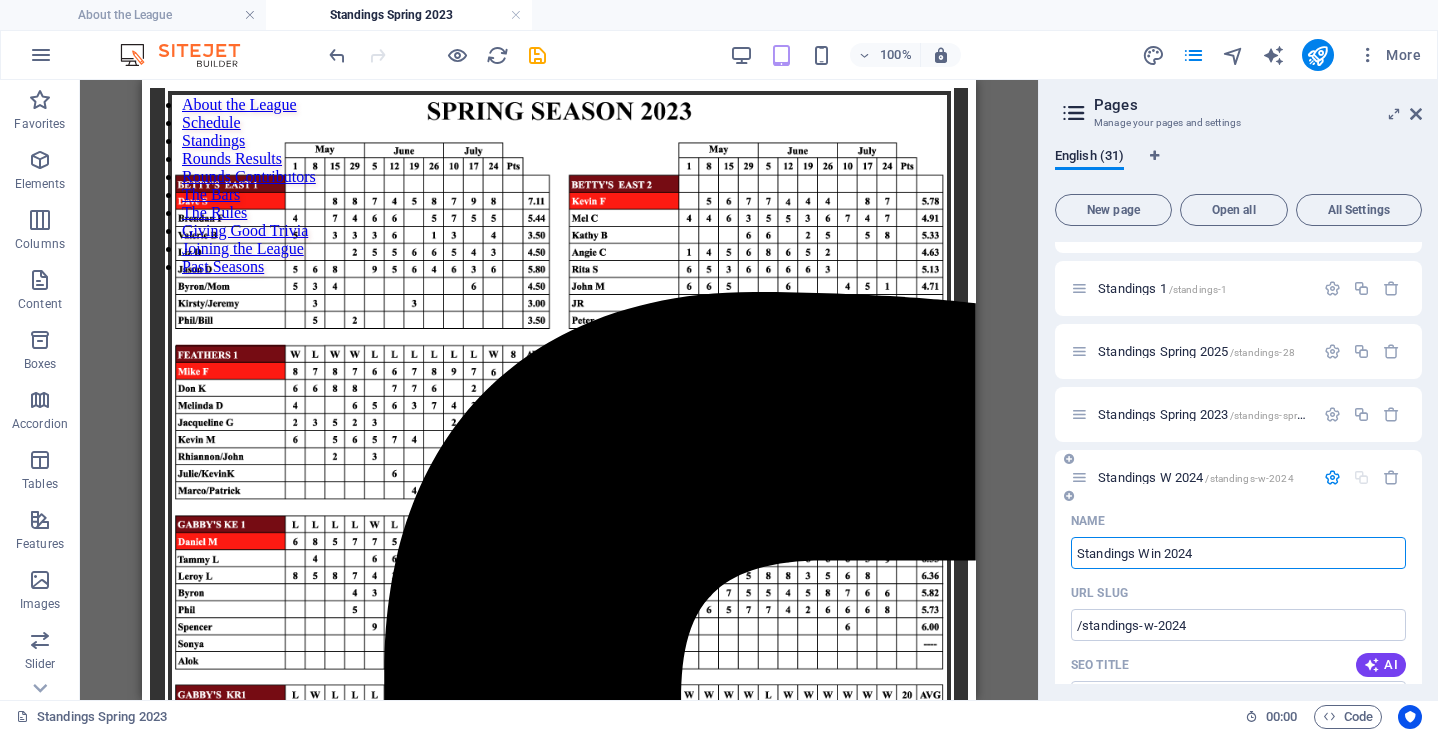 type on "Standings Wint 2024" 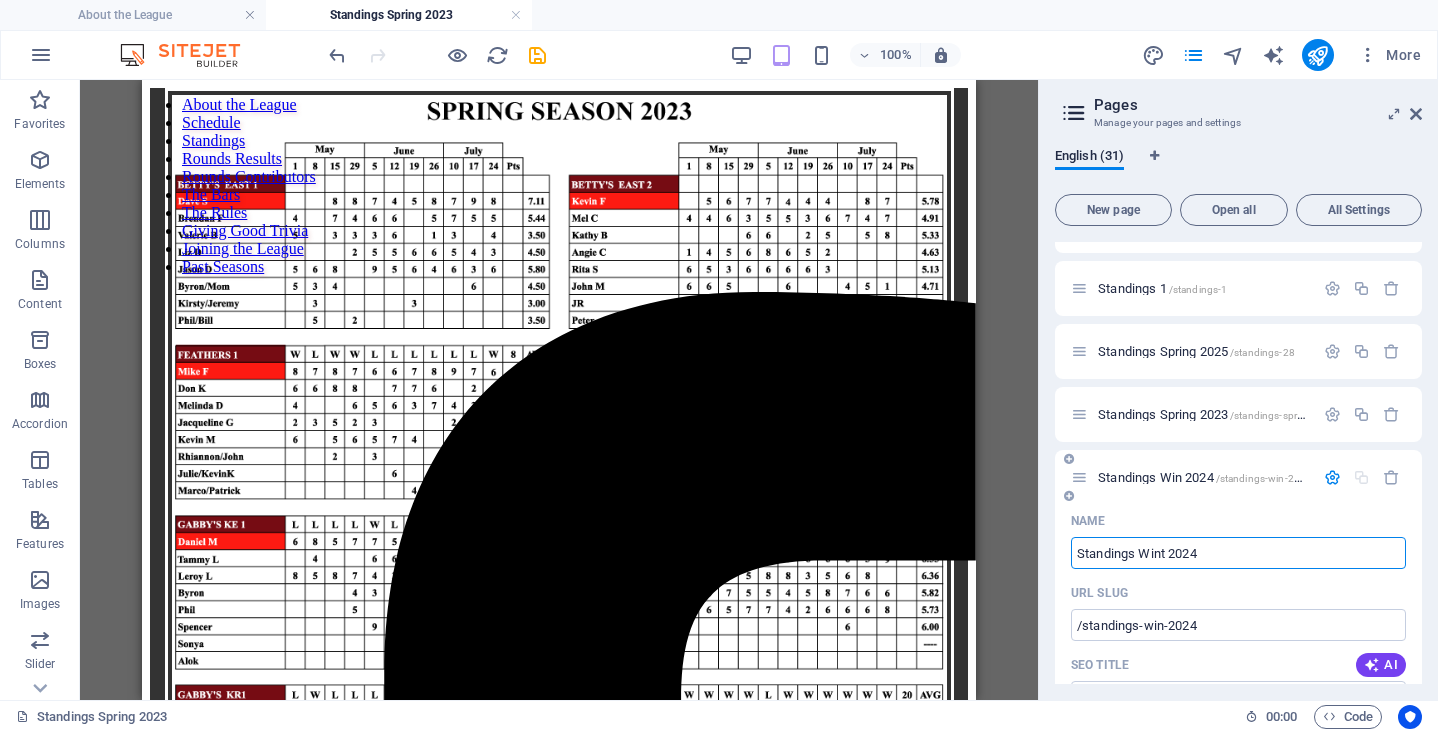type on "Standings Wint 2024" 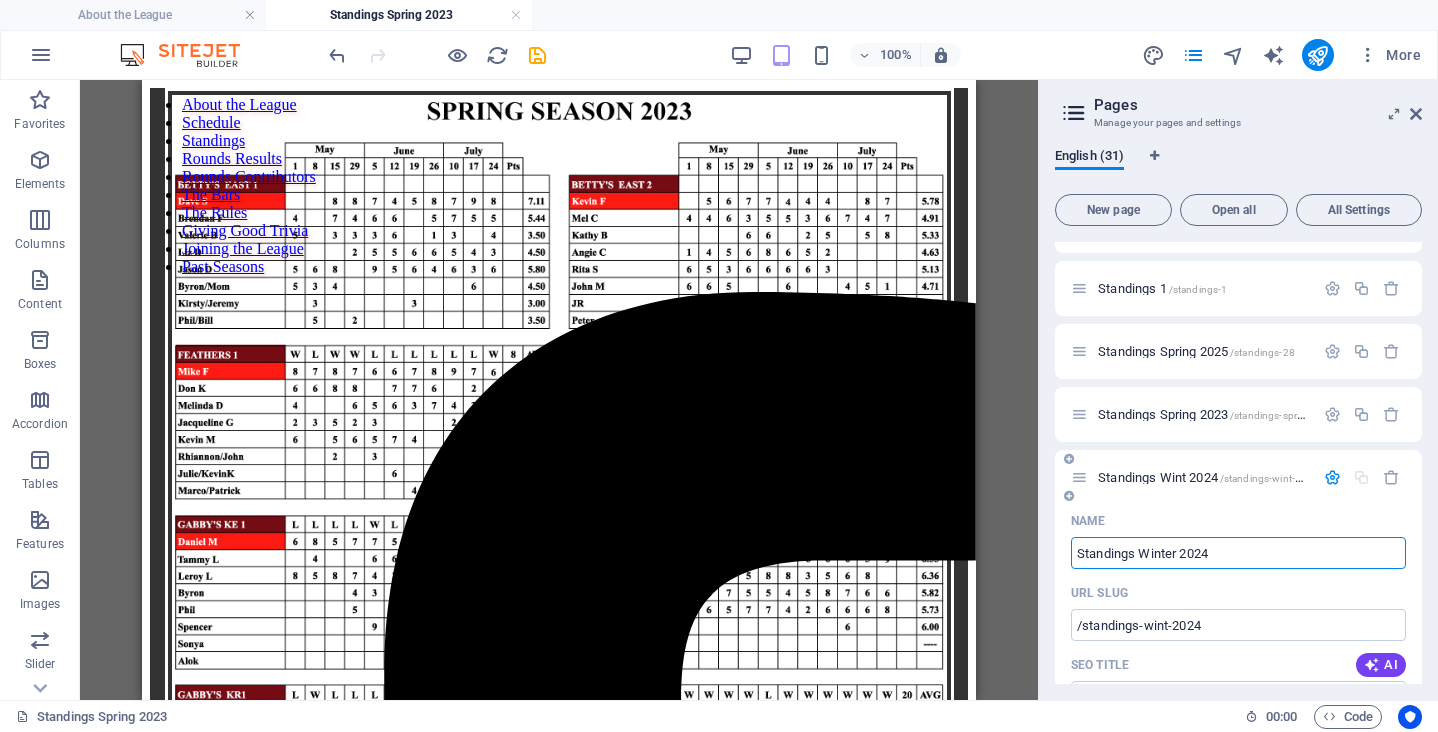 type on "Standings Winter 2024" 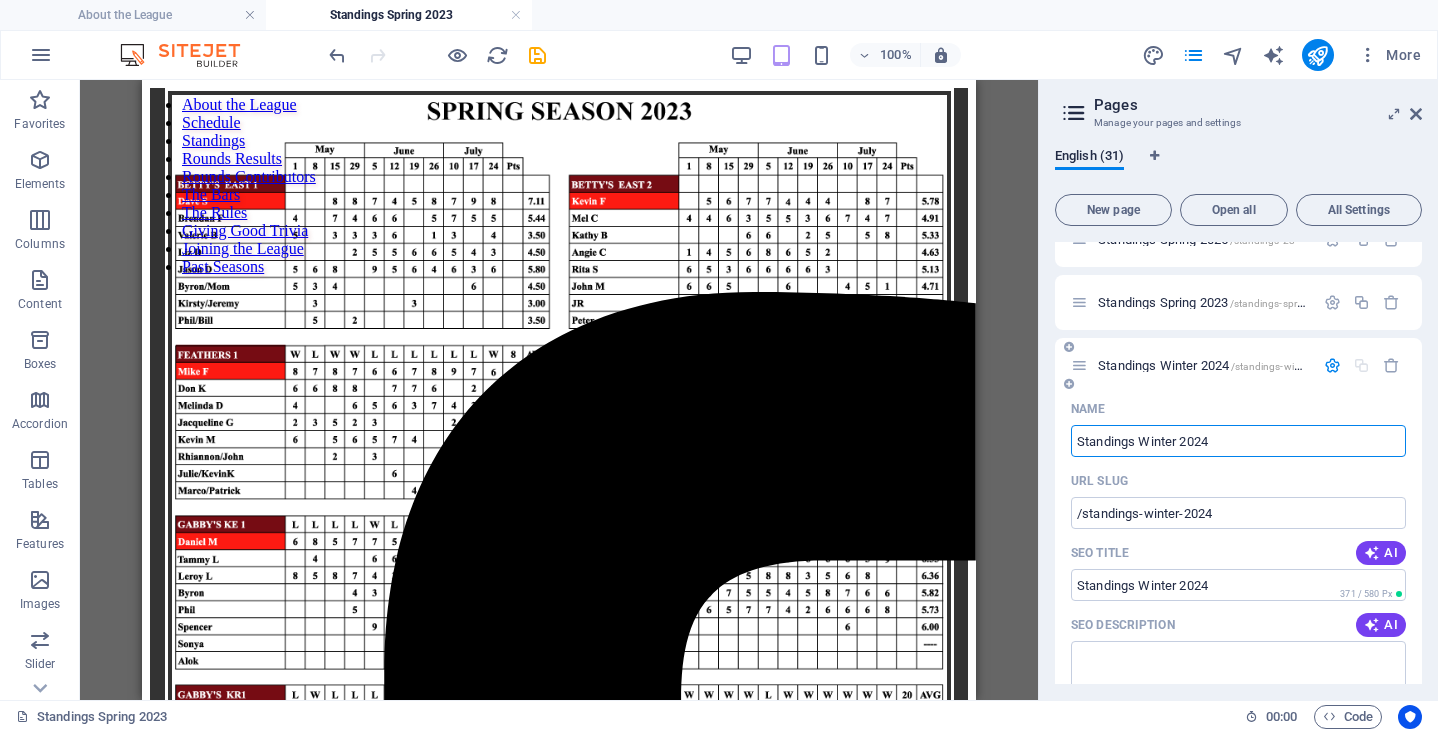 scroll, scrollTop: 646, scrollLeft: 0, axis: vertical 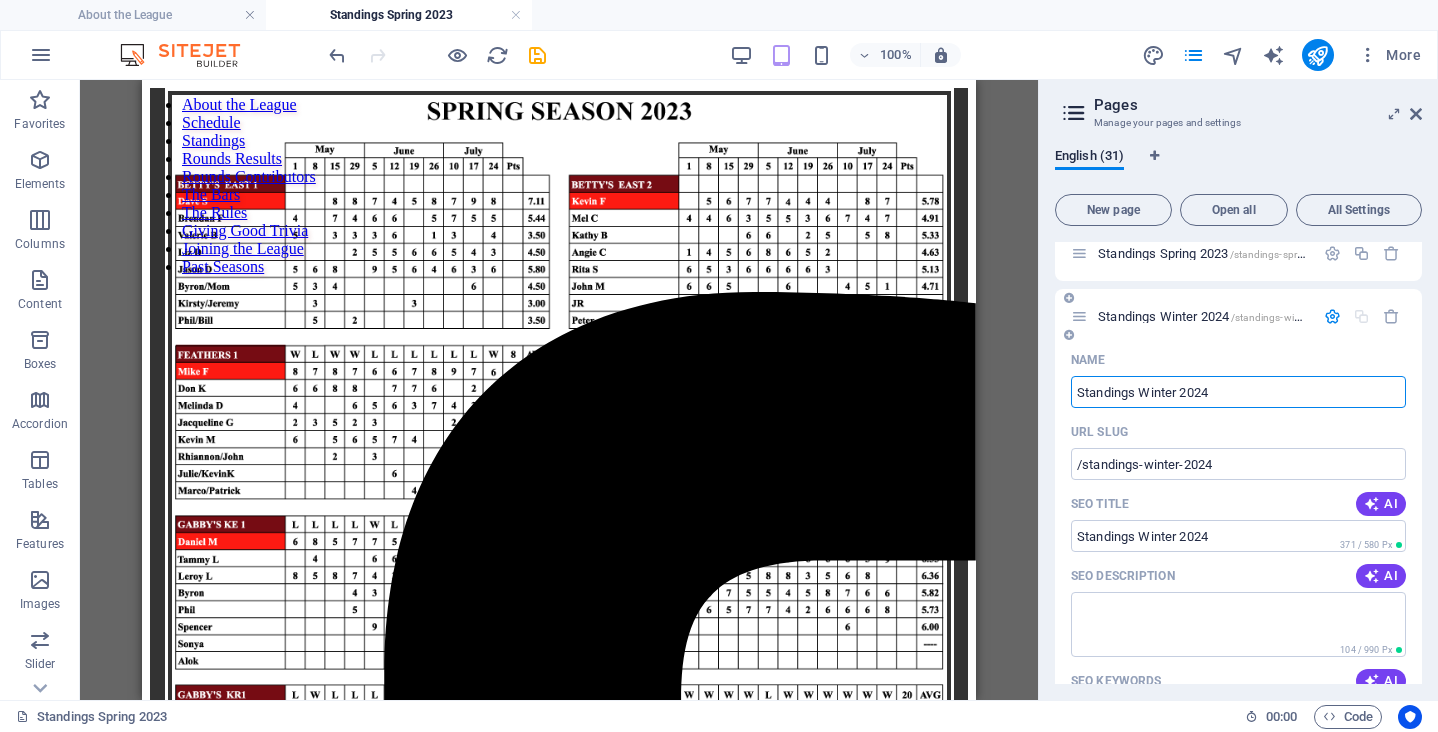 click on "Standings Winter 2024" at bounding box center [1238, 392] 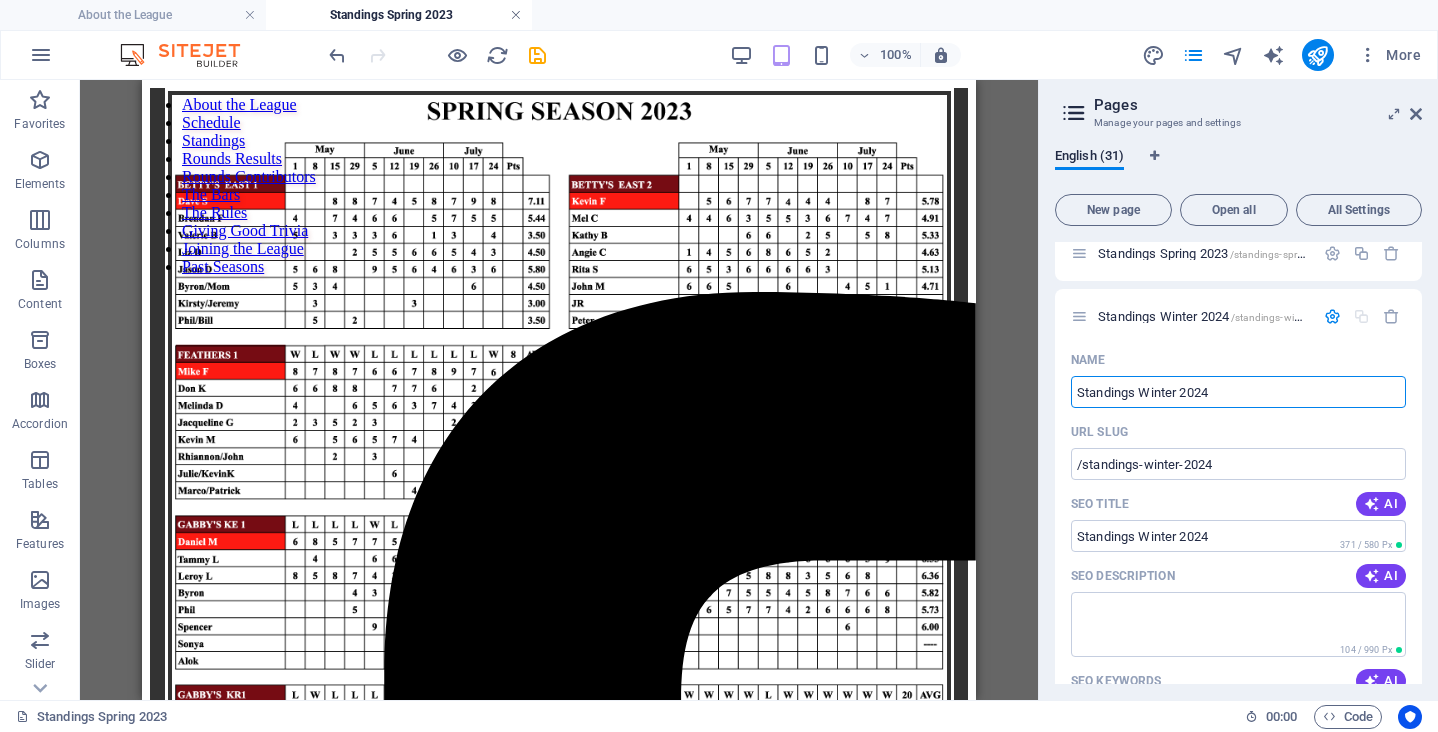 click at bounding box center [516, 15] 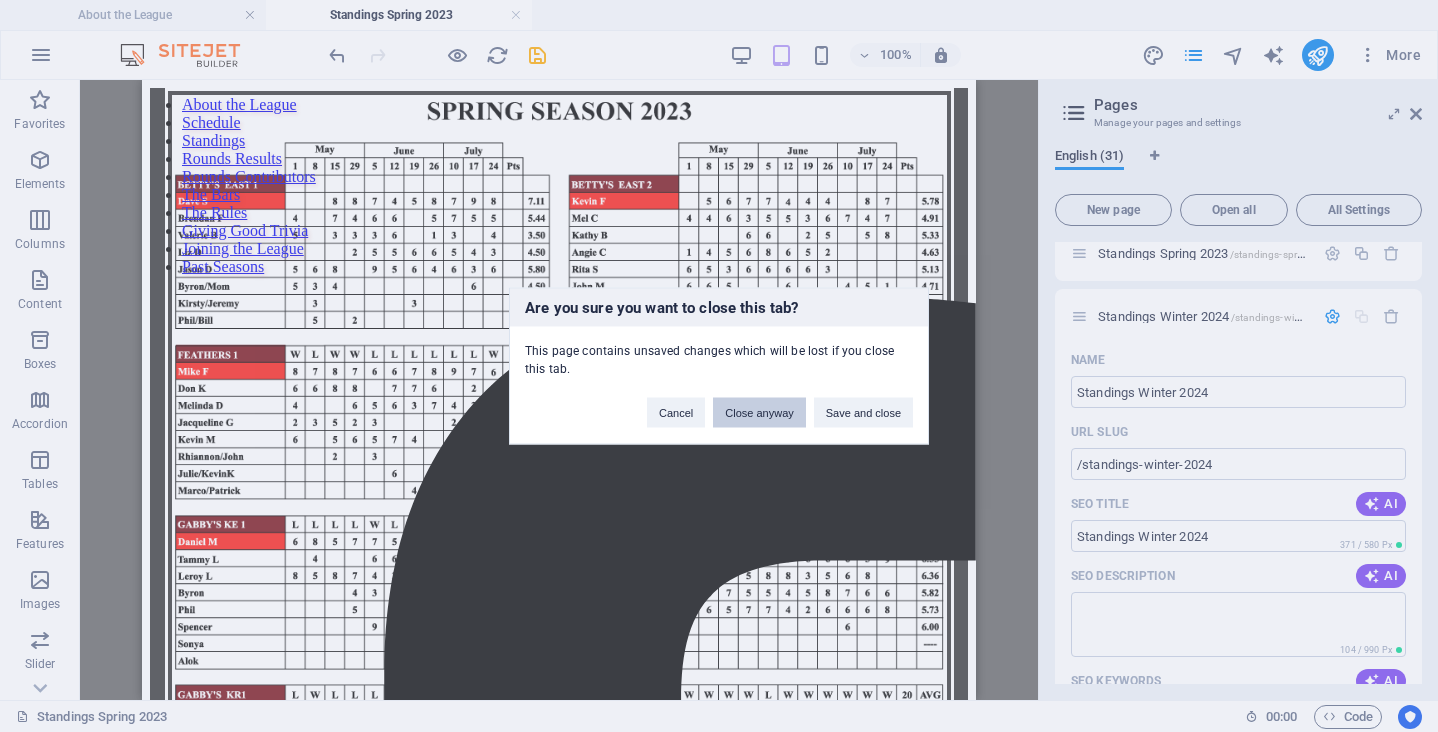 click on "Close anyway" at bounding box center (759, 413) 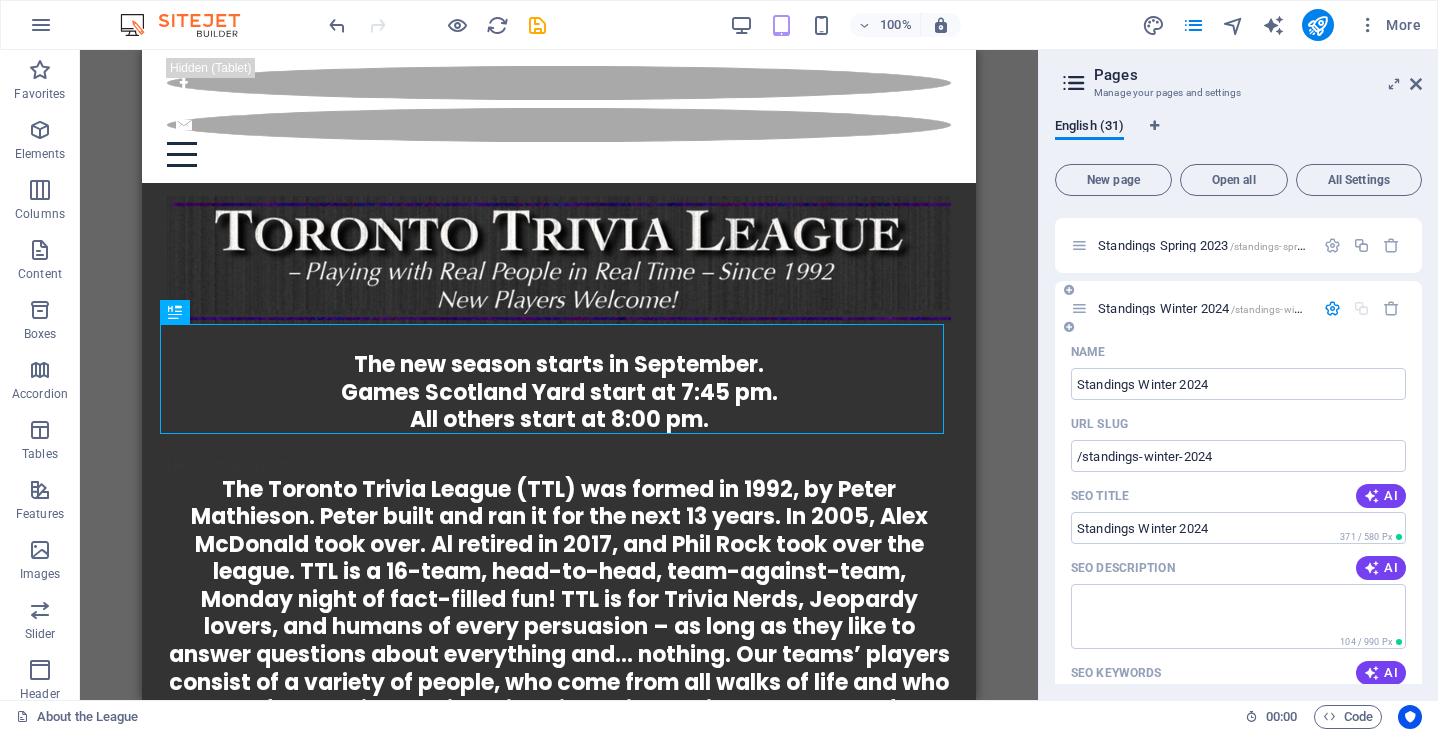 scroll, scrollTop: 613, scrollLeft: 0, axis: vertical 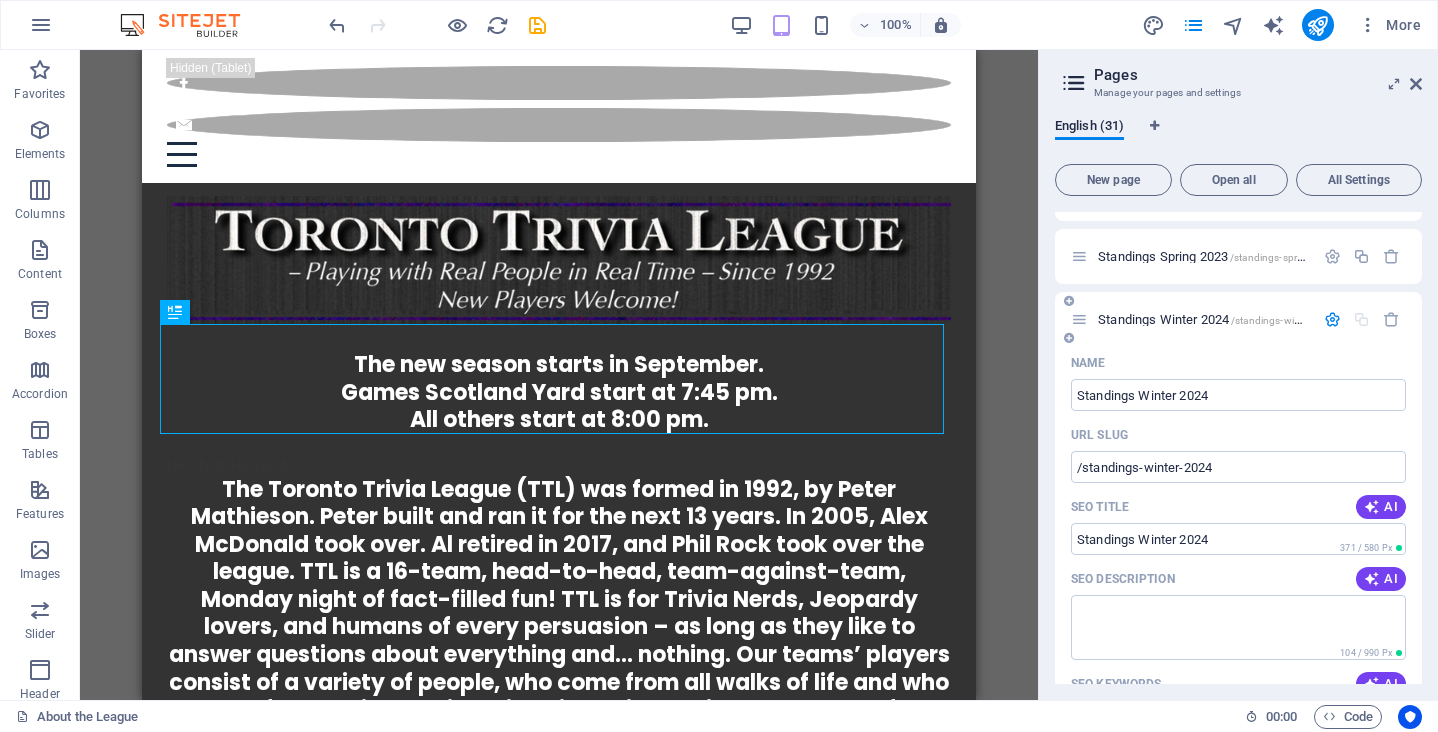click on "Standings Winter 2024 /standings-winter-2024" at bounding box center [1218, 319] 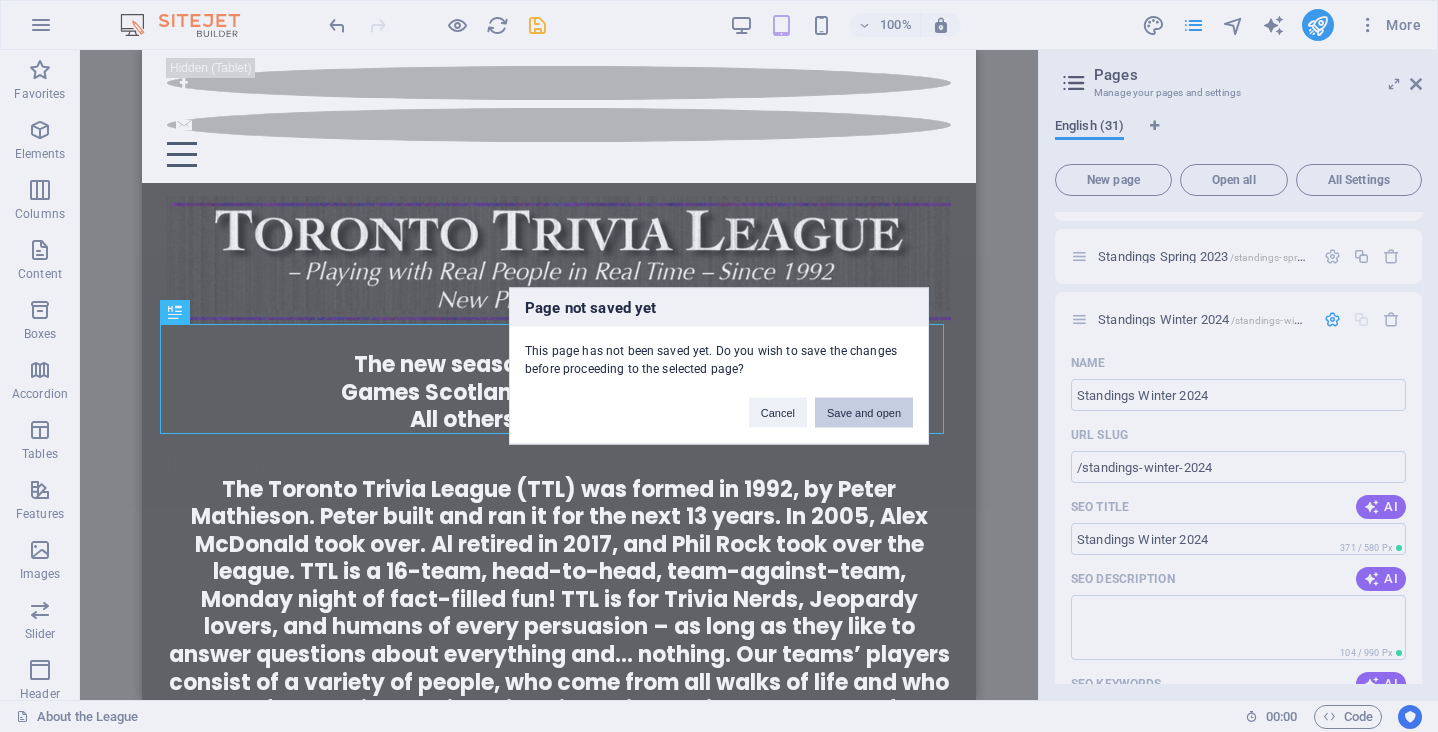 click on "Save and open" at bounding box center (864, 413) 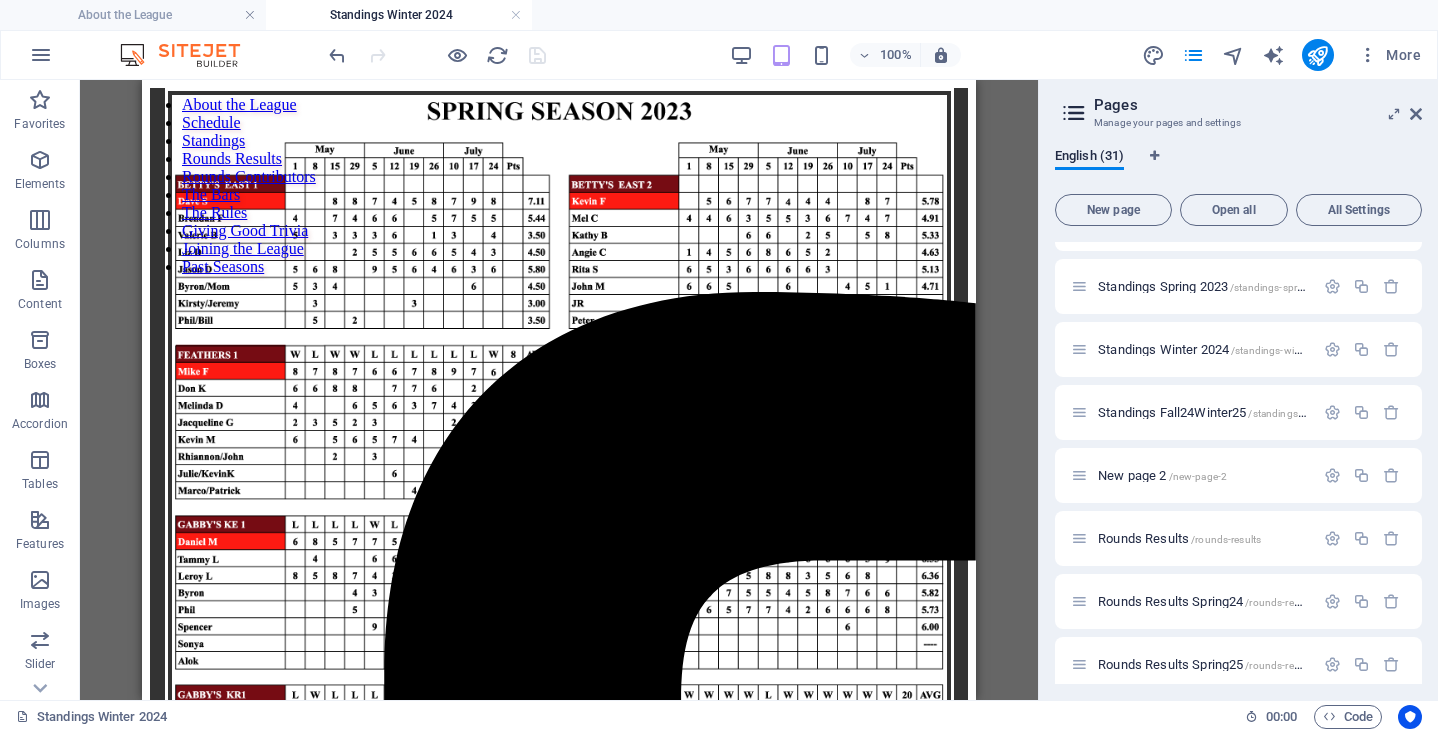 scroll, scrollTop: 0, scrollLeft: 0, axis: both 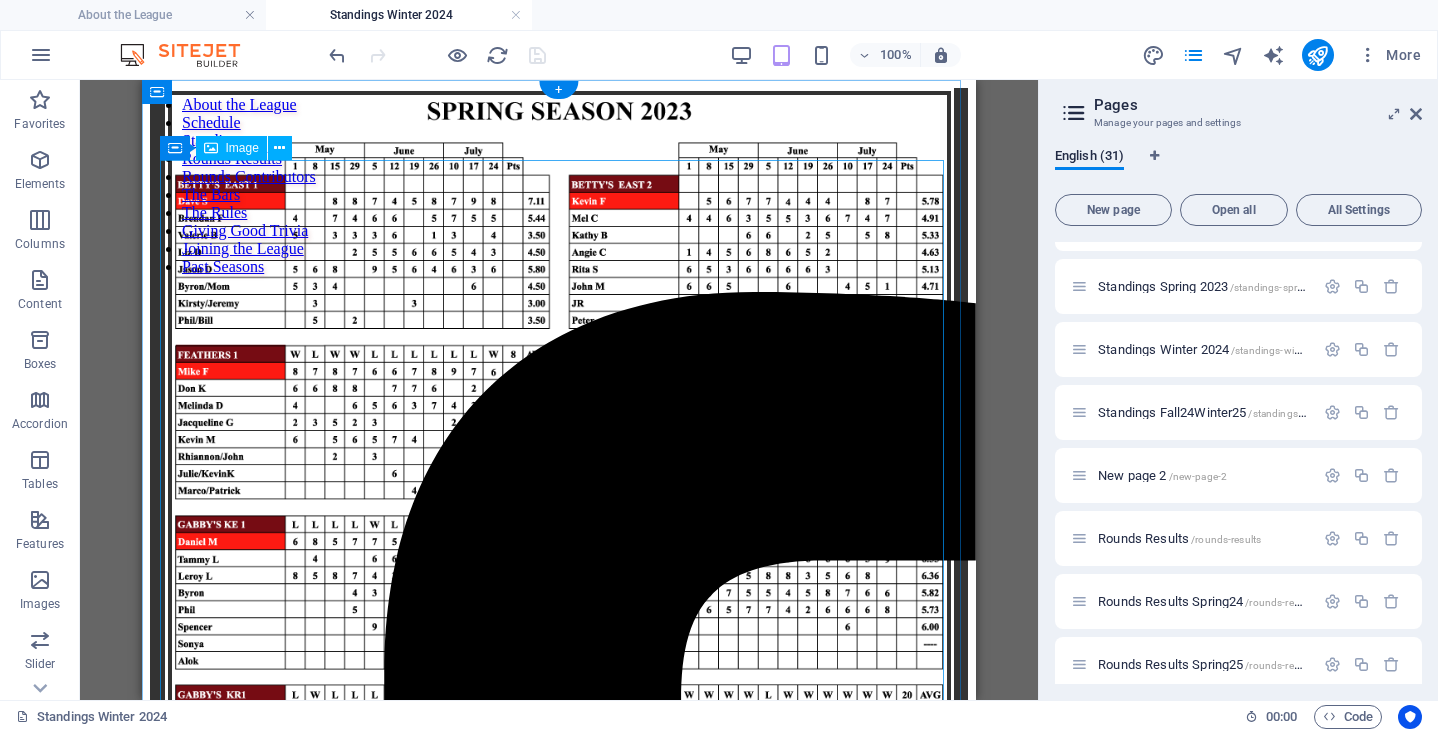 click at bounding box center [559, 556] 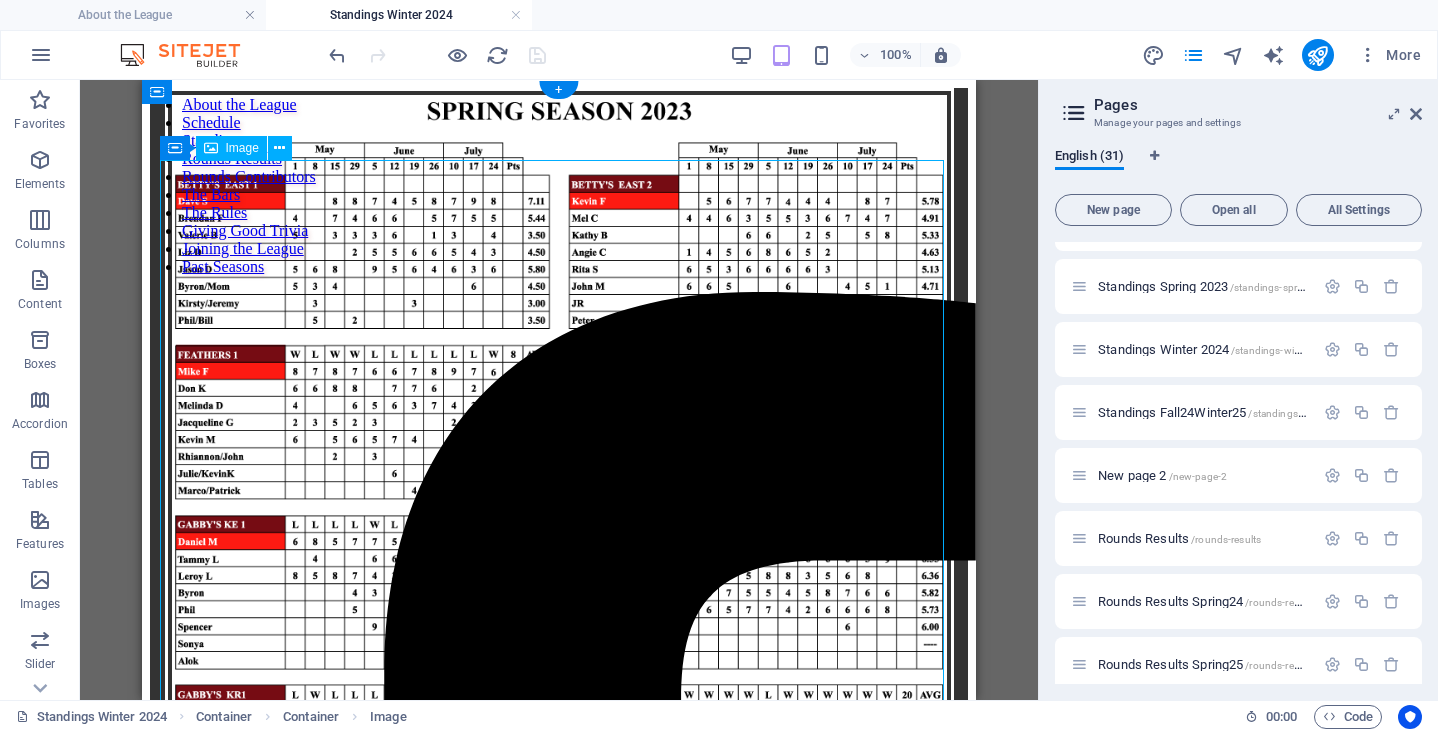 click at bounding box center [559, 556] 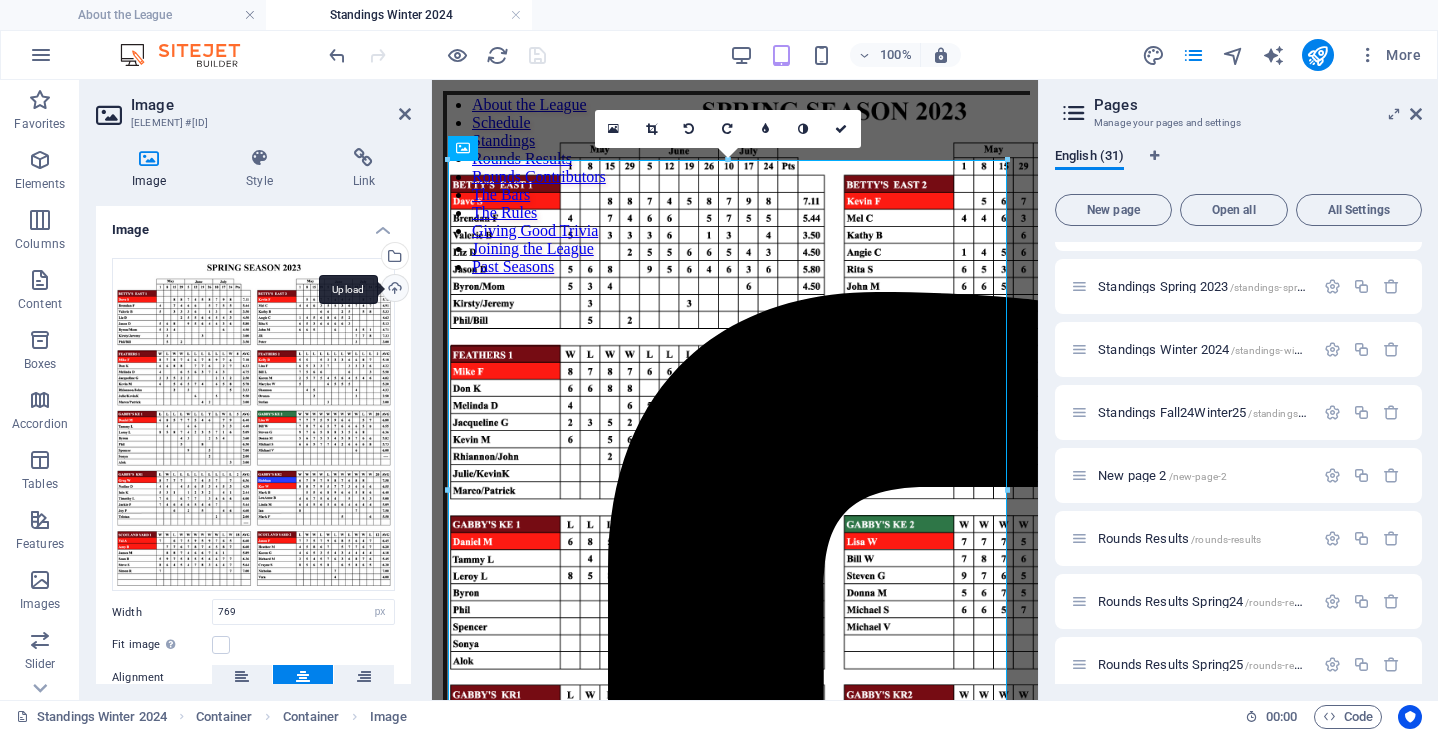 click on "Upload" at bounding box center (393, 290) 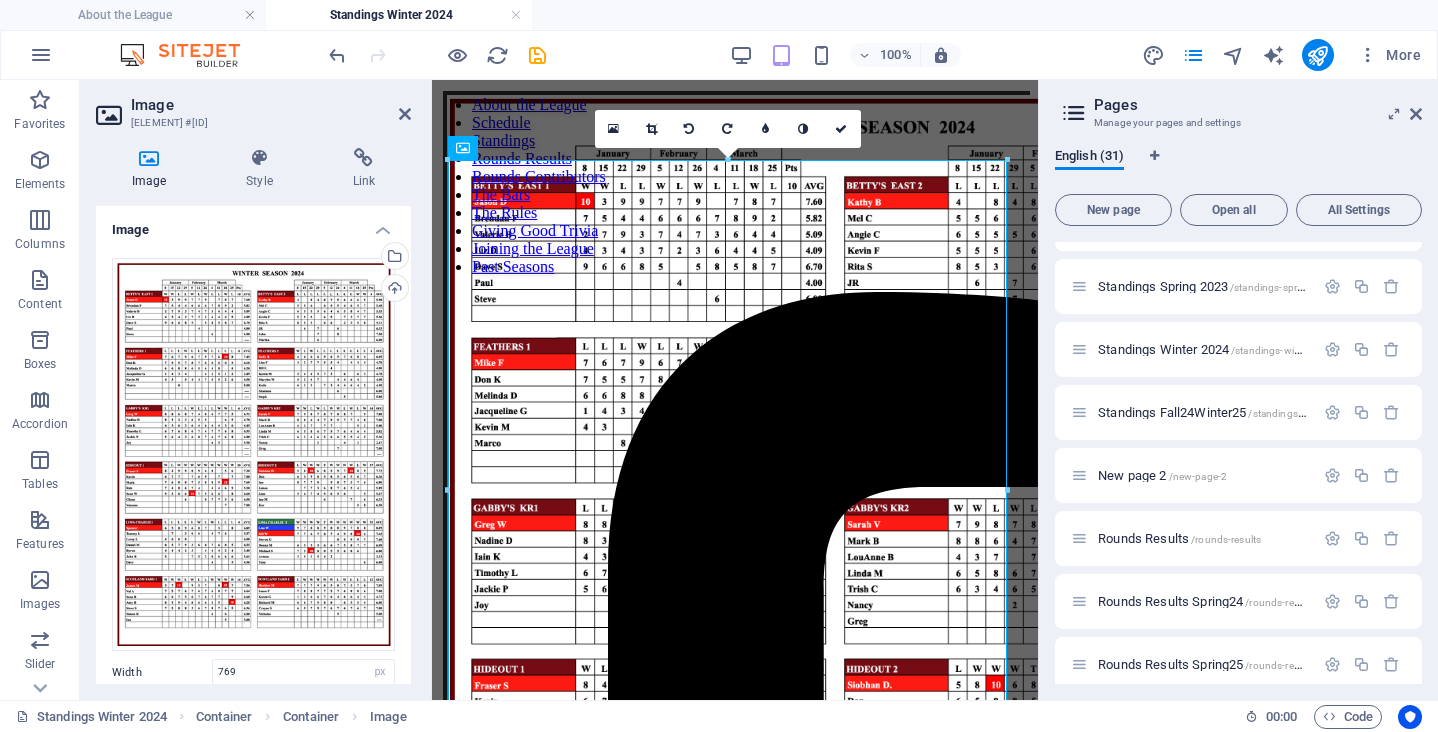 click on "About the League Standings Winter 2024" at bounding box center (719, 15) 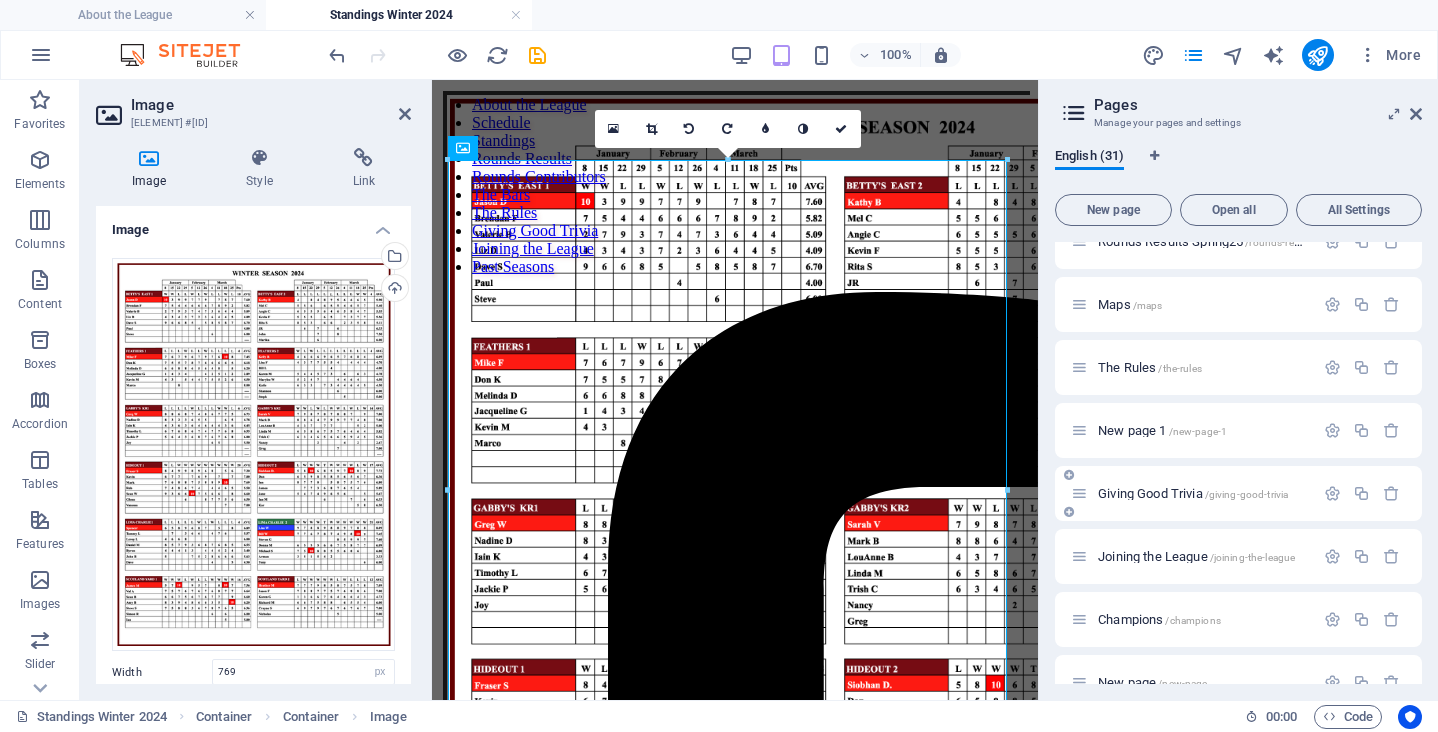 scroll, scrollTop: 1046, scrollLeft: 0, axis: vertical 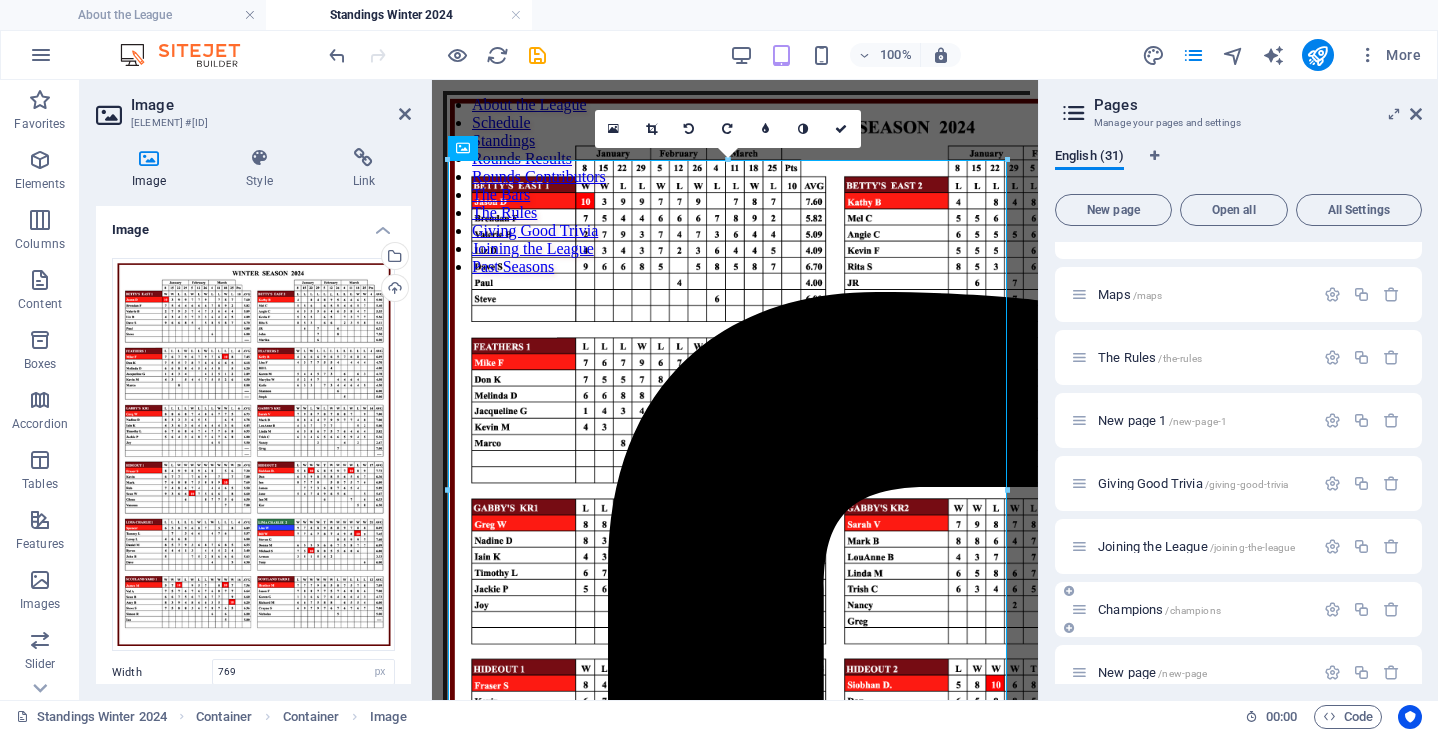 click on "Champions /champions" at bounding box center [1159, 609] 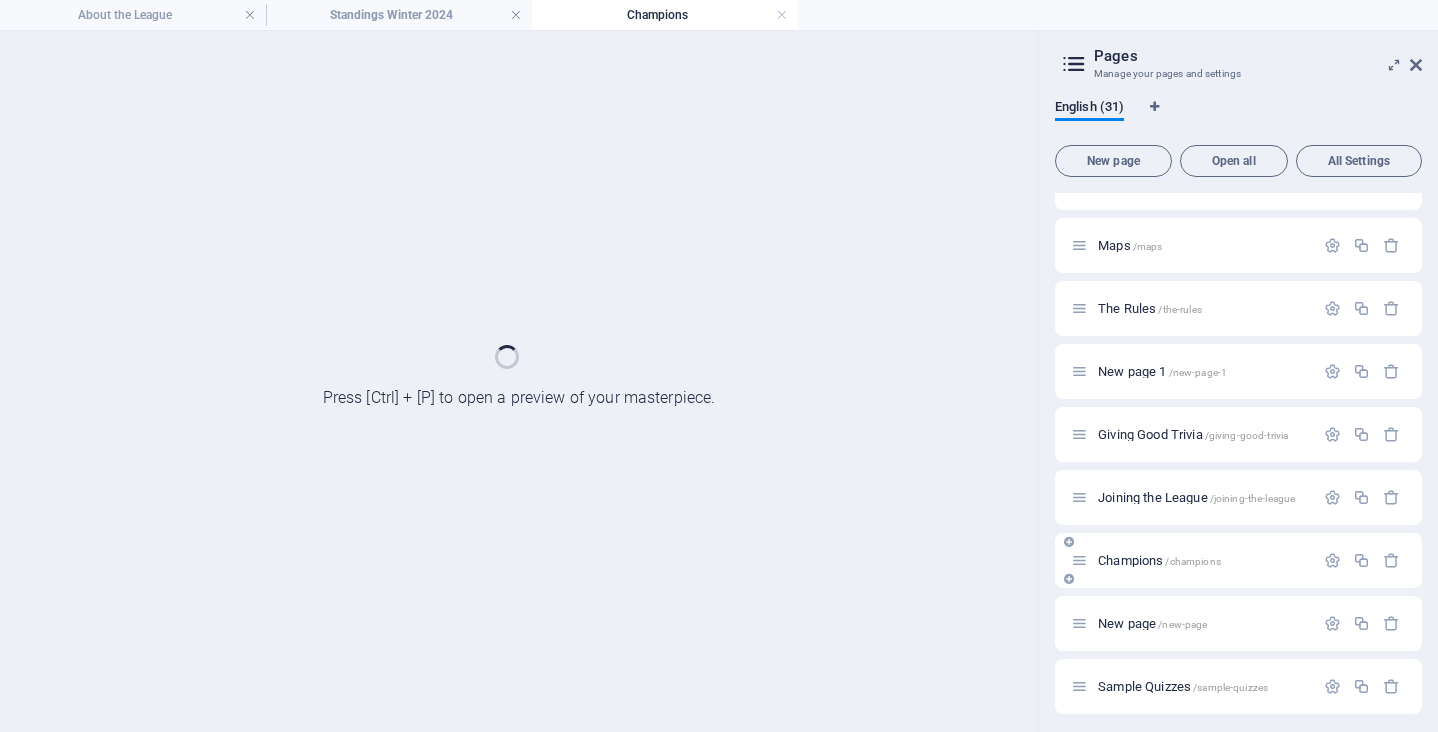 click on "New page /new-page" at bounding box center (1238, 623) 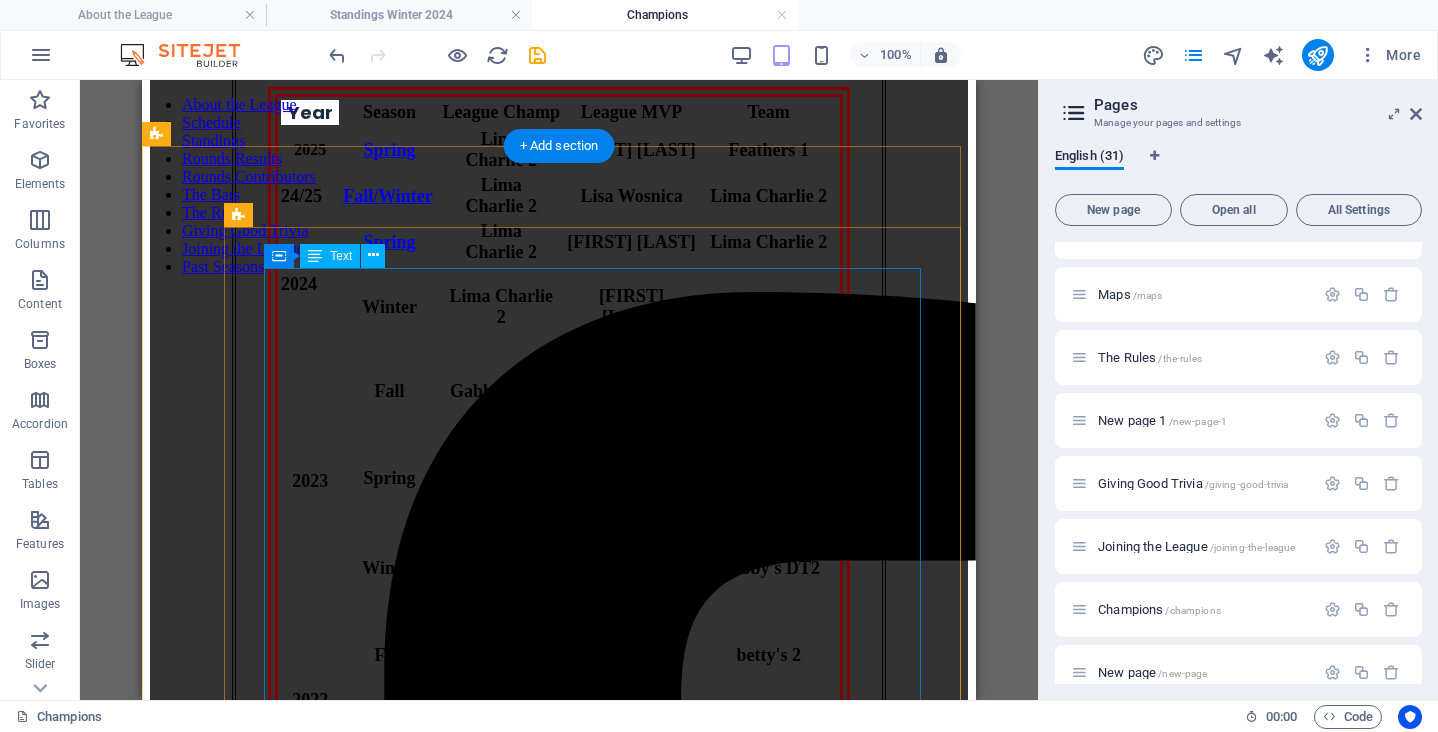 scroll, scrollTop: 358, scrollLeft: 0, axis: vertical 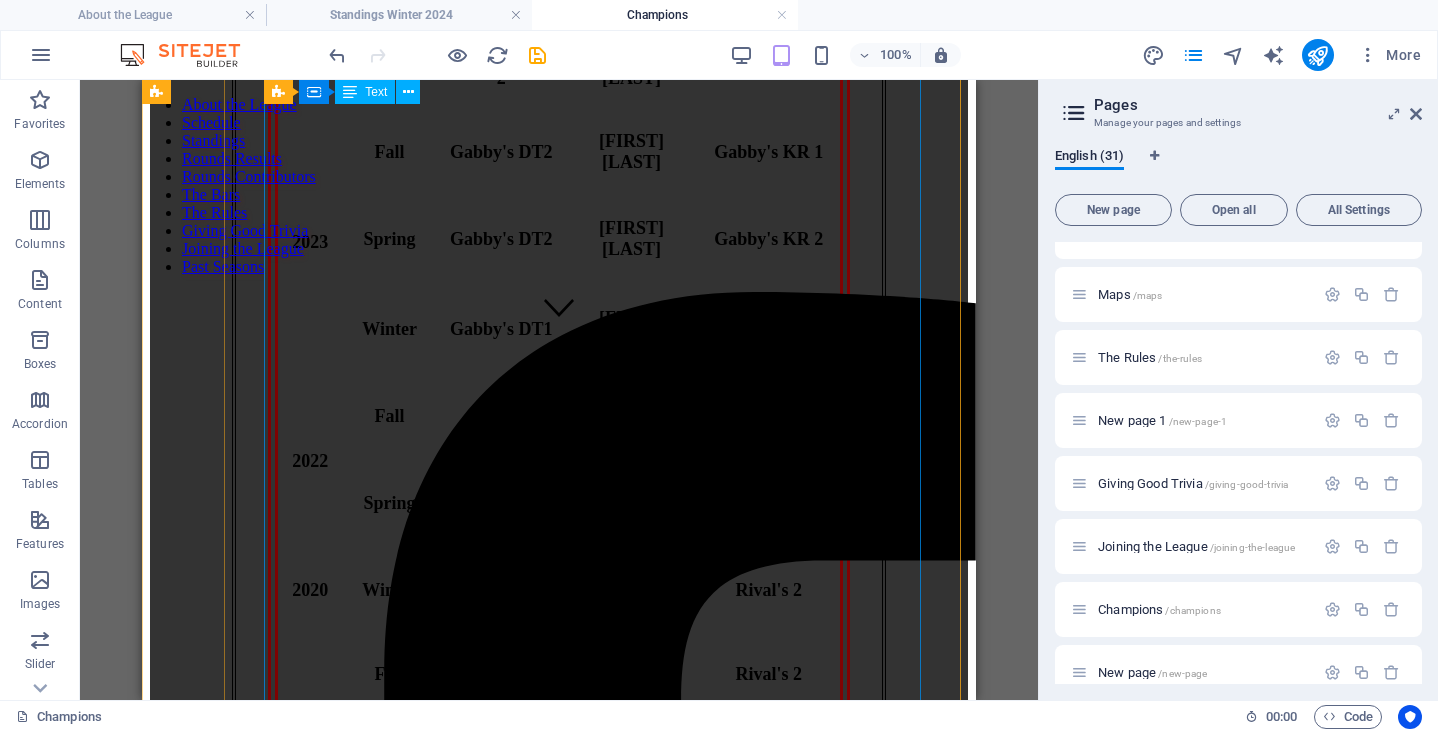 click on "Year  Season League Champ League MVP Team 2025 Spring Lima Charlie 2 Matt Moore Feathers 1 24/25 Fall/Winter Lima Charlie 2 Lisa Wosnica Lima Charlie 2  2024 Spring Lima Charlie 2 Lisa Woznica Lima Charlie 2 Winter Lima Charlie 2 Lisa Woznica Lima Charlie 2 2023 Fall Gabby's DT2  Greg Walker Gabby's KR 1 Spring Gabby's DT2 Siobhan Dempsey Gabby's KR 2 Winter Gabby's DT1 Bill Wood Gabby's DT2 2022 Fall betty's 1 Lisa Woznica betty's 2 Spring Scotland Yard 1  Dave Sampson Black Swan 1 2020  Winter betty's 2 Matt Moore Rival's 2 2019 Fall Salty Dog 1 Matt Moore Rival's 2 Spring  Gabby's KR 2 Dave Sampson Stratenger’s 1 Winter betty's 2 Lisa Woznica betty's 2 2018 Fall Salty Dog 1 Stephen Medicky Fox & Fiddle 2  Spring Salty Dog 1 Billy Wood betty's 2 Winter Salty Dog 1 Lisa Woznica betty's 2 2017 Fall betty's 2 Lisa Woznica betty's 2 Spring  Gabby's KR 2  Matt Moore  Stratengers 2 Winter Salty Dog 1  Mark Brown Gabby's KR 2 2016 Fall  Salty Dog 1 Jason Hawkins Feathers 2 Spring Gabby's KR 2 2015" at bounding box center (559, 1942) 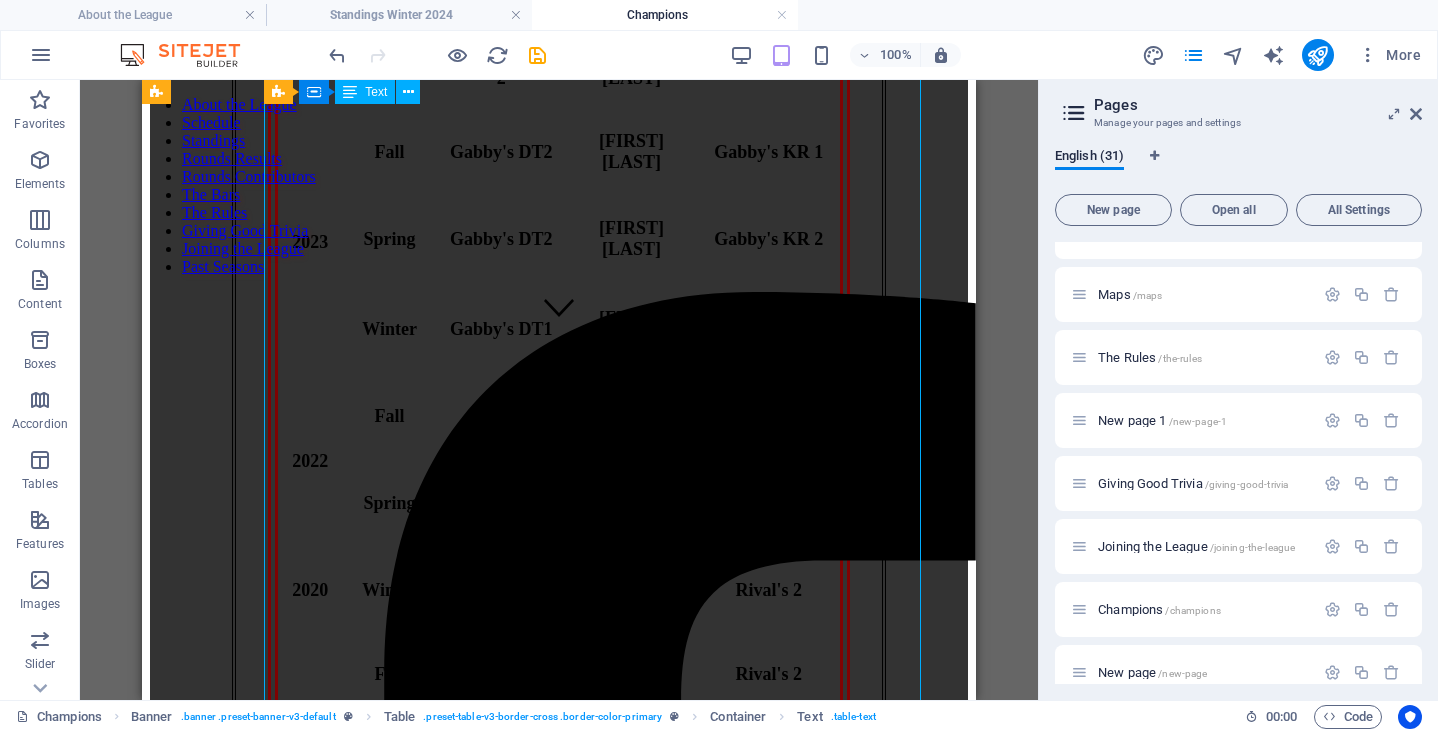 click on "Year  Season League Champ League MVP Team 2025 Spring Lima Charlie 2 Matt Moore Feathers 1 24/25 Fall/Winter Lima Charlie 2 Lisa Wosnica Lima Charlie 2  2024 Spring Lima Charlie 2 Lisa Woznica Lima Charlie 2 Winter Lima Charlie 2 Lisa Woznica Lima Charlie 2 2023 Fall Gabby's DT2  Greg Walker Gabby's KR 1 Spring Gabby's DT2 Siobhan Dempsey Gabby's KR 2 Winter Gabby's DT1 Bill Wood Gabby's DT2 2022 Fall betty's 1 Lisa Woznica betty's 2 Spring Scotland Yard 1  Dave Sampson Black Swan 1 2020  Winter betty's 2 Matt Moore Rival's 2 2019 Fall Salty Dog 1 Matt Moore Rival's 2 Spring  Gabby's KR 2 Dave Sampson Stratenger’s 1 Winter betty's 2 Lisa Woznica betty's 2 2018 Fall Salty Dog 1 Stephen Medicky Fox & Fiddle 2  Spring Salty Dog 1 Billy Wood betty's 2 Winter Salty Dog 1 Lisa Woznica betty's 2 2017 Fall betty's 2 Lisa Woznica betty's 2 Spring  Gabby's KR 2  Matt Moore  Stratengers 2 Winter Salty Dog 1  Mark Brown Gabby's KR 2 2016 Fall  Salty Dog 1 Jason Hawkins Feathers 2 Spring Gabby's KR 2 2015" at bounding box center (559, 1942) 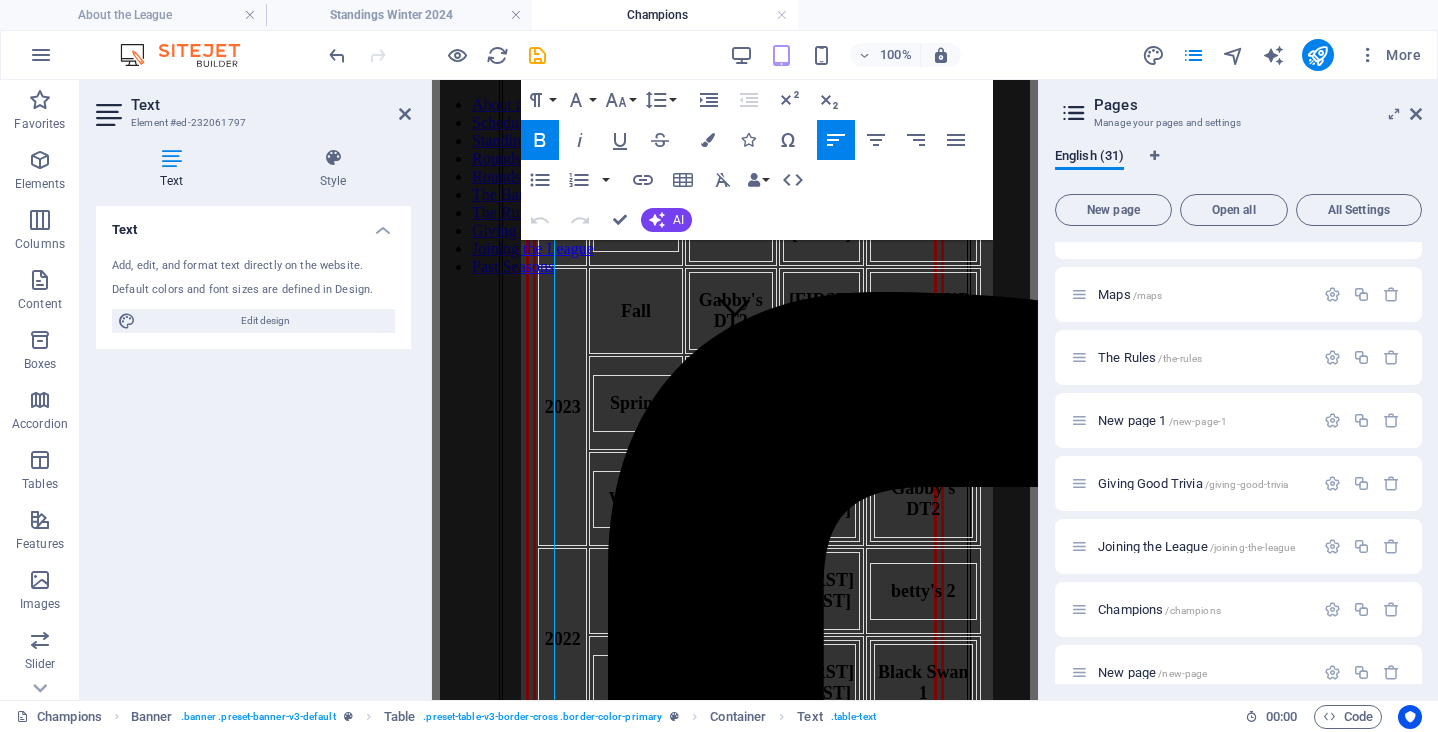 scroll, scrollTop: 325, scrollLeft: 0, axis: vertical 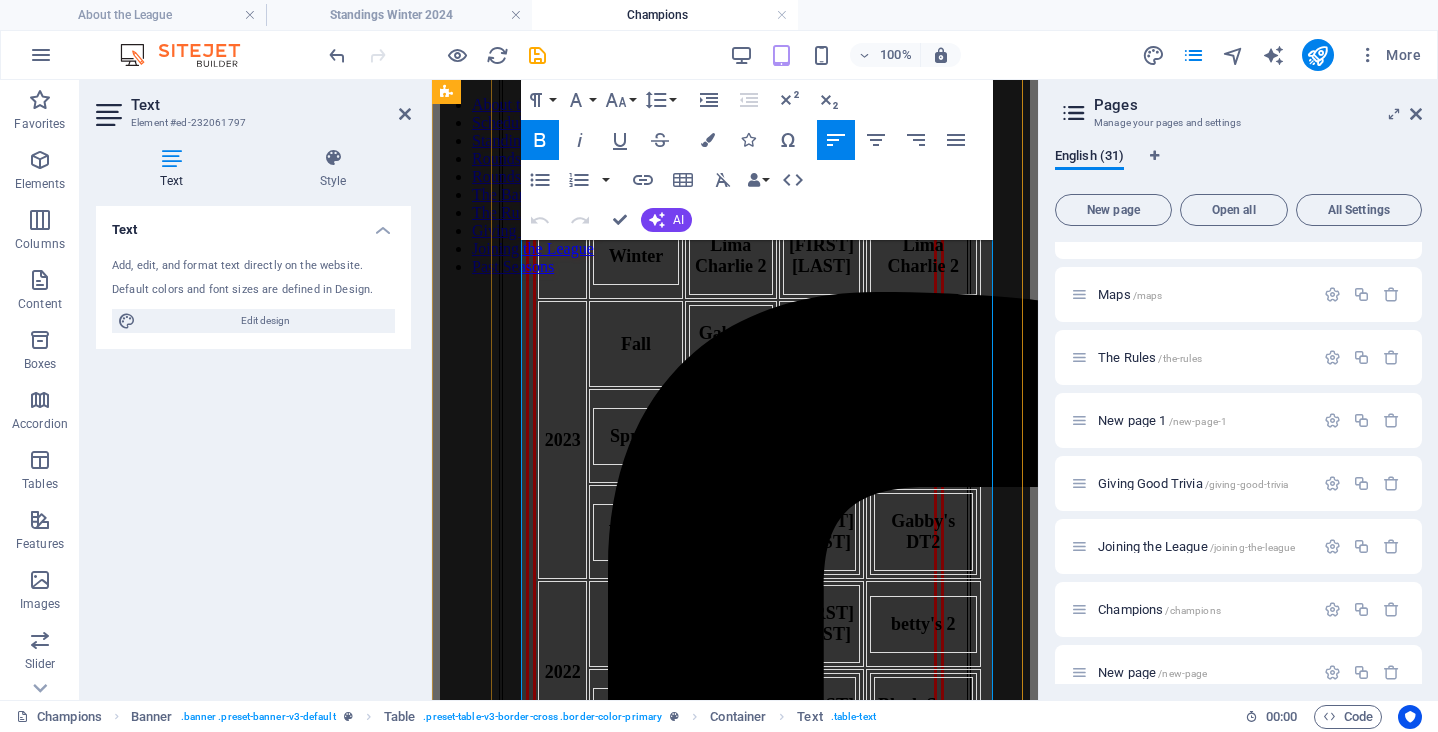 click on "Winter" at bounding box center [636, 256] 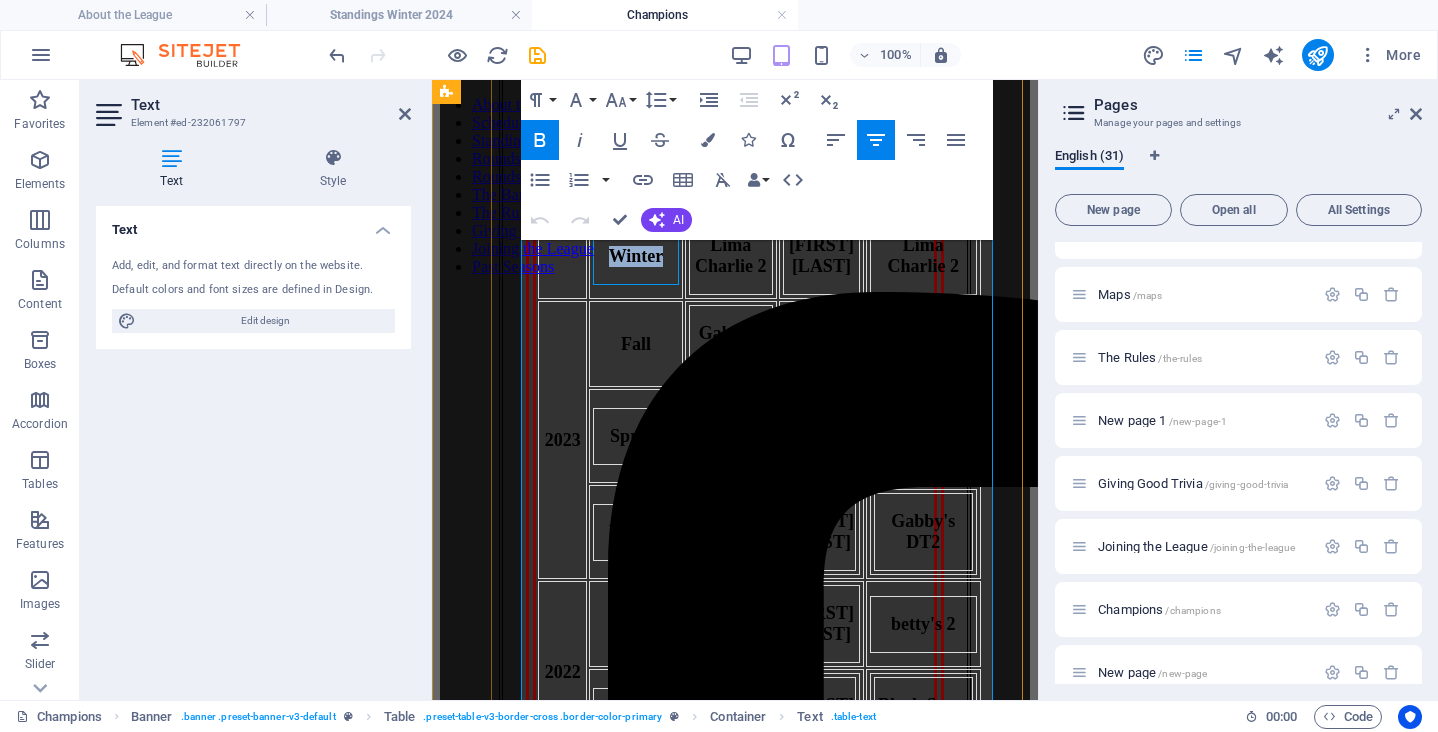 click on "Winter" at bounding box center (636, 256) 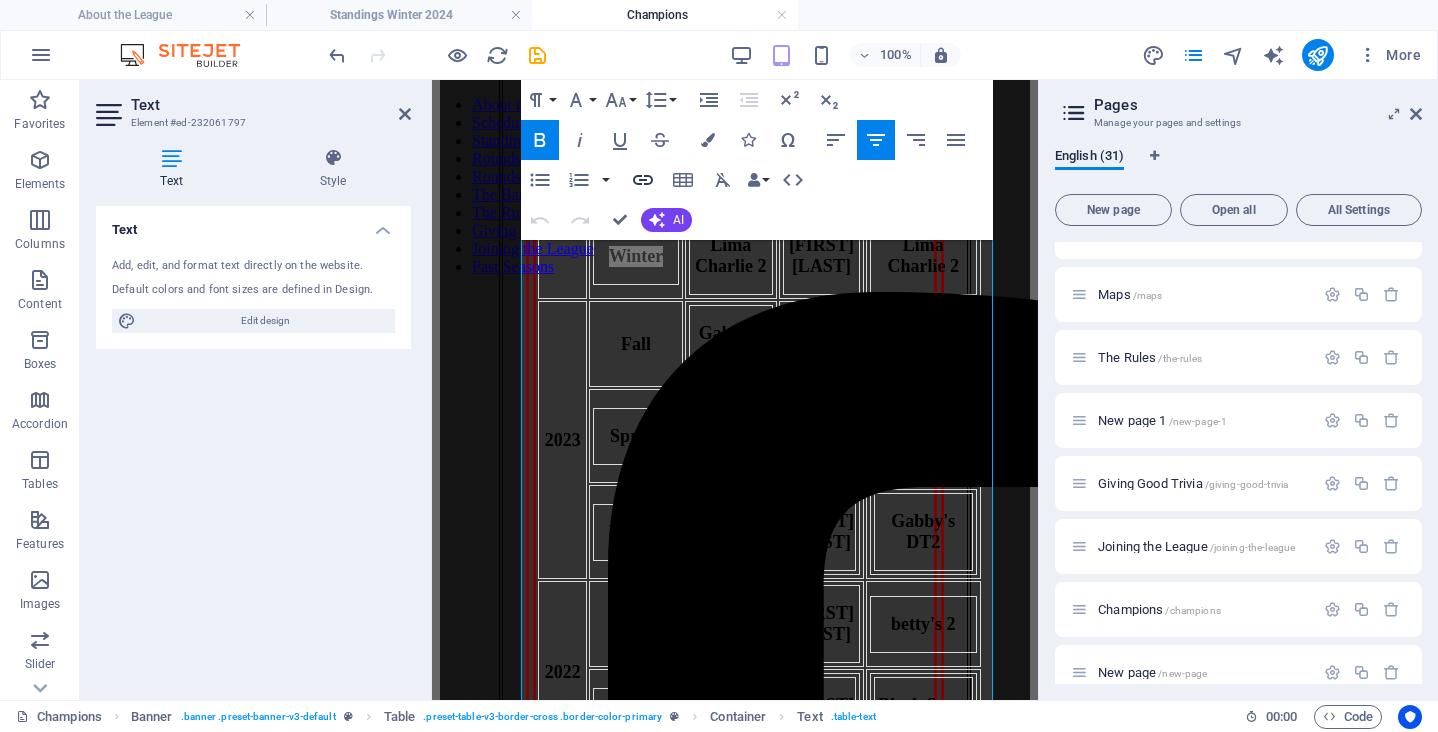 click 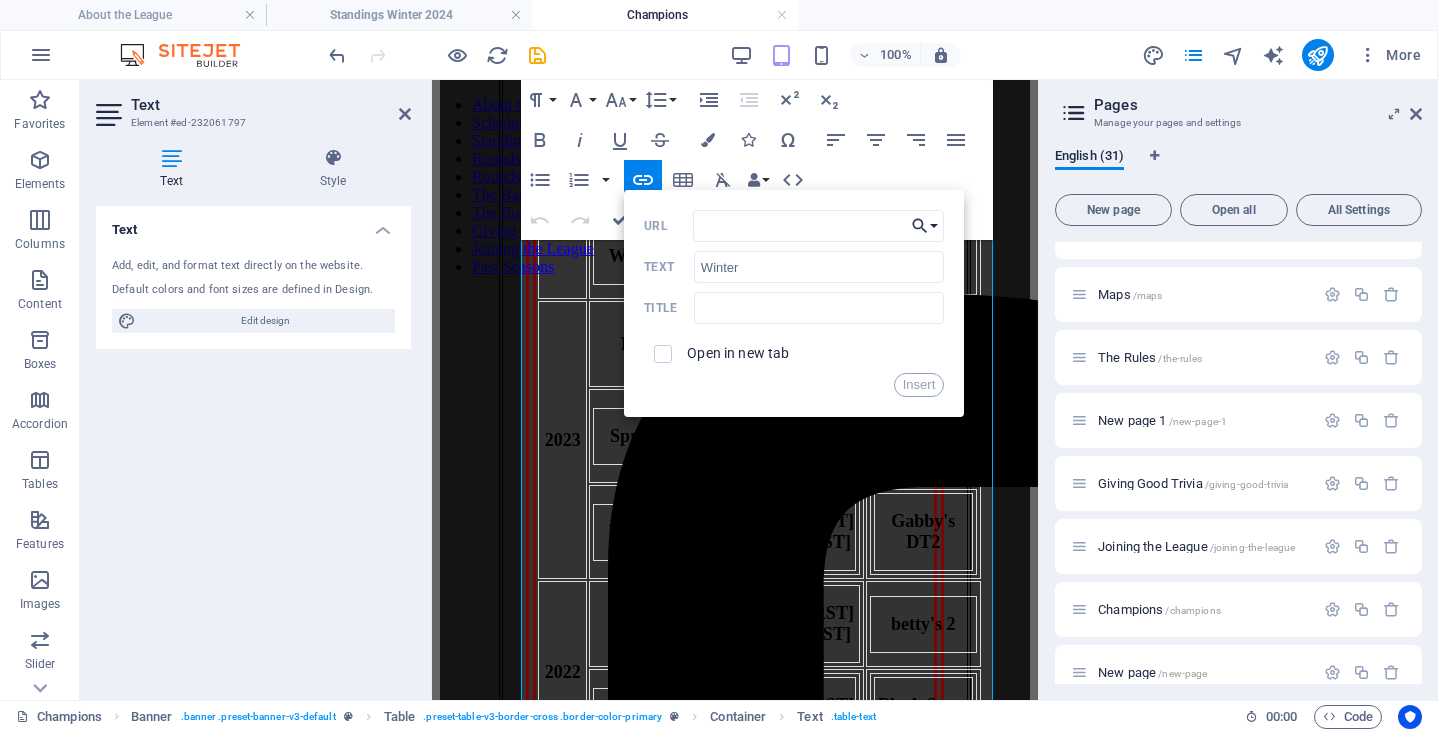 click on "Choose Link" at bounding box center (925, 226) 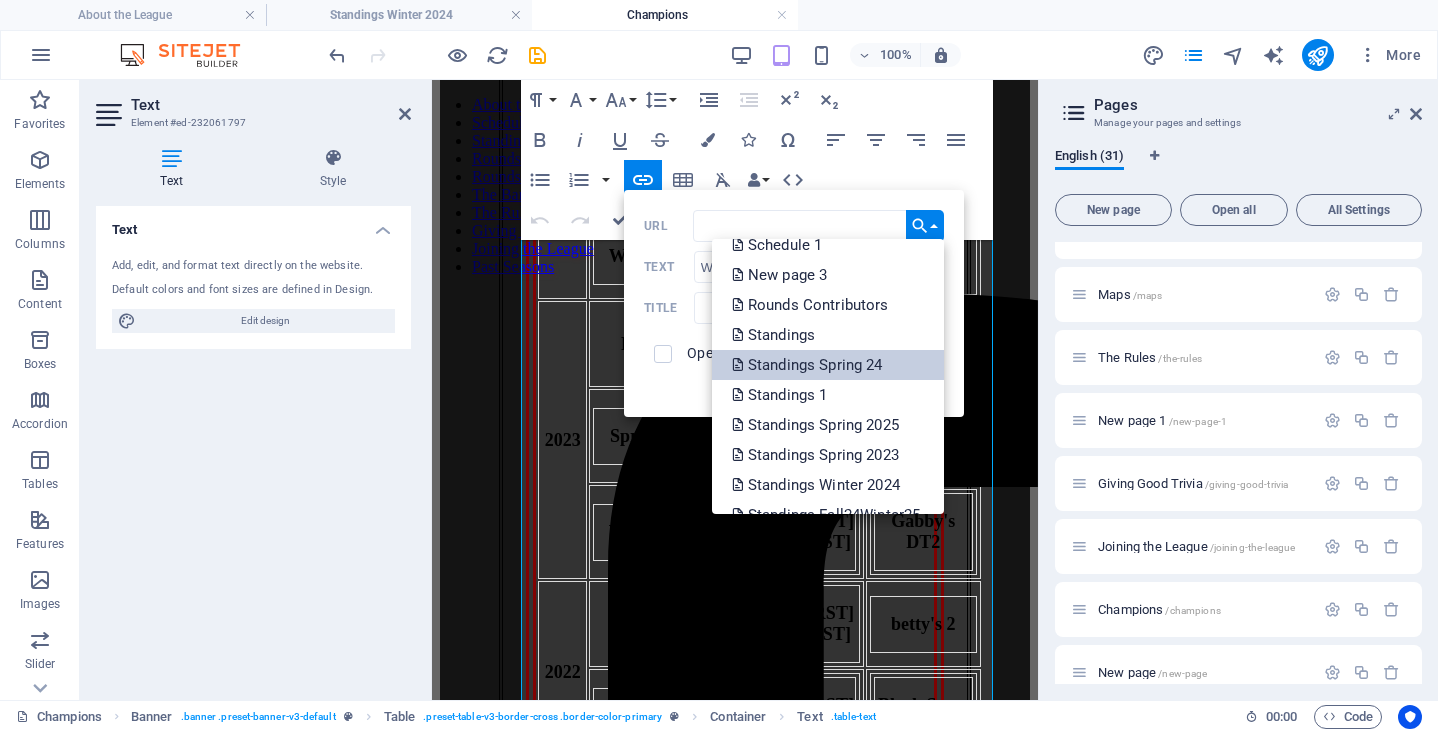 scroll, scrollTop: 145, scrollLeft: 0, axis: vertical 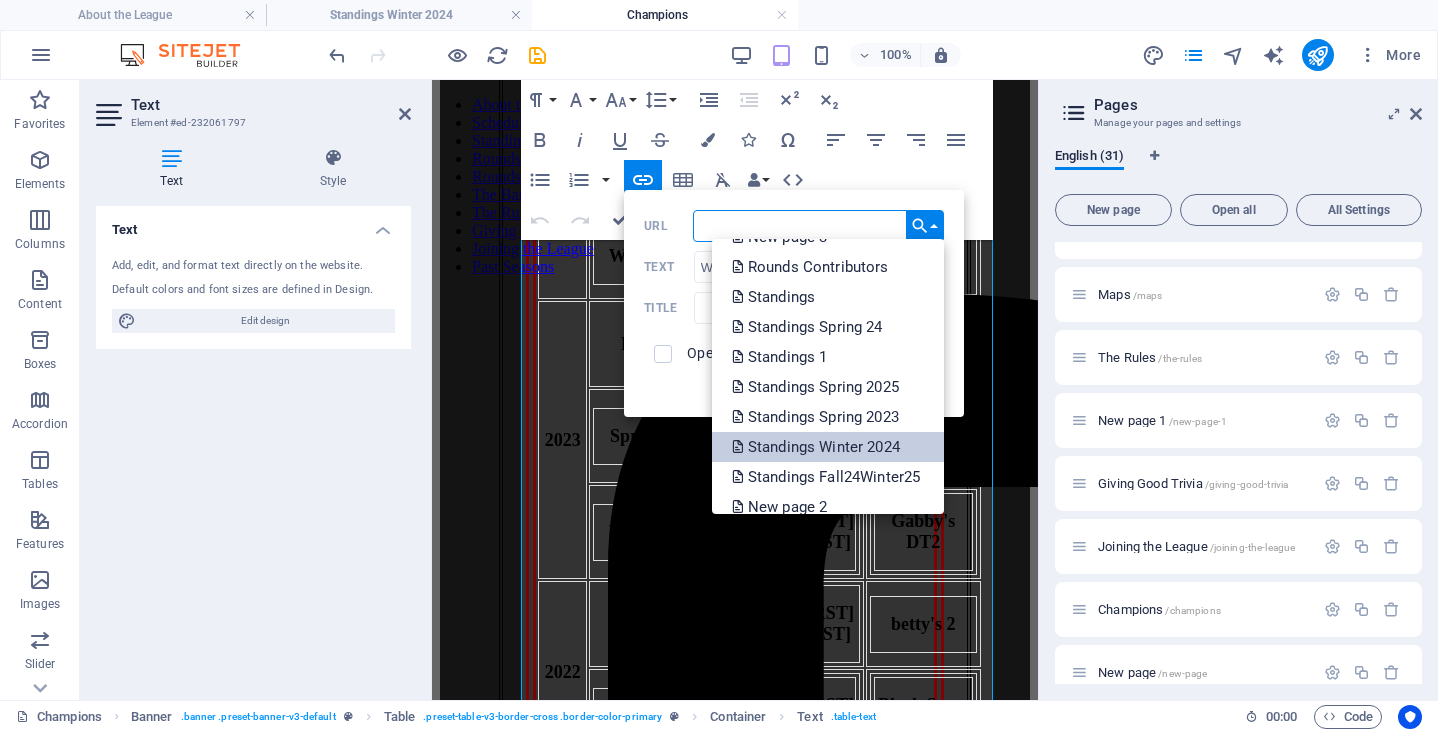 click on "Standings Winter 2024" at bounding box center [818, 447] 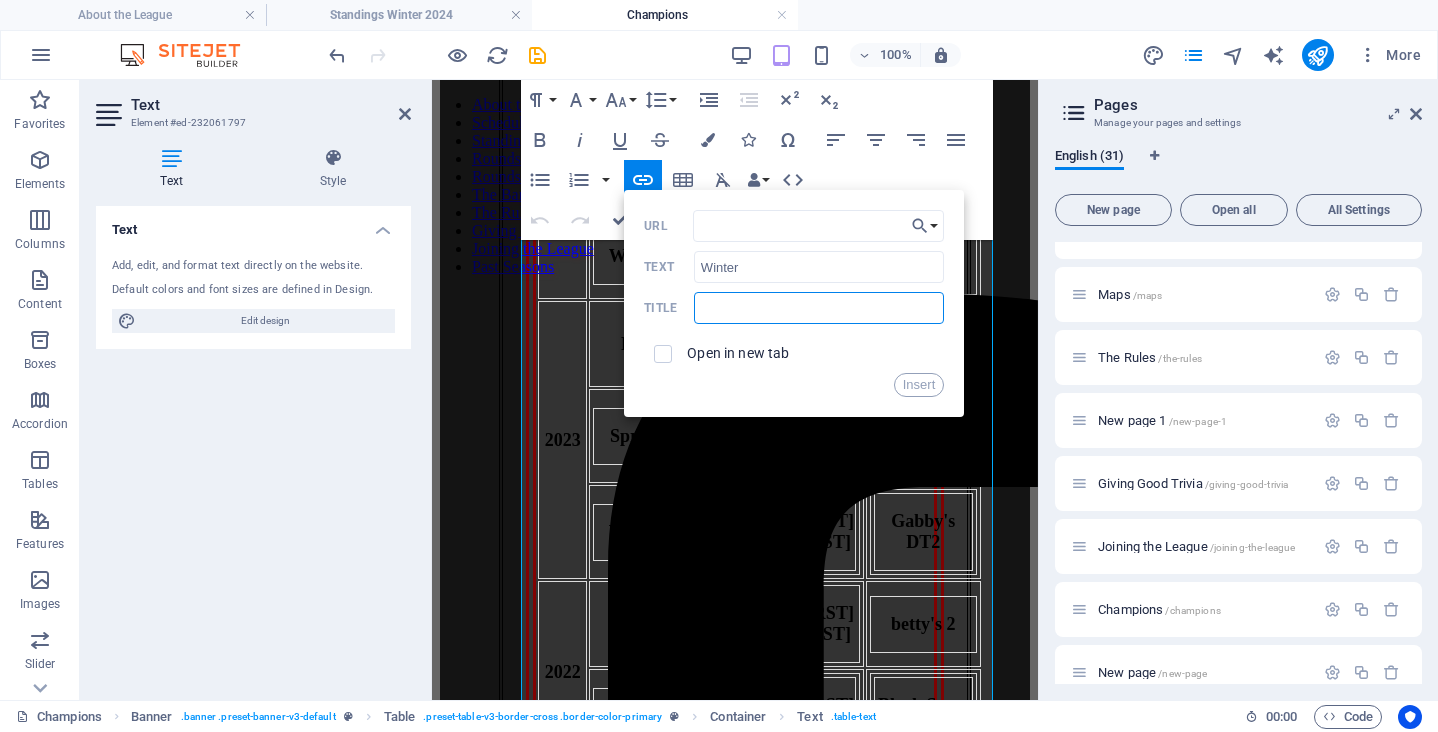 click at bounding box center [819, 308] 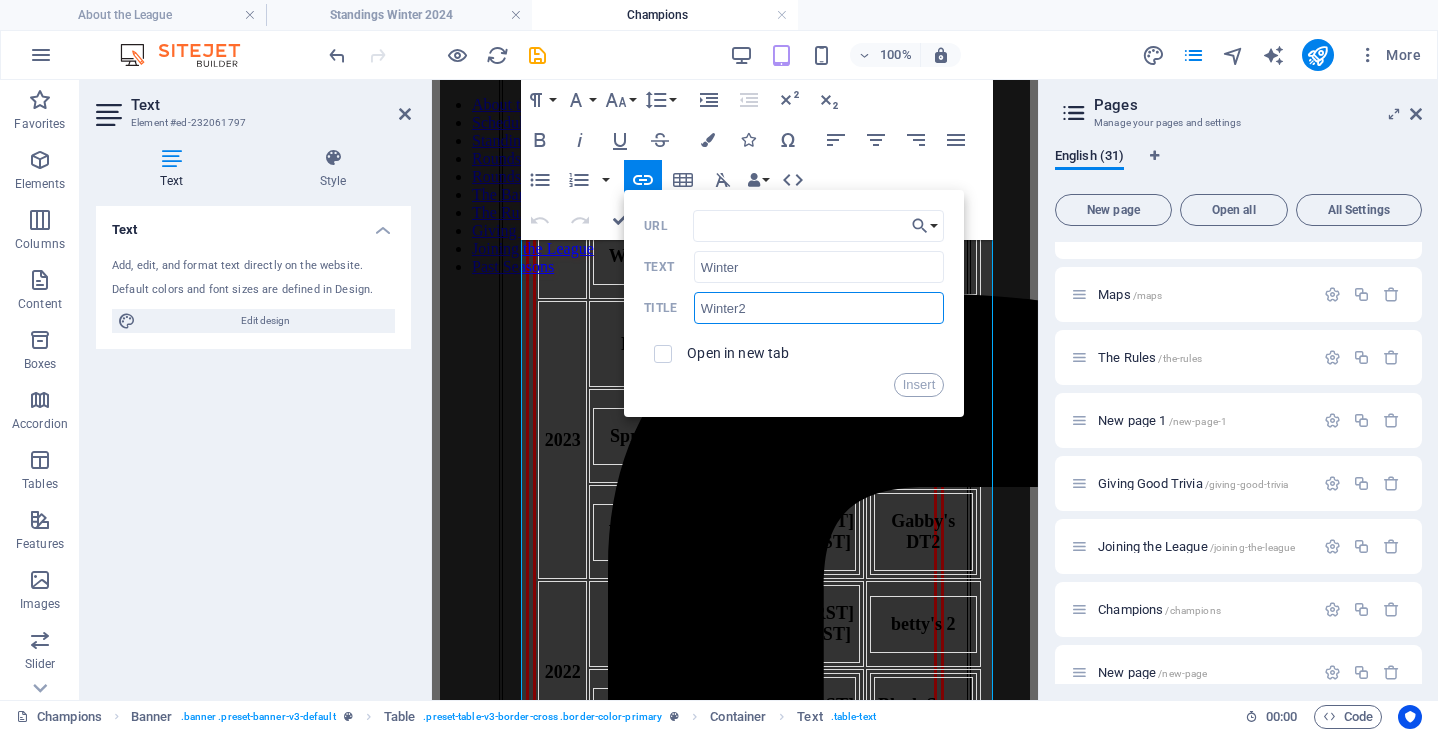 type on "Winter24" 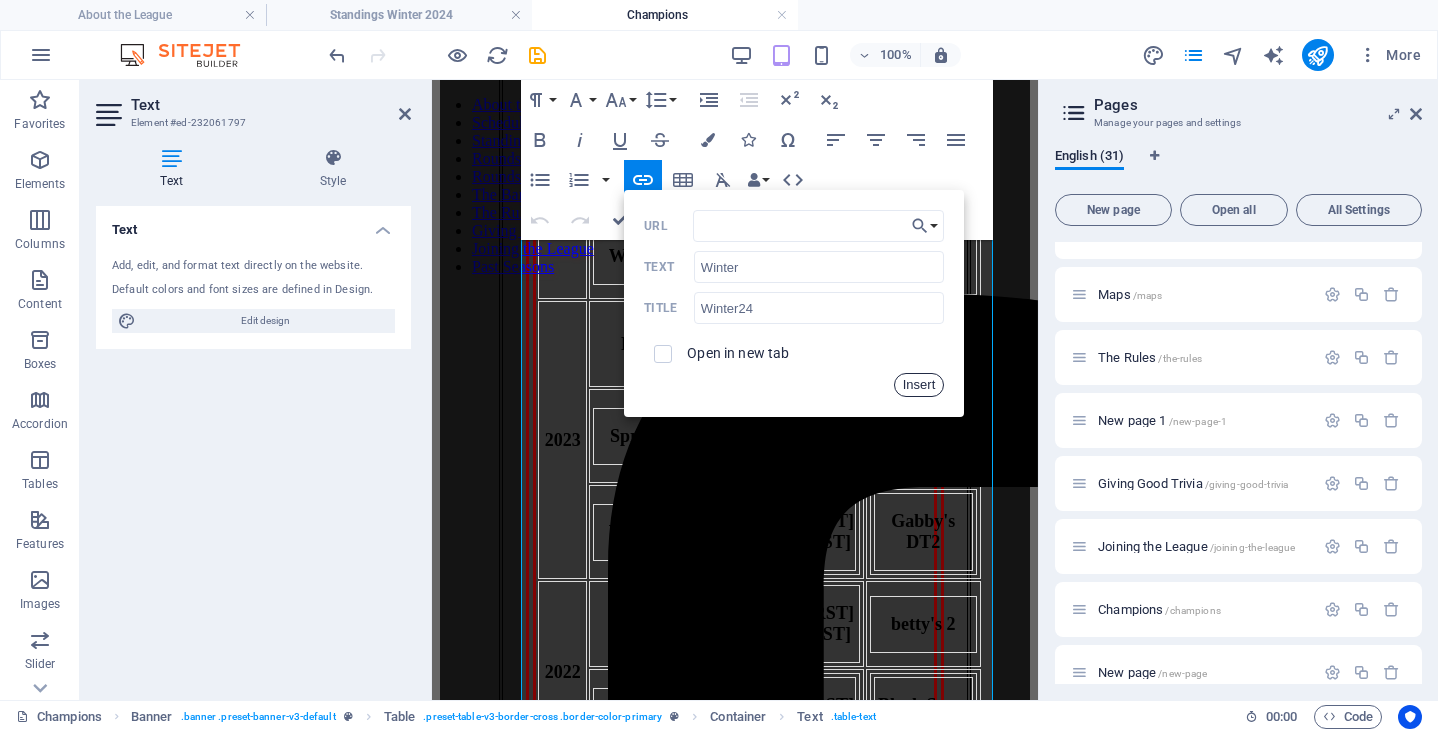 click on "Insert" at bounding box center (919, 385) 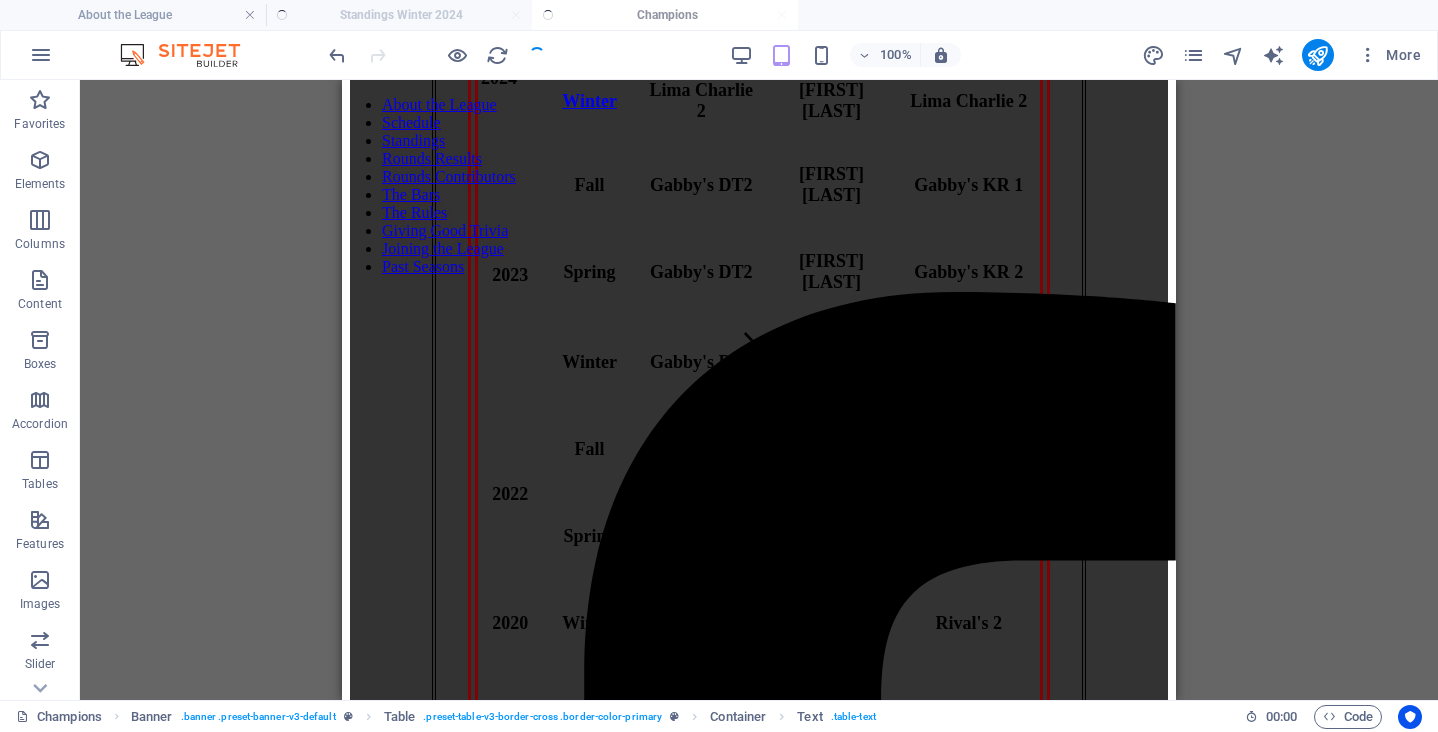 scroll, scrollTop: 358, scrollLeft: 0, axis: vertical 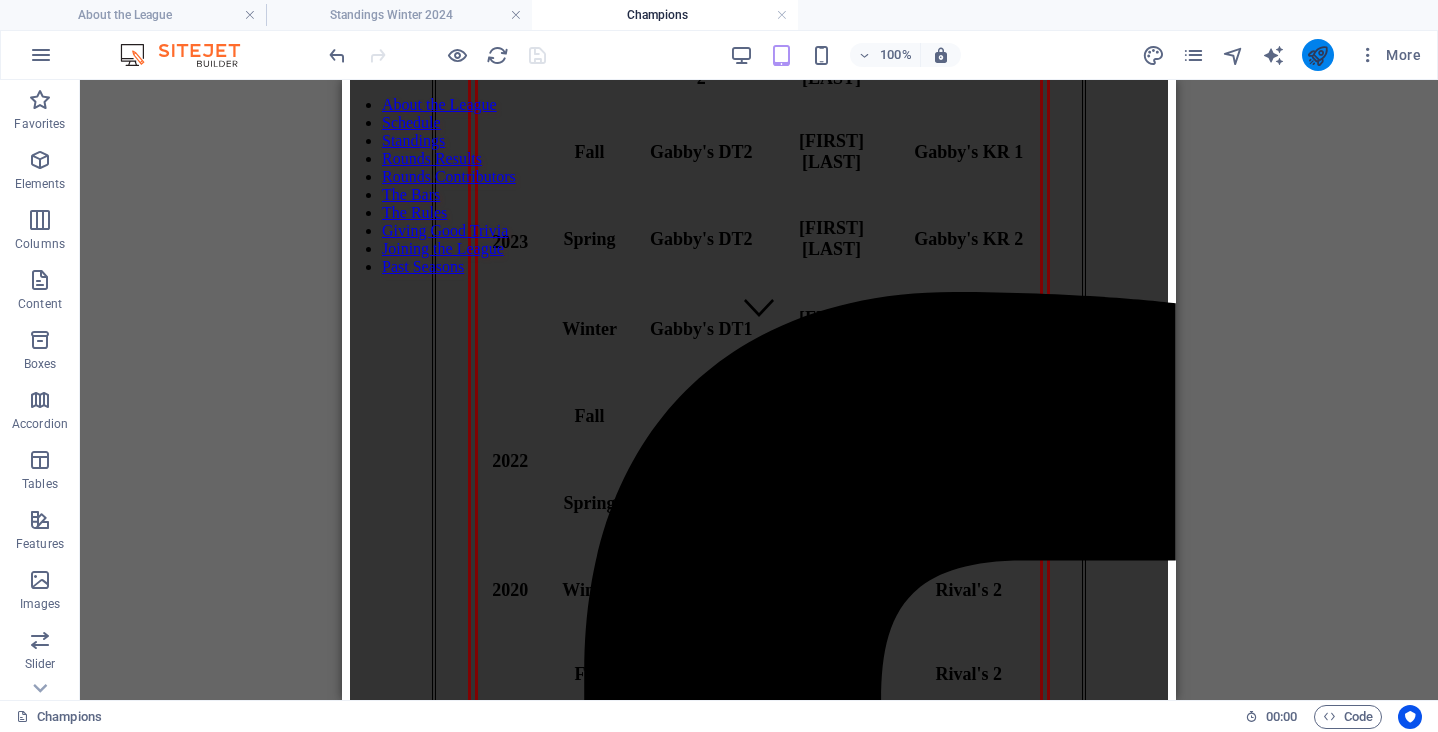 click at bounding box center (1318, 55) 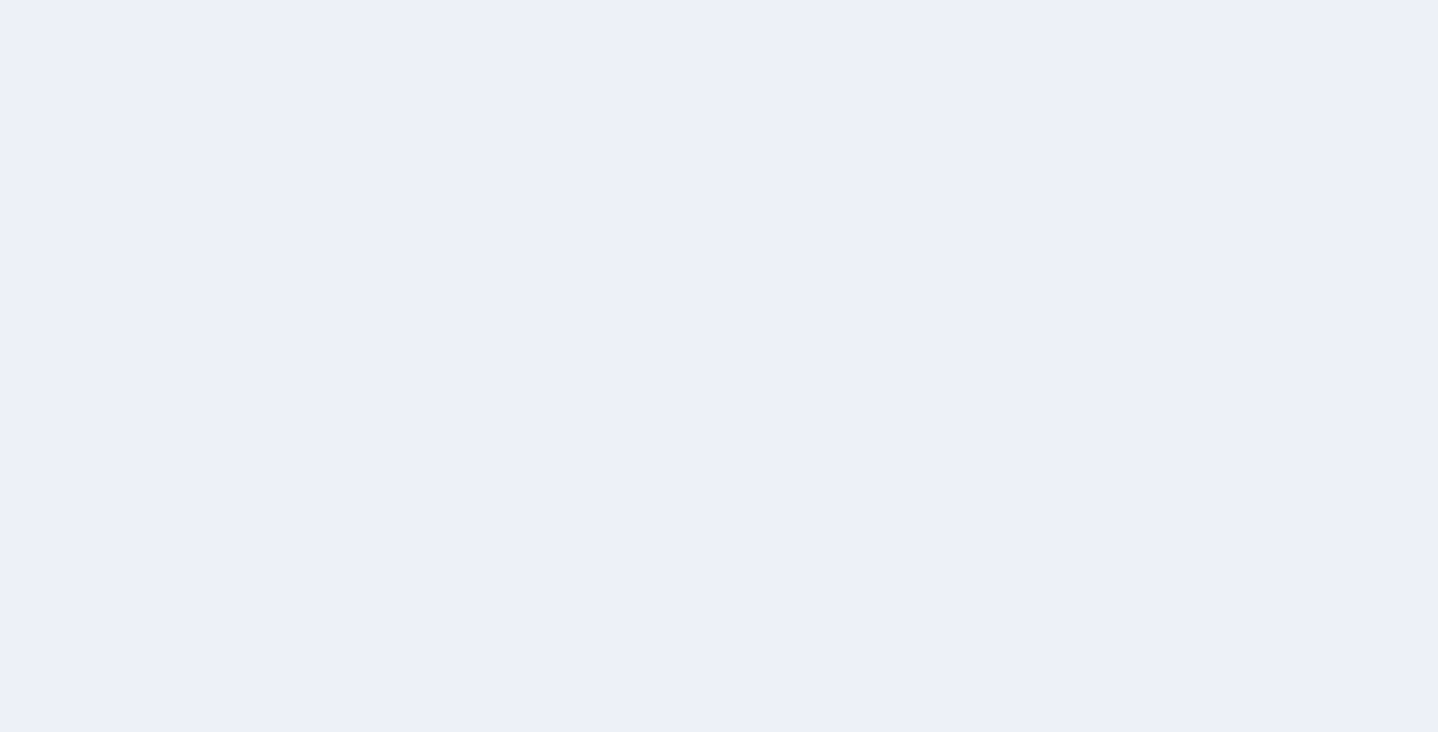 scroll, scrollTop: 0, scrollLeft: 0, axis: both 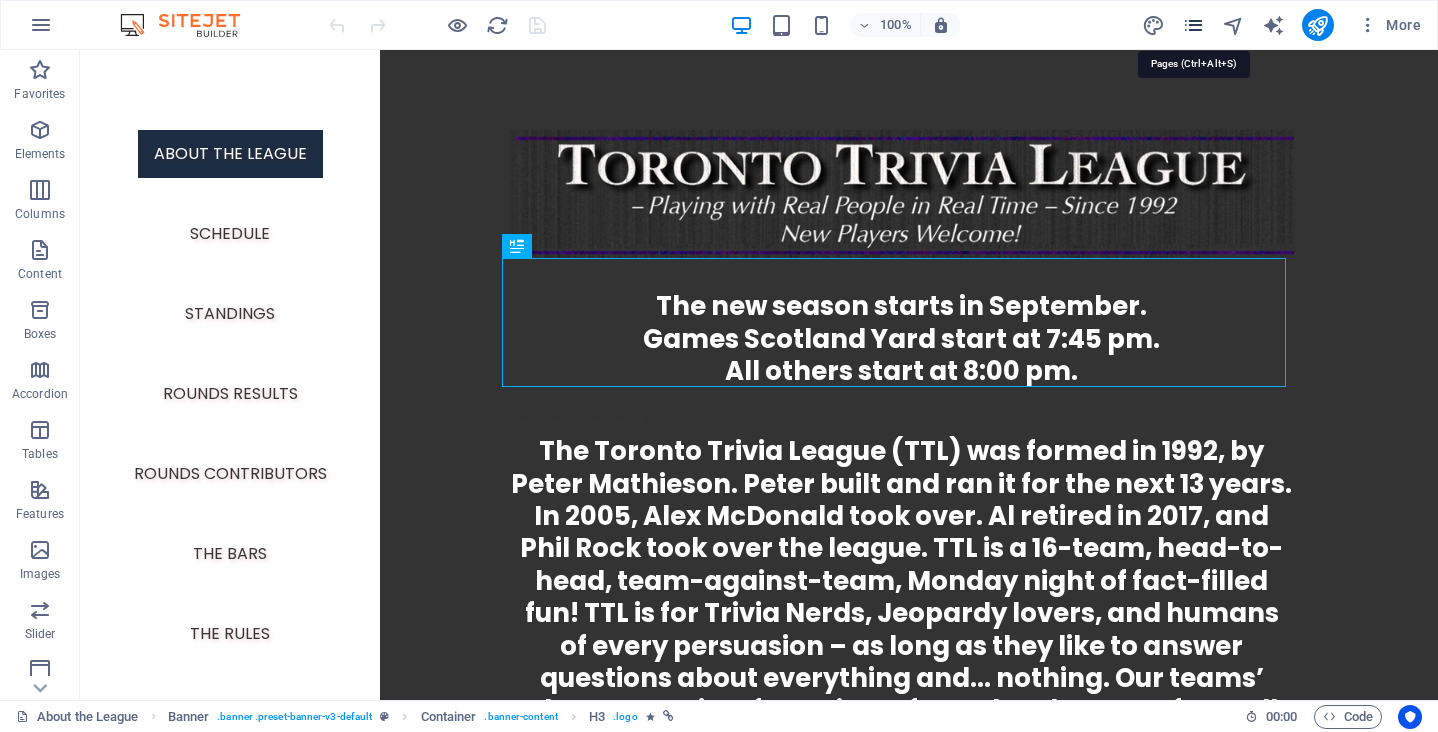 click at bounding box center (1193, 25) 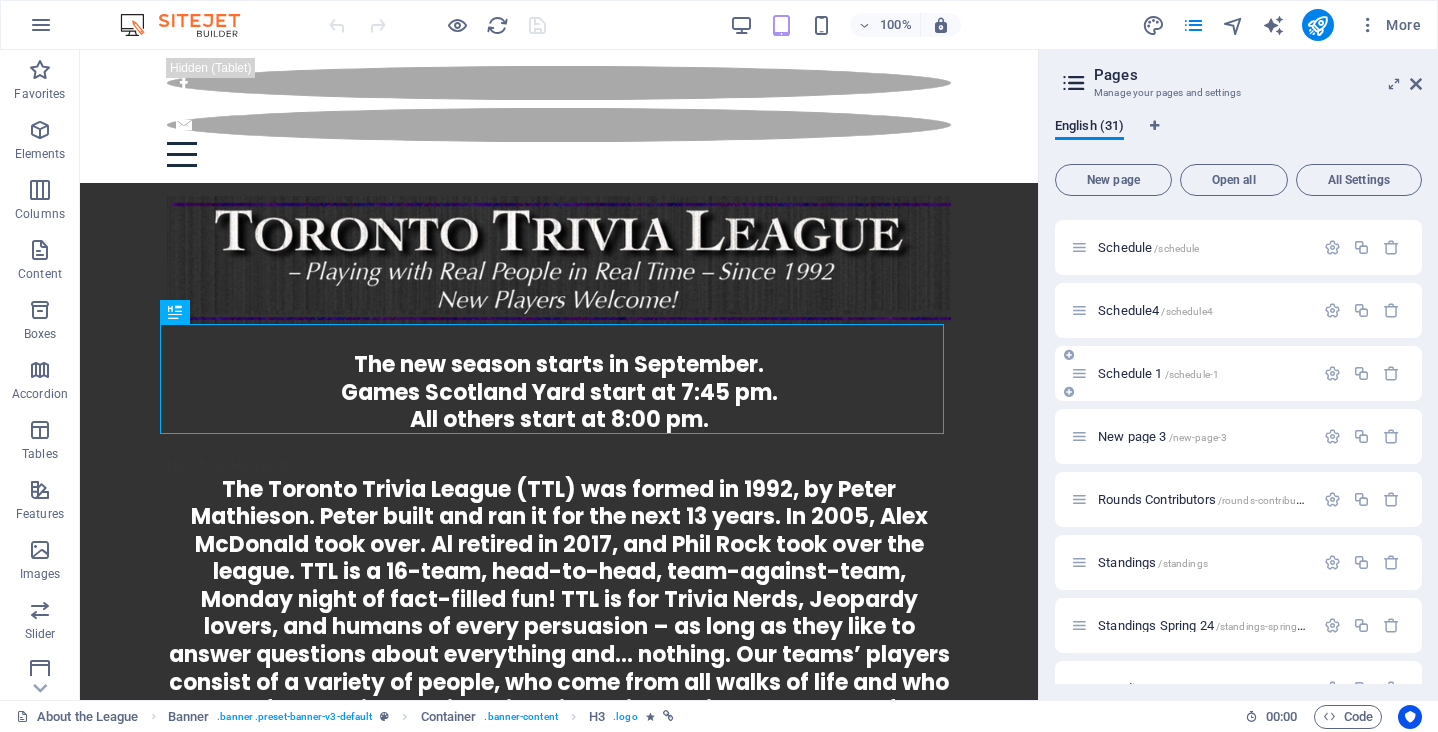scroll, scrollTop: 161, scrollLeft: 0, axis: vertical 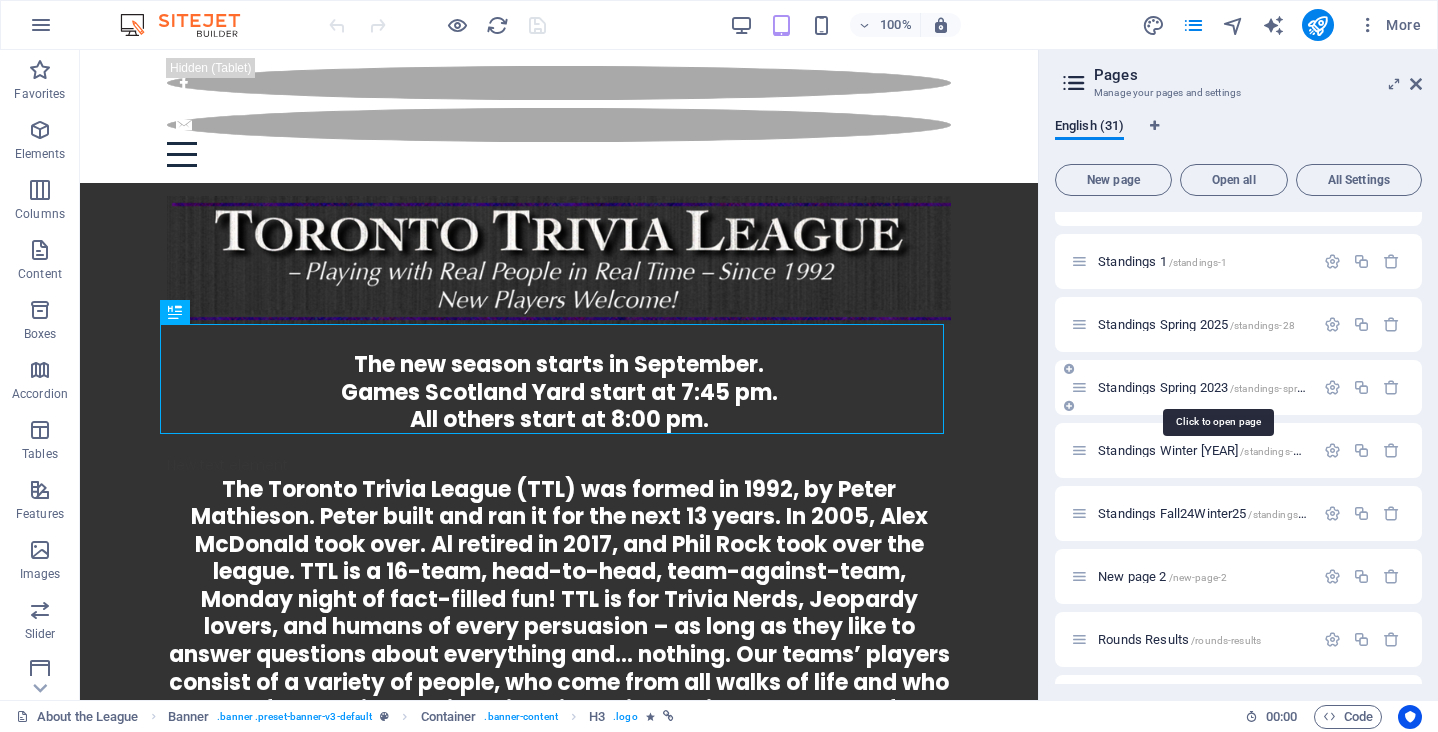 click on "Standings Spring 2023 /standings-spring-2023" at bounding box center (1218, 387) 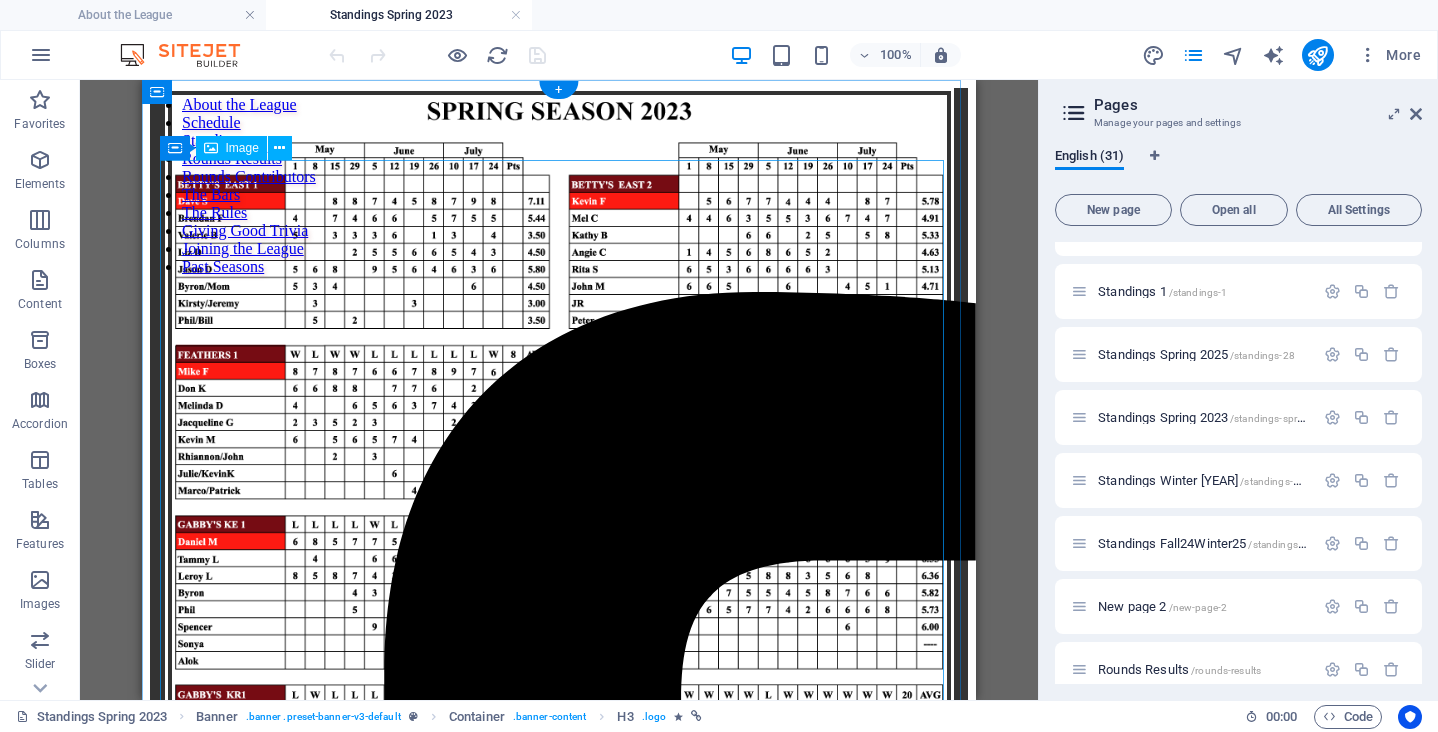 scroll, scrollTop: 0, scrollLeft: 0, axis: both 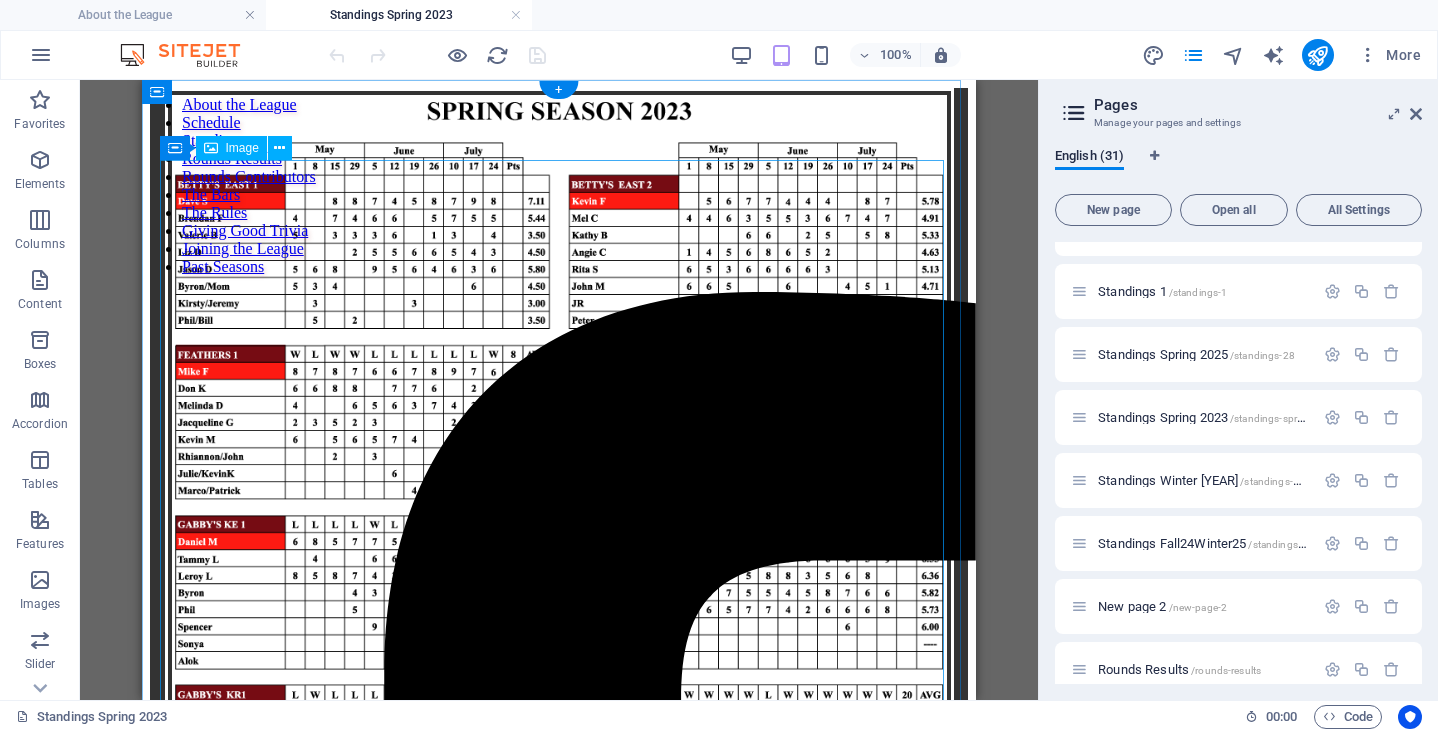 click at bounding box center [559, 556] 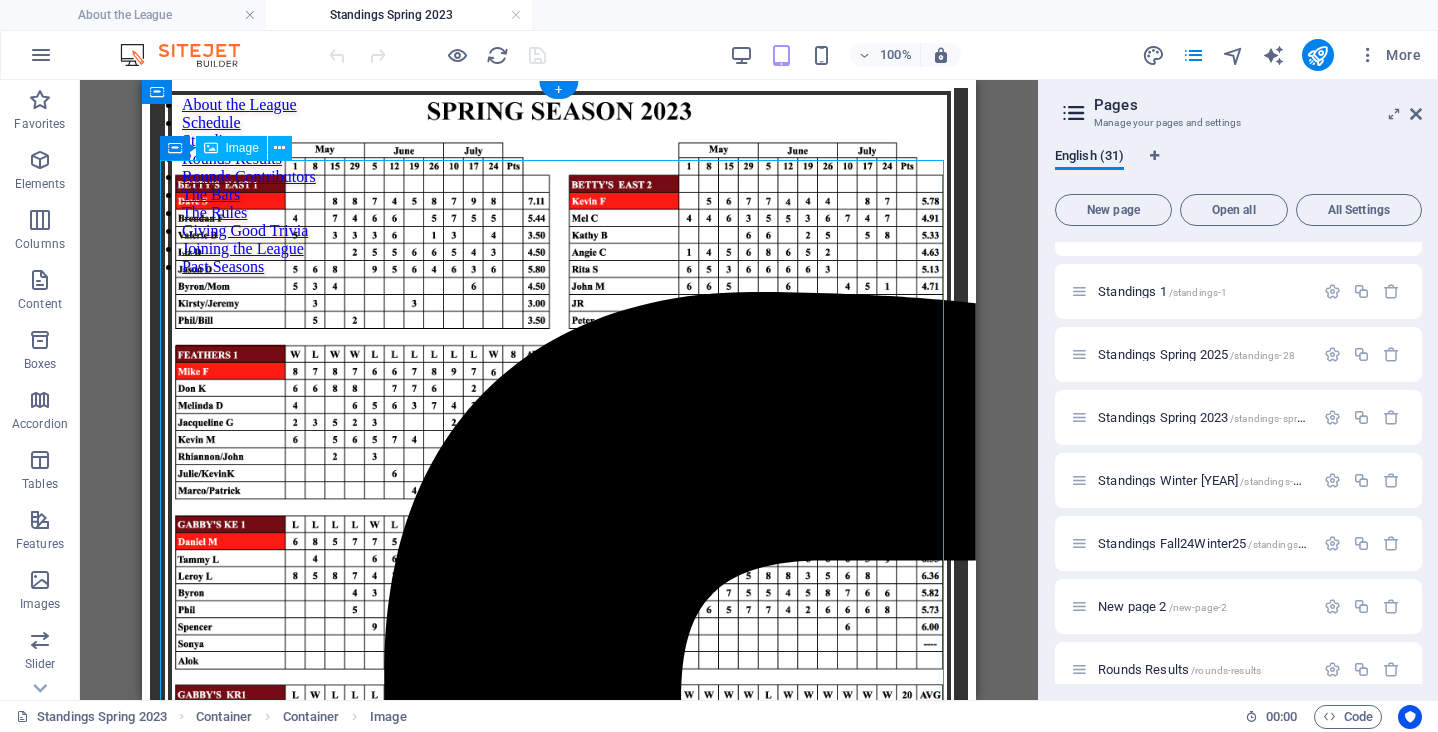 click at bounding box center [559, 556] 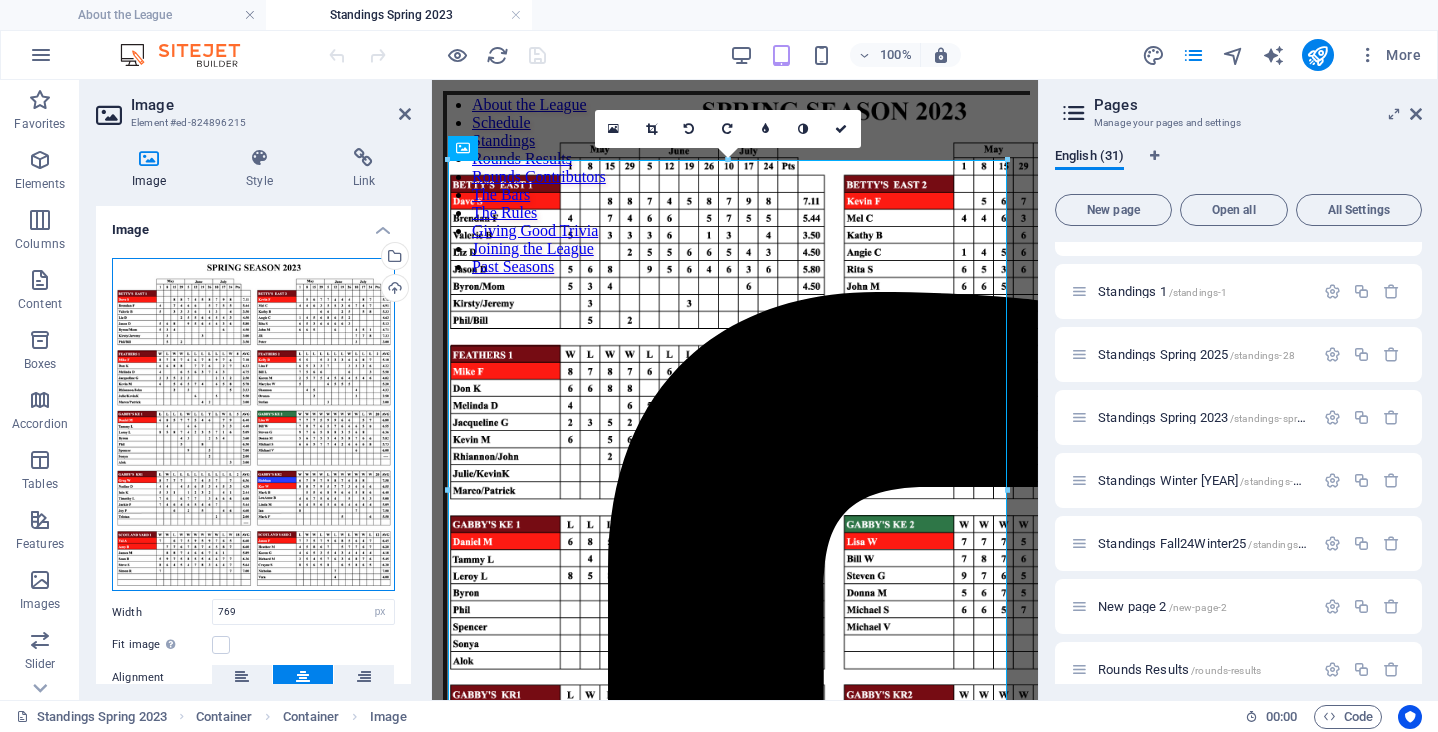 click on "Drag files here, click to choose files or select files from Files or our free stock photos & videos" at bounding box center (253, 425) 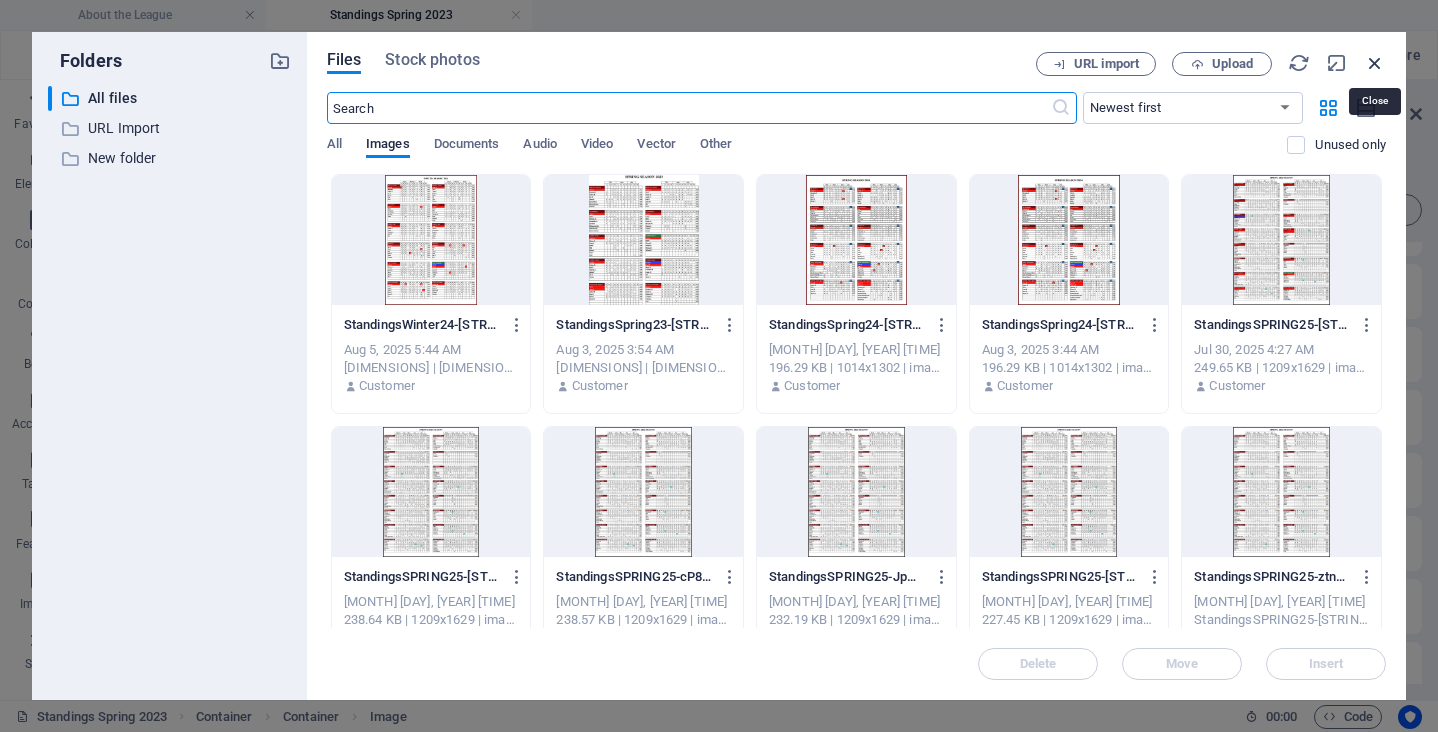 click at bounding box center (1375, 63) 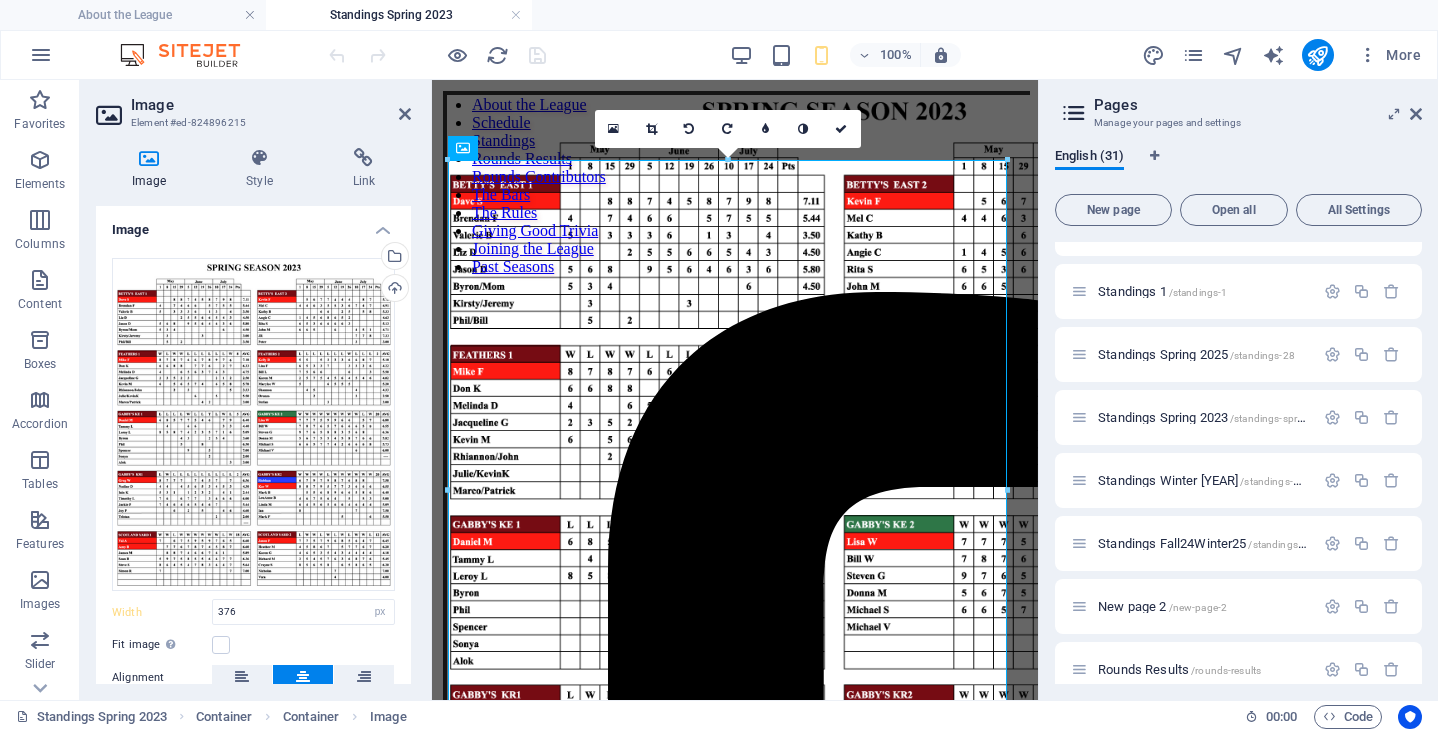 type on "769" 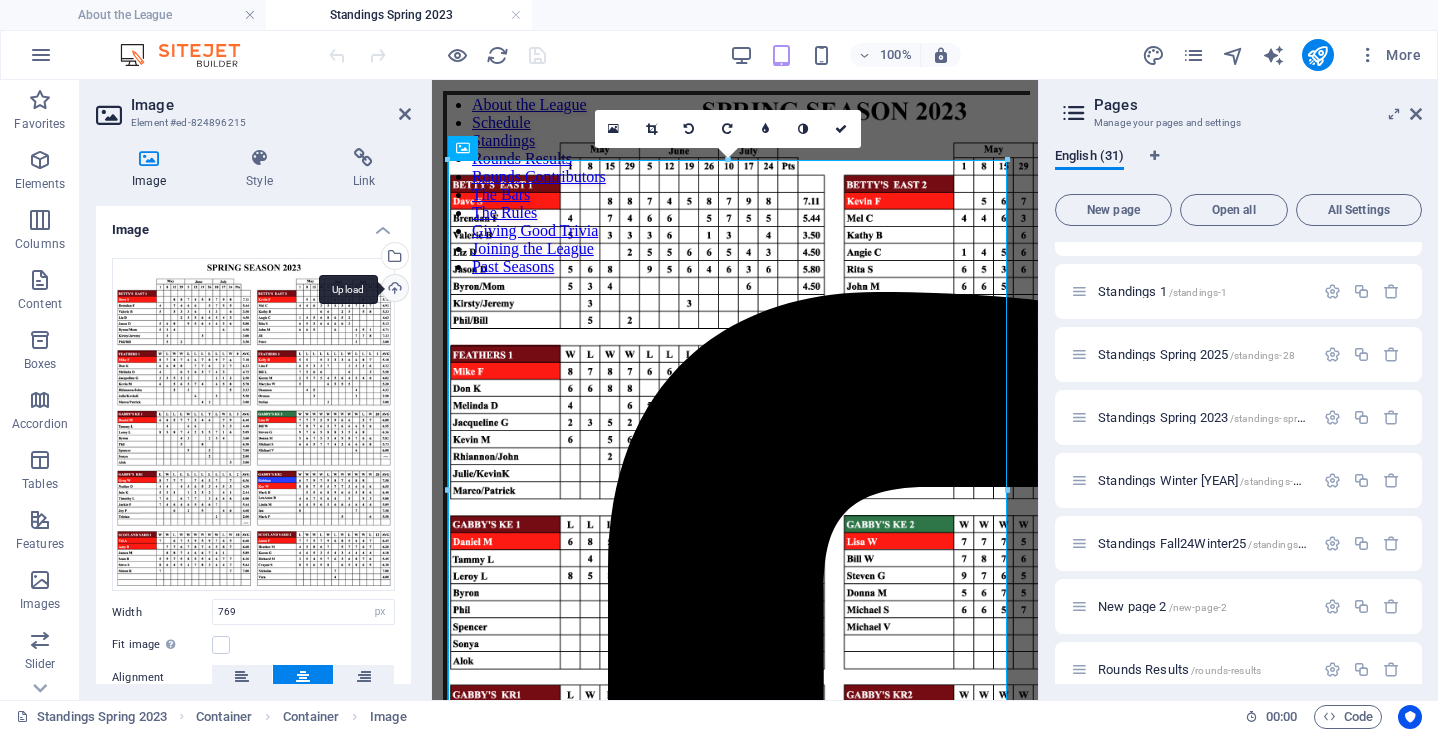 click on "Upload" at bounding box center (393, 290) 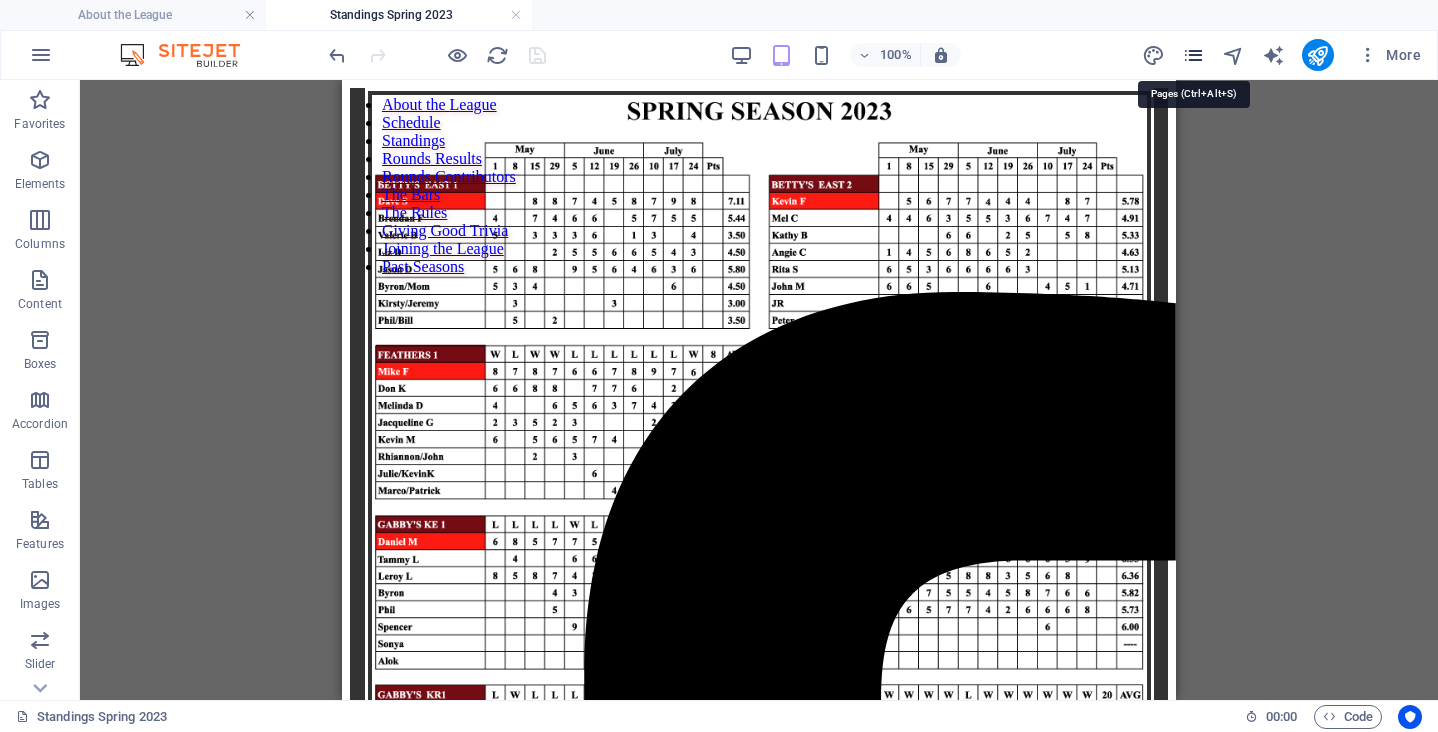click at bounding box center [1193, 55] 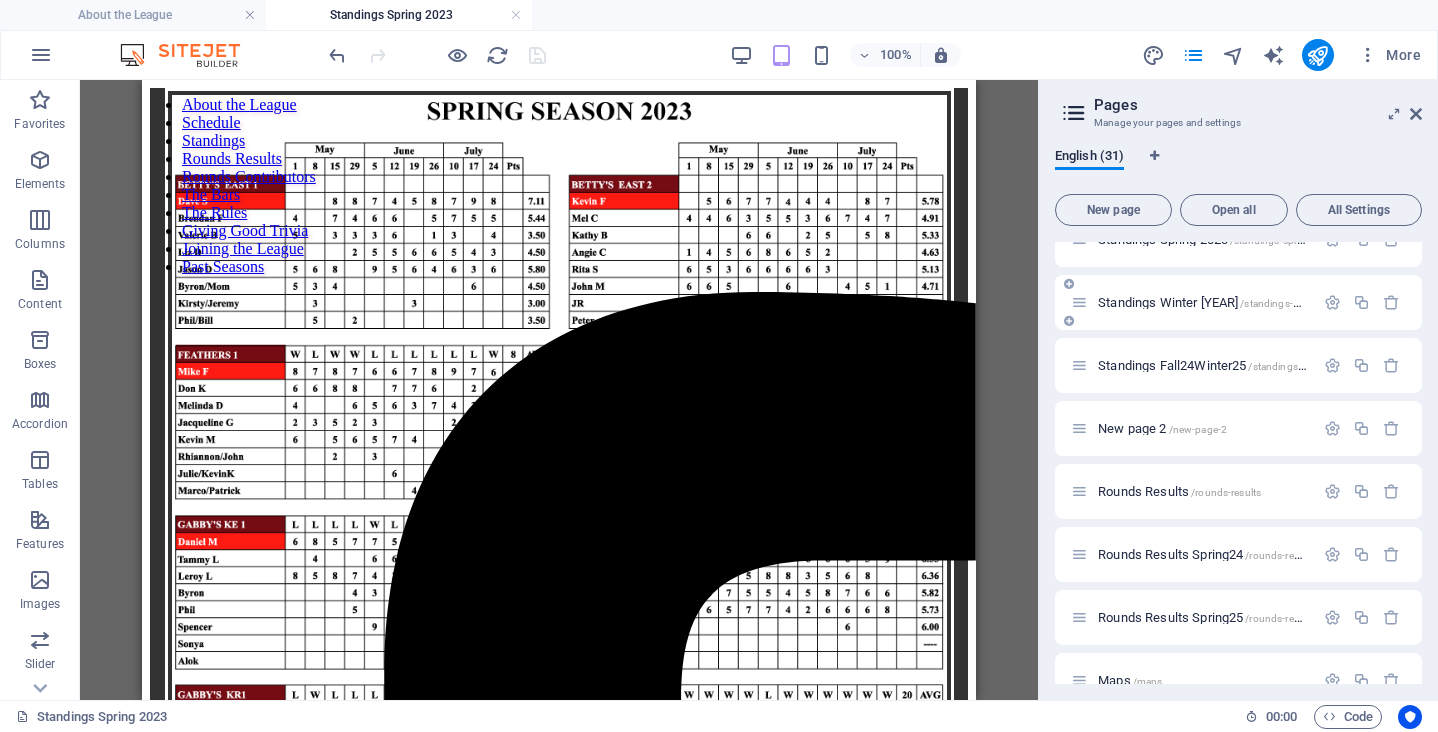 scroll, scrollTop: 1026, scrollLeft: 0, axis: vertical 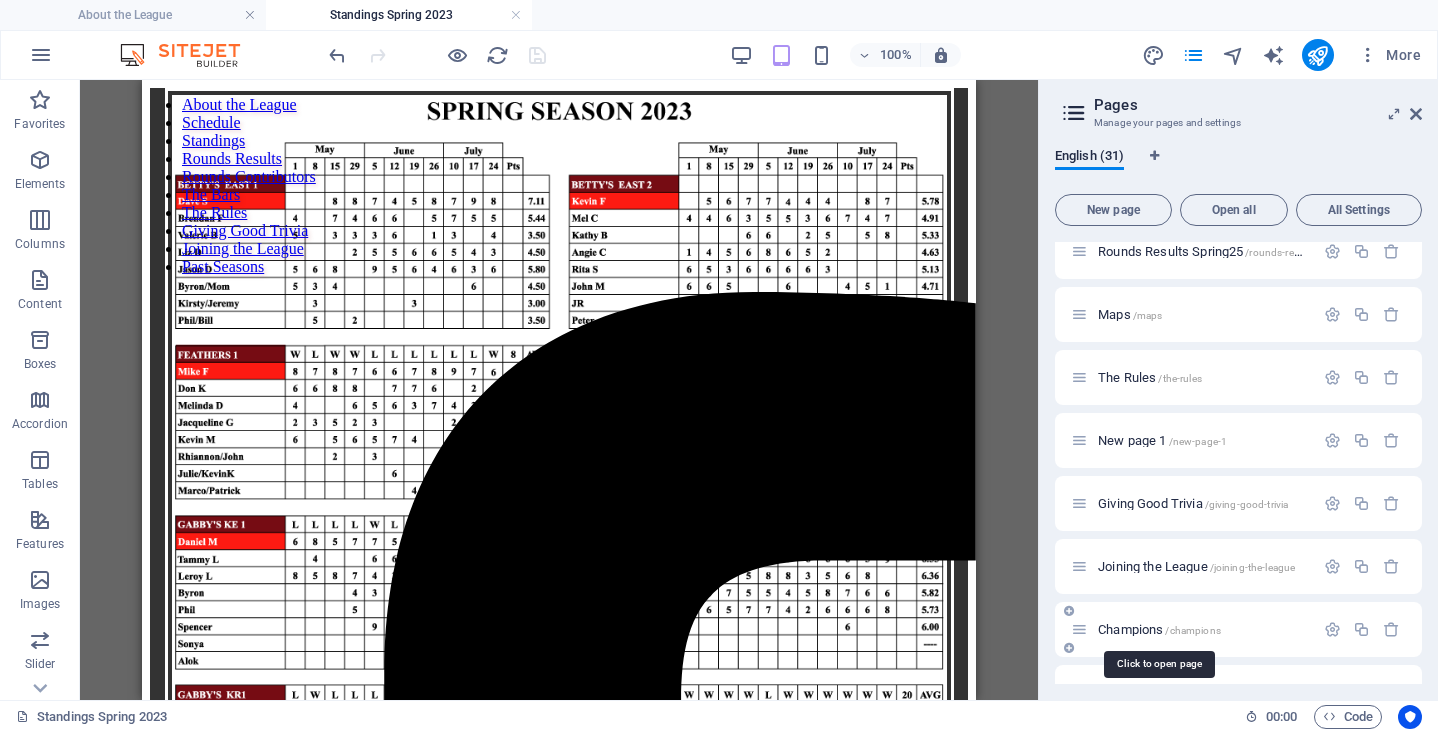 click on "Champions /champions" at bounding box center [1159, 629] 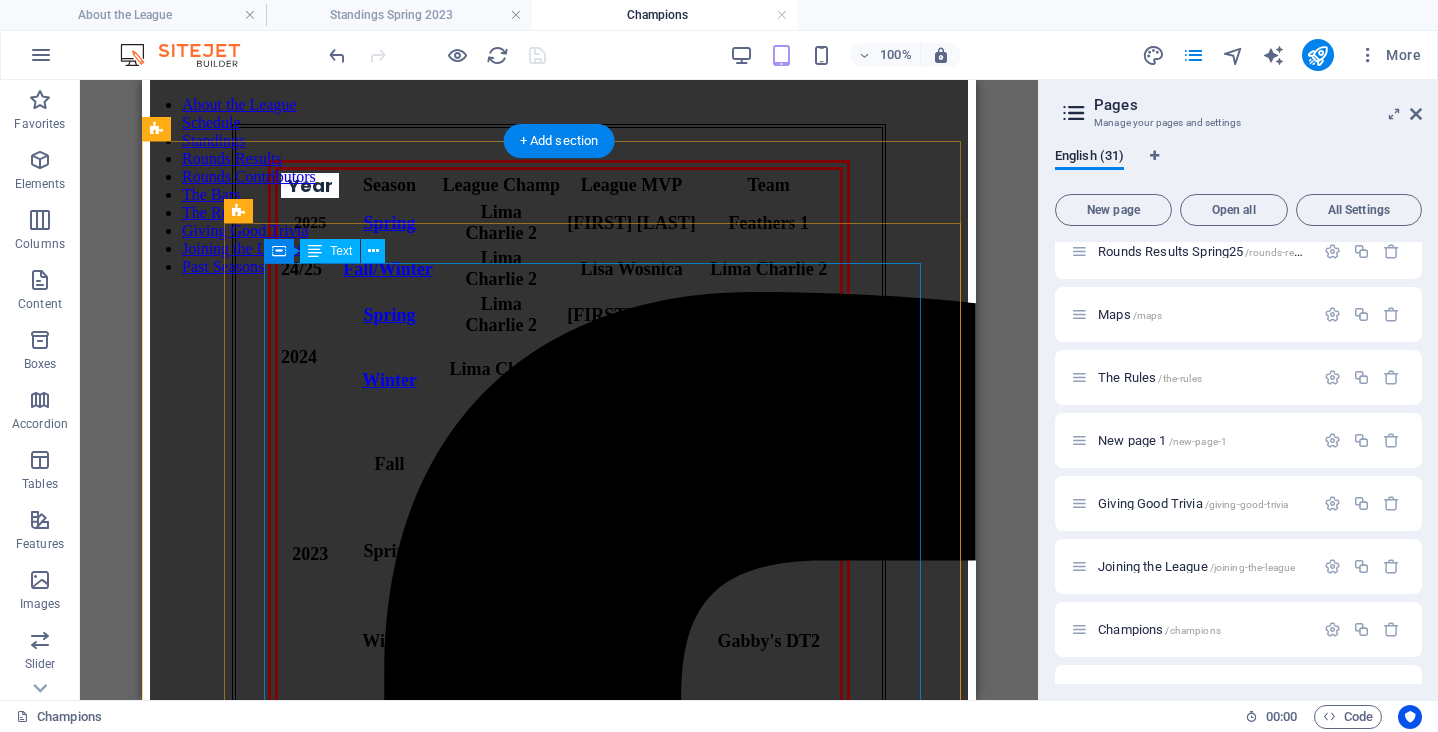 scroll, scrollTop: 285, scrollLeft: 0, axis: vertical 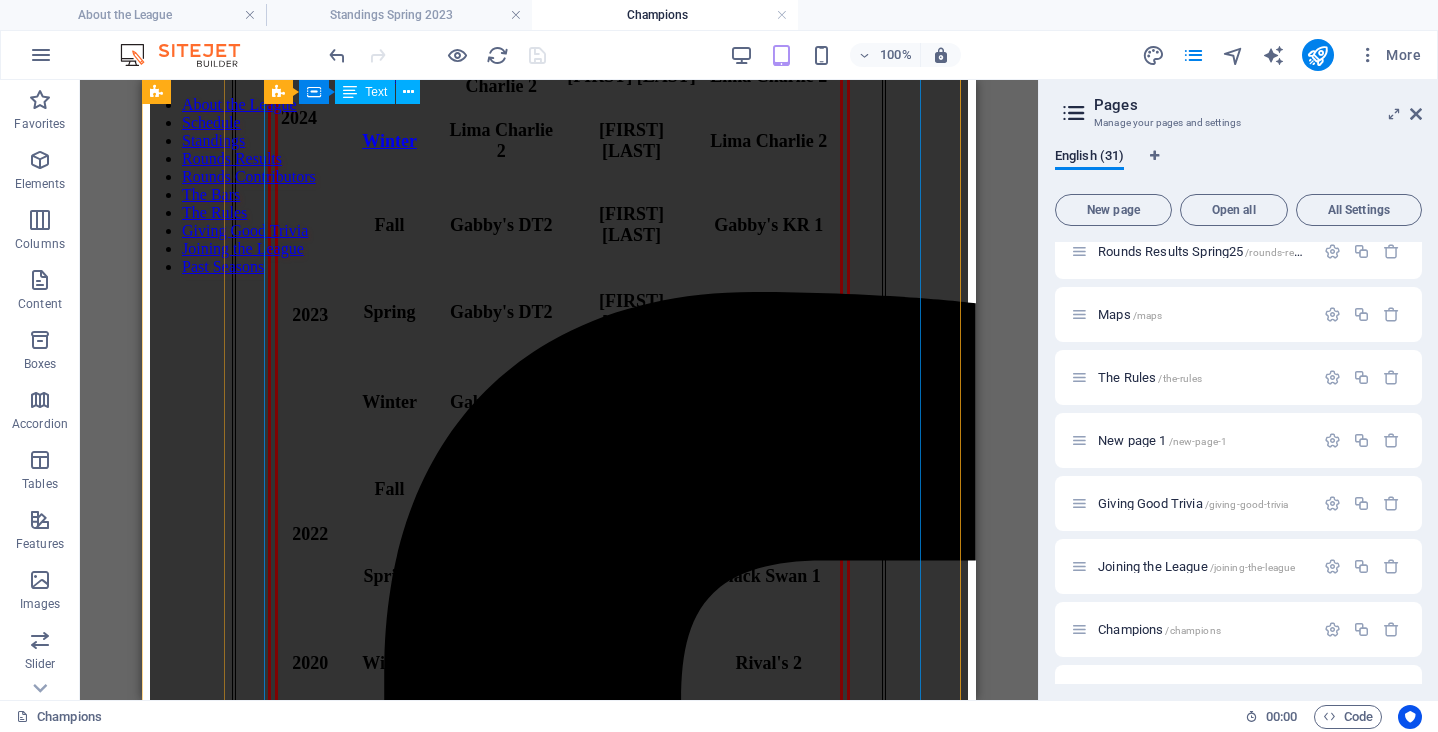 click on "Year  Season League Champ League MVP Team 2025 Spring Lima Charlie 2 Matt Moore Feathers 1 24/25 Fall/Winter Lima Charlie 2 Lisa Wosnica Lima Charlie 2  2024 Spring Lima Charlie 2 Lisa Woznica Lima Charlie 2 Winter Lima Charlie 2 Lisa Woznica Lima Charlie 2 2023 Fall Gabby's DT2  Greg Walker Gabby's KR 1 Spring Gabby's DT2 Siobhan Dempsey Gabby's KR 2 Winter Gabby's DT1 Bill Wood Gabby's DT2 2022 Fall betty's 1 Lisa Woznica betty's 2 Spring Scotland Yard 1  Dave Sampson Black Swan 1 2020  Winter betty's 2 Matt Moore Rival's 2 2019 Fall Salty Dog 1 Matt Moore Rival's 2 Spring  Gabby's KR 2 Dave Sampson Stratenger’s 1 Winter betty's 2 Lisa Woznica betty's 2 2018 Fall Salty Dog 1 Stephen Medicky Fox & Fiddle 2  Spring Salty Dog 1 Billy Wood betty's 2 Winter Salty Dog 1 Lisa Woznica betty's 2 2017 Fall betty's 2 Lisa Woznica betty's 2 Spring  Gabby's KR 2  Matt Moore  Stratengers 2 Winter Salty Dog 1  Mark Brown Gabby's KR 2 2016 Fall  Salty Dog 1 Jason Hawkins Feathers 2 Spring Gabby's KR 2 2015" at bounding box center [559, 2015] 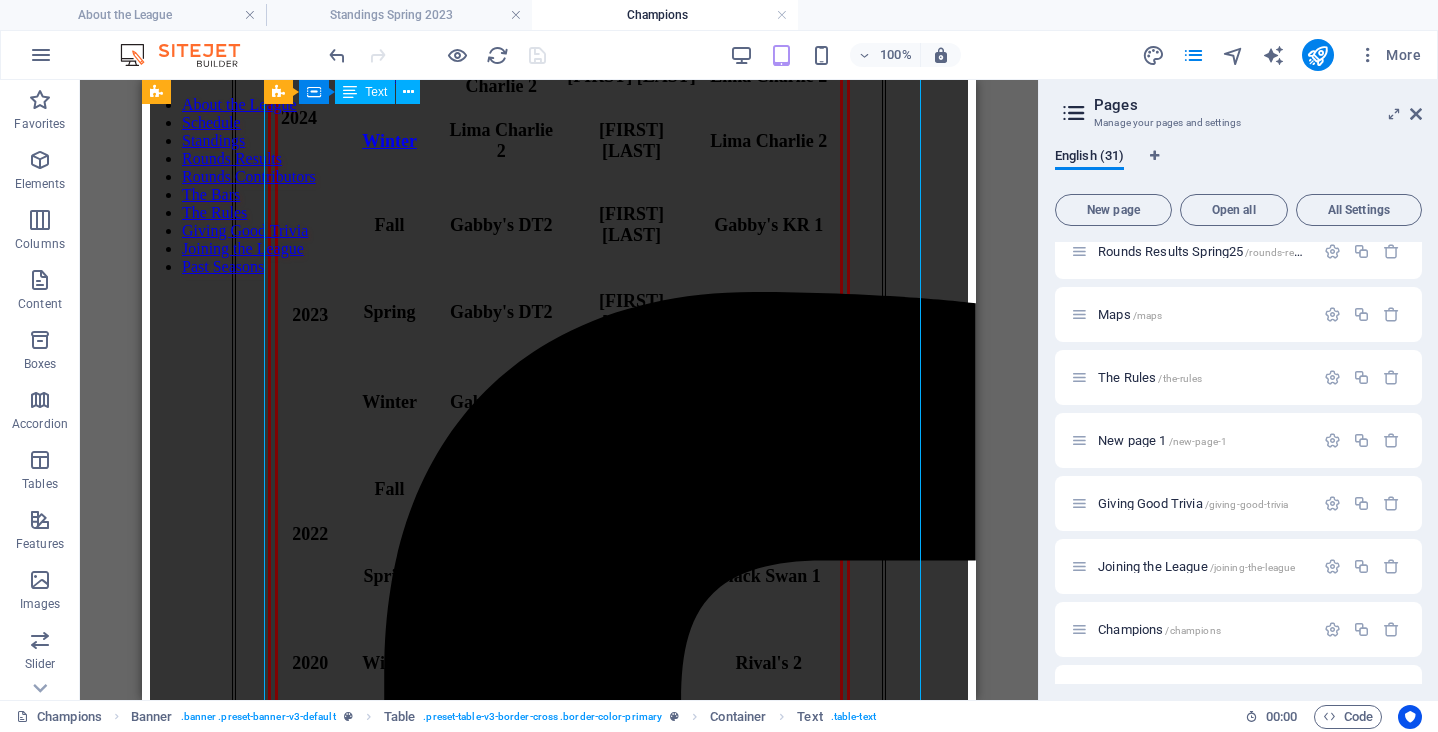 click on "Year  Season League Champ League MVP Team 2025 Spring Lima Charlie 2 Matt Moore Feathers 1 24/25 Fall/Winter Lima Charlie 2 Lisa Wosnica Lima Charlie 2  2024 Spring Lima Charlie 2 Lisa Woznica Lima Charlie 2 Winter Lima Charlie 2 Lisa Woznica Lima Charlie 2 2023 Fall Gabby's DT2  Greg Walker Gabby's KR 1 Spring Gabby's DT2 Siobhan Dempsey Gabby's KR 2 Winter Gabby's DT1 Bill Wood Gabby's DT2 2022 Fall betty's 1 Lisa Woznica betty's 2 Spring Scotland Yard 1  Dave Sampson Black Swan 1 2020  Winter betty's 2 Matt Moore Rival's 2 2019 Fall Salty Dog 1 Matt Moore Rival's 2 Spring  Gabby's KR 2 Dave Sampson Stratenger’s 1 Winter betty's 2 Lisa Woznica betty's 2 2018 Fall Salty Dog 1 Stephen Medicky Fox & Fiddle 2  Spring Salty Dog 1 Billy Wood betty's 2 Winter Salty Dog 1 Lisa Woznica betty's 2 2017 Fall betty's 2 Lisa Woznica betty's 2 Spring  Gabby's KR 2  Matt Moore  Stratengers 2 Winter Salty Dog 1  Mark Brown Gabby's KR 2 2016 Fall  Salty Dog 1 Jason Hawkins Feathers 2 Spring Gabby's KR 2 2015" at bounding box center [559, 2015] 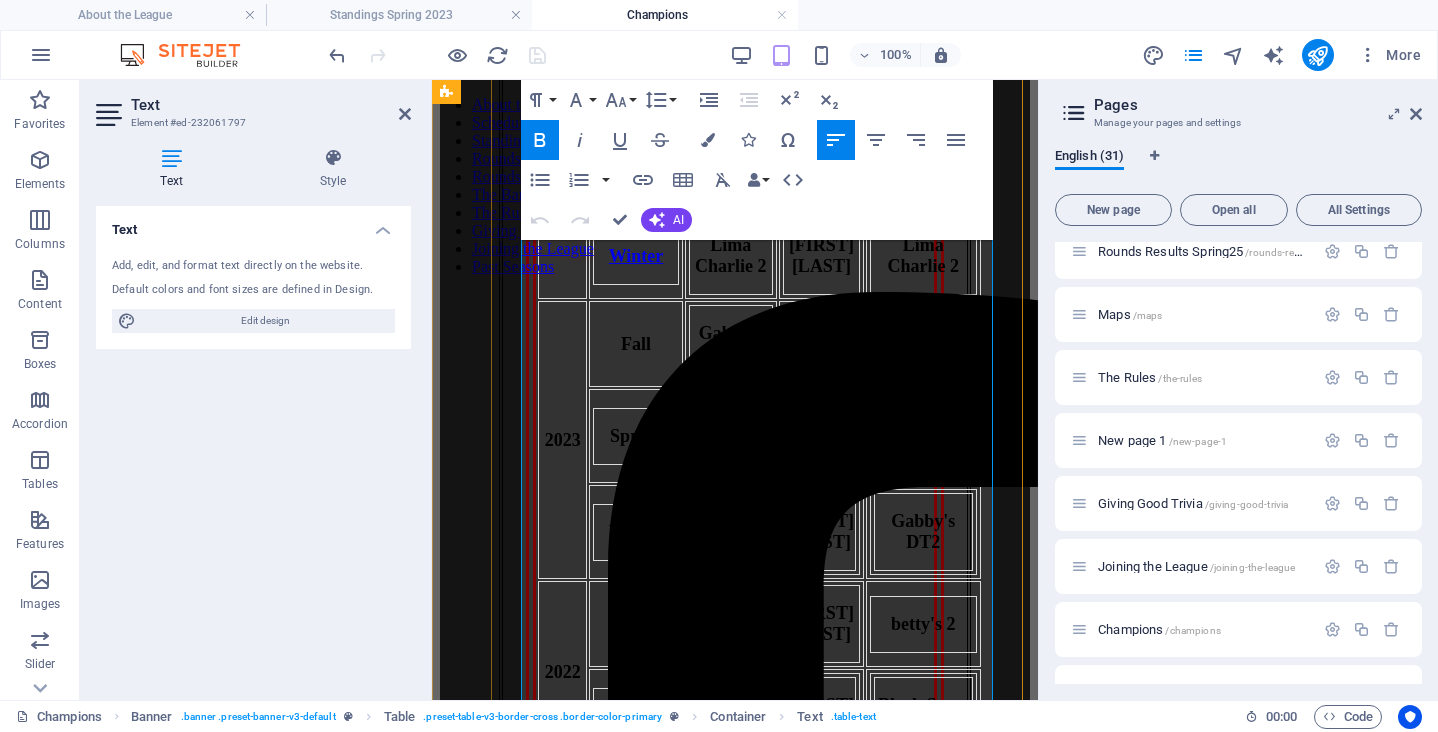 scroll, scrollTop: 595, scrollLeft: 0, axis: vertical 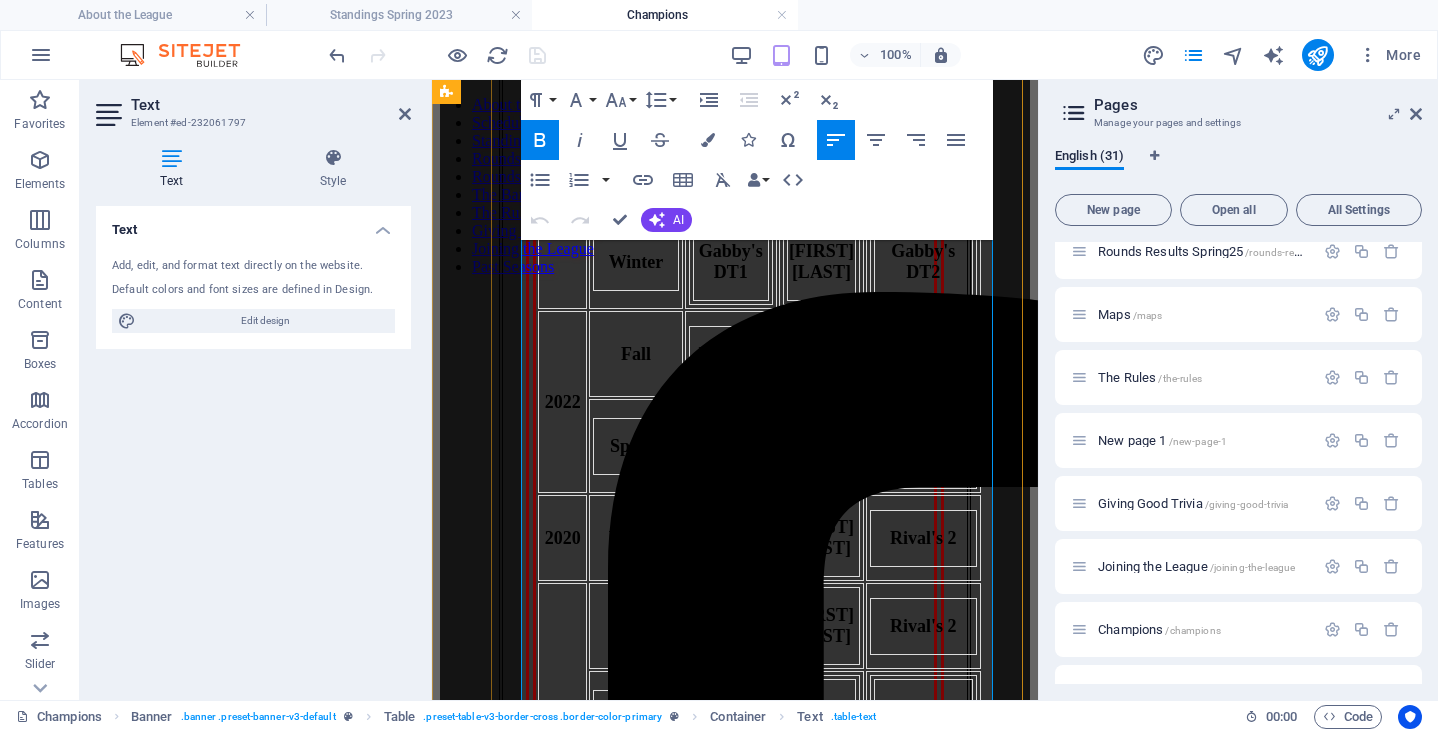 click on "Spring" at bounding box center (636, 166) 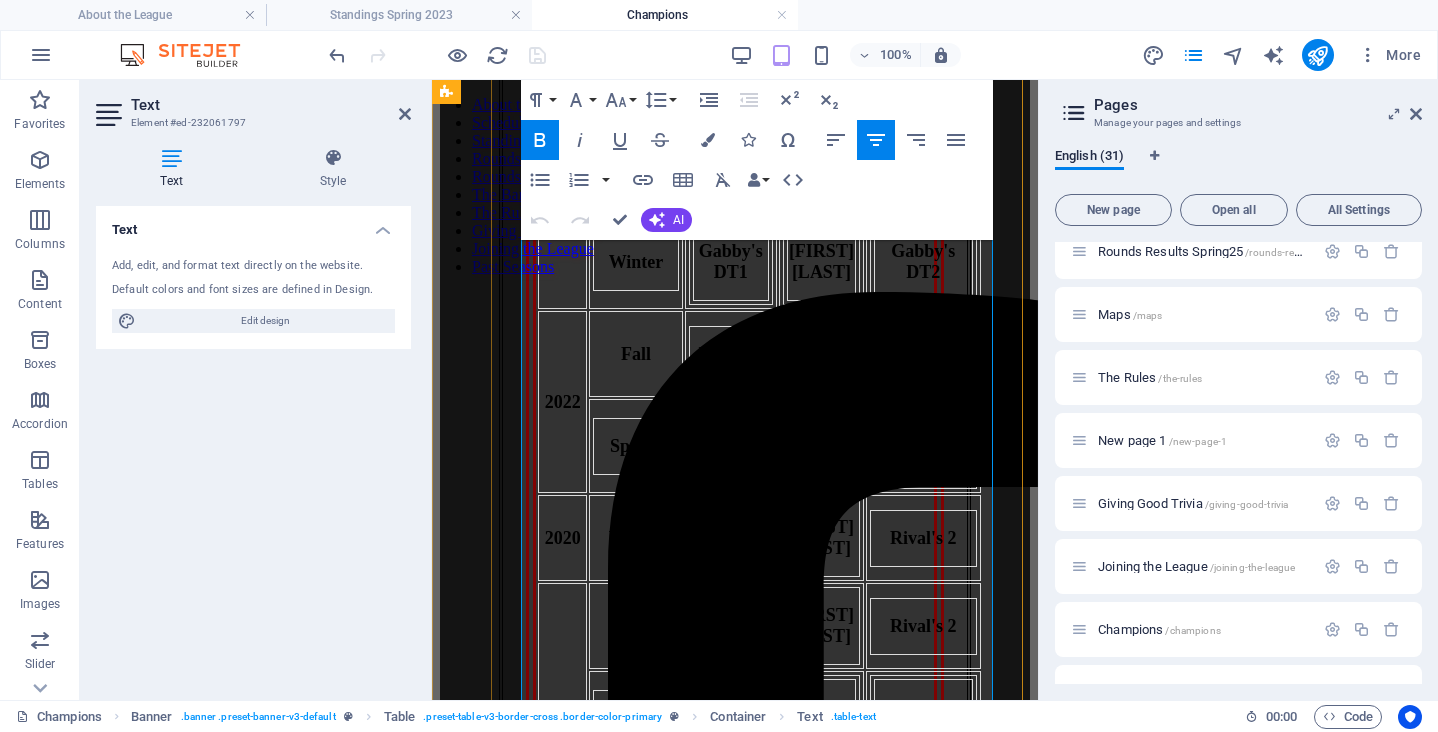 click on "Spring" at bounding box center [636, 166] 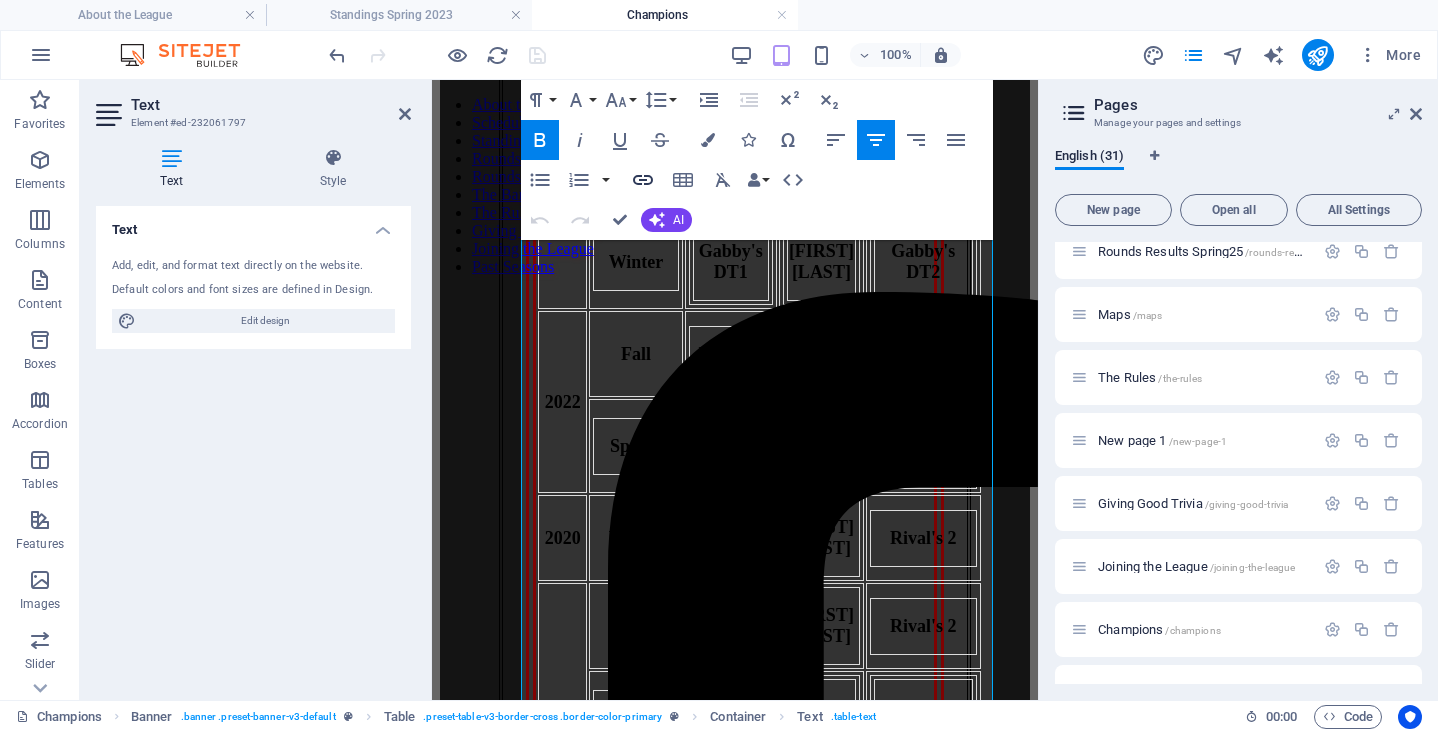 click 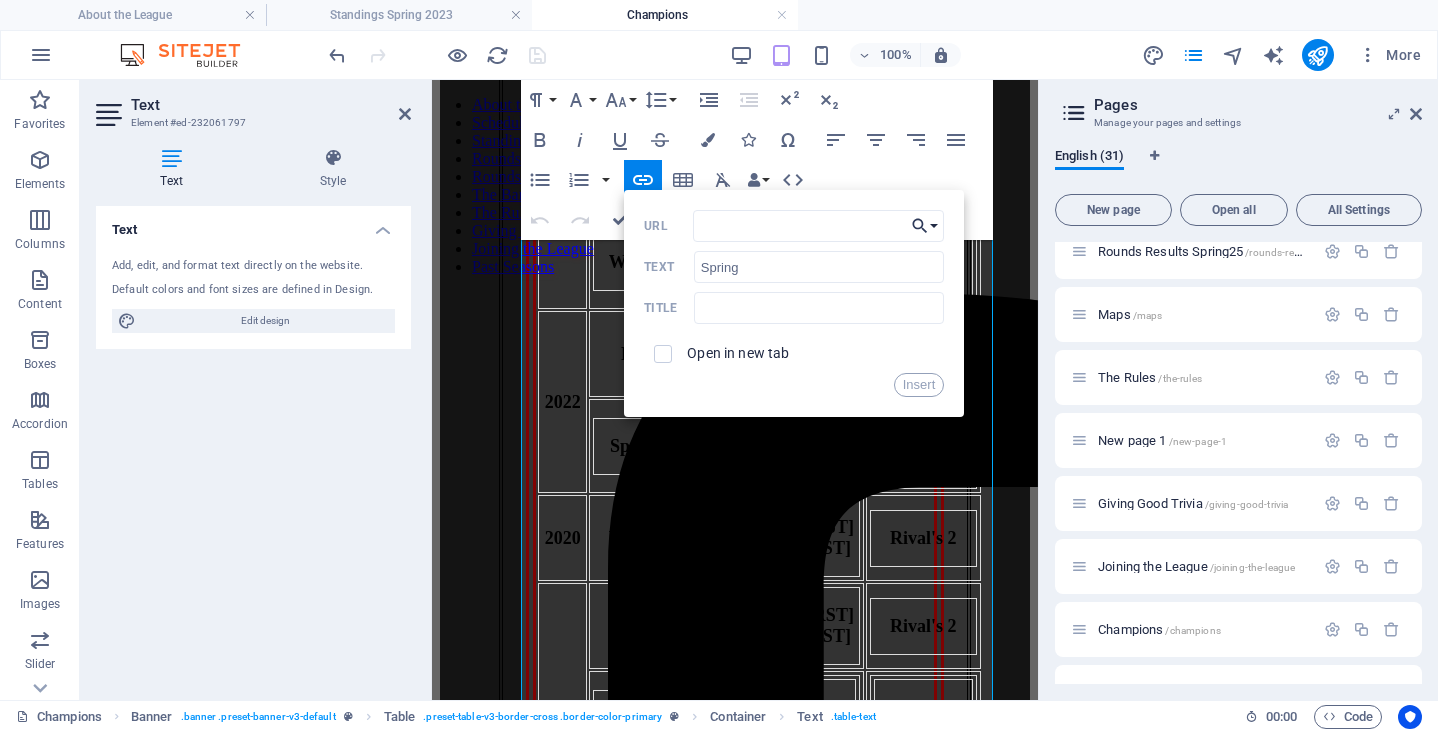 click on "Choose Link" at bounding box center [925, 226] 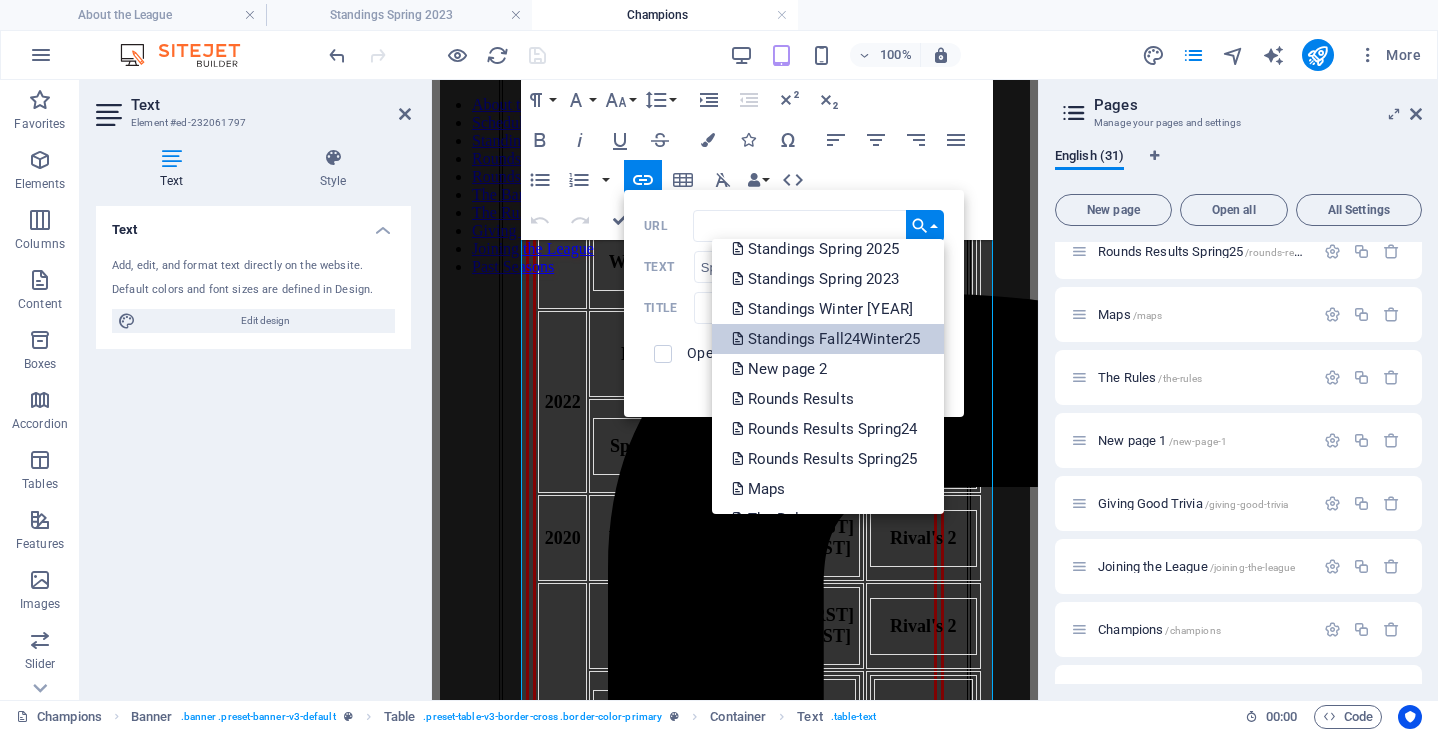 scroll, scrollTop: 269, scrollLeft: 0, axis: vertical 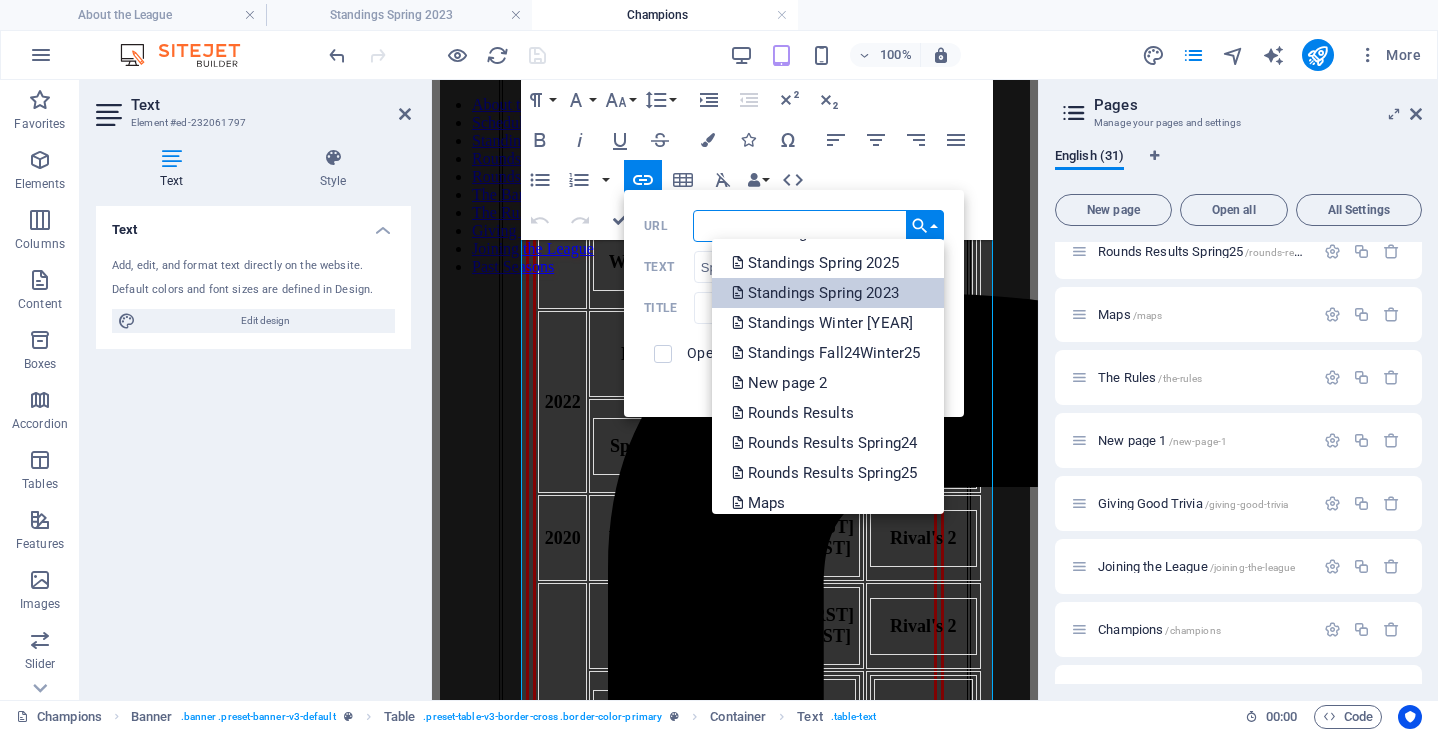 click on "Standings Spring 2023" at bounding box center [817, 293] 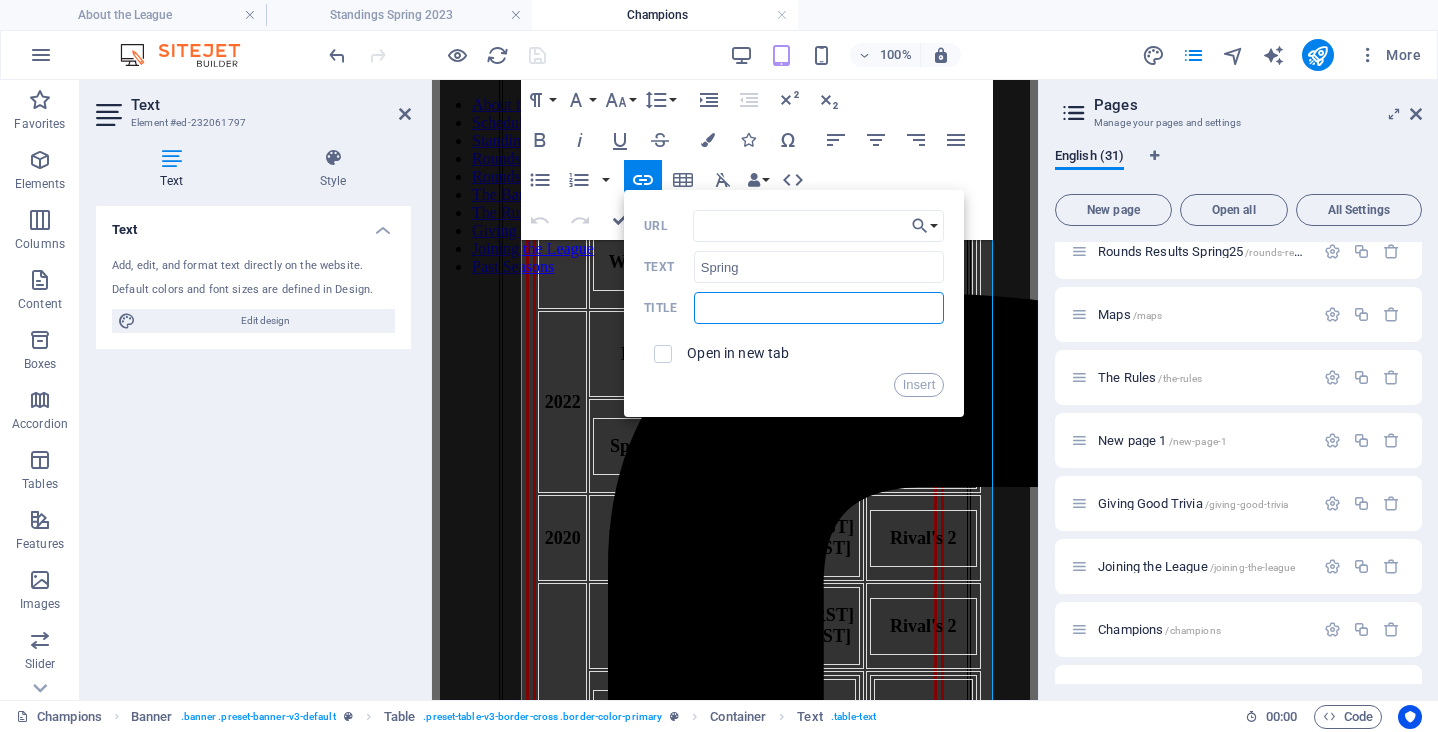 click at bounding box center (819, 308) 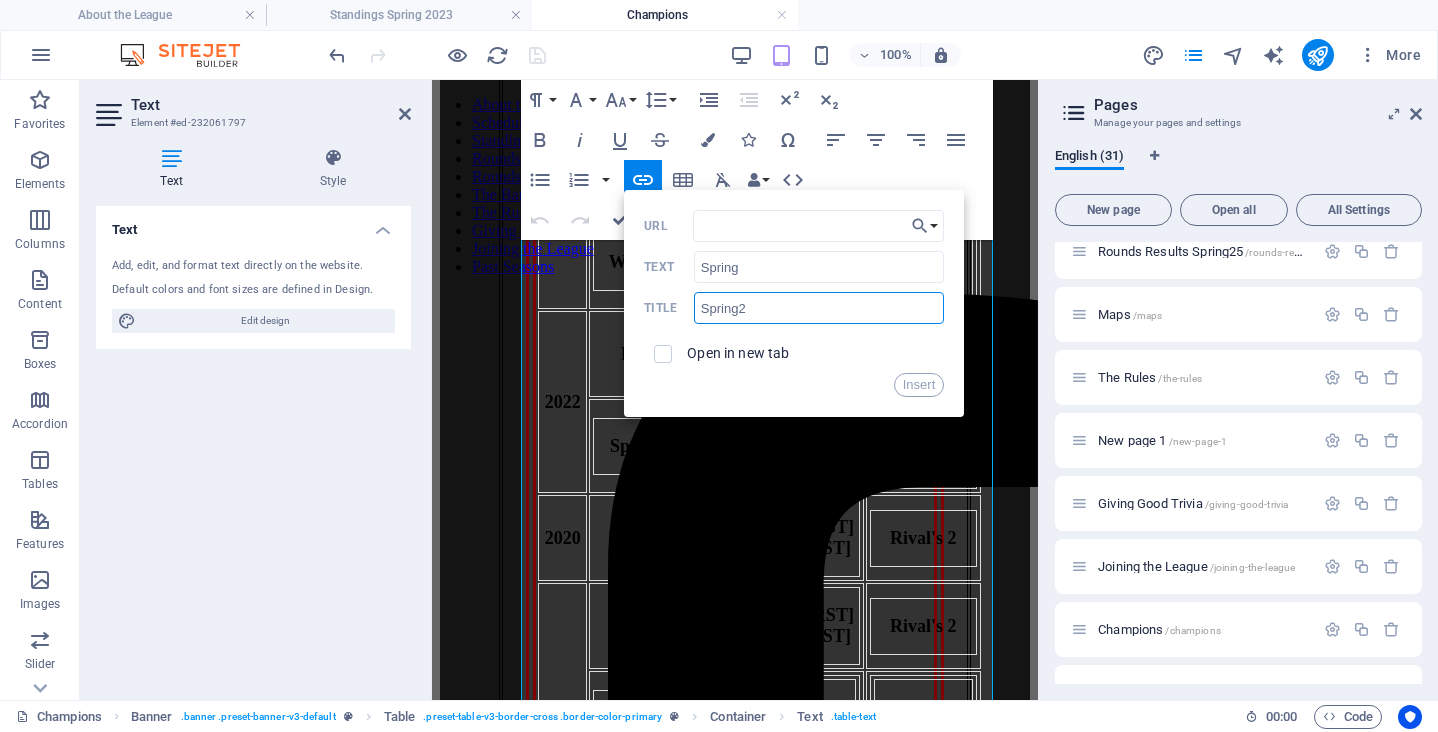 type on "Spring23" 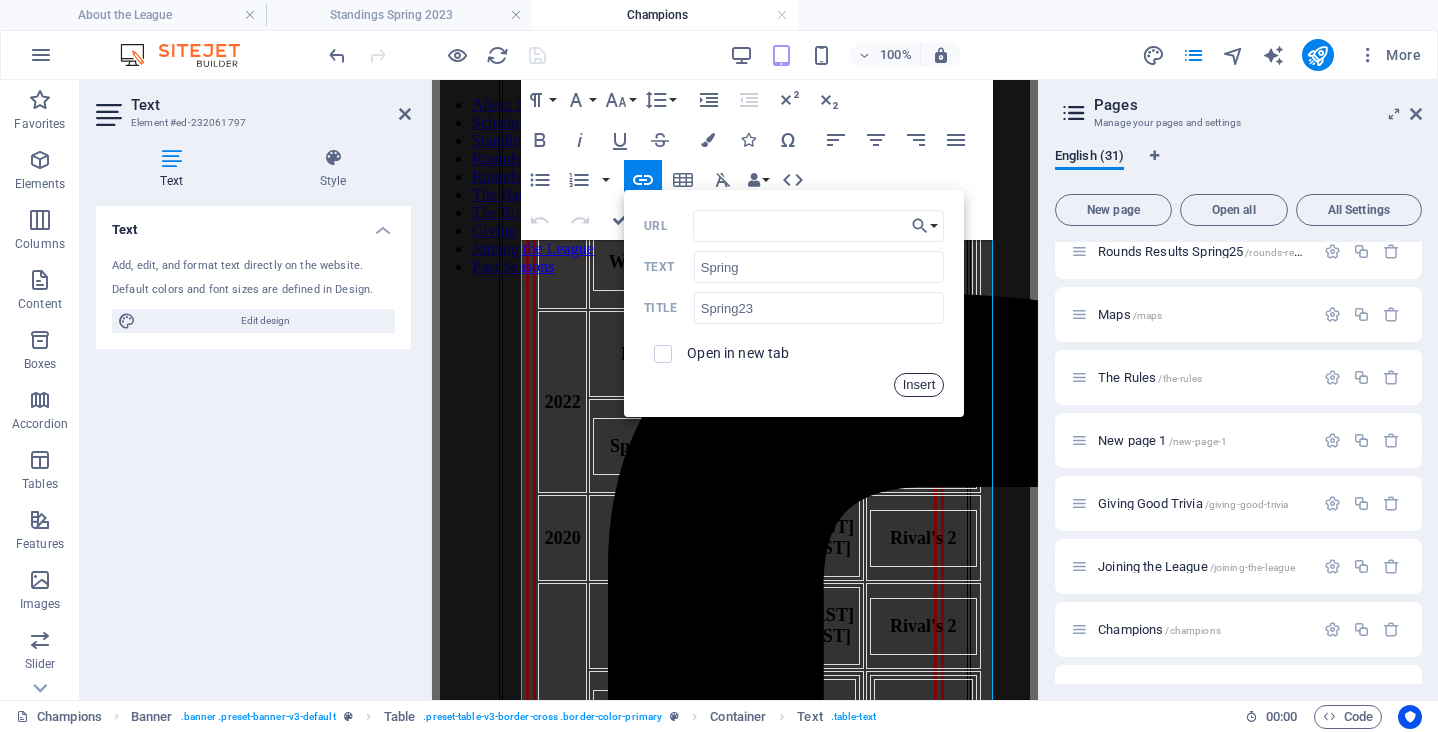 click on "Insert" at bounding box center (919, 385) 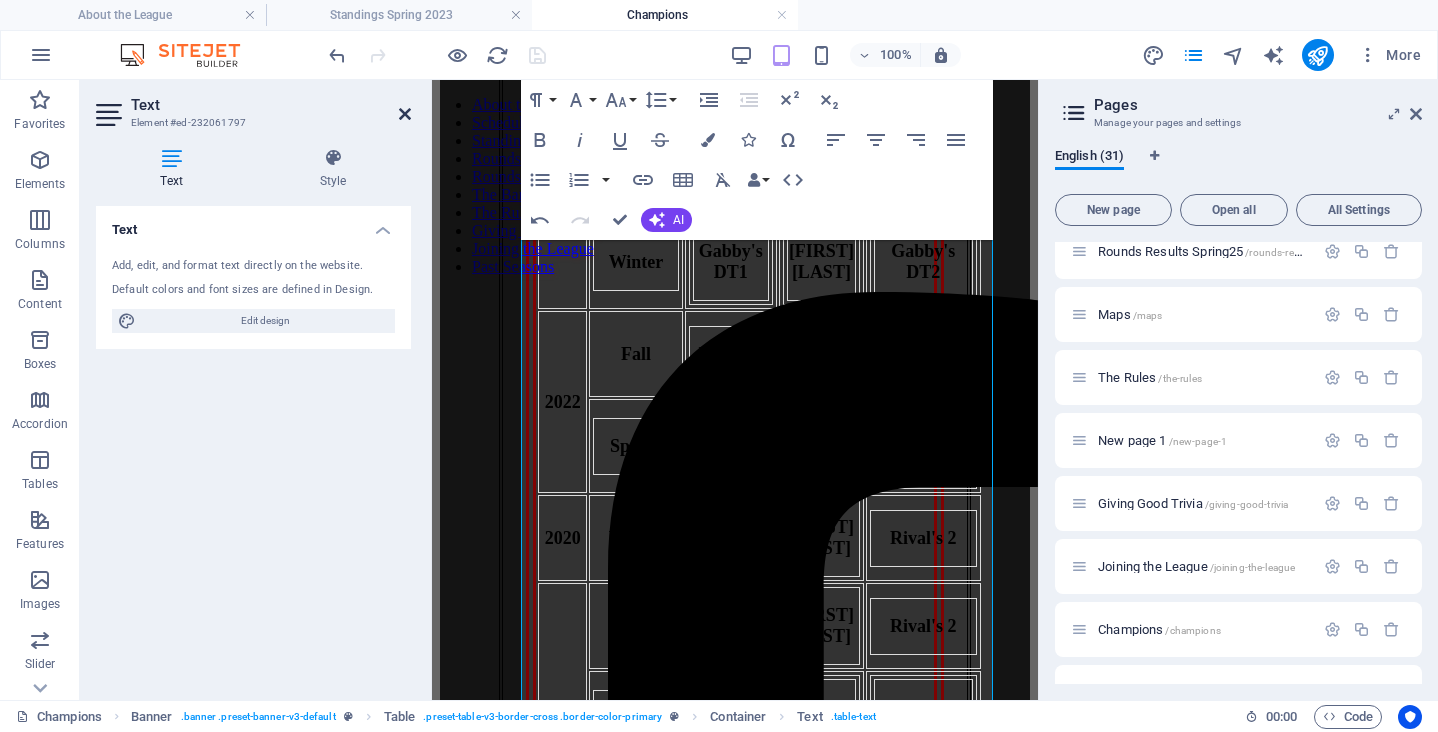 click at bounding box center [405, 114] 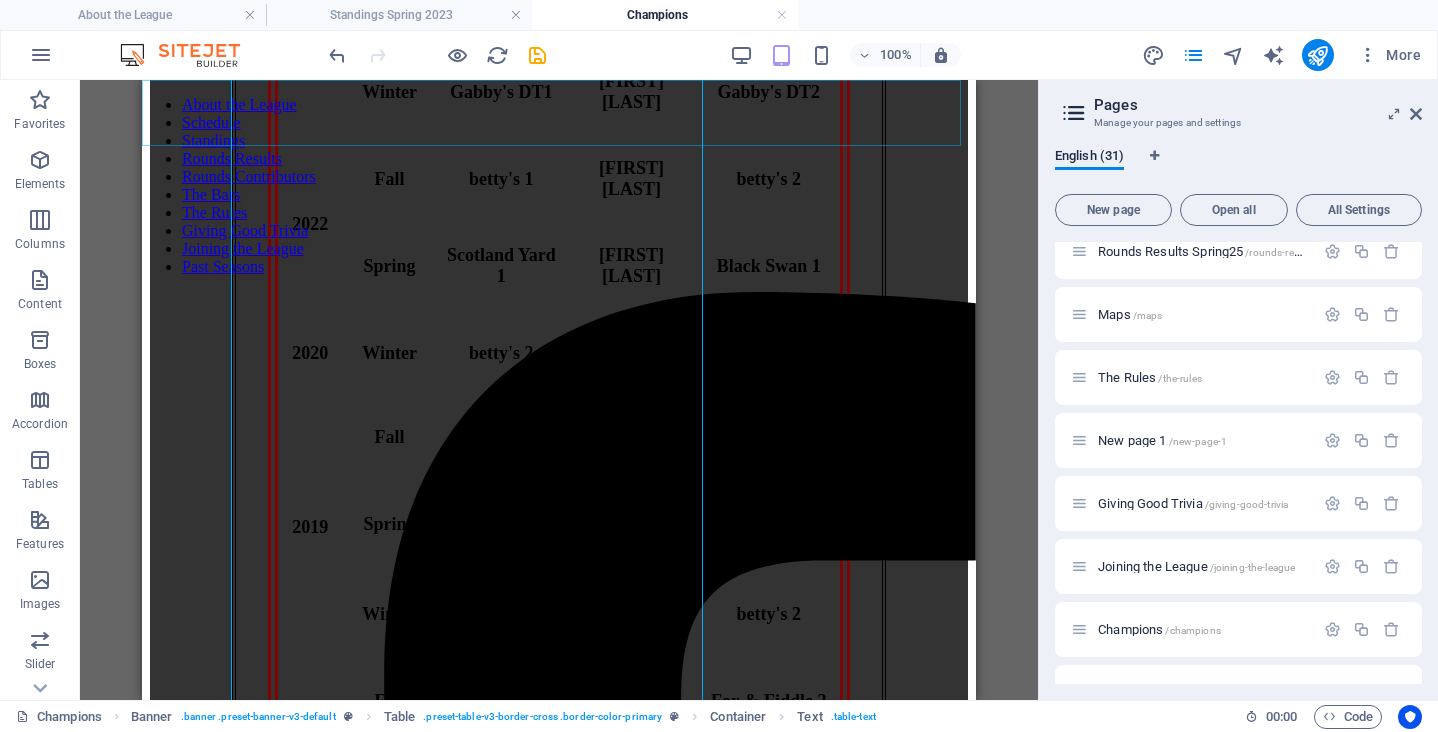 scroll, scrollTop: 628, scrollLeft: 0, axis: vertical 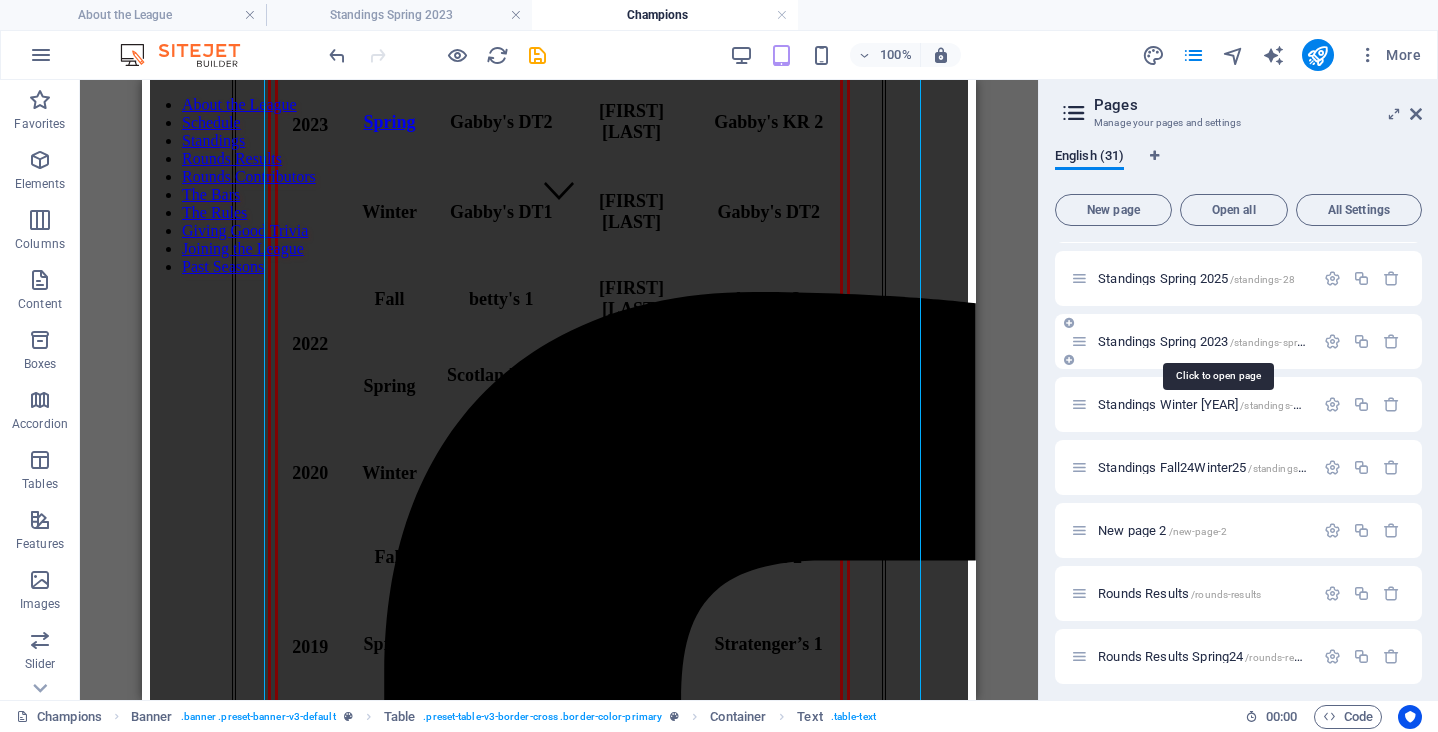 click on "Standings Spring 2023 /standings-spring-2023" at bounding box center [1218, 341] 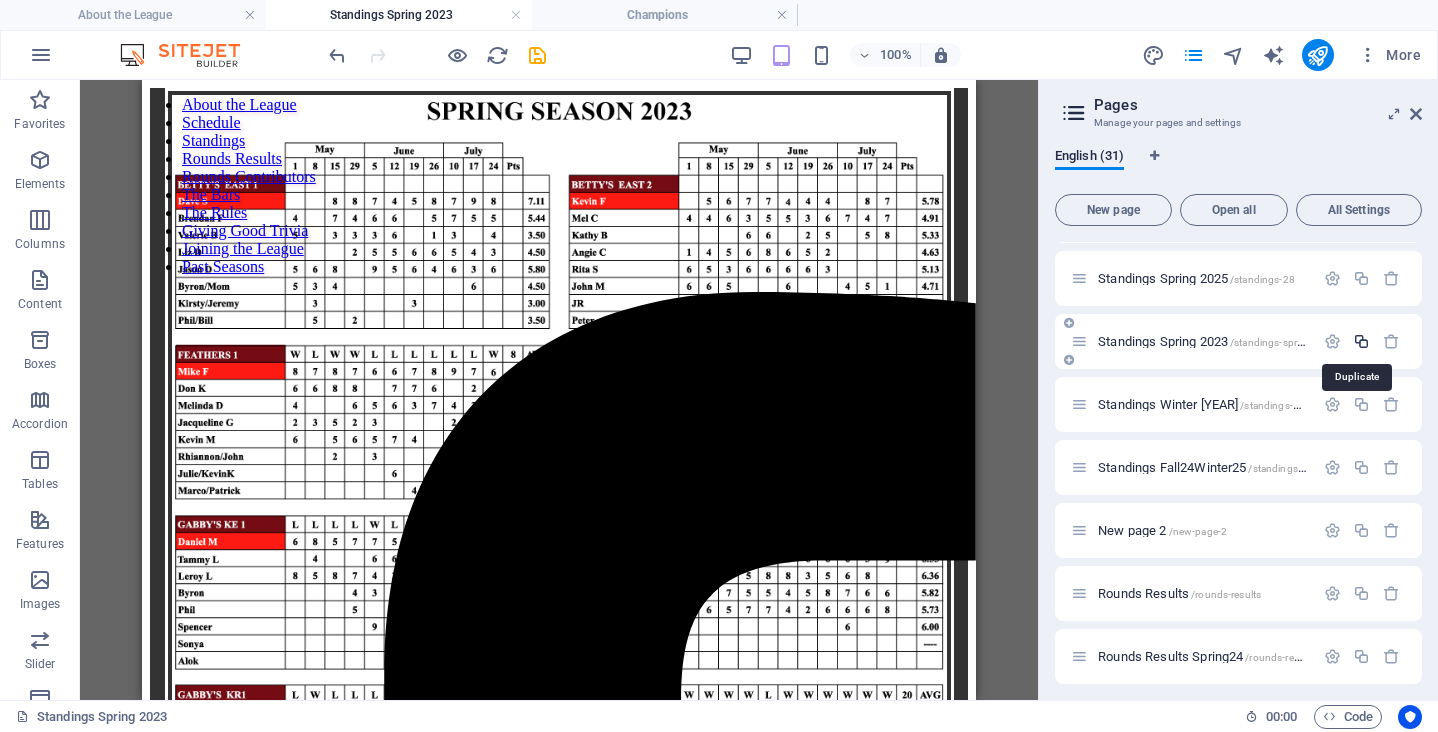 click at bounding box center [1361, 341] 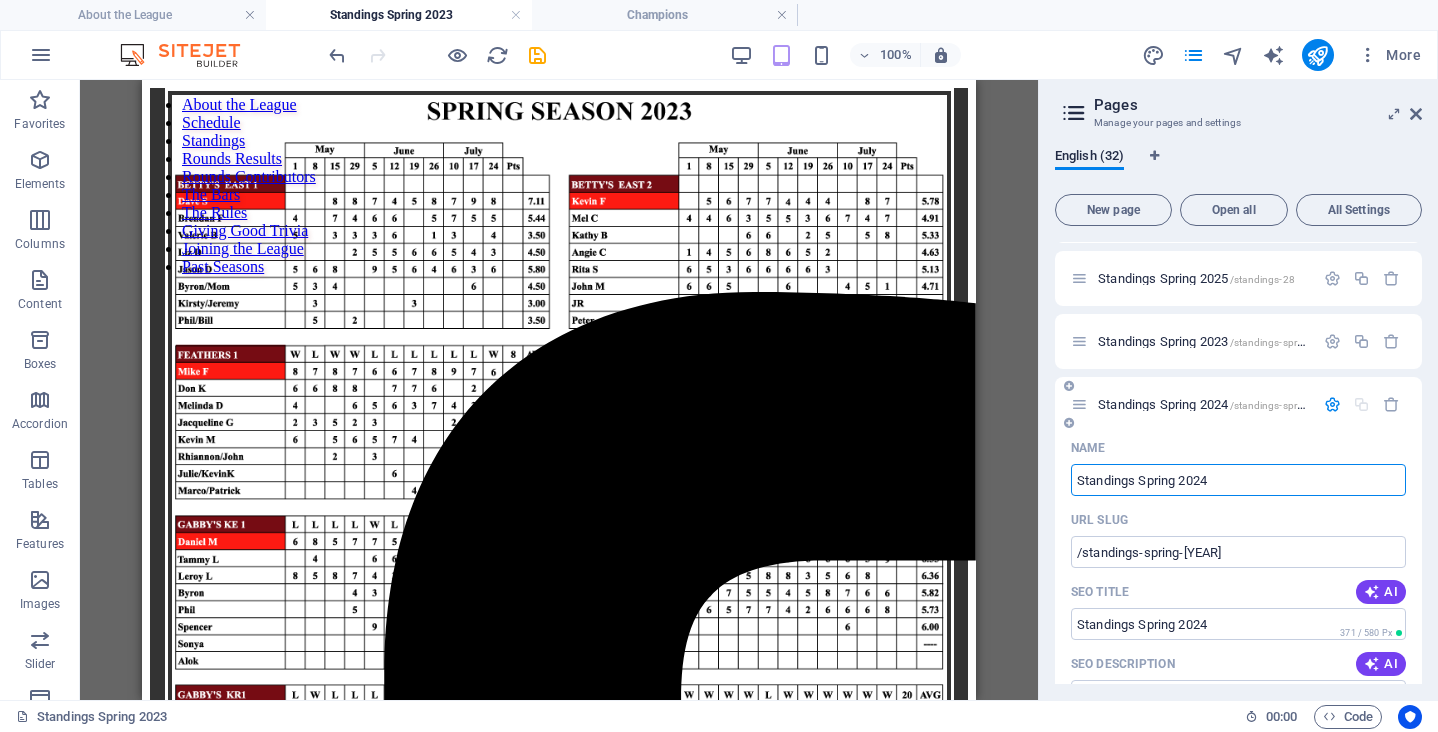 click on "Standings Spring 2024" at bounding box center (1238, 480) 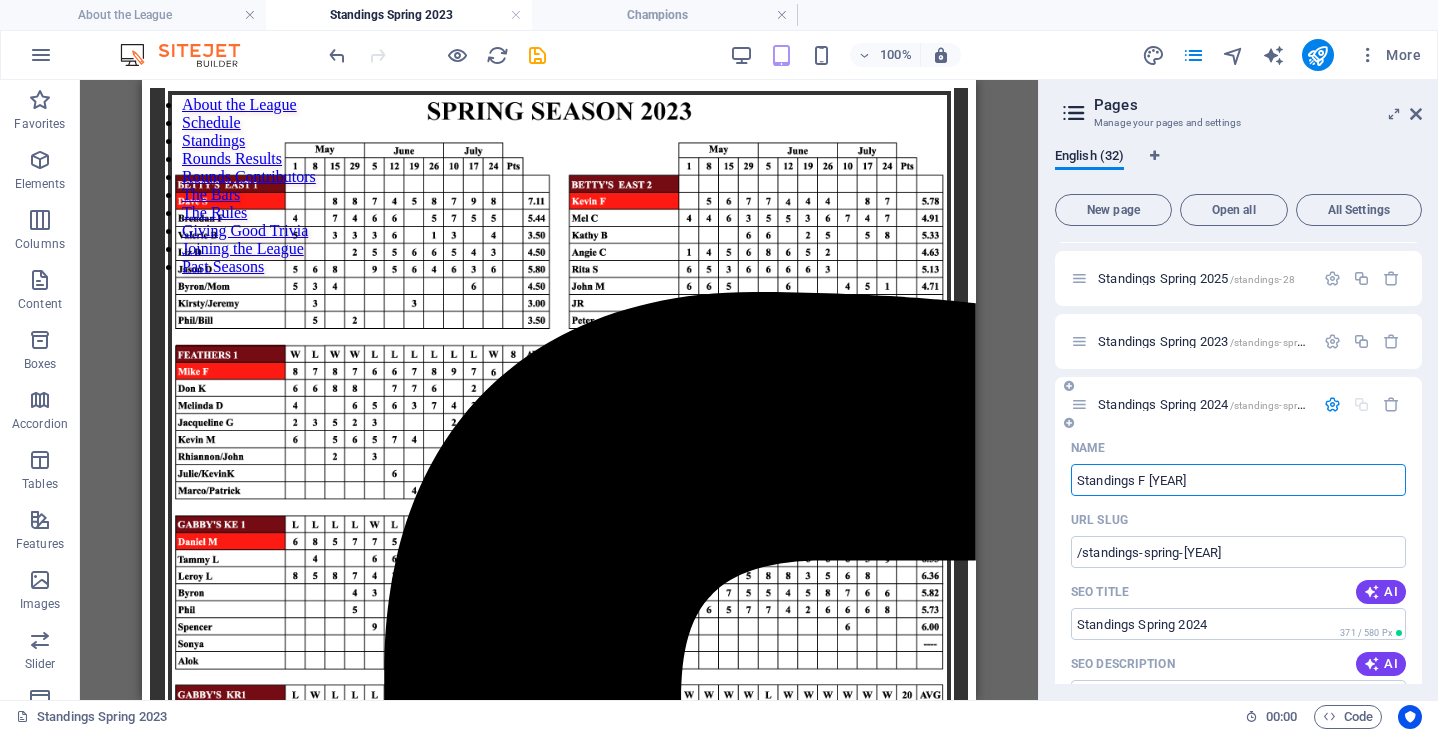 type on "Standings Fa 2024" 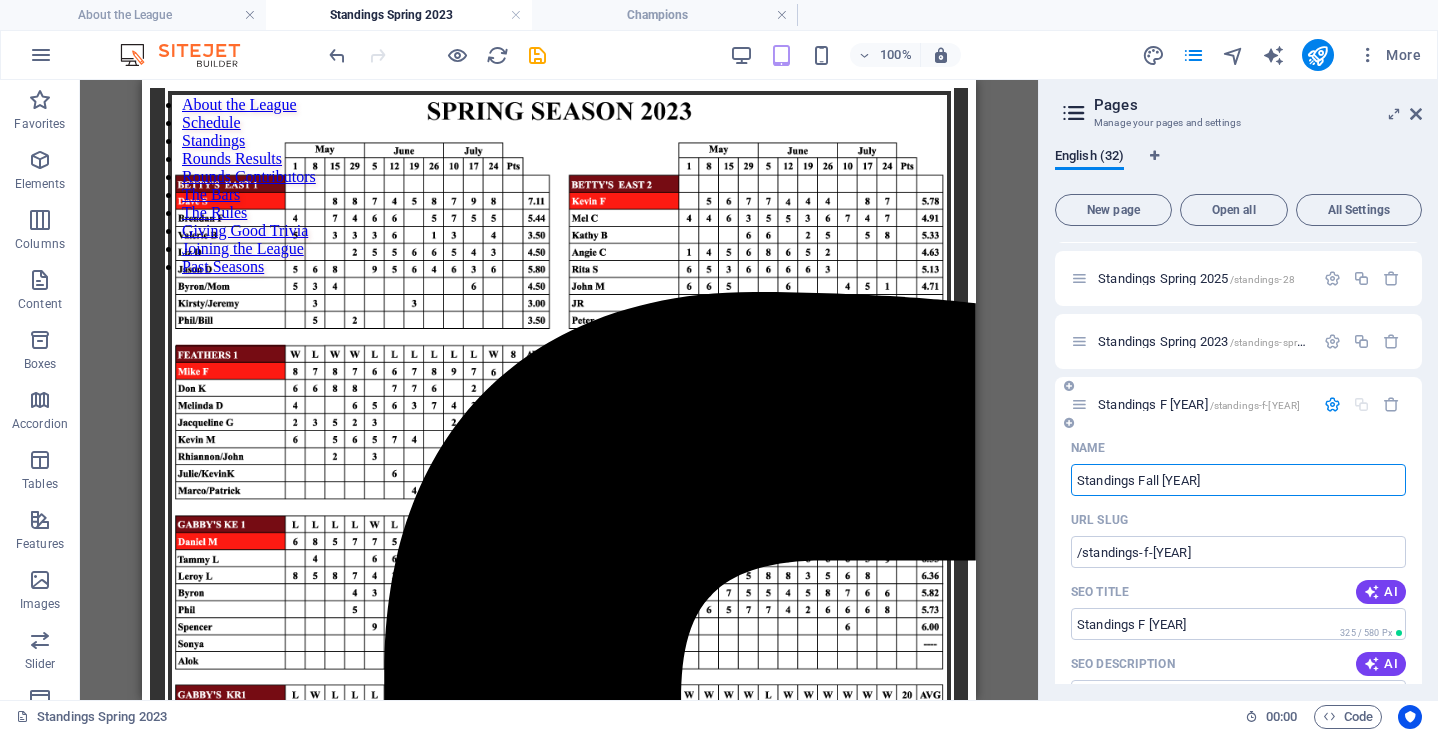 type on "Standings Fall 2024" 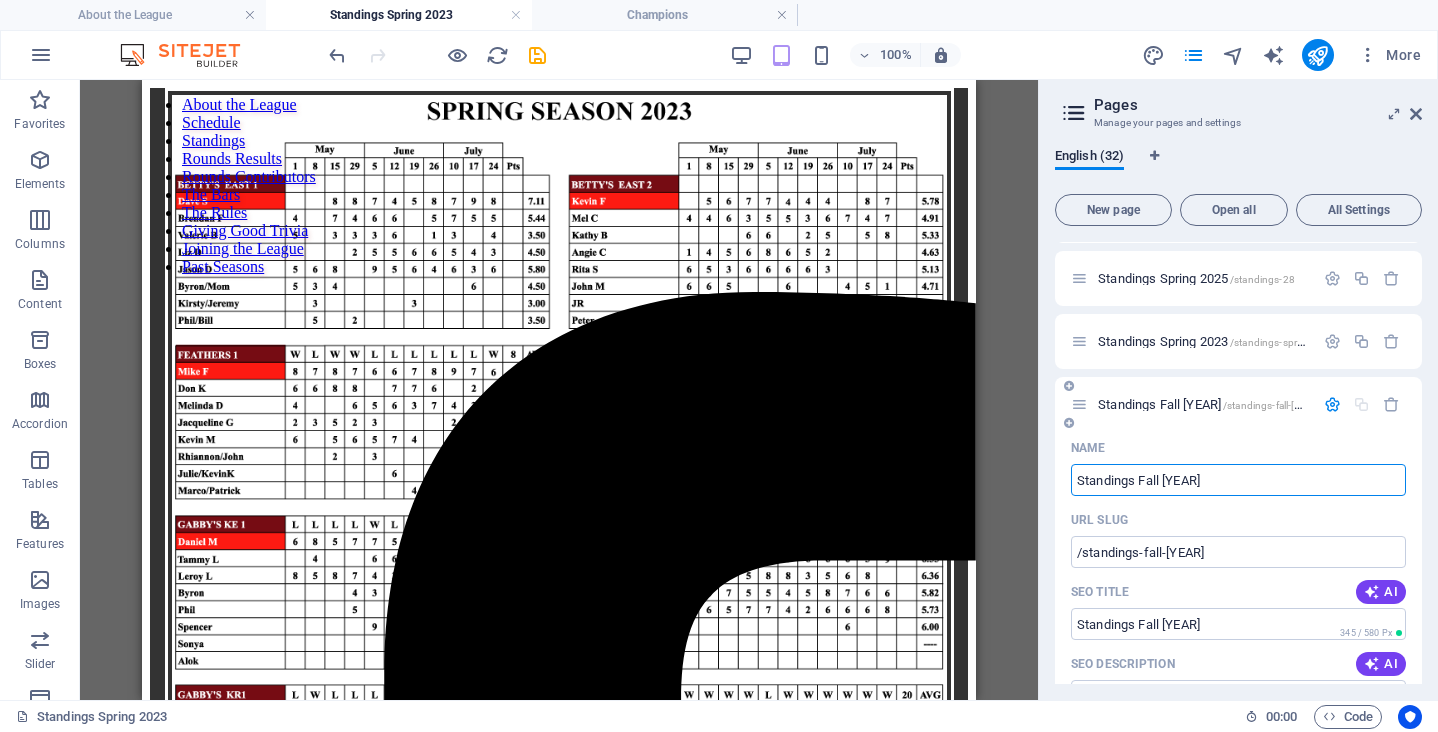 drag, startPoint x: 1185, startPoint y: 481, endPoint x: 1211, endPoint y: 481, distance: 26 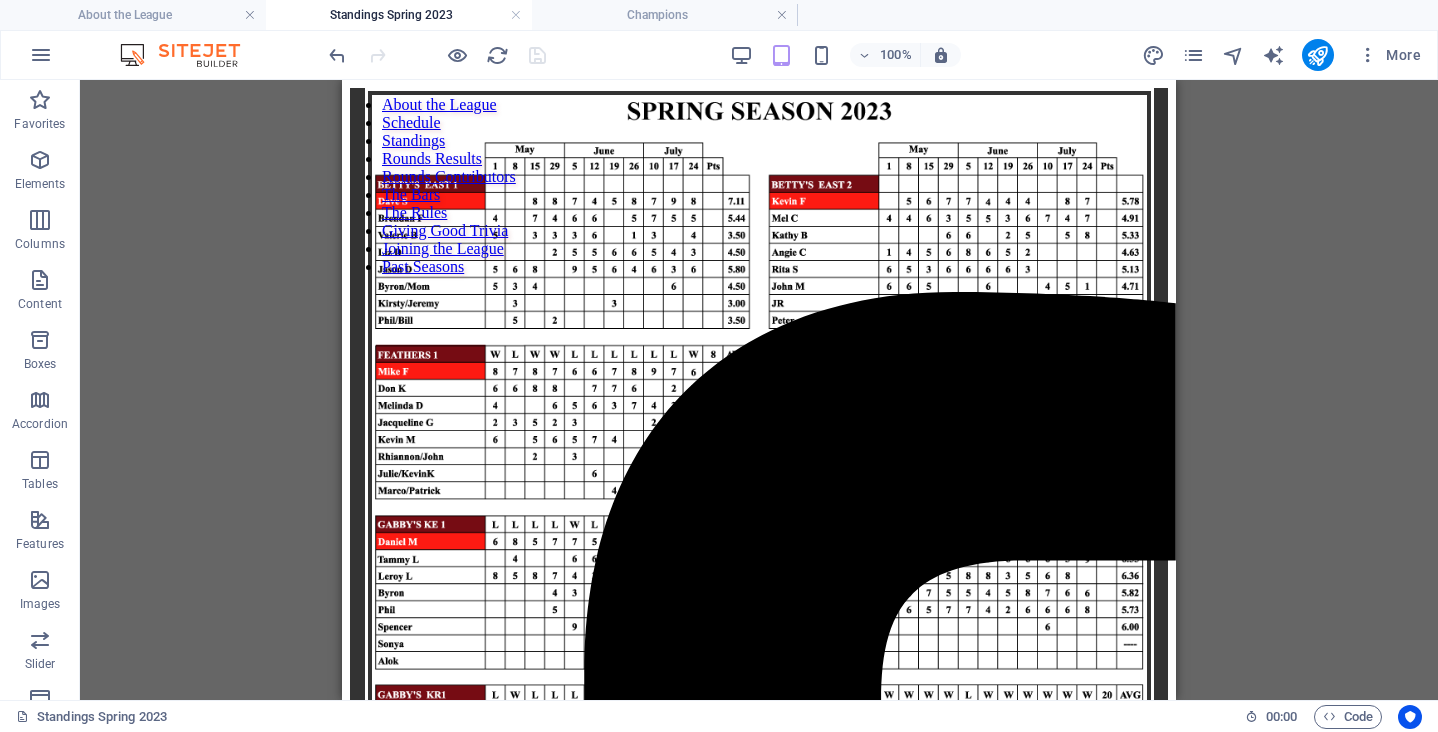 click on "About the League Standings Spring 2023 Champions" at bounding box center [719, 15] 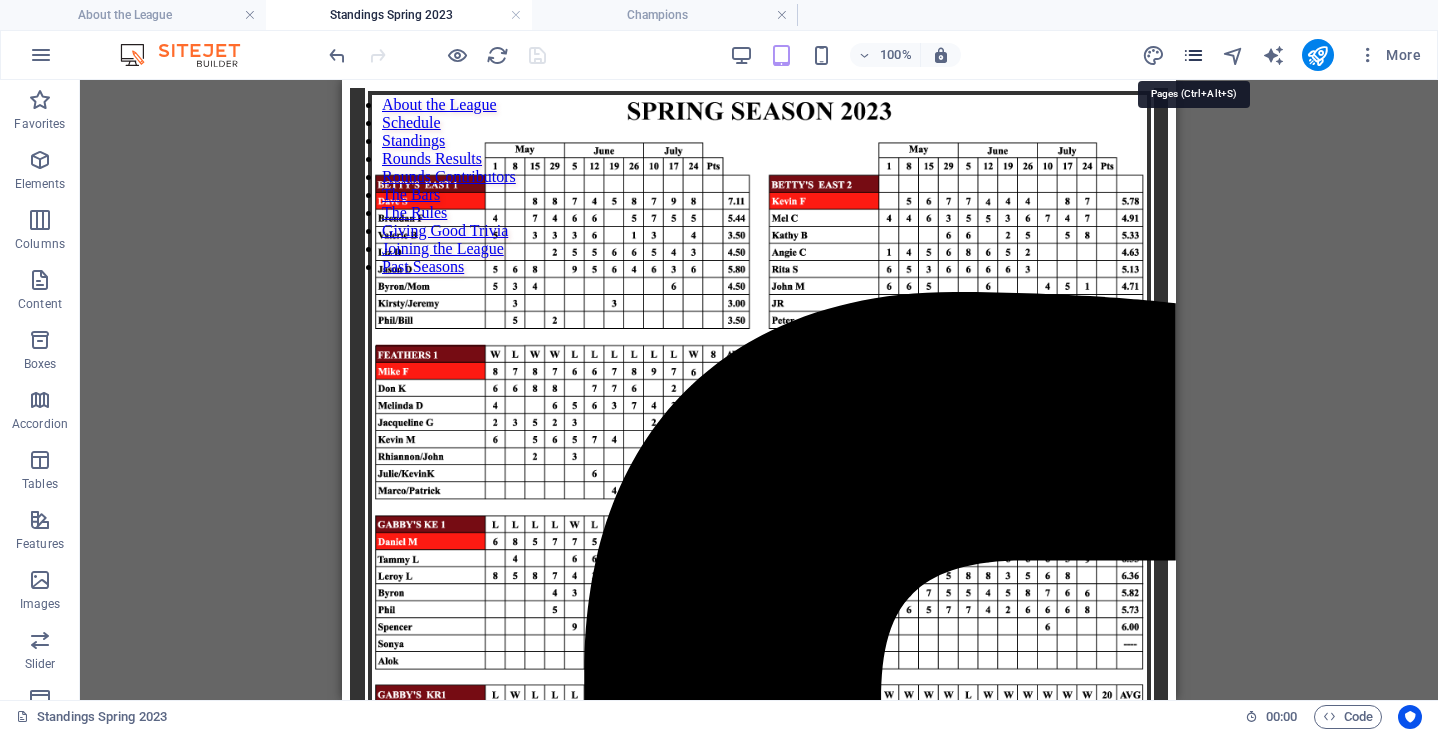 click at bounding box center (1193, 55) 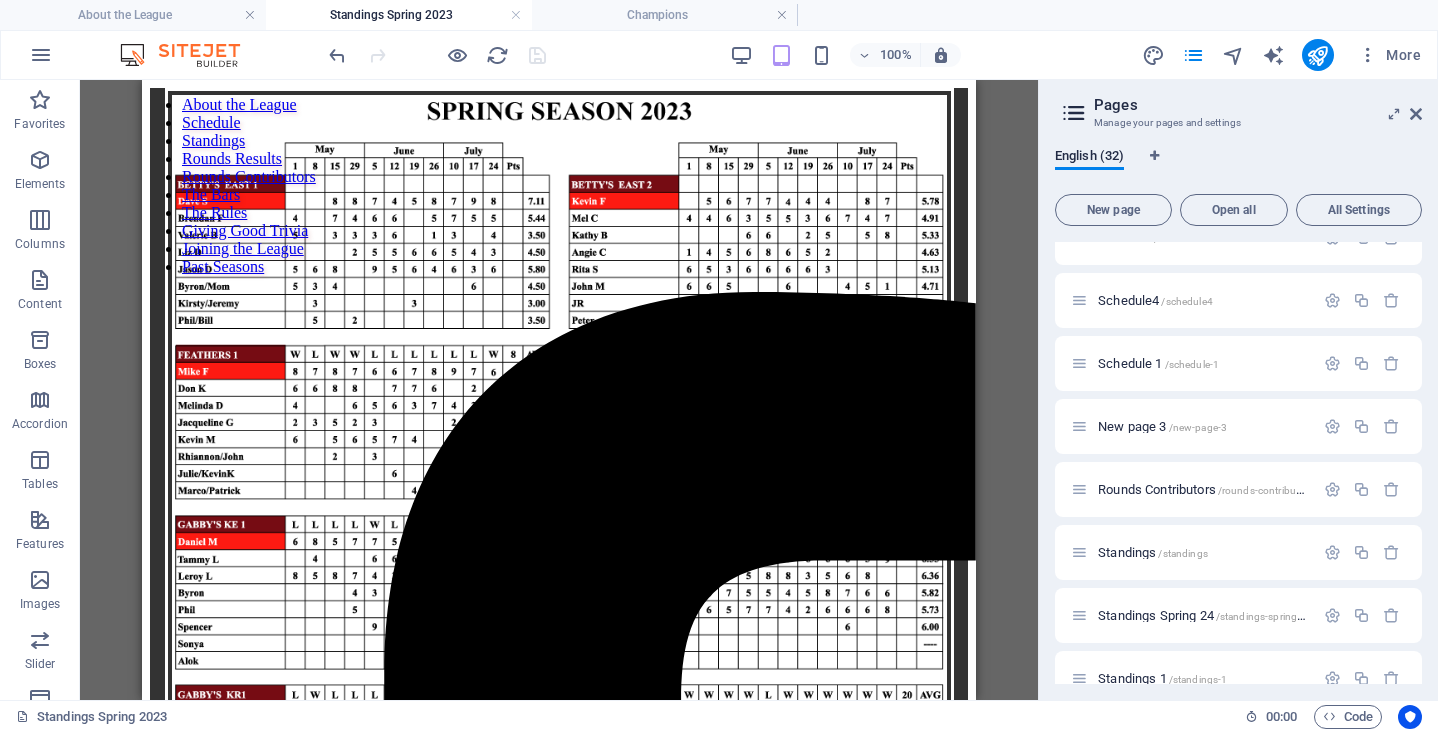 scroll, scrollTop: 346, scrollLeft: 0, axis: vertical 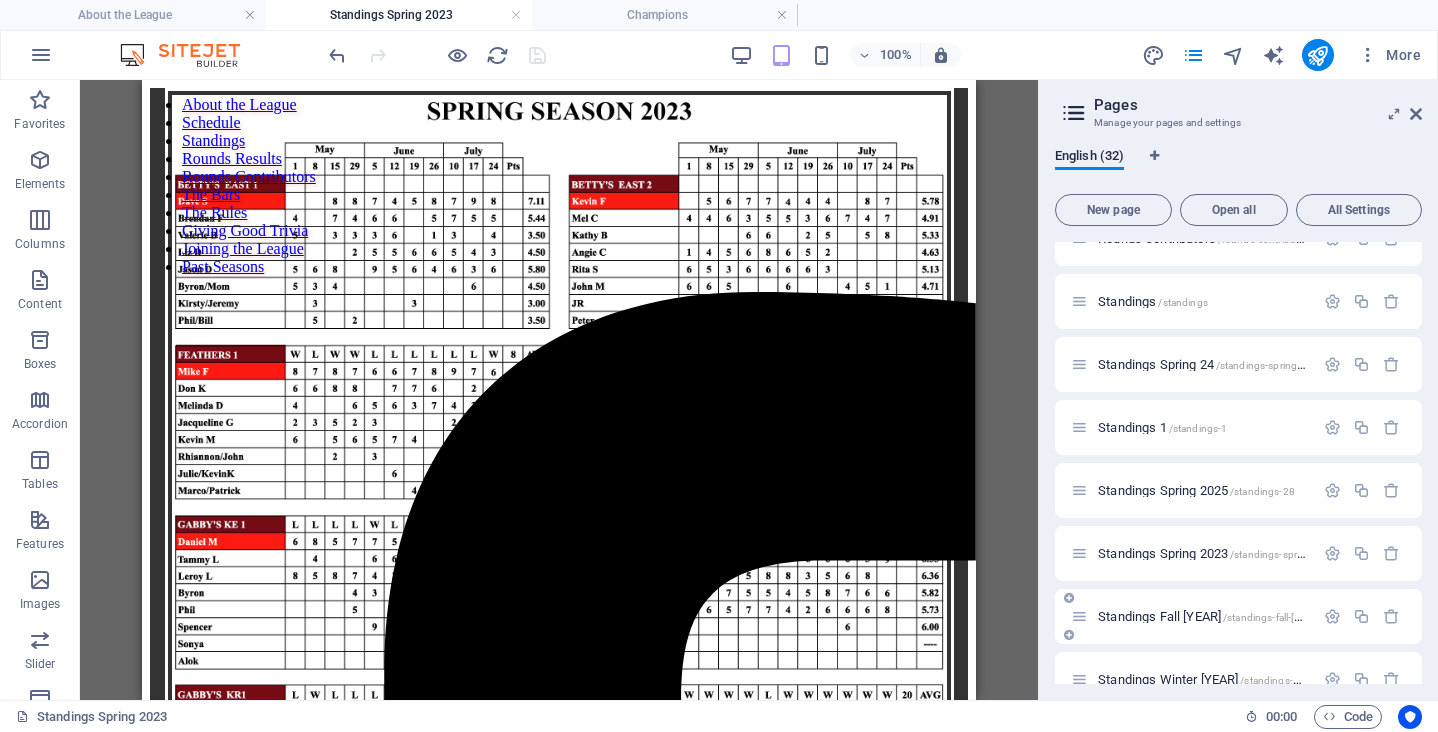 click on "Standings Fall 2023 /standings-fall-2023" at bounding box center [1210, 616] 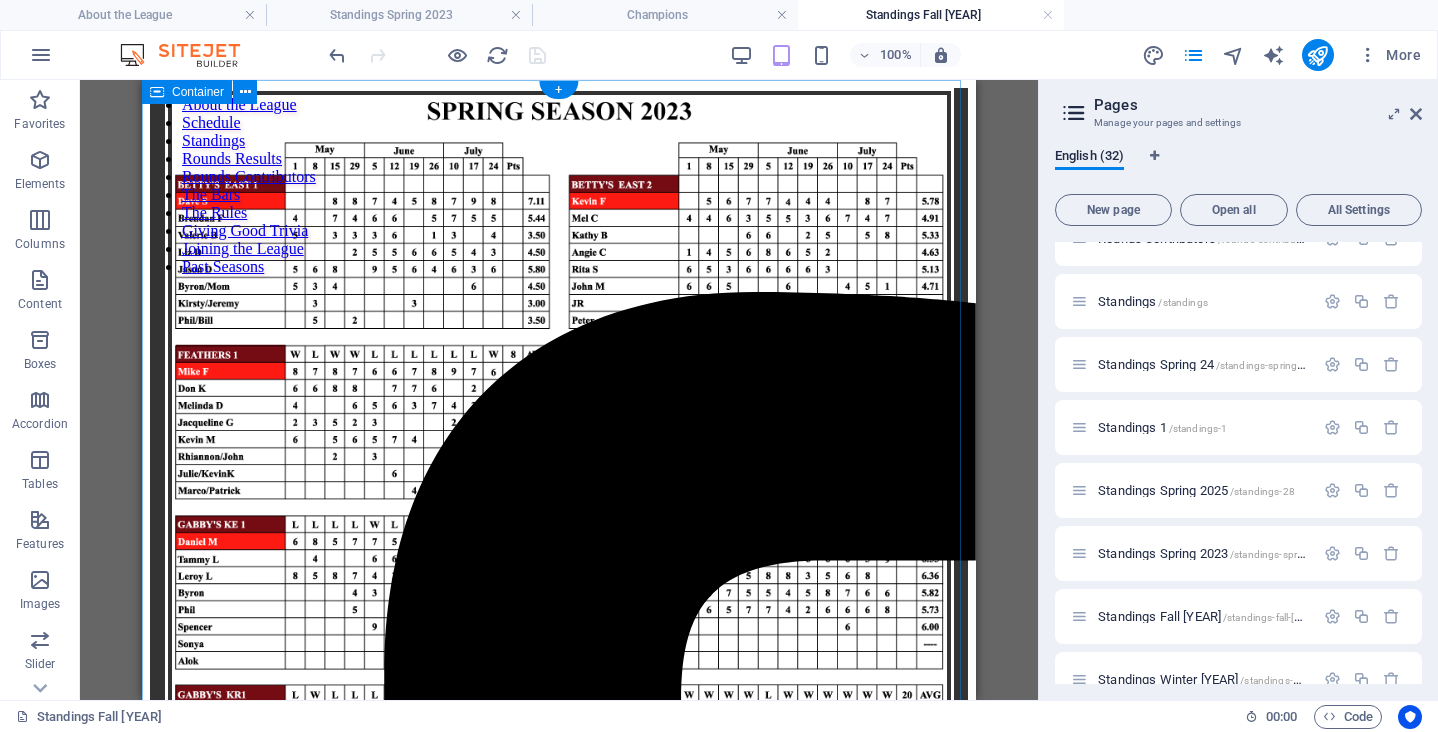 scroll, scrollTop: 0, scrollLeft: 0, axis: both 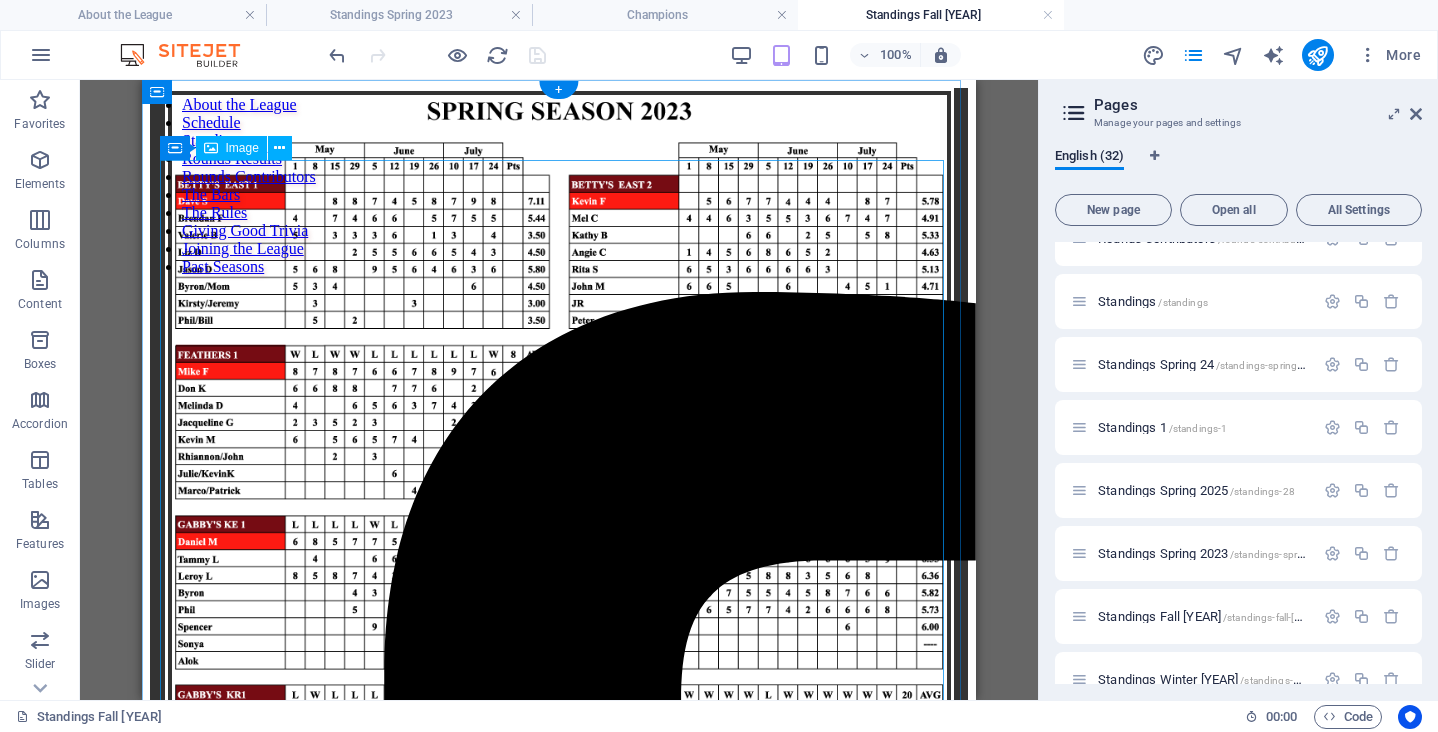 click at bounding box center (559, 556) 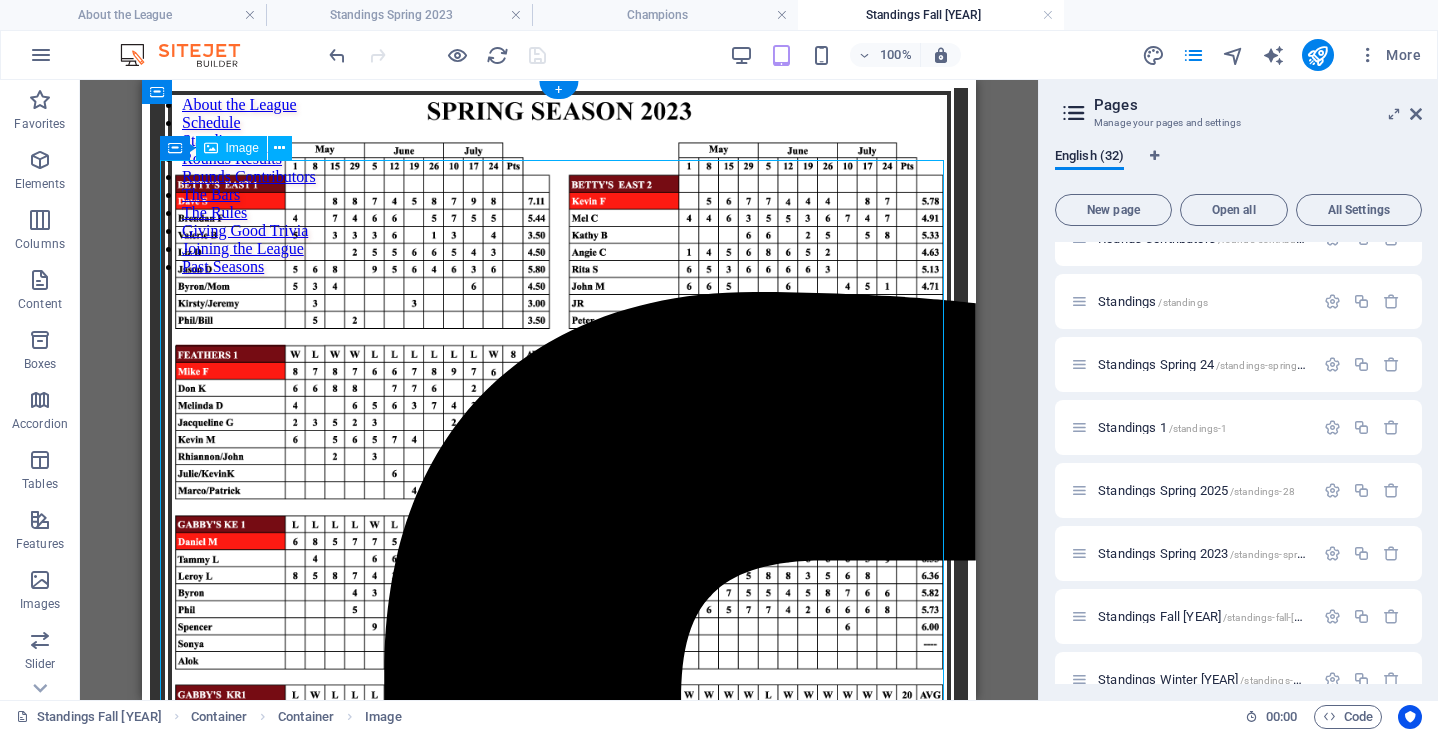 click at bounding box center (559, 556) 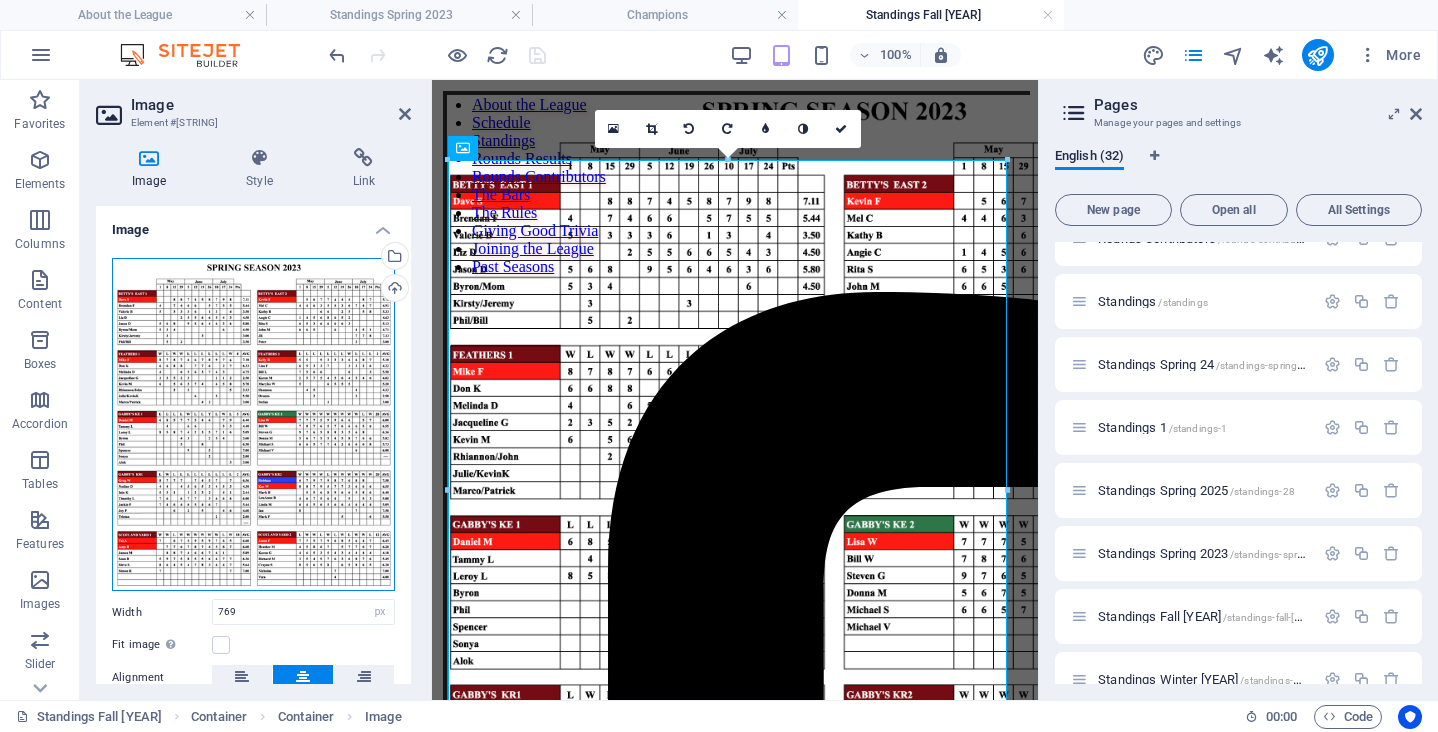 click on "Drag files here, click to choose files or select files from Files or our free stock photos & videos" at bounding box center (253, 425) 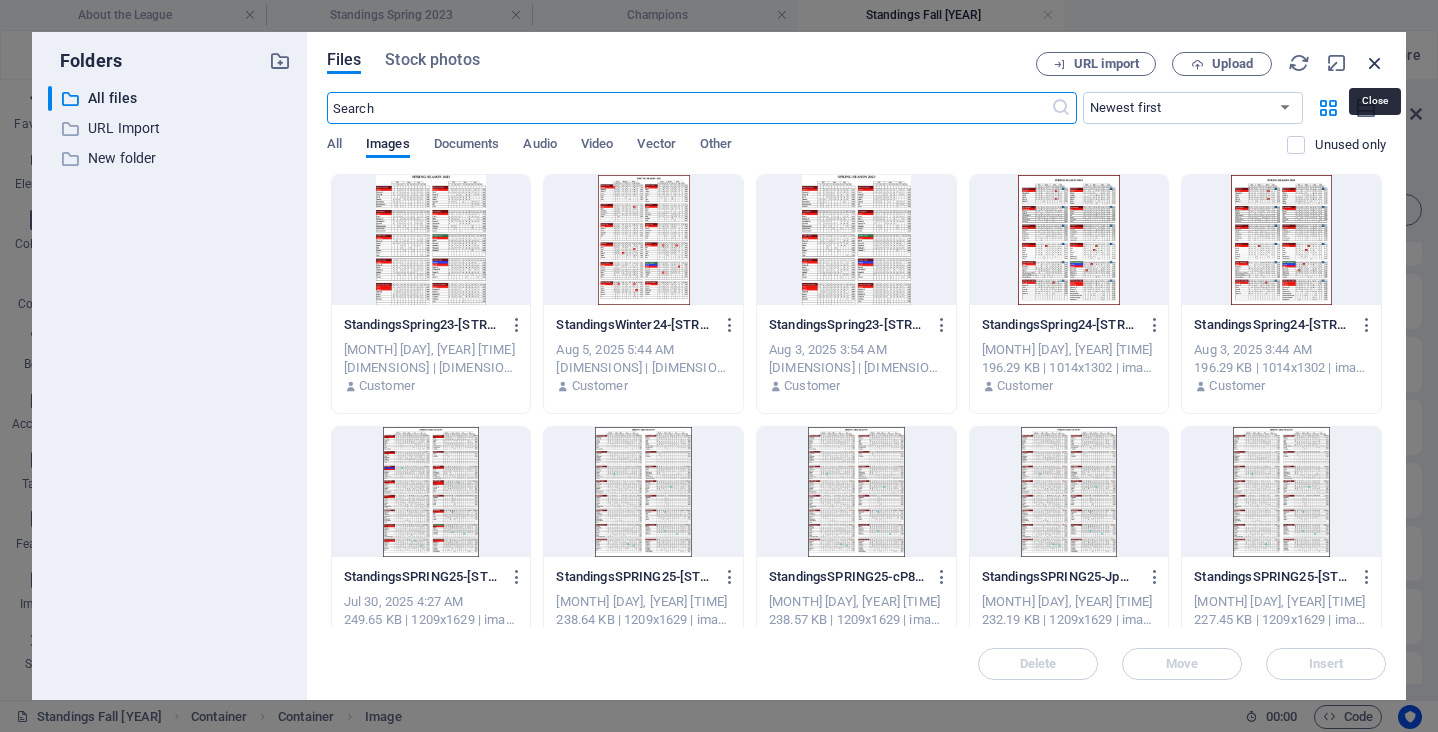 click at bounding box center (1375, 63) 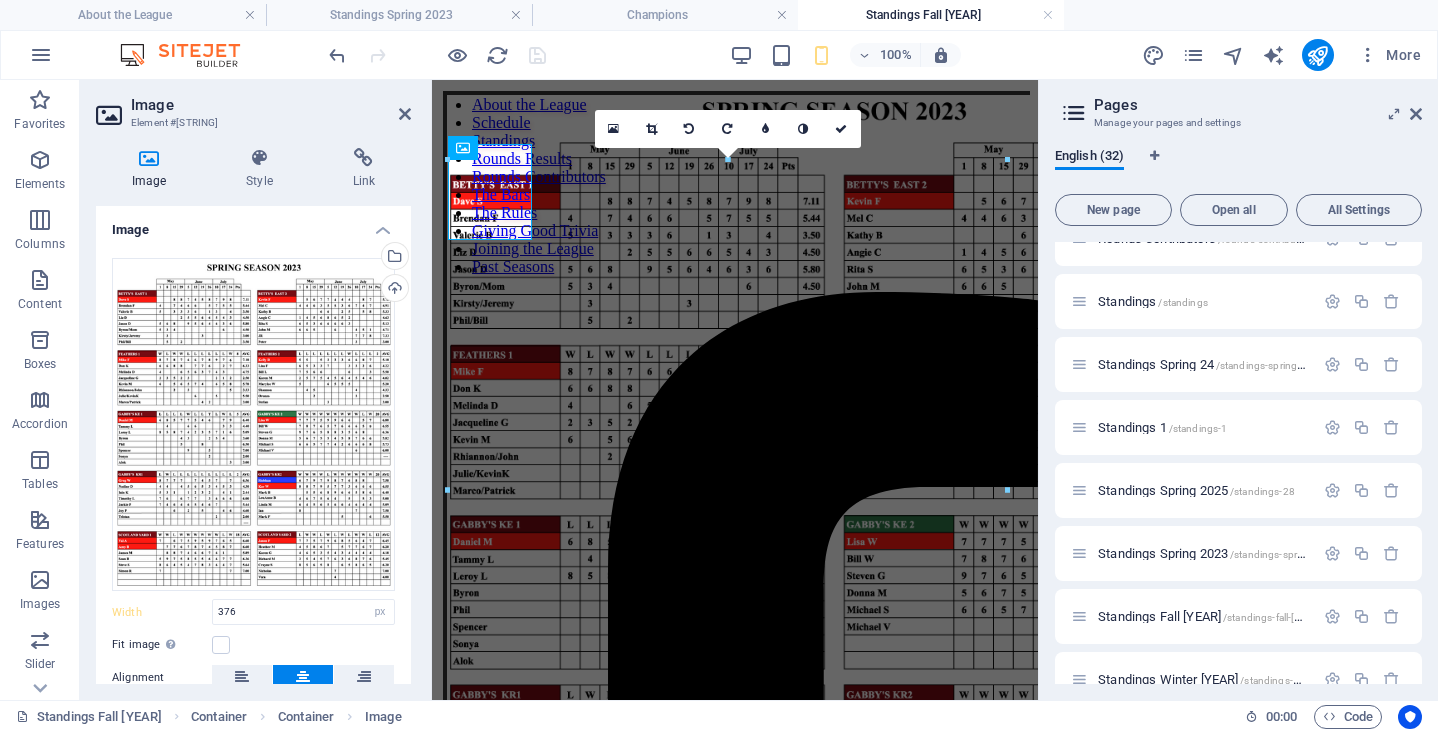 type on "769" 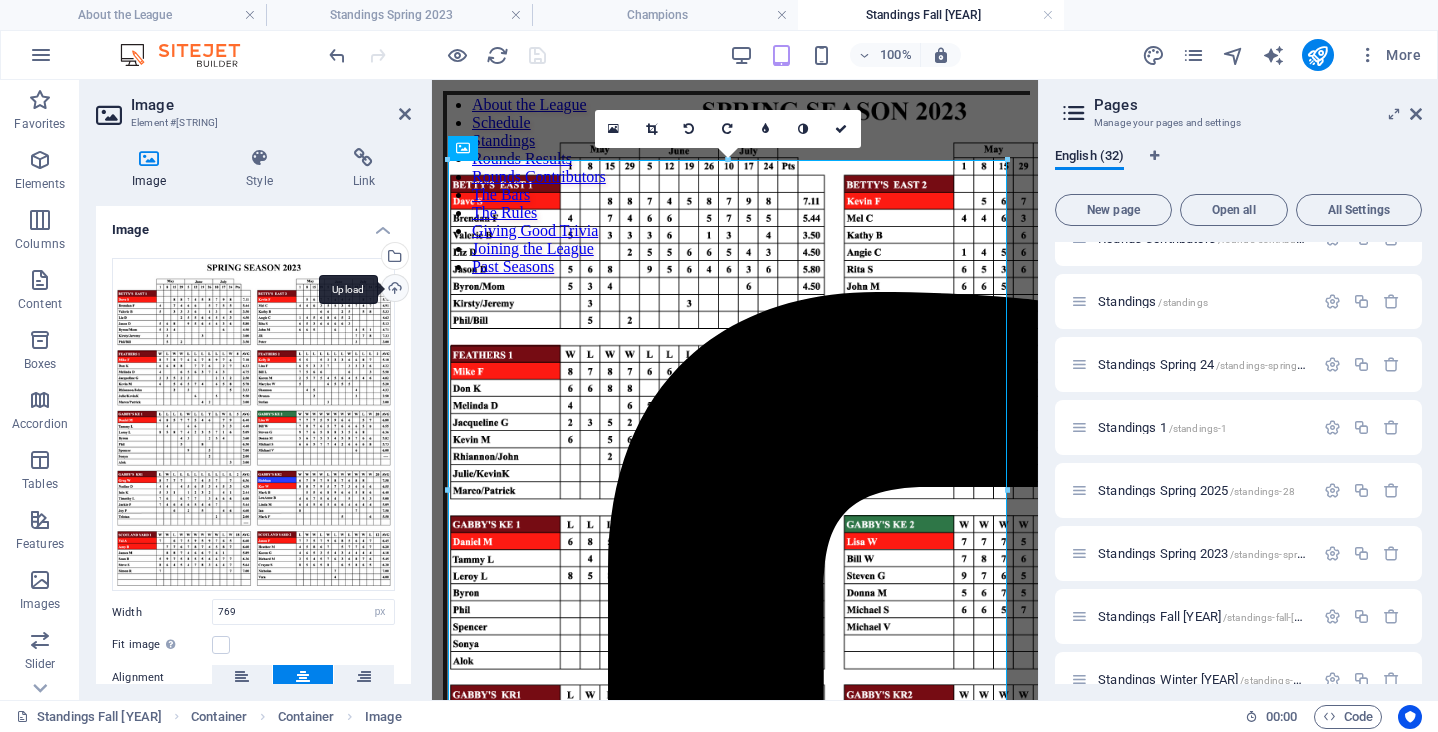 click on "Upload" at bounding box center (393, 290) 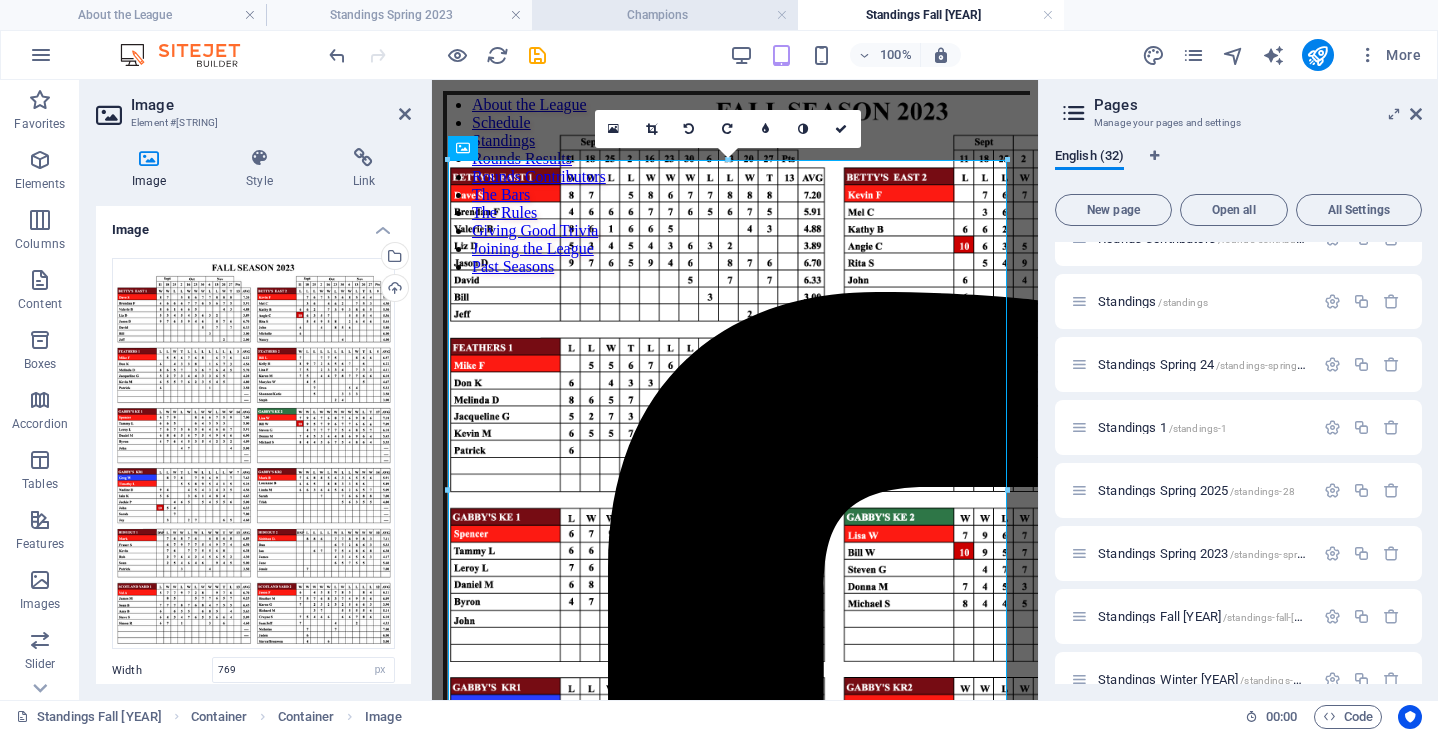 click on "Champions" at bounding box center (665, 15) 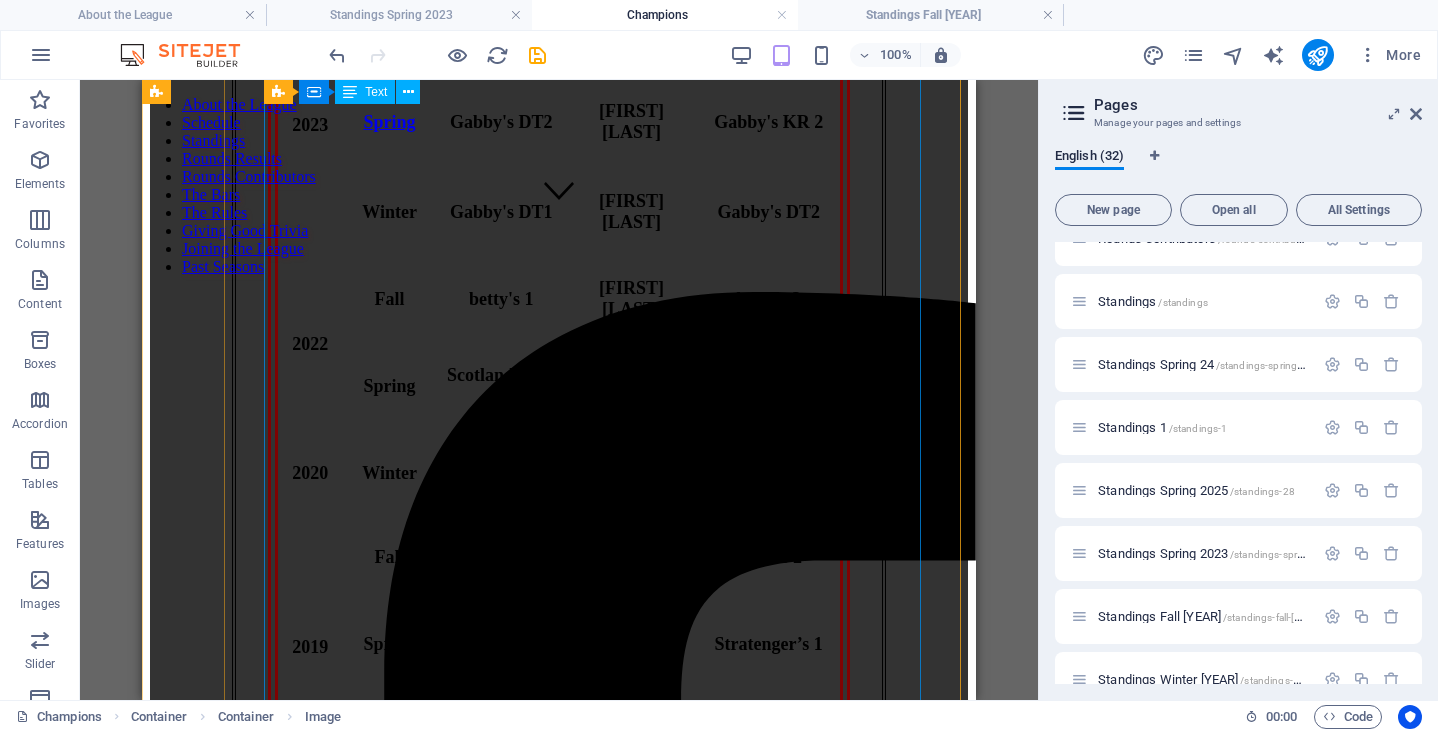click on "Year  Season League Champ League MVP Team 2025 Spring Lima Charlie 2 Matt Moore Feathers 1 24/25 Fall/Winter Lima Charlie 2 Lisa Wosnica Lima Charlie 2  2024 Spring Lima Charlie 2 Lisa Woznica Lima Charlie 2 Winter Lima Charlie 2 Lisa Woznica Lima Charlie 2 2023 Fall Gabby's DT2  Greg Walker Gabby's KR 1 Spring Gabby's DT2 Siobhan Dempsey Gabby's KR 2 Winter Gabby's DT1 Bill Wood Gabby's DT2 2022 Fall betty's 1 Lisa Woznica betty's 2 Spring Scotland Yard 1  Dave Sampson Black Swan 1 2020  Winter betty's 2 Matt Moore Rival's 2 2019 Fall Salty Dog 1 Matt Moore Rival's 2 Spring  Gabby's KR 2 Dave Sampson Stratenger’s 1 Winter betty's 2 Lisa Woznica betty's 2 2018 Fall Salty Dog 1 Stephen Medicky Fox & Fiddle 2  Spring Salty Dog 1 Billy Wood betty's 2 Winter Salty Dog 1 Lisa Woznica betty's 2 2017 Fall betty's 2 Lisa Woznica betty's 2 Spring  Gabby's KR 2  Matt Moore  Stratengers 2 Winter Salty Dog 1  Mark Brown Gabby's KR 2 2016 Fall  Salty Dog 1 Jason Hawkins Feathers 2 Spring Gabby's KR 2 2015" at bounding box center (559, 1825) 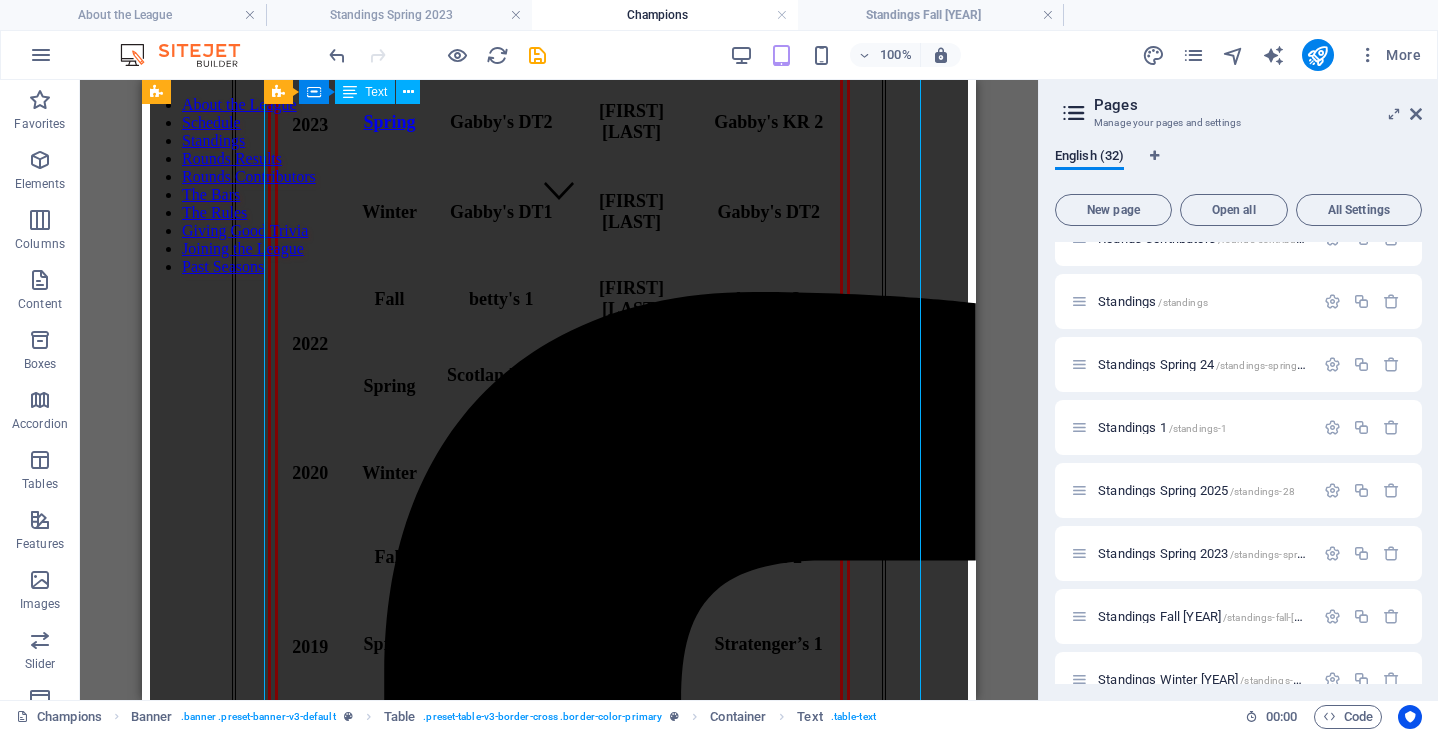 click on "Year  Season League Champ League MVP Team 2025 Spring Lima Charlie 2 Matt Moore Feathers 1 24/25 Fall/Winter Lima Charlie 2 Lisa Wosnica Lima Charlie 2  2024 Spring Lima Charlie 2 Lisa Woznica Lima Charlie 2 Winter Lima Charlie 2 Lisa Woznica Lima Charlie 2 2023 Fall Gabby's DT2  Greg Walker Gabby's KR 1 Spring Gabby's DT2 Siobhan Dempsey Gabby's KR 2 Winter Gabby's DT1 Bill Wood Gabby's DT2 2022 Fall betty's 1 Lisa Woznica betty's 2 Spring Scotland Yard 1  Dave Sampson Black Swan 1 2020  Winter betty's 2 Matt Moore Rival's 2 2019 Fall Salty Dog 1 Matt Moore Rival's 2 Spring  Gabby's KR 2 Dave Sampson Stratenger’s 1 Winter betty's 2 Lisa Woznica betty's 2 2018 Fall Salty Dog 1 Stephen Medicky Fox & Fiddle 2  Spring Salty Dog 1 Billy Wood betty's 2 Winter Salty Dog 1 Lisa Woznica betty's 2 2017 Fall betty's 2 Lisa Woznica betty's 2 Spring  Gabby's KR 2  Matt Moore  Stratengers 2 Winter Salty Dog 1  Mark Brown Gabby's KR 2 2016 Fall  Salty Dog 1 Jason Hawkins Feathers 2 Spring Gabby's KR 2 2015" at bounding box center (559, 1825) 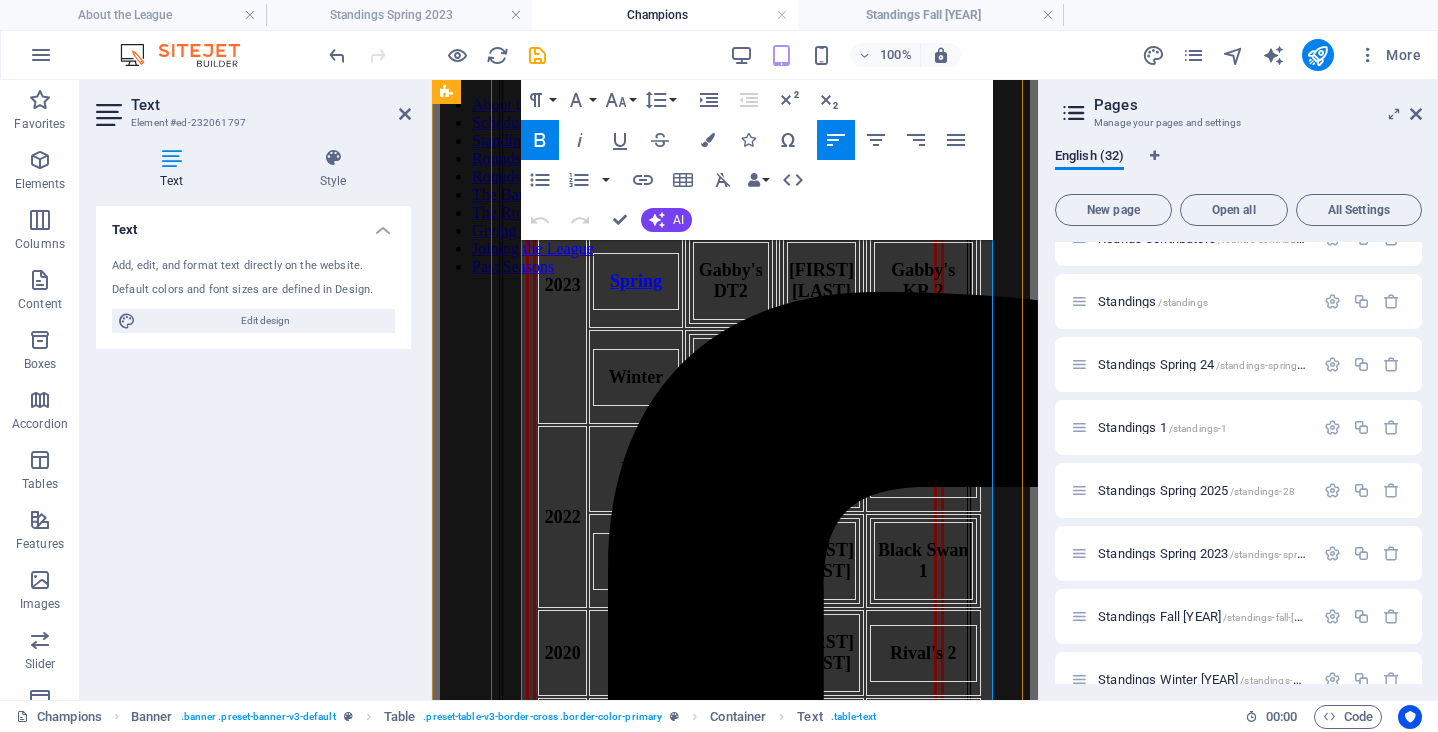 scroll, scrollTop: 482, scrollLeft: 0, axis: vertical 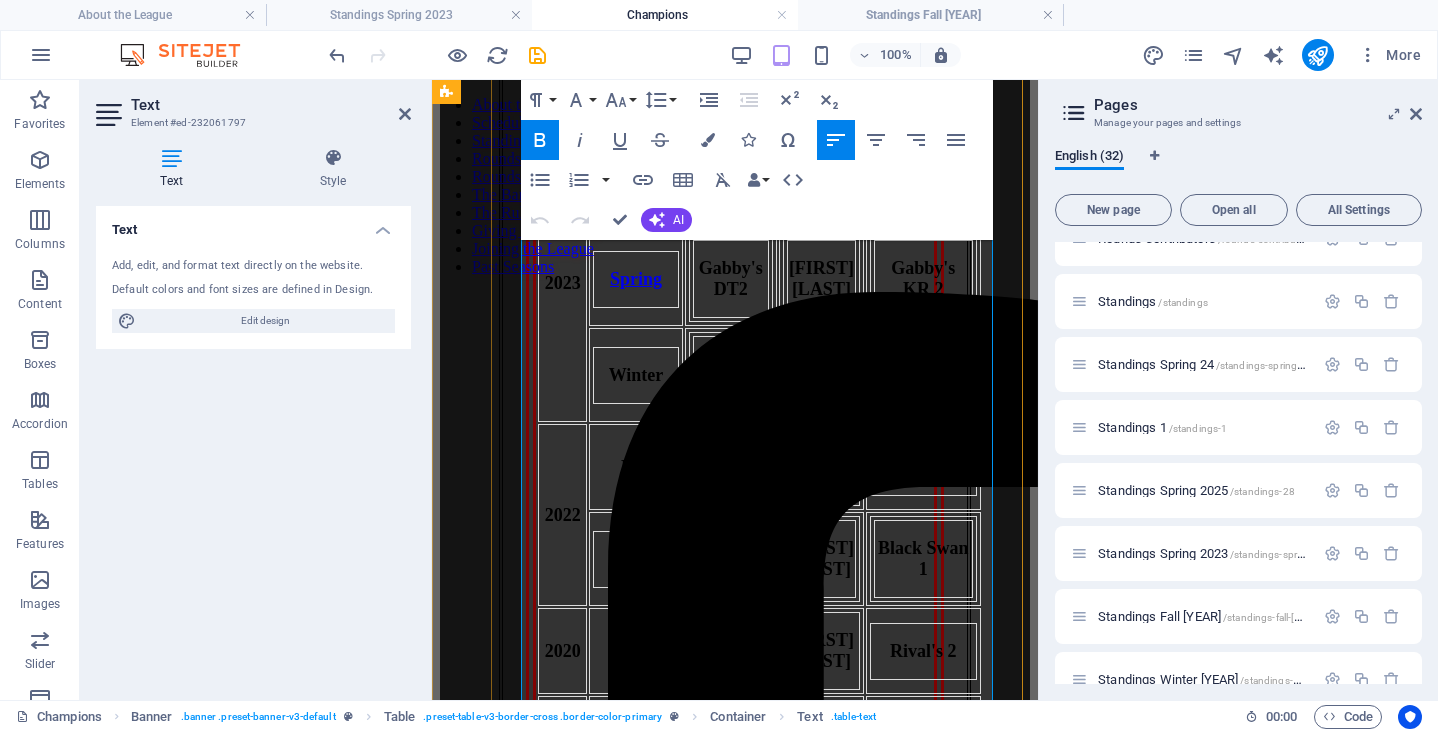 click on "Fall" at bounding box center (636, 187) 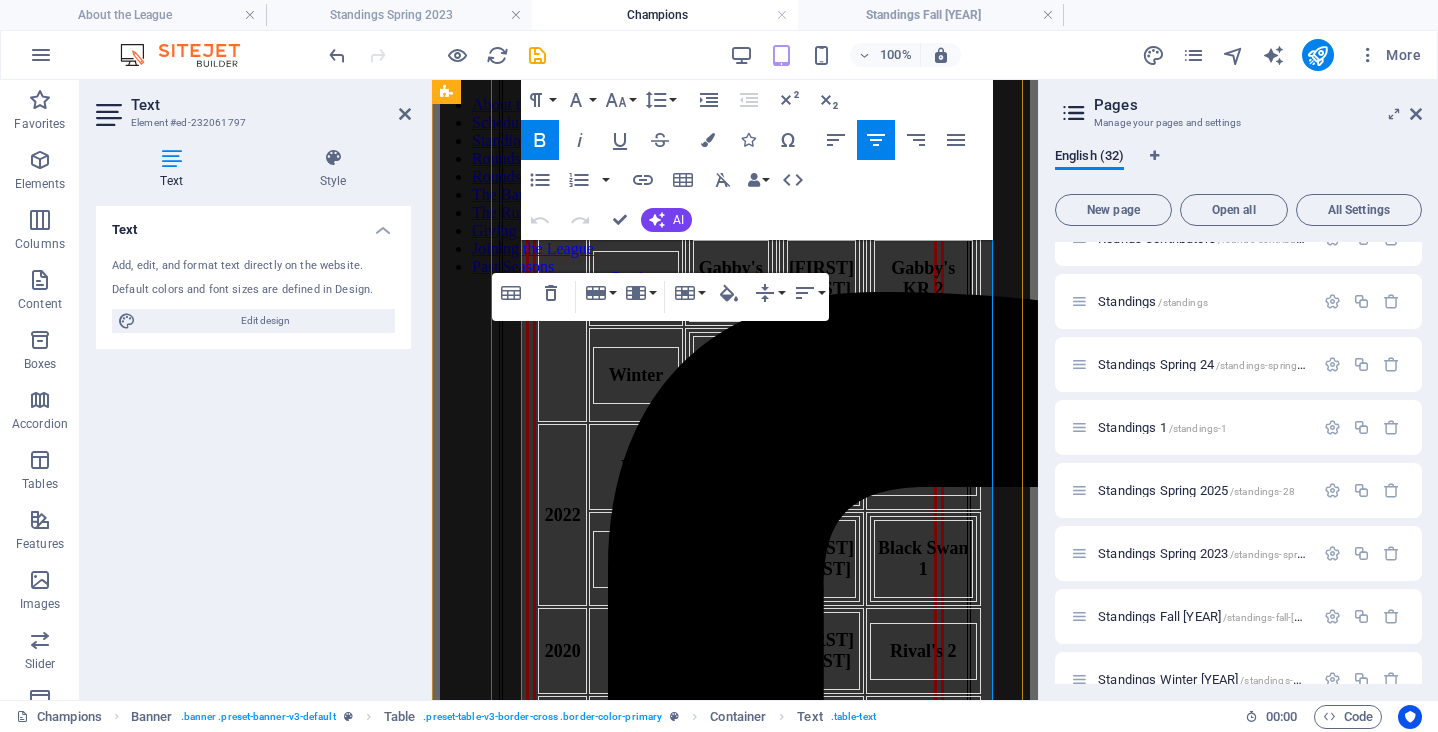 click on "Fall" at bounding box center (636, 187) 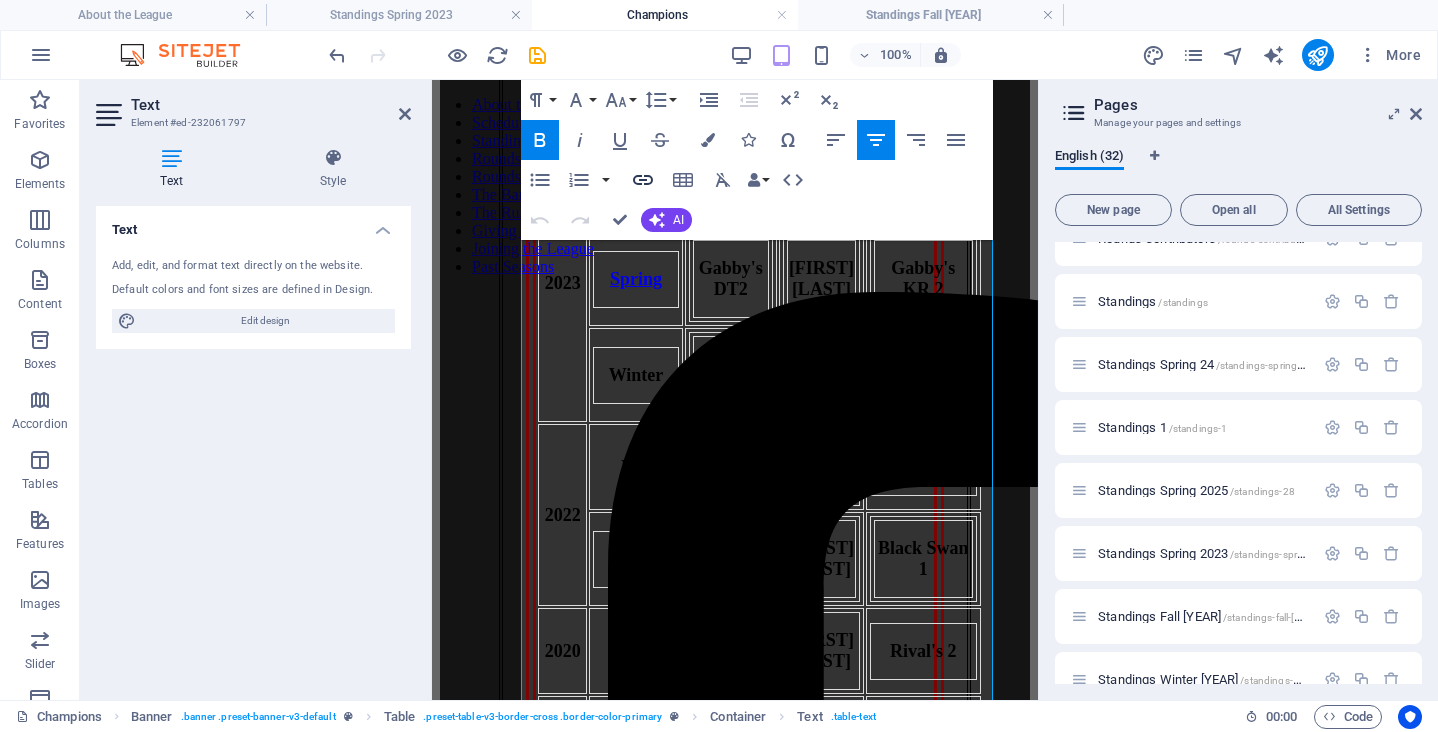 click 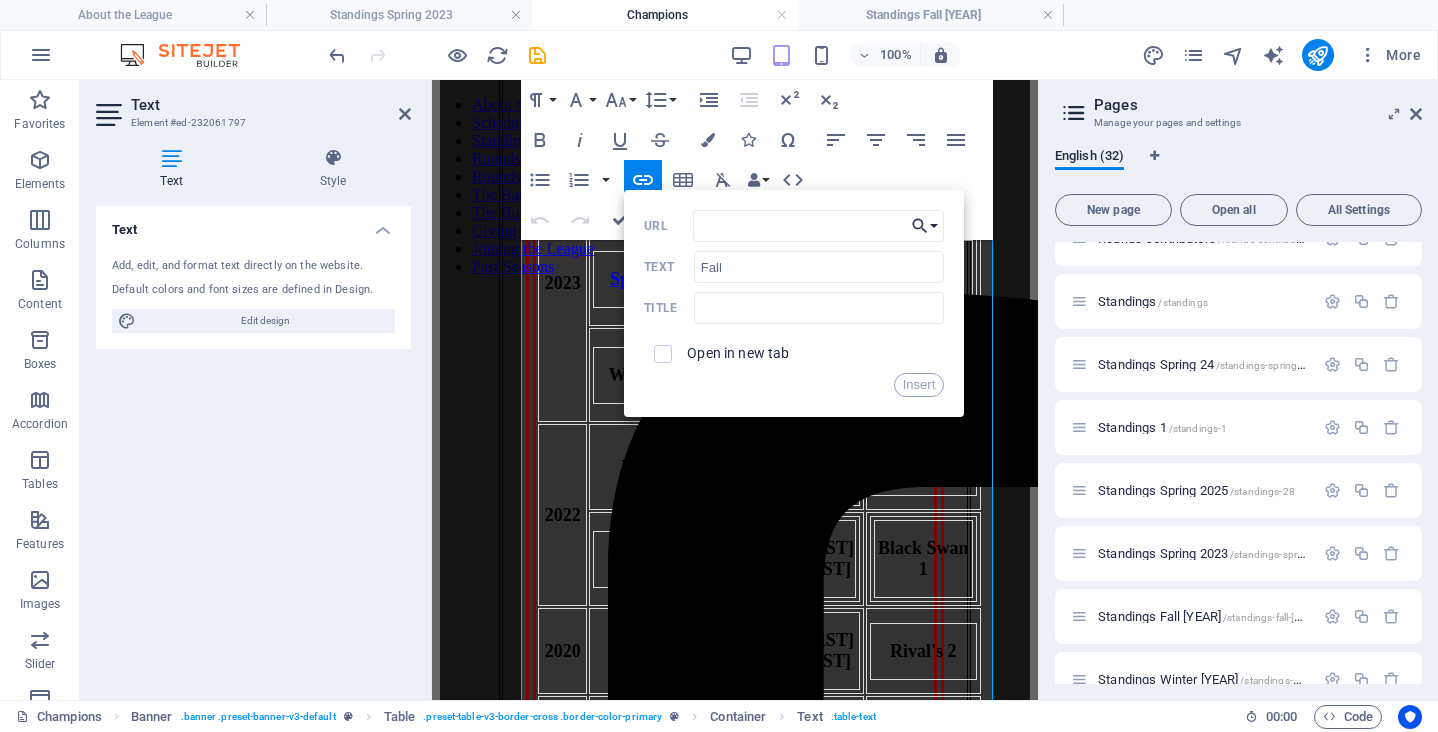 click on "Choose Link" at bounding box center (925, 226) 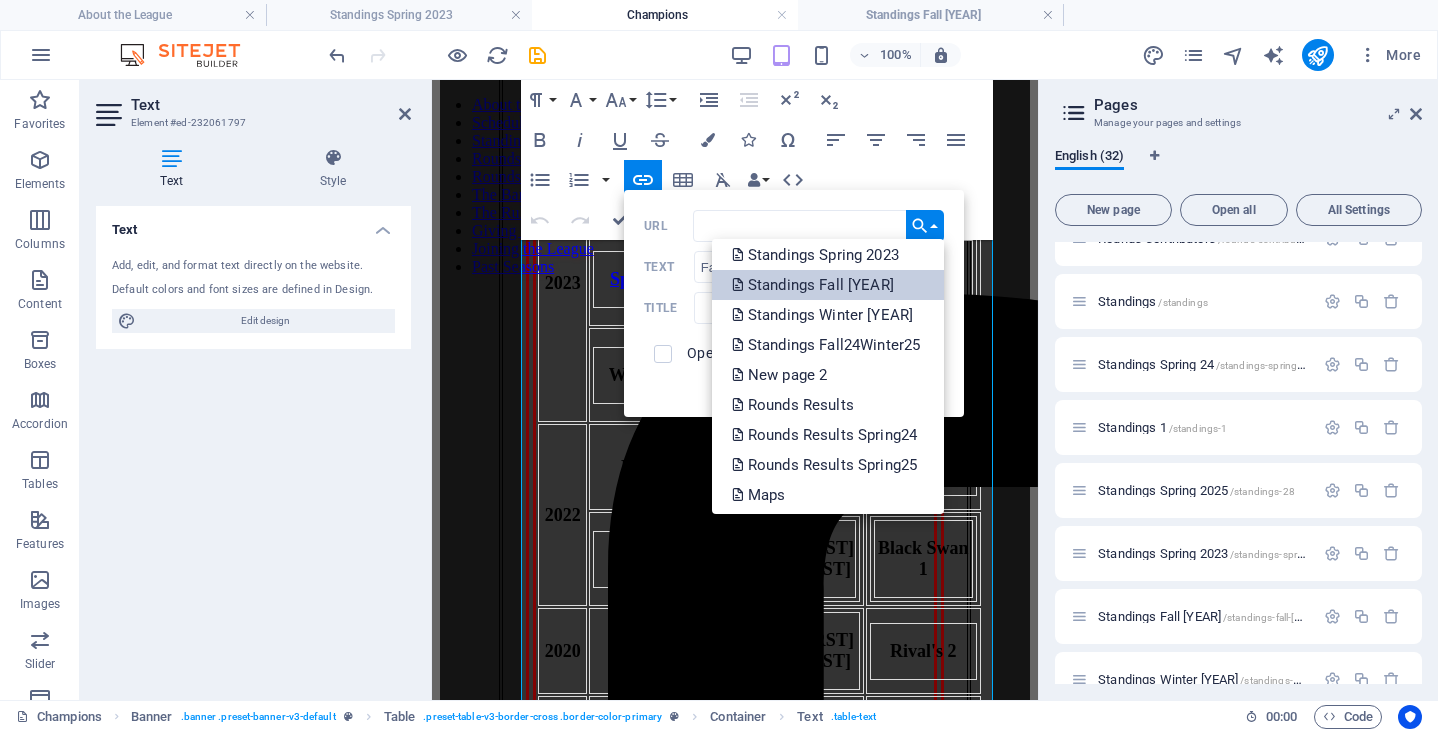 scroll, scrollTop: 307, scrollLeft: 0, axis: vertical 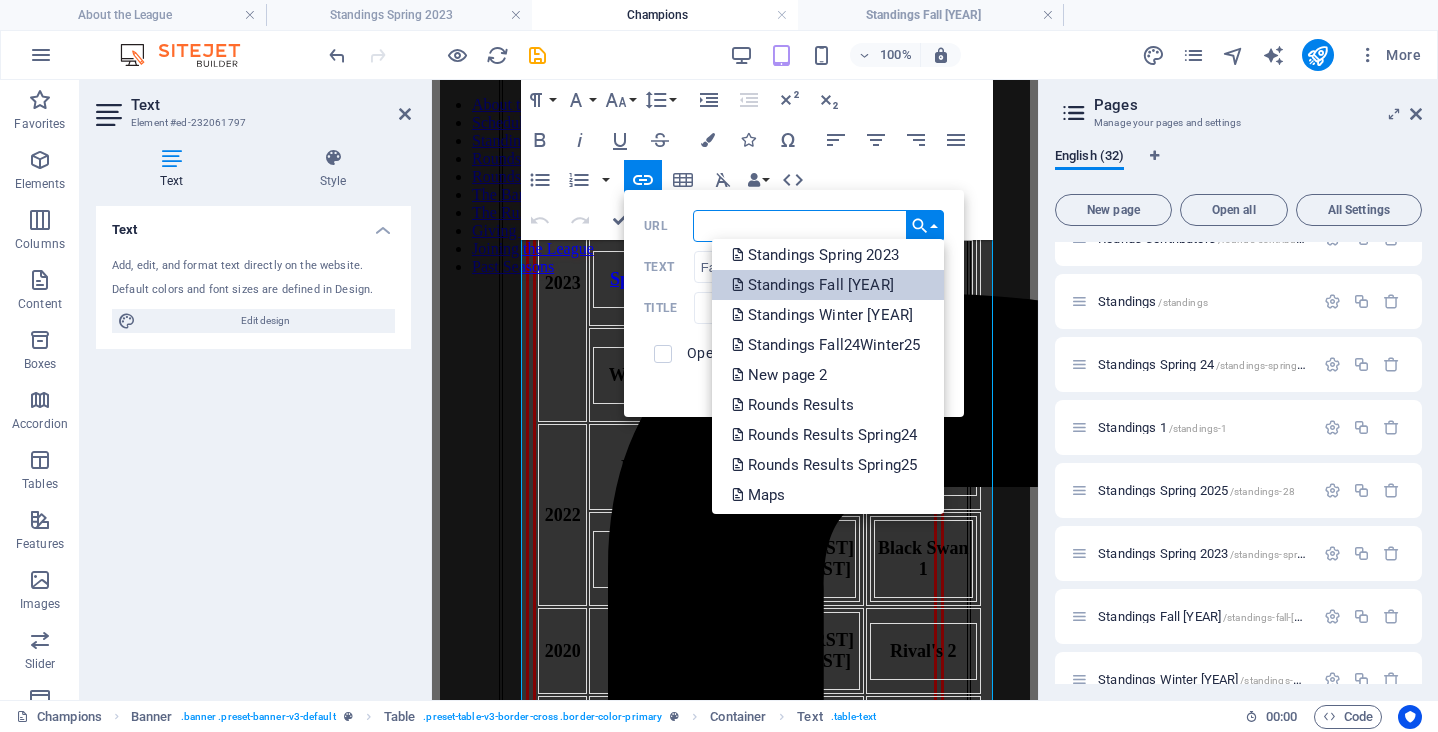 click on "Standings Fall 2023" at bounding box center [815, 285] 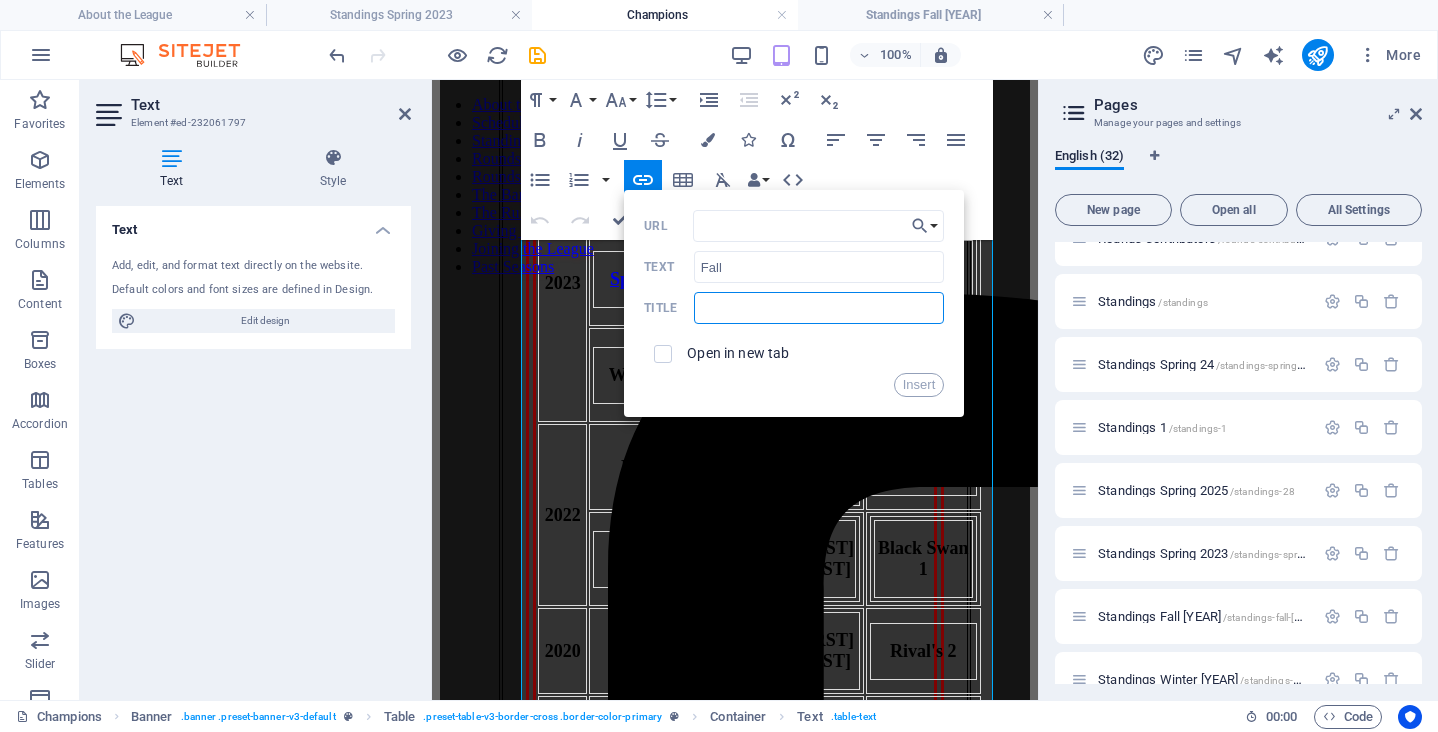 click at bounding box center [819, 308] 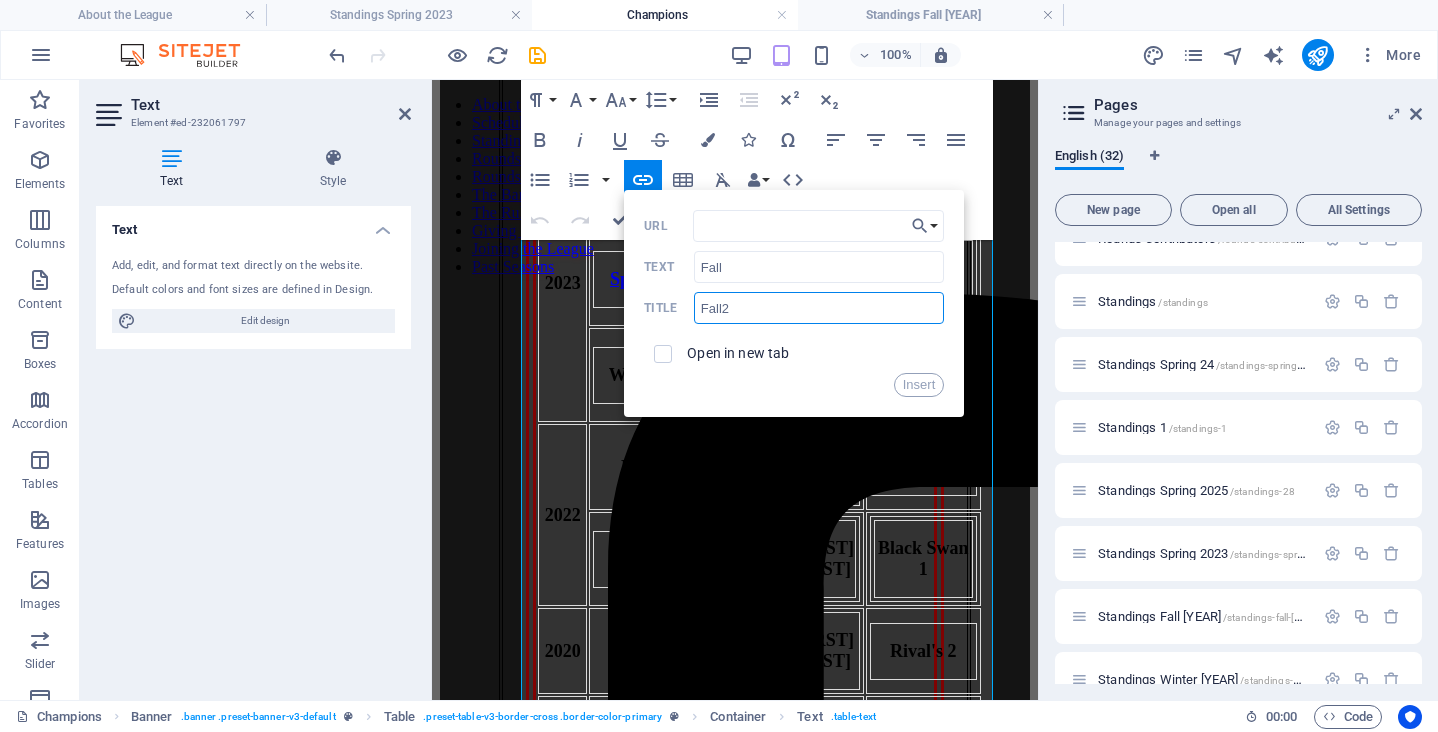 type on "Fall23" 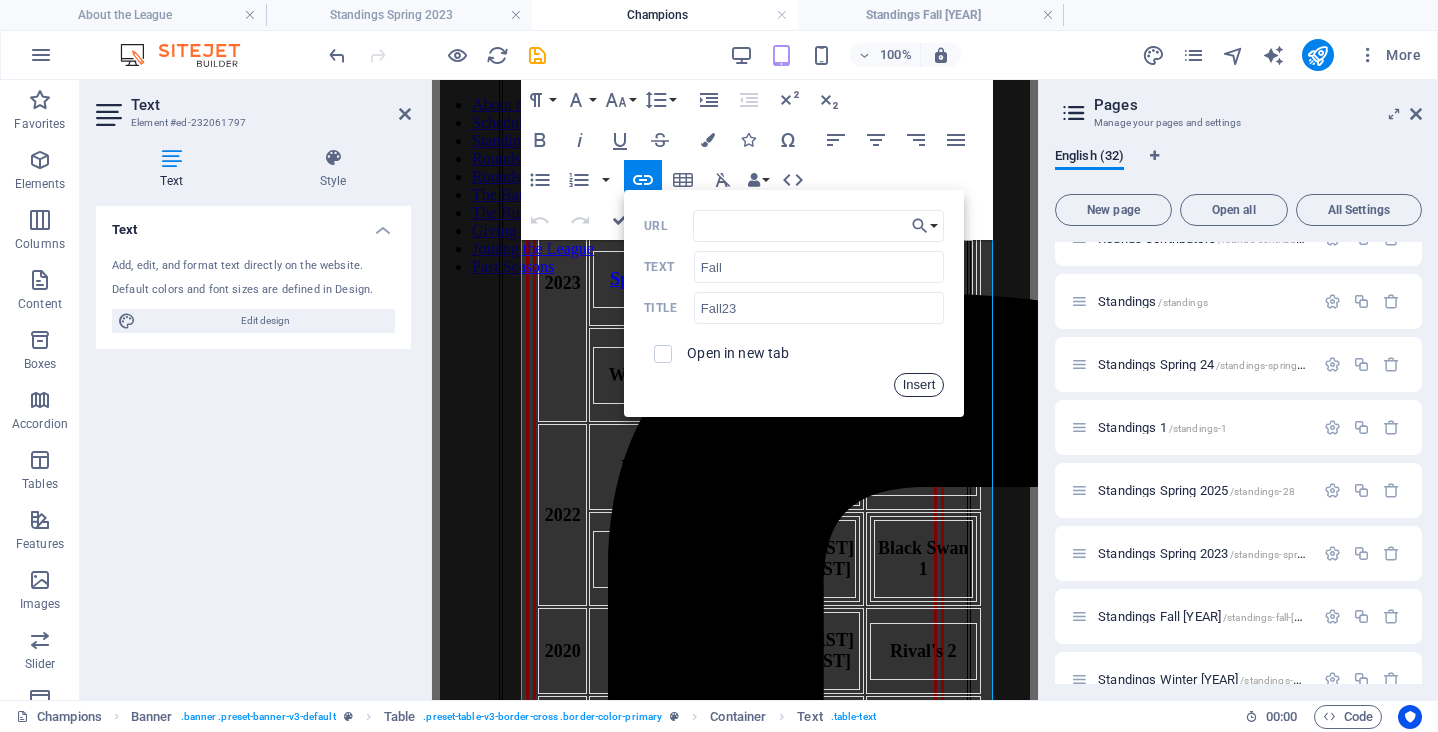 click on "Insert" at bounding box center [919, 385] 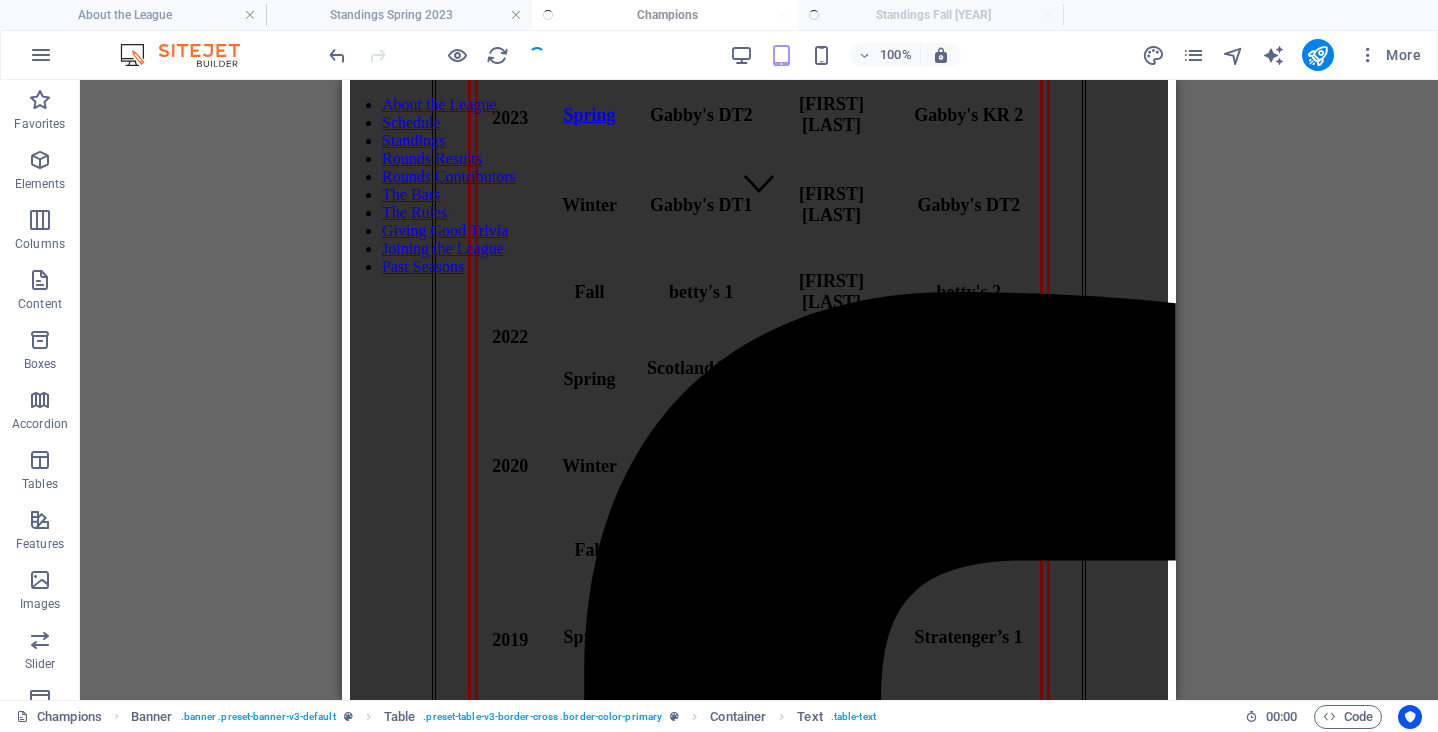 scroll, scrollTop: 515, scrollLeft: 0, axis: vertical 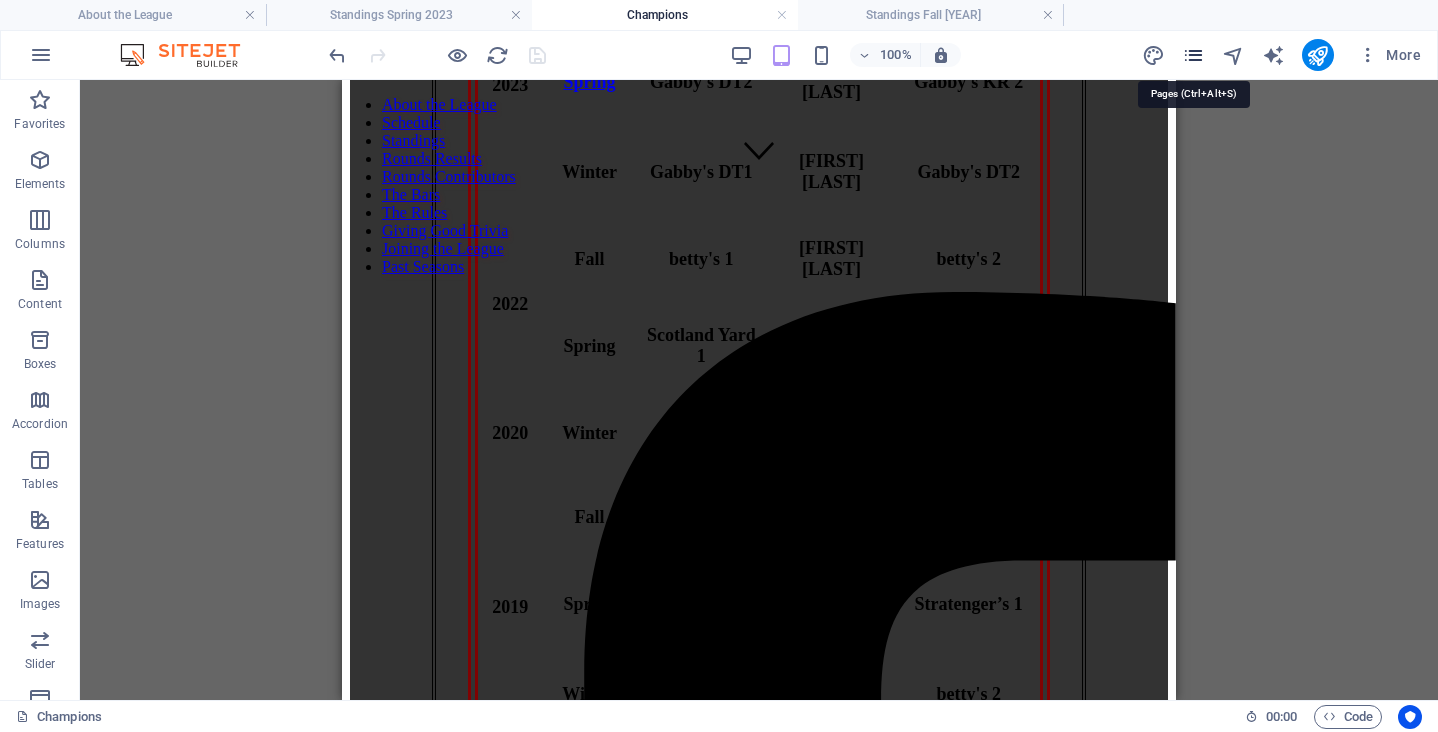 click at bounding box center (1193, 55) 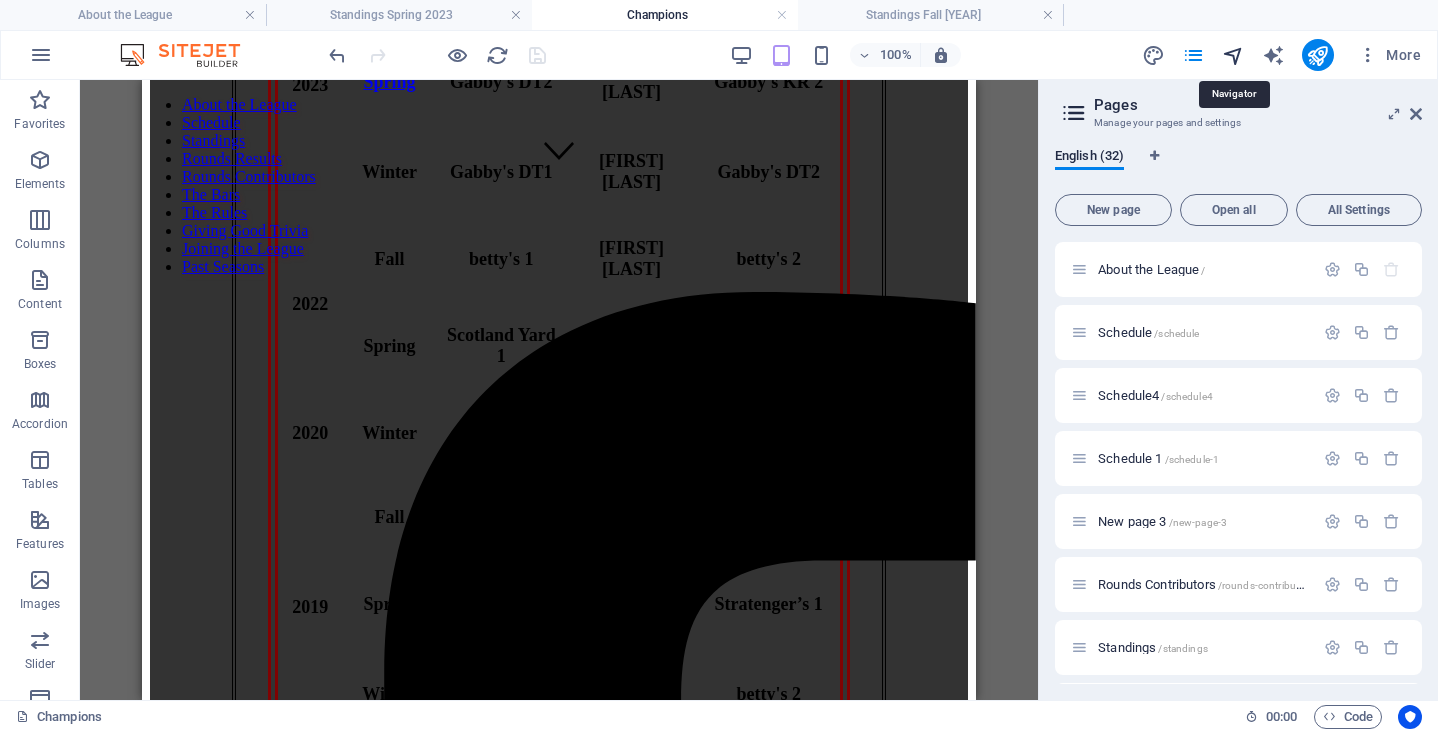 type 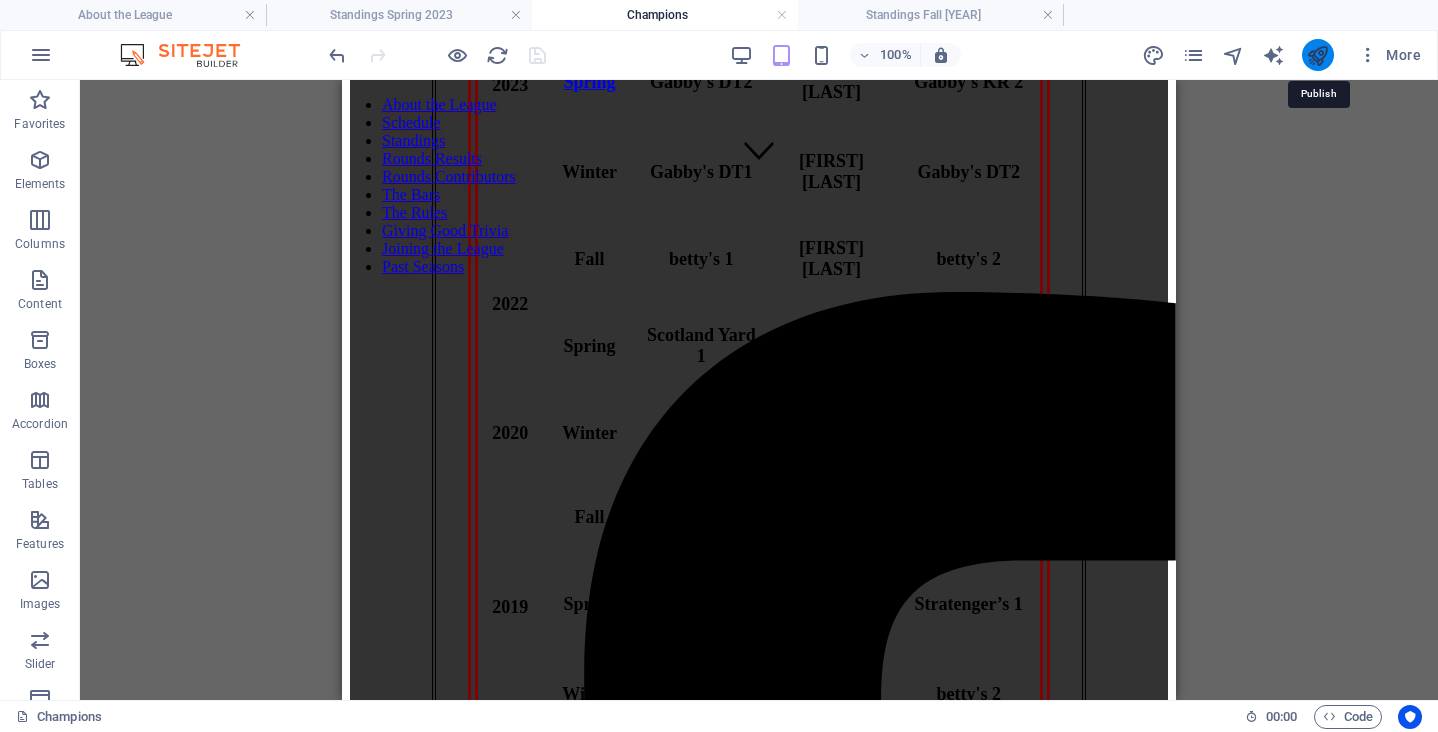 click at bounding box center [1317, 55] 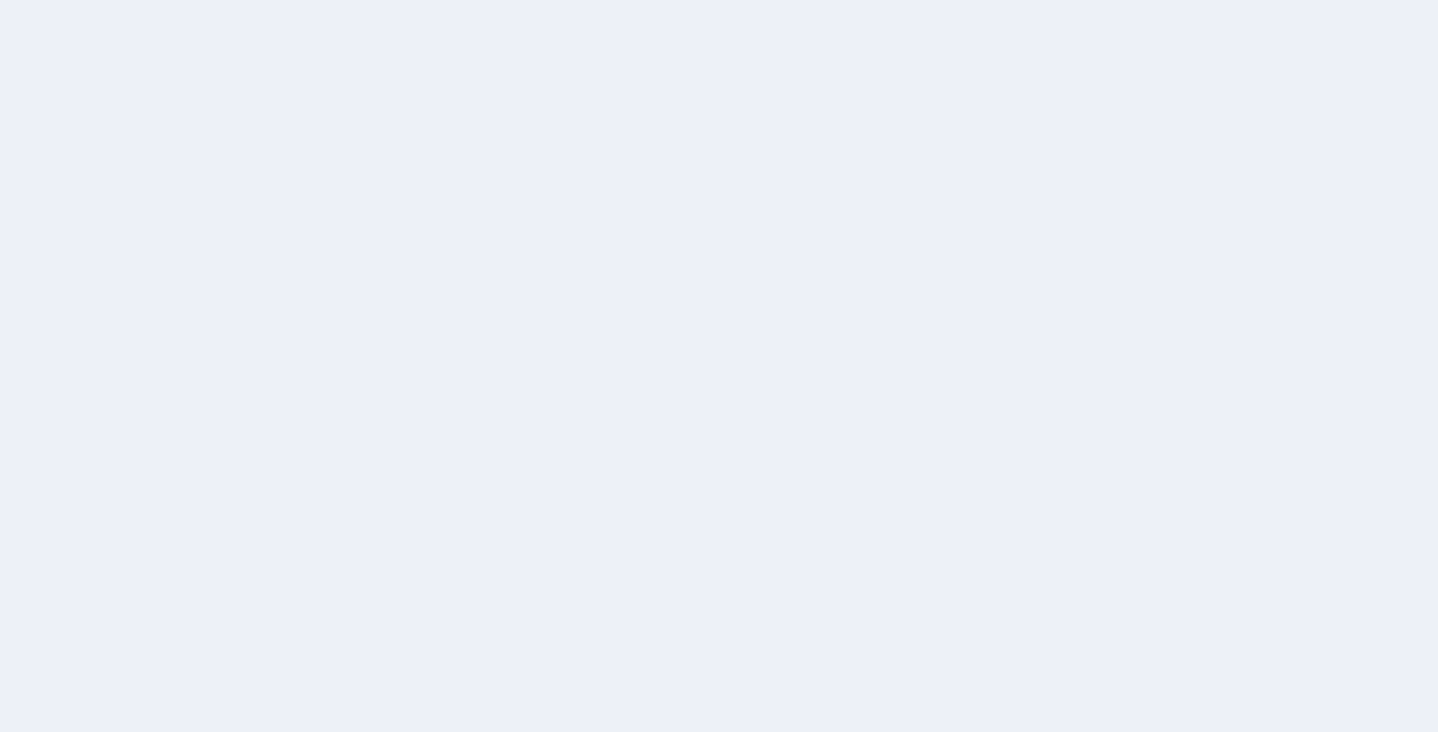 scroll, scrollTop: 0, scrollLeft: 0, axis: both 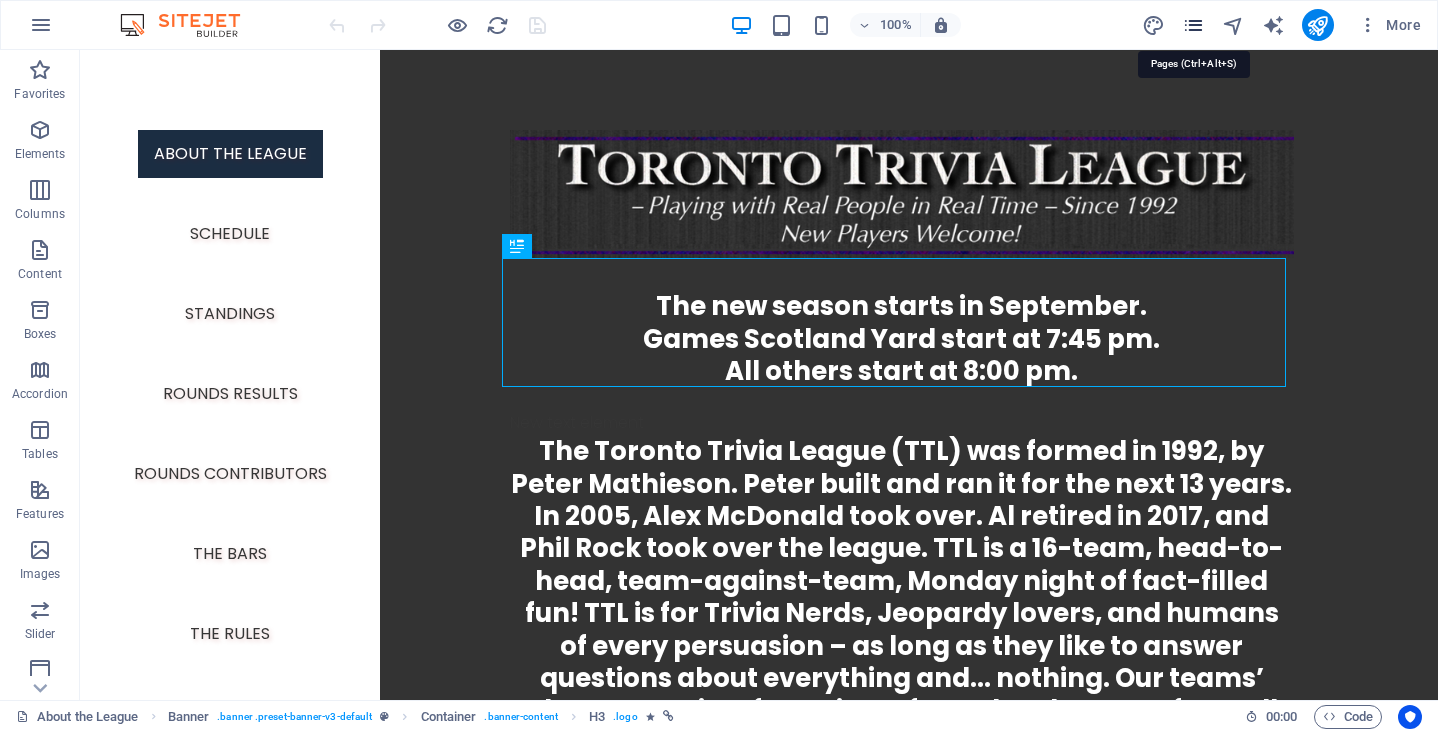 click at bounding box center (1193, 25) 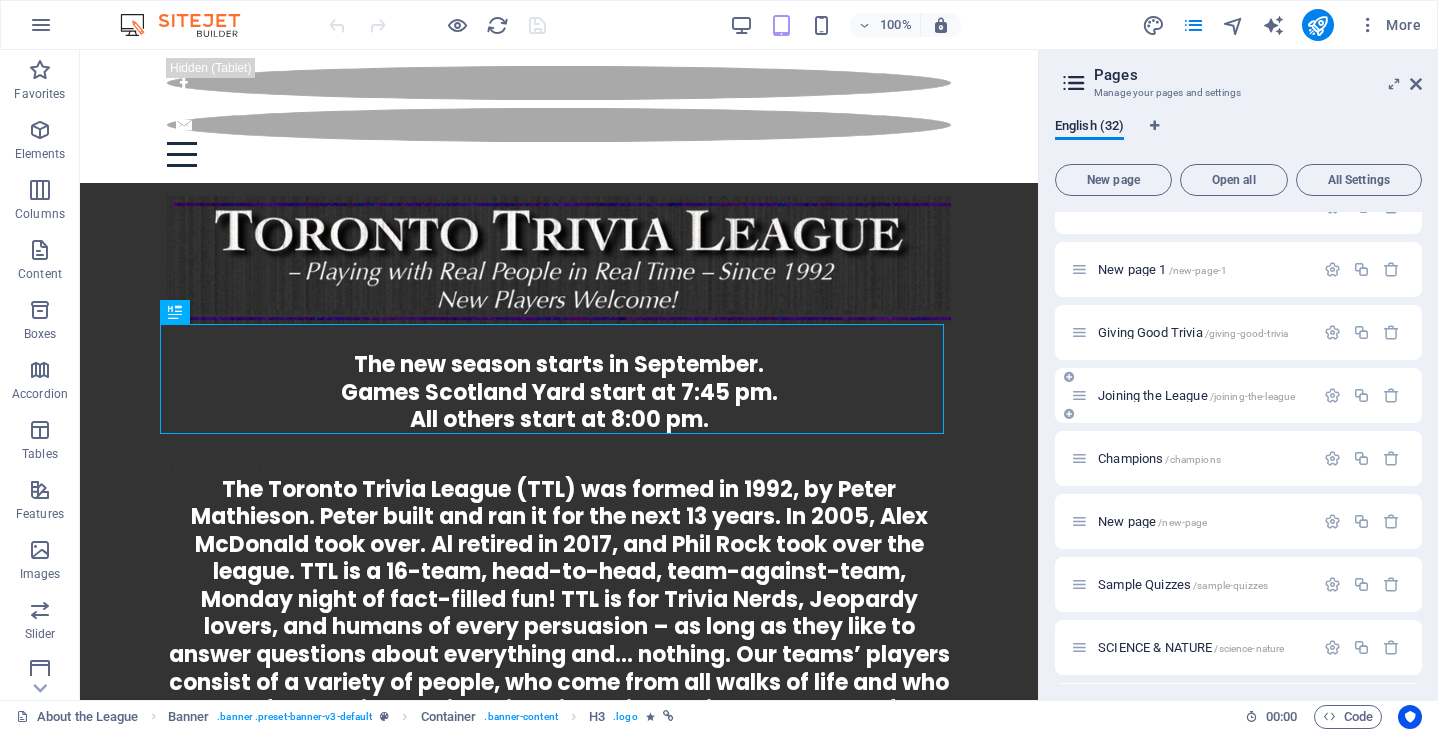 scroll, scrollTop: 1227, scrollLeft: 0, axis: vertical 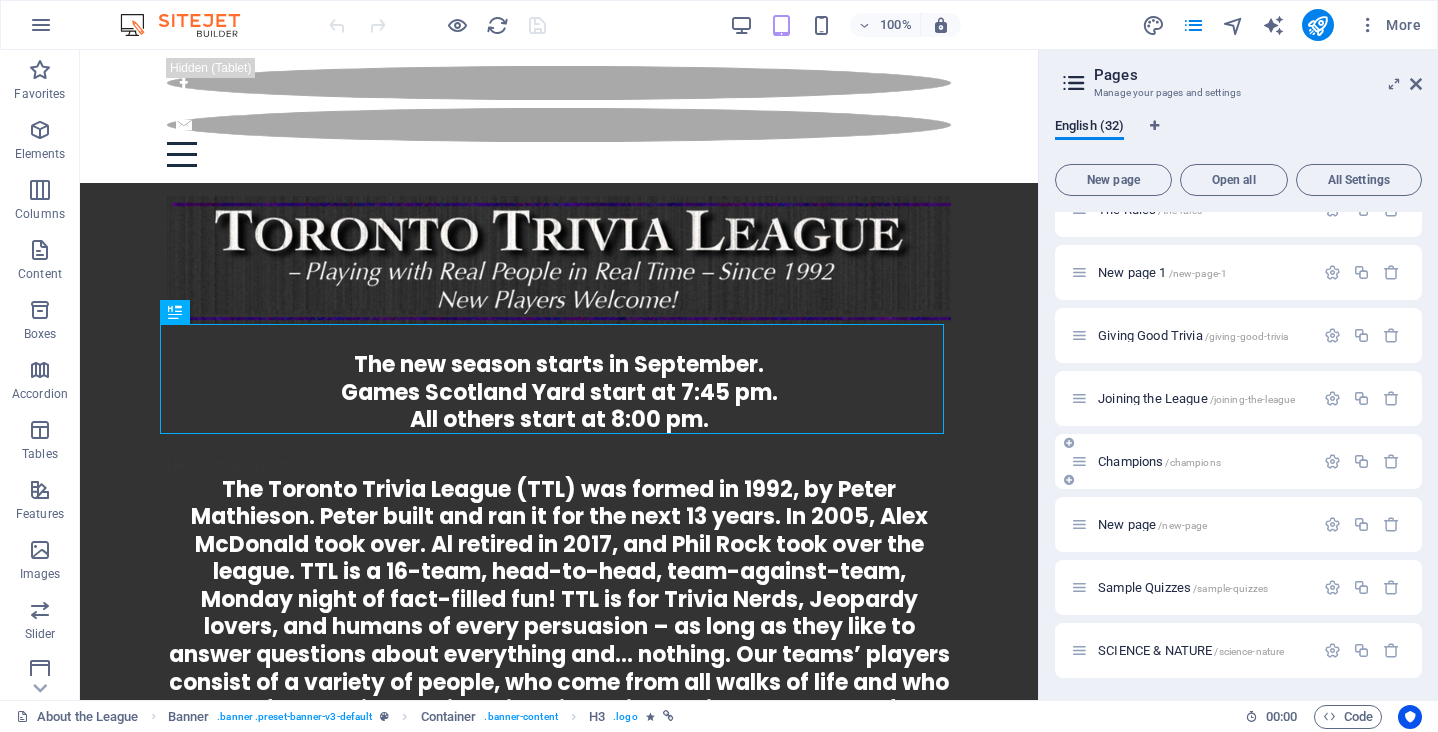 click on "Champions /champions" at bounding box center [1159, 461] 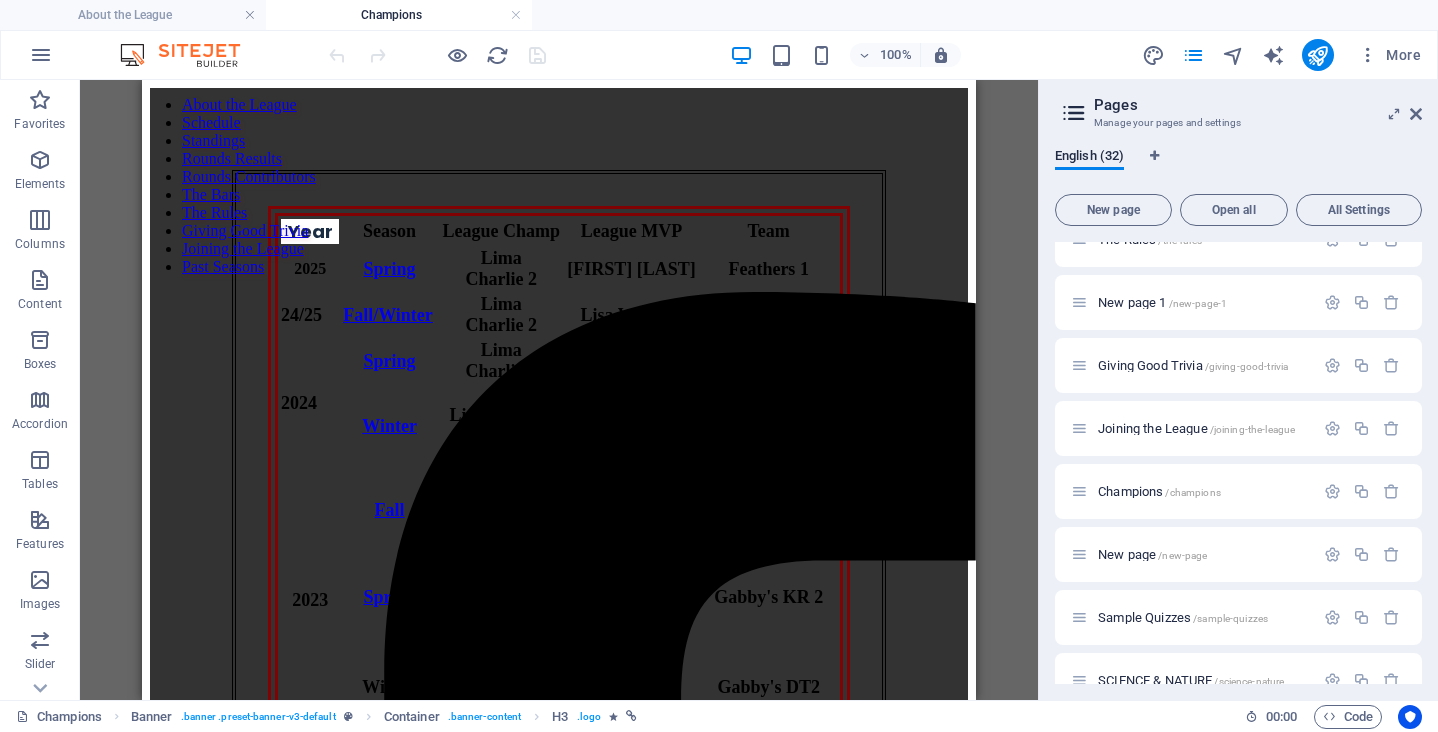 scroll, scrollTop: 0, scrollLeft: 0, axis: both 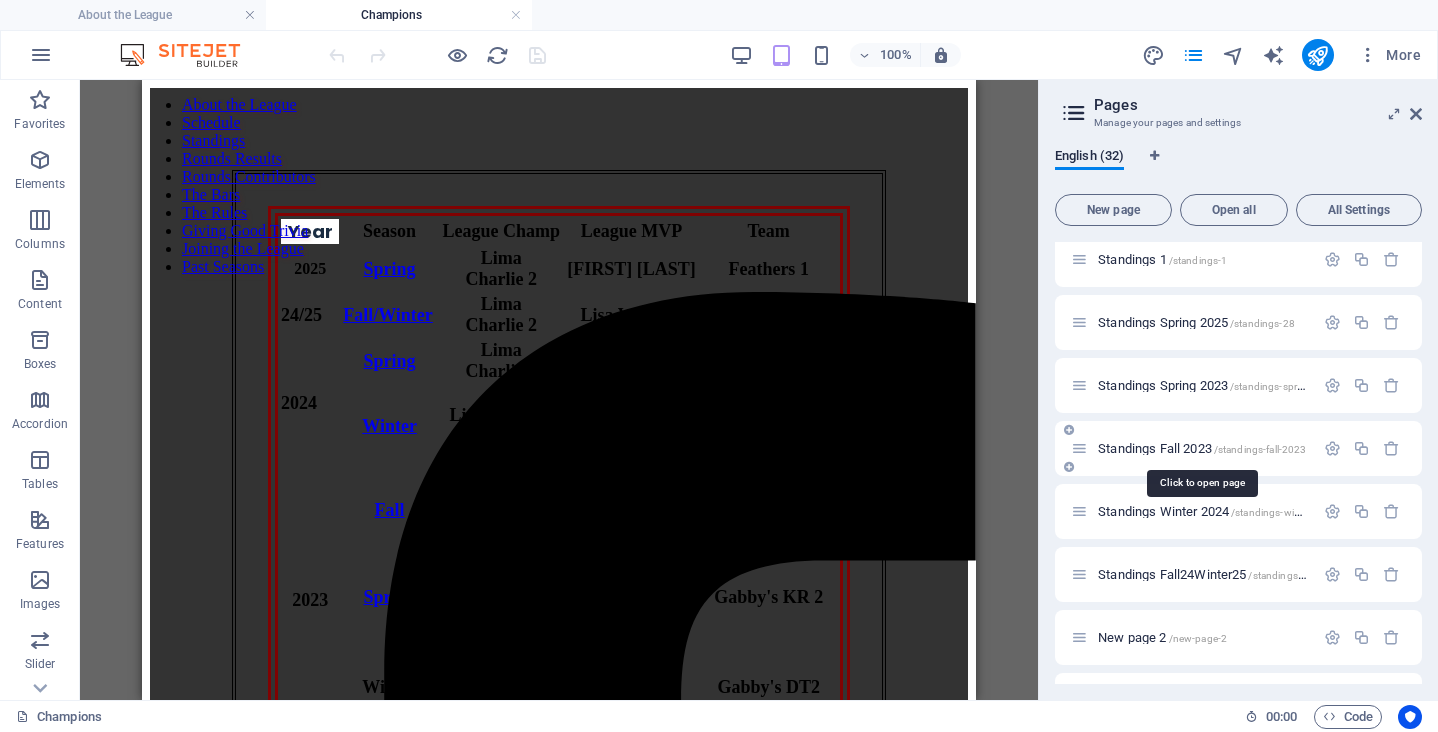 click on "Standings Fall 2023 /standings-fall-2023" at bounding box center [1202, 448] 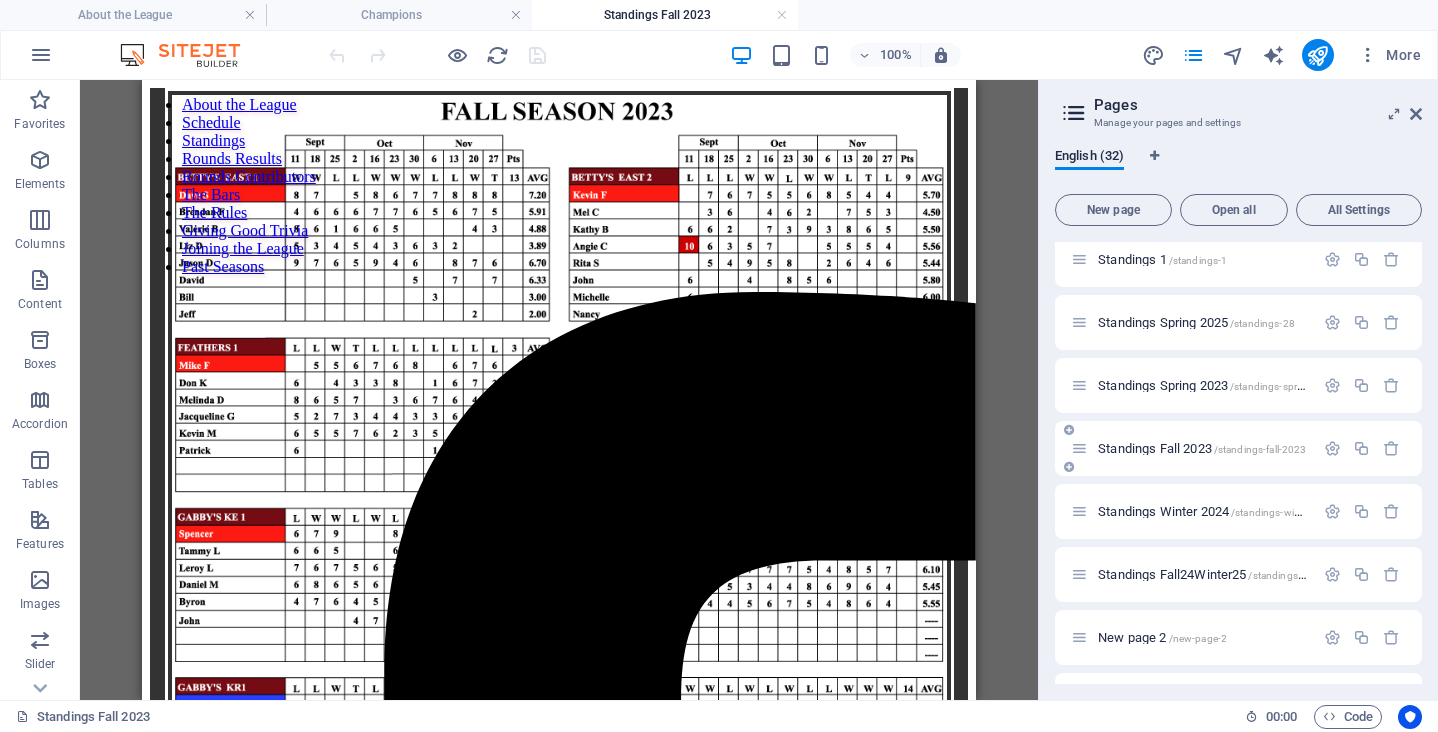 scroll, scrollTop: 0, scrollLeft: 0, axis: both 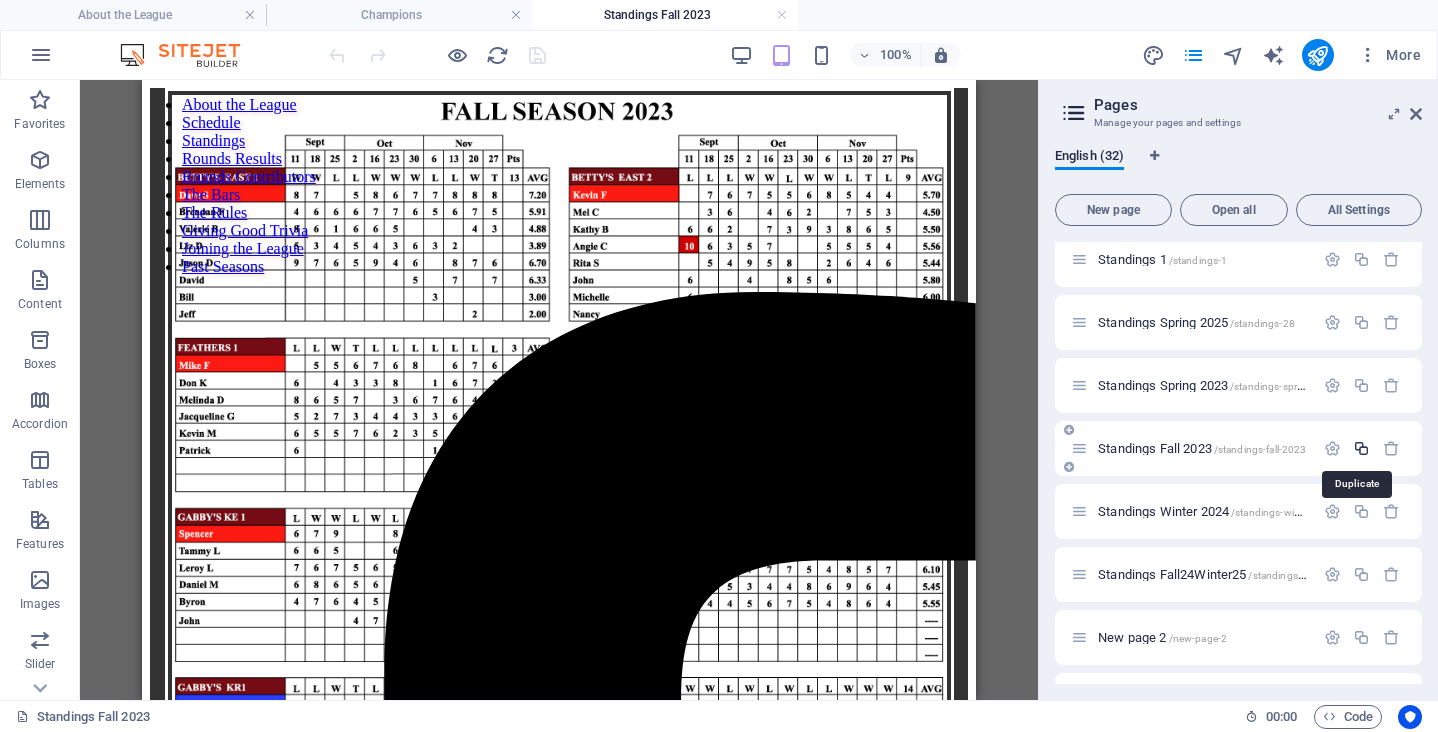 click at bounding box center [1361, 448] 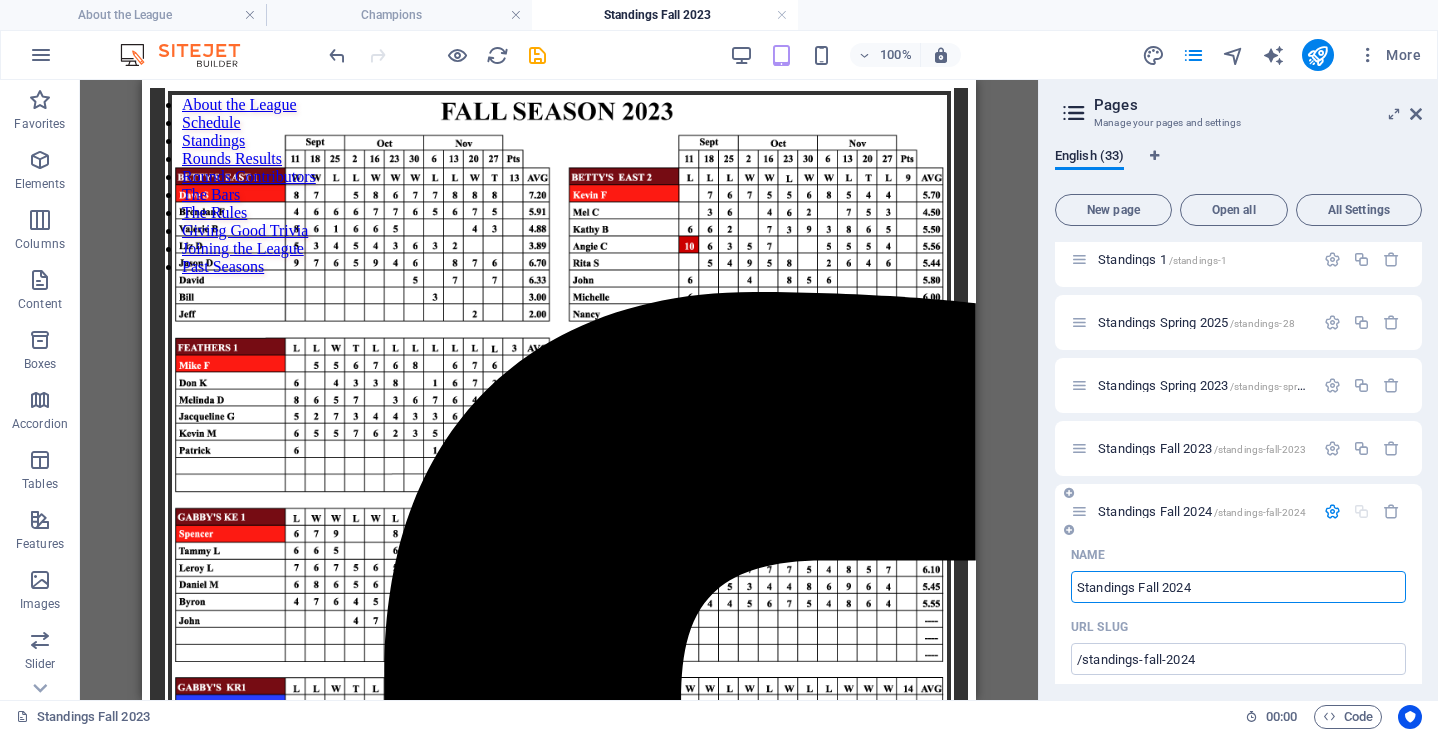 click on "Standings Fall 2024" at bounding box center (1238, 587) 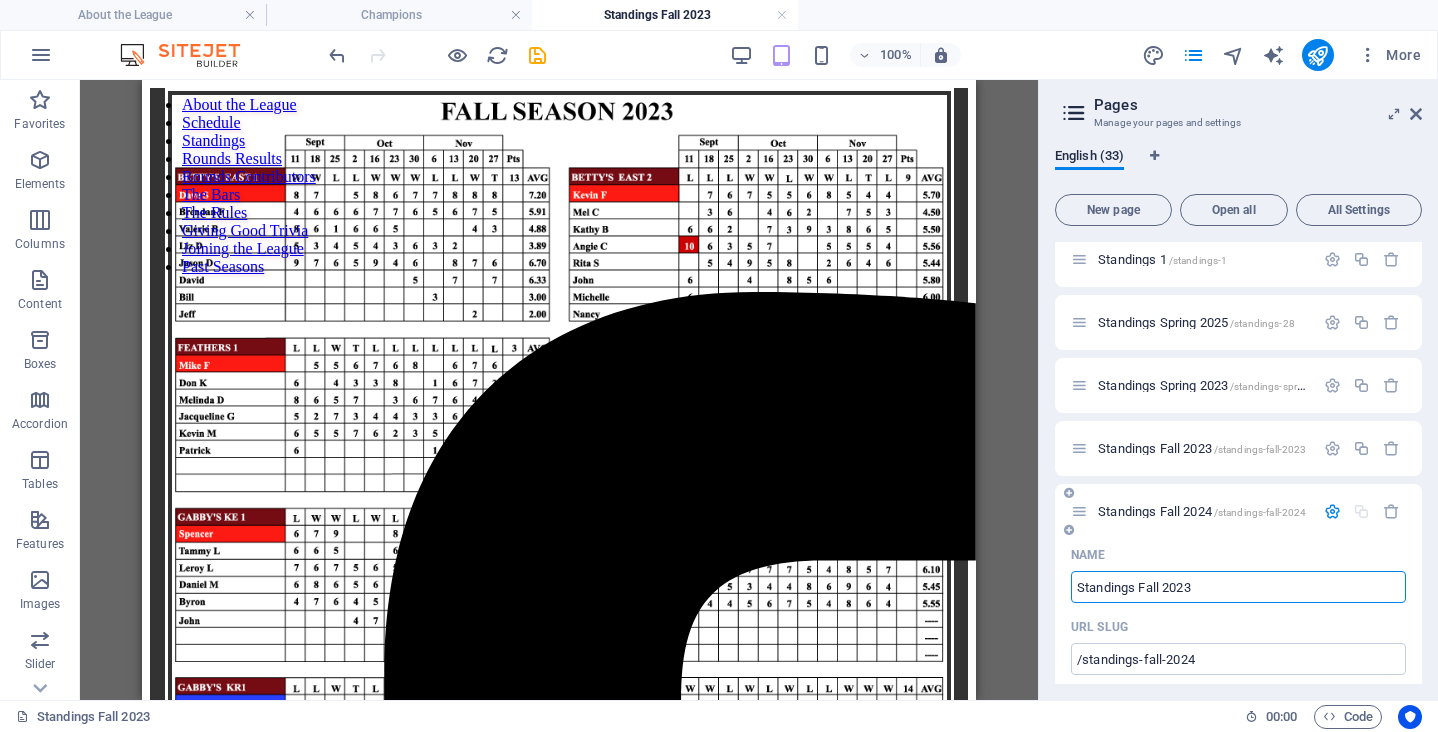 type on "Standings Fall 2023" 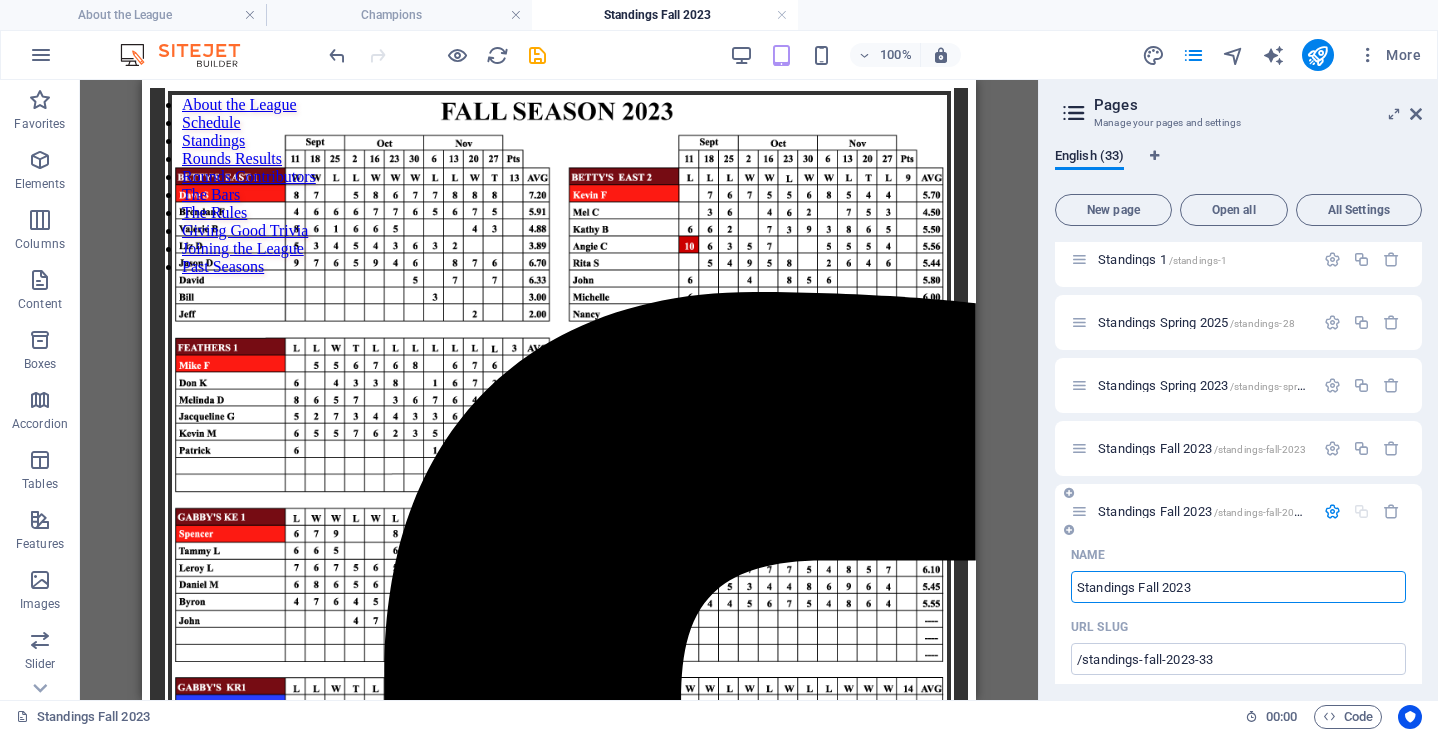 click on "Standings Fall 2023" at bounding box center [1238, 587] 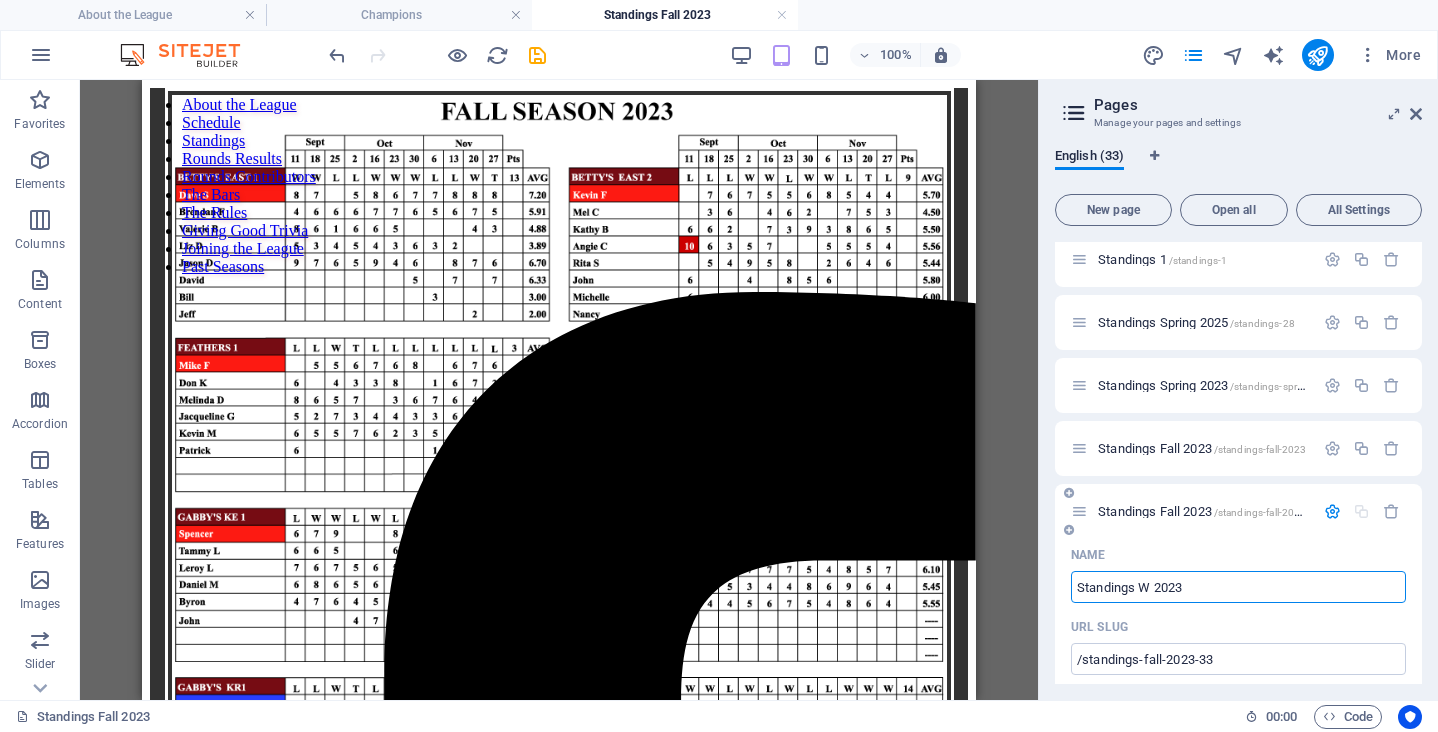 type on "Standings Wi 2023" 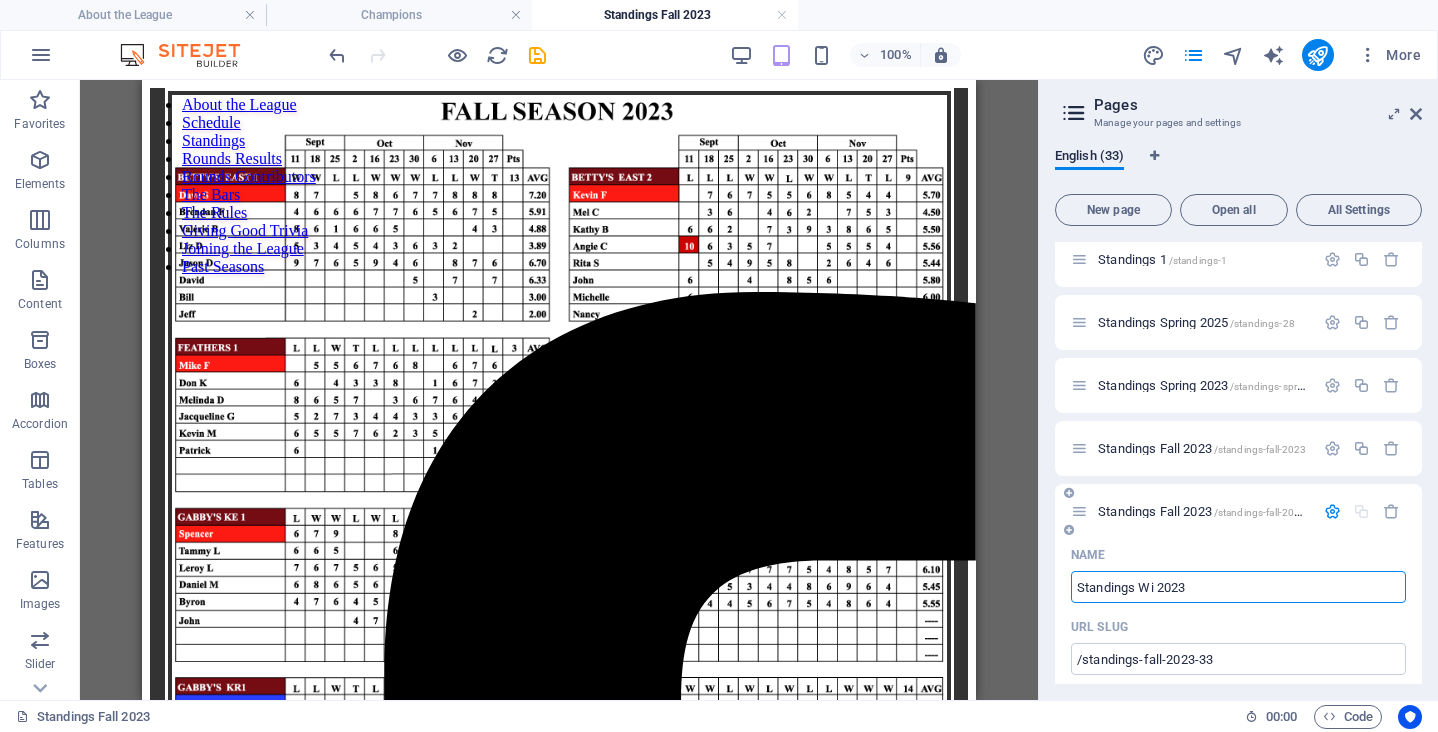 type on "Standings W 2023" 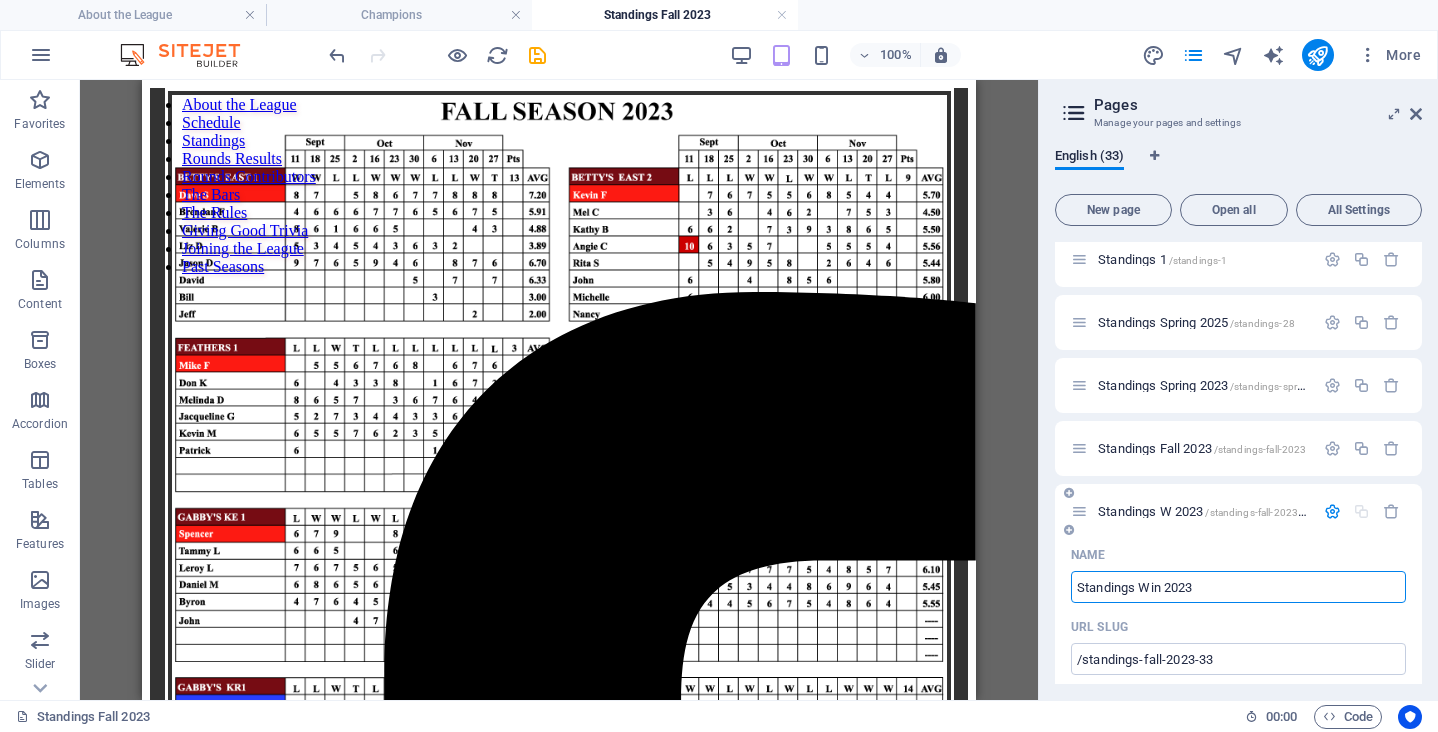 type on "Standings Winr 2023" 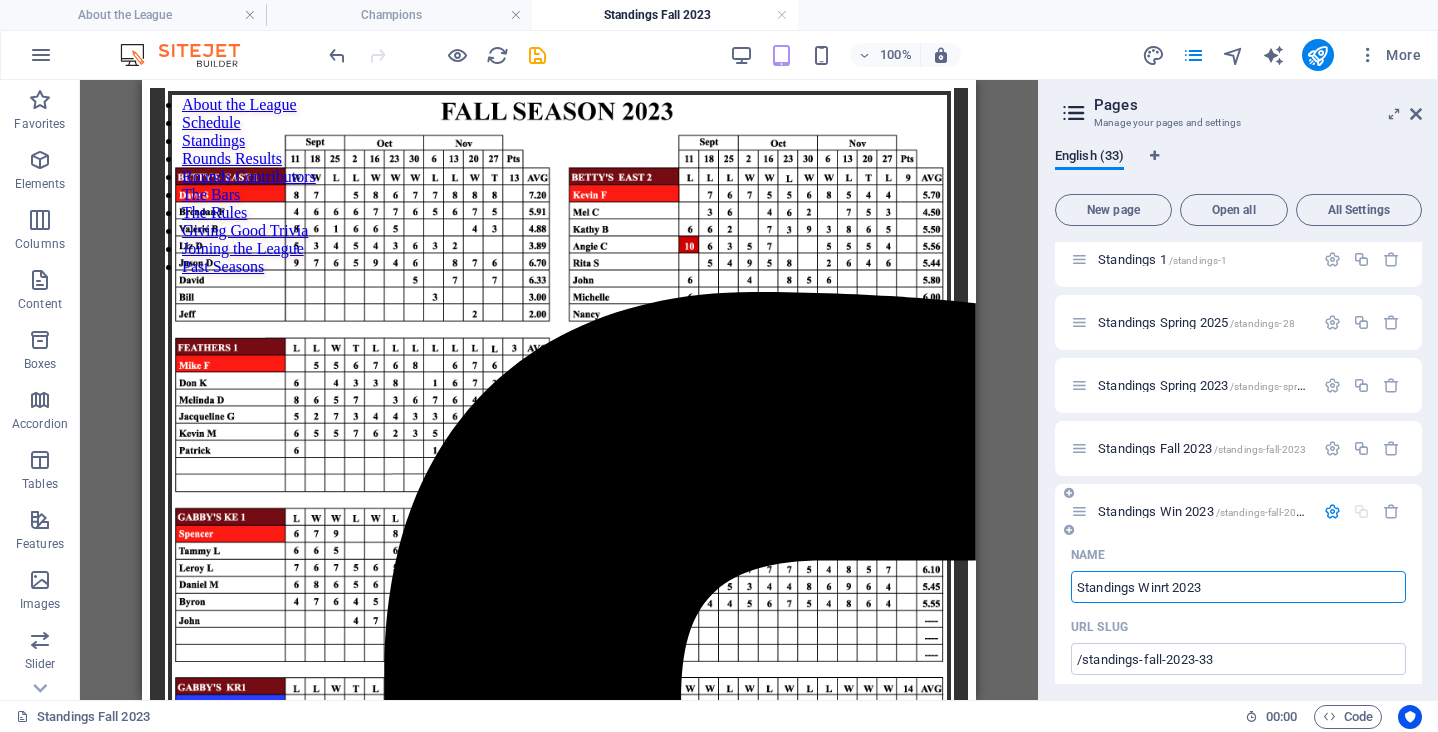 type on "Standings Winrt 2023" 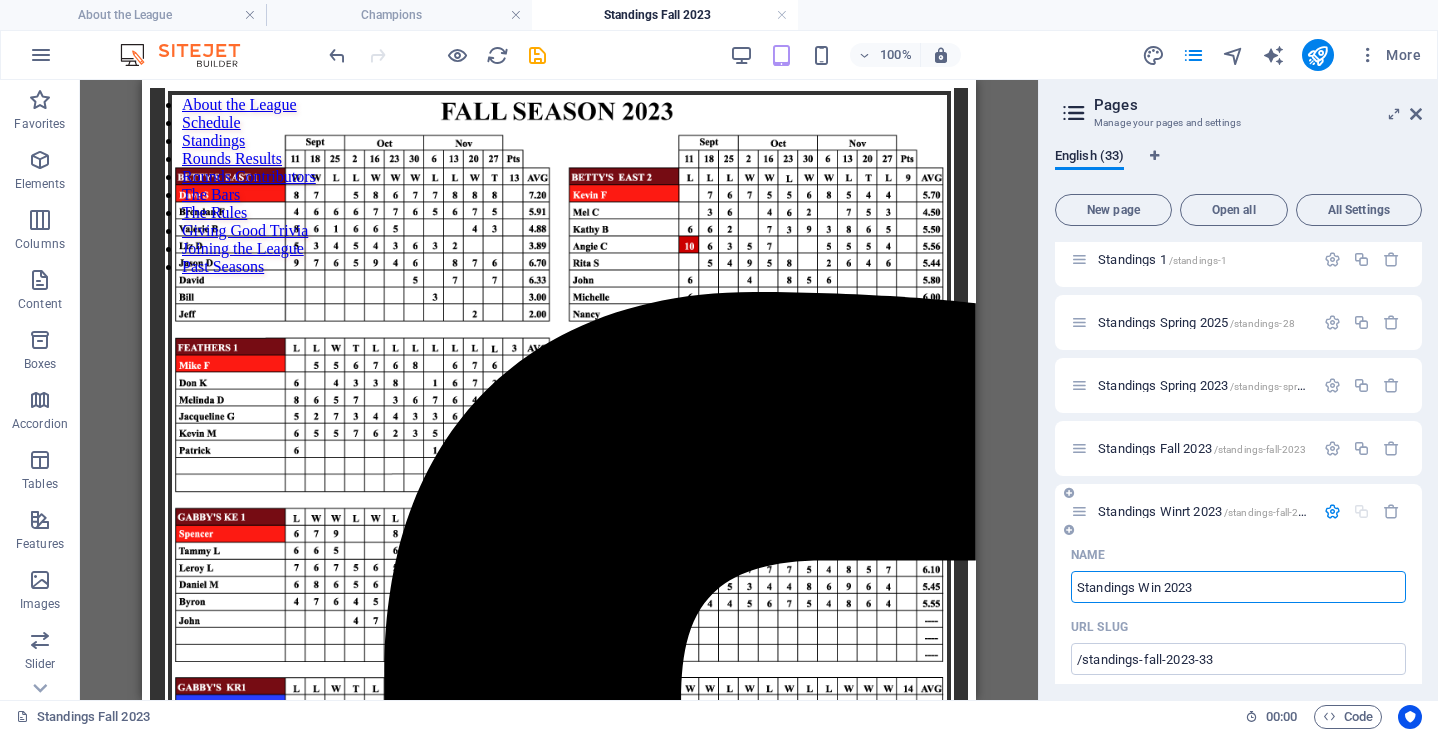 type on "Standings Win 2023" 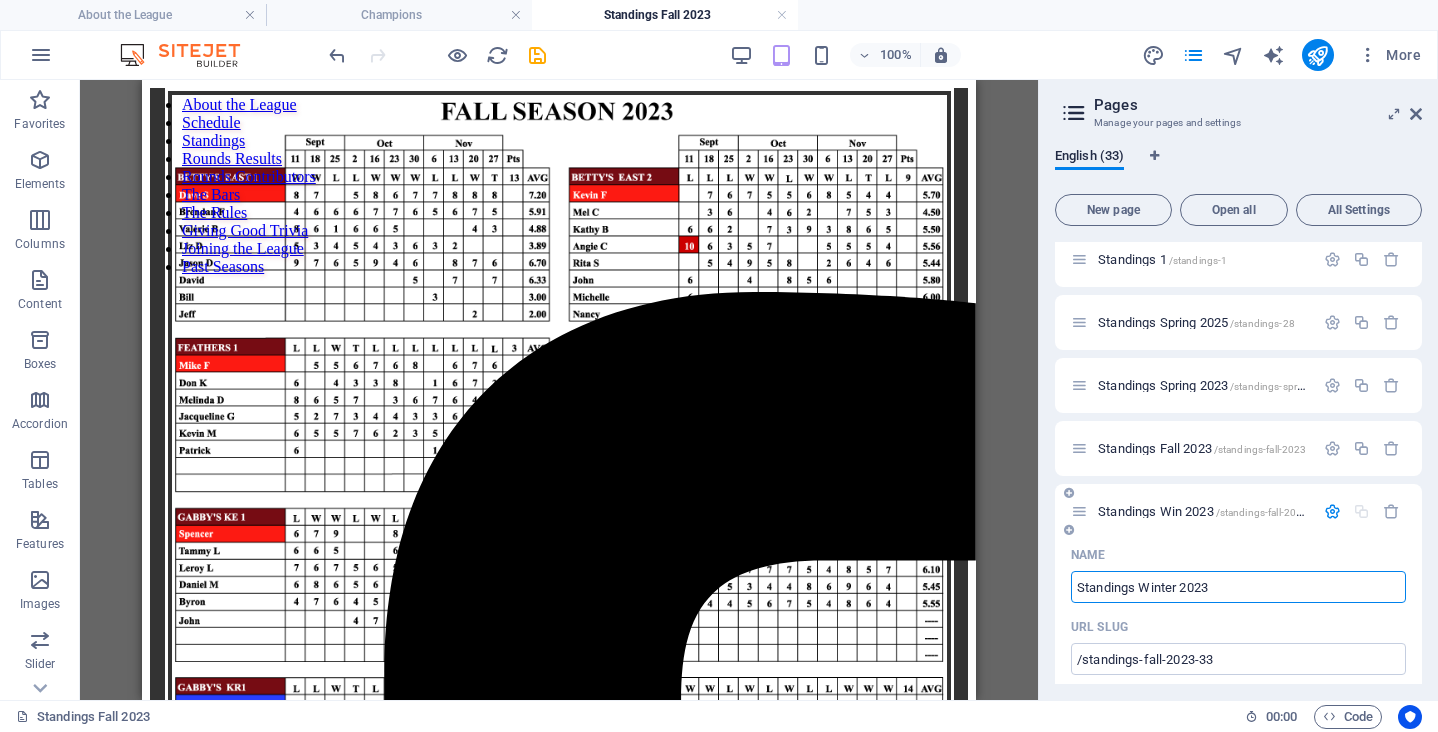 type on "Standings Winter 2023" 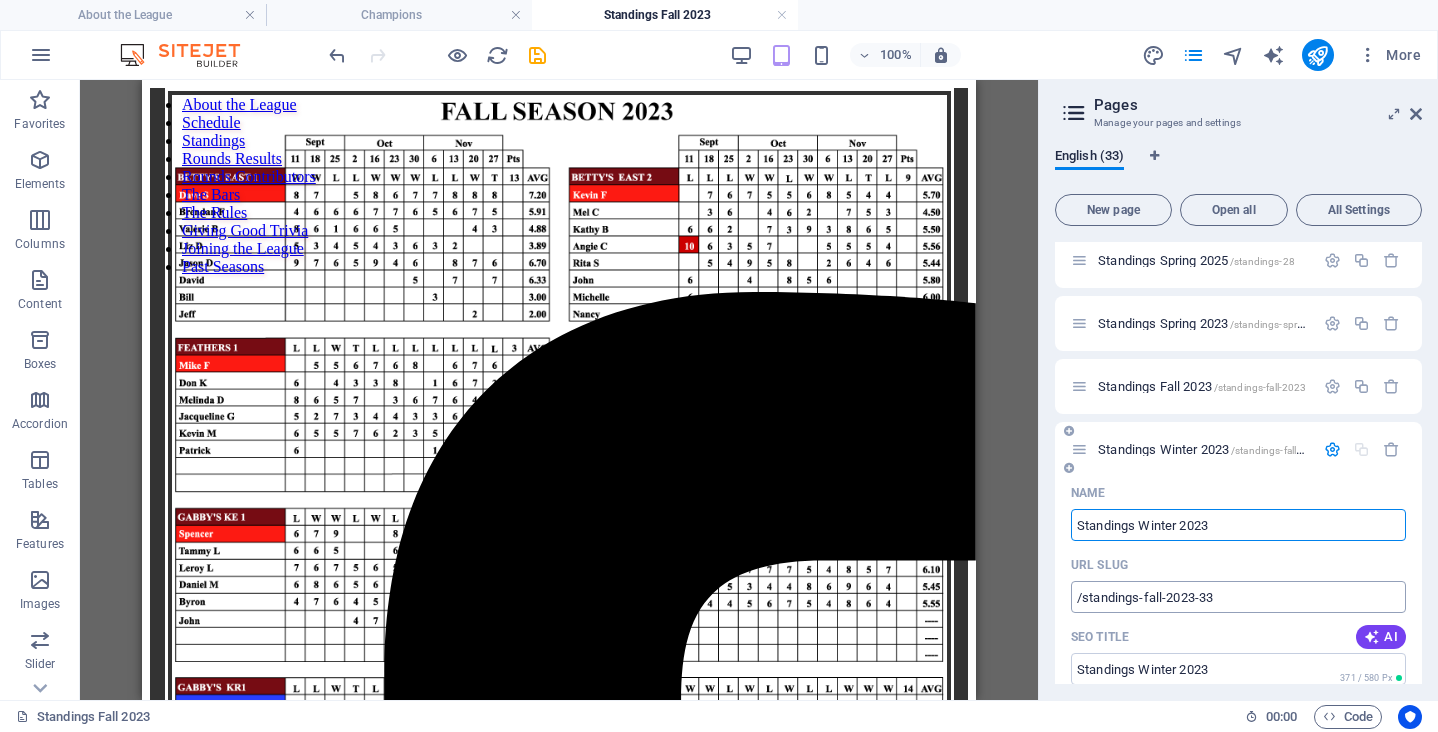 scroll, scrollTop: 653, scrollLeft: 0, axis: vertical 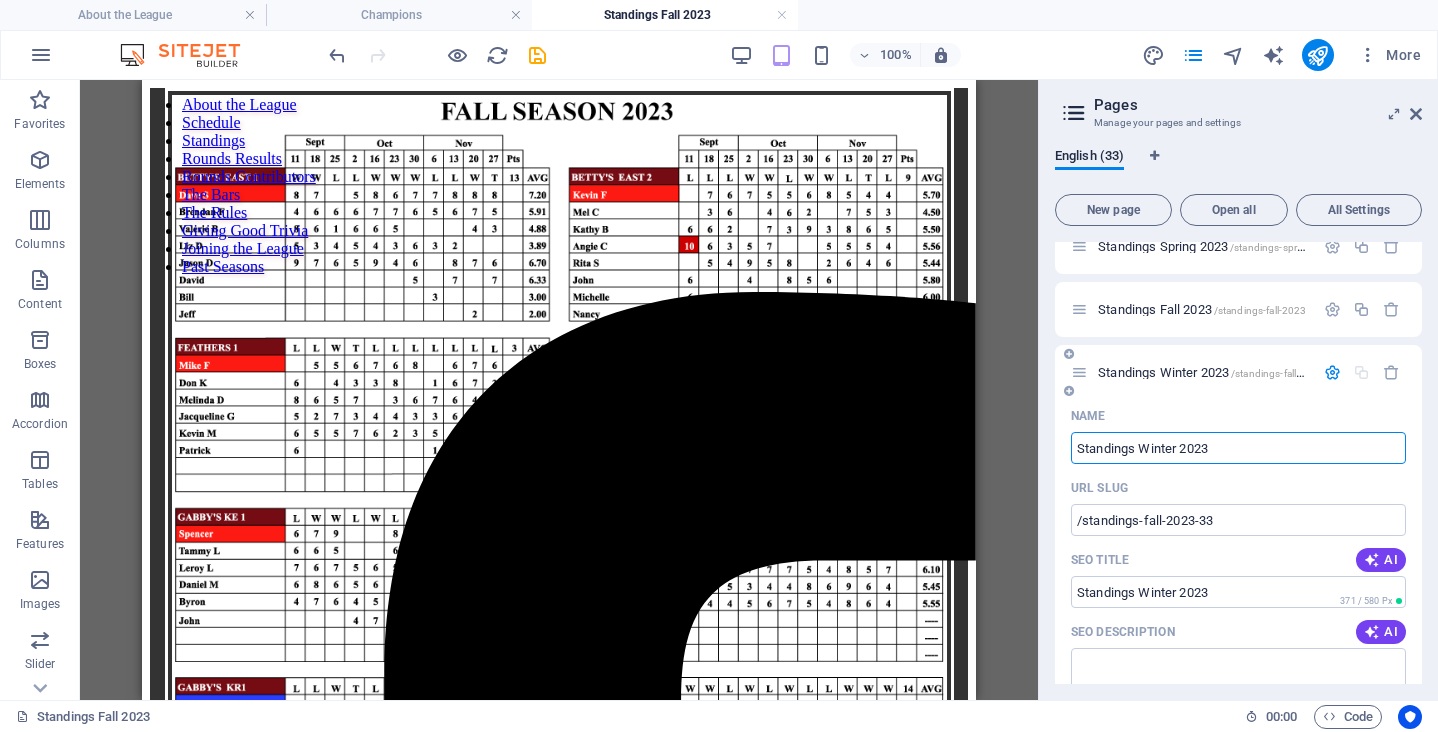 type on "Standings Winter 2023" 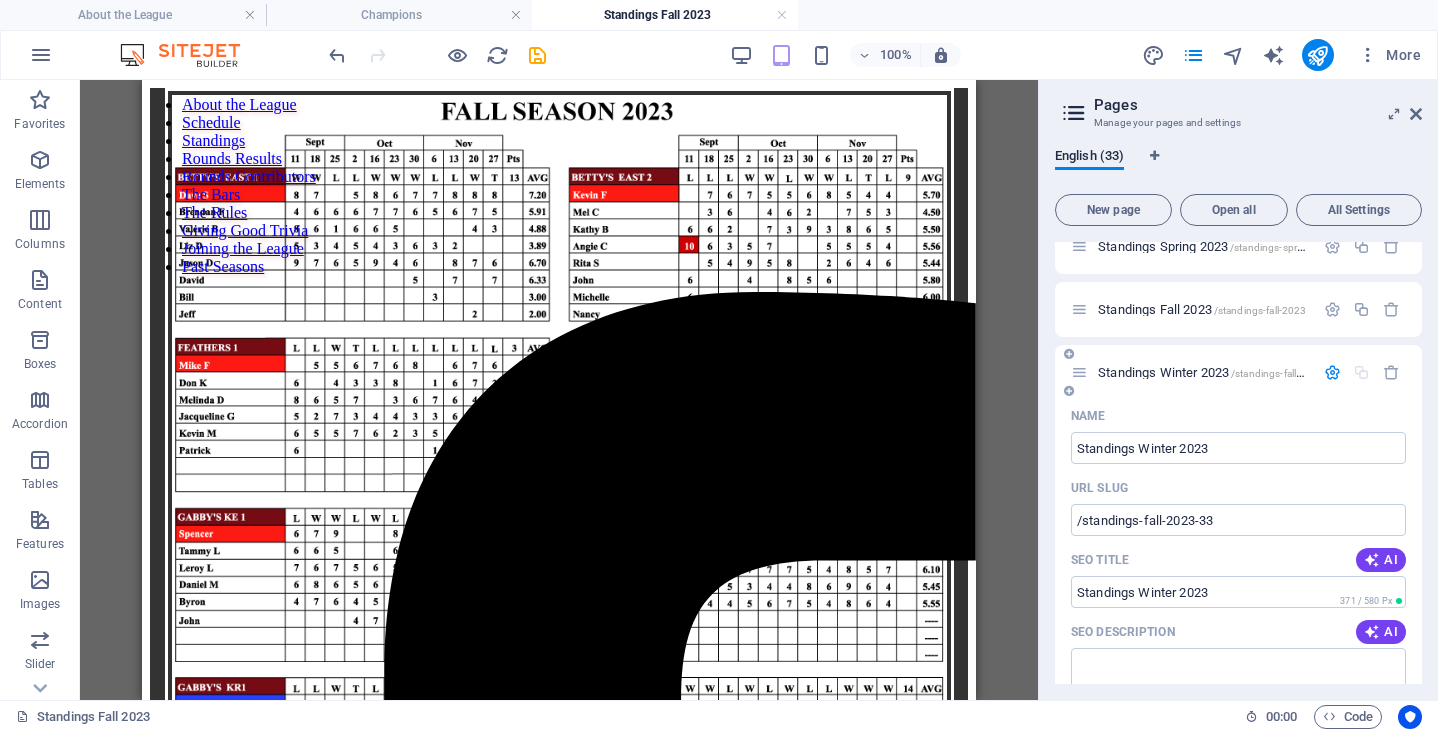 click on "SEO Title AI" at bounding box center [1238, 560] 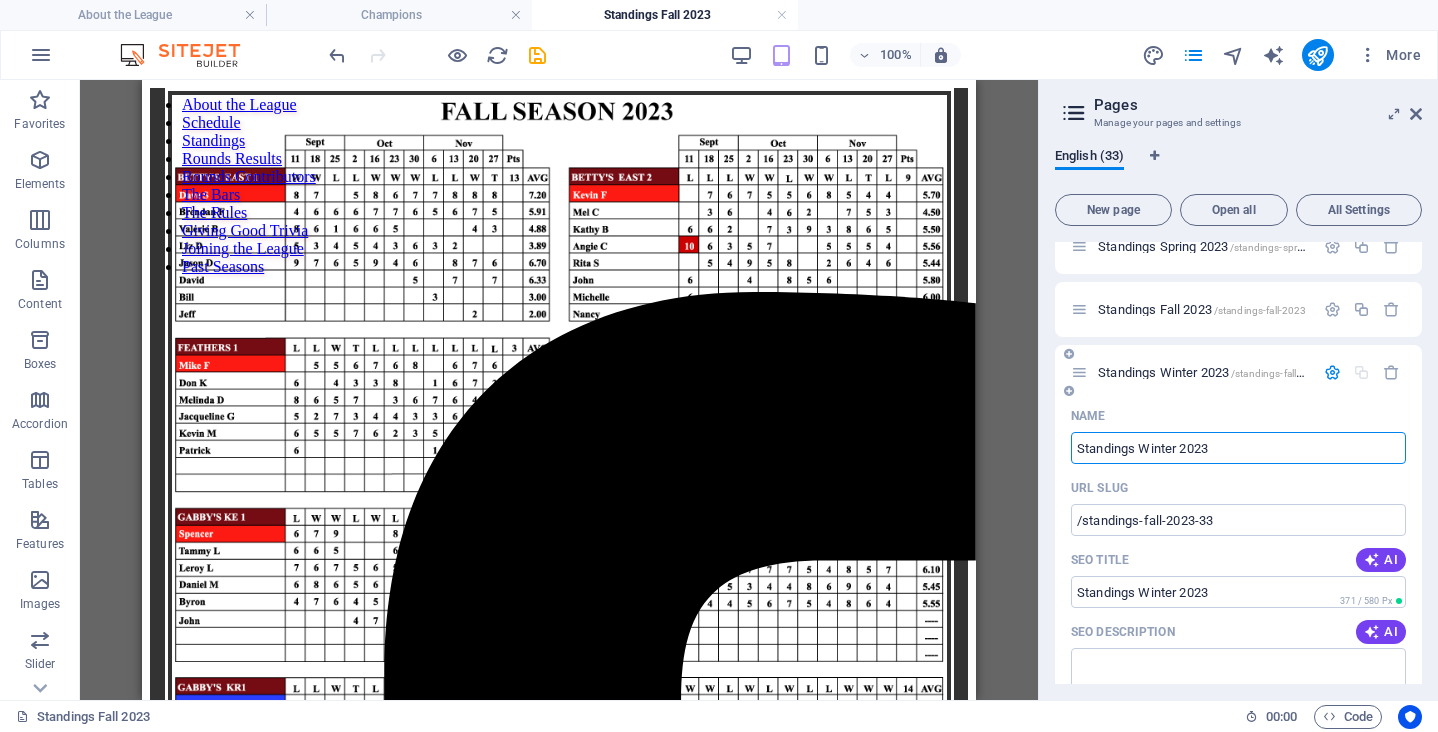 click on "Standings Winter 2023" at bounding box center [1238, 448] 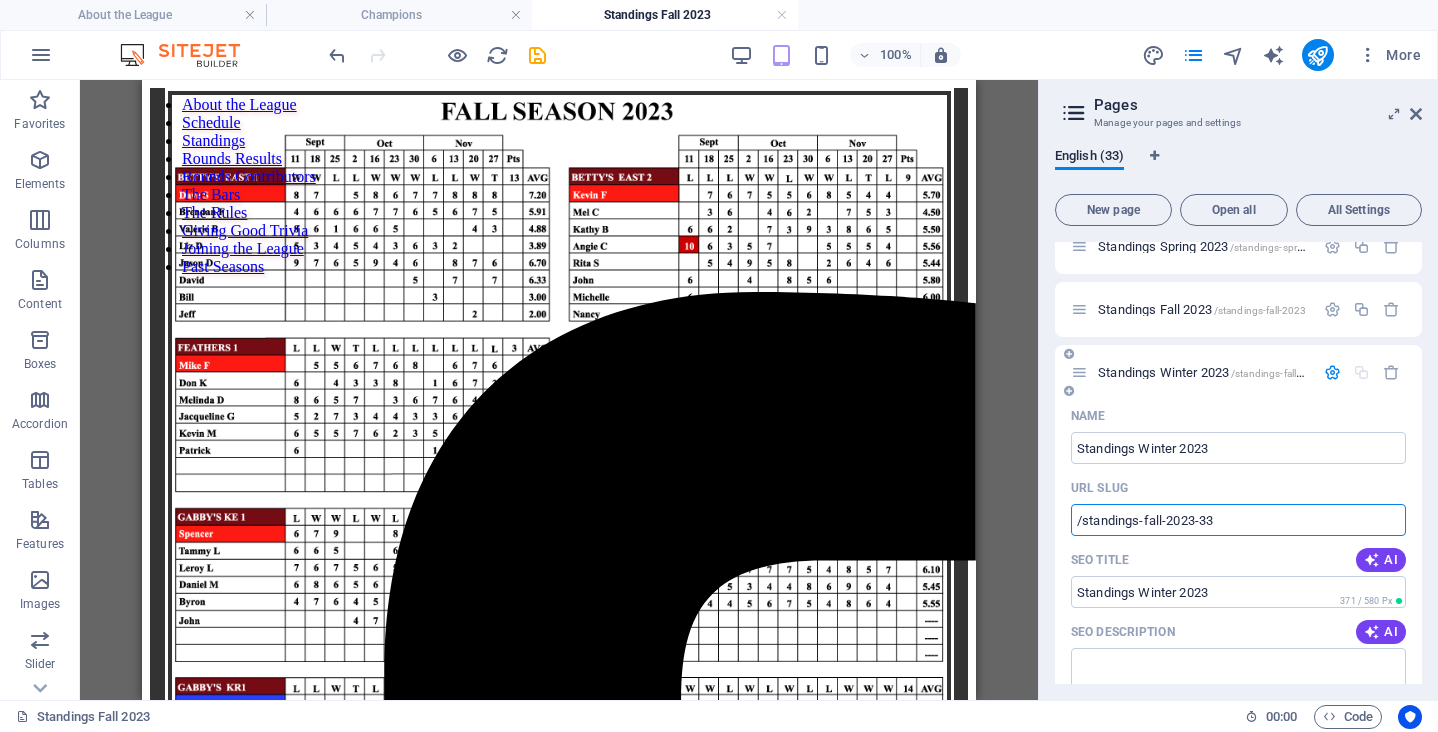 click on "/standings-fall-2023-33" at bounding box center [1238, 520] 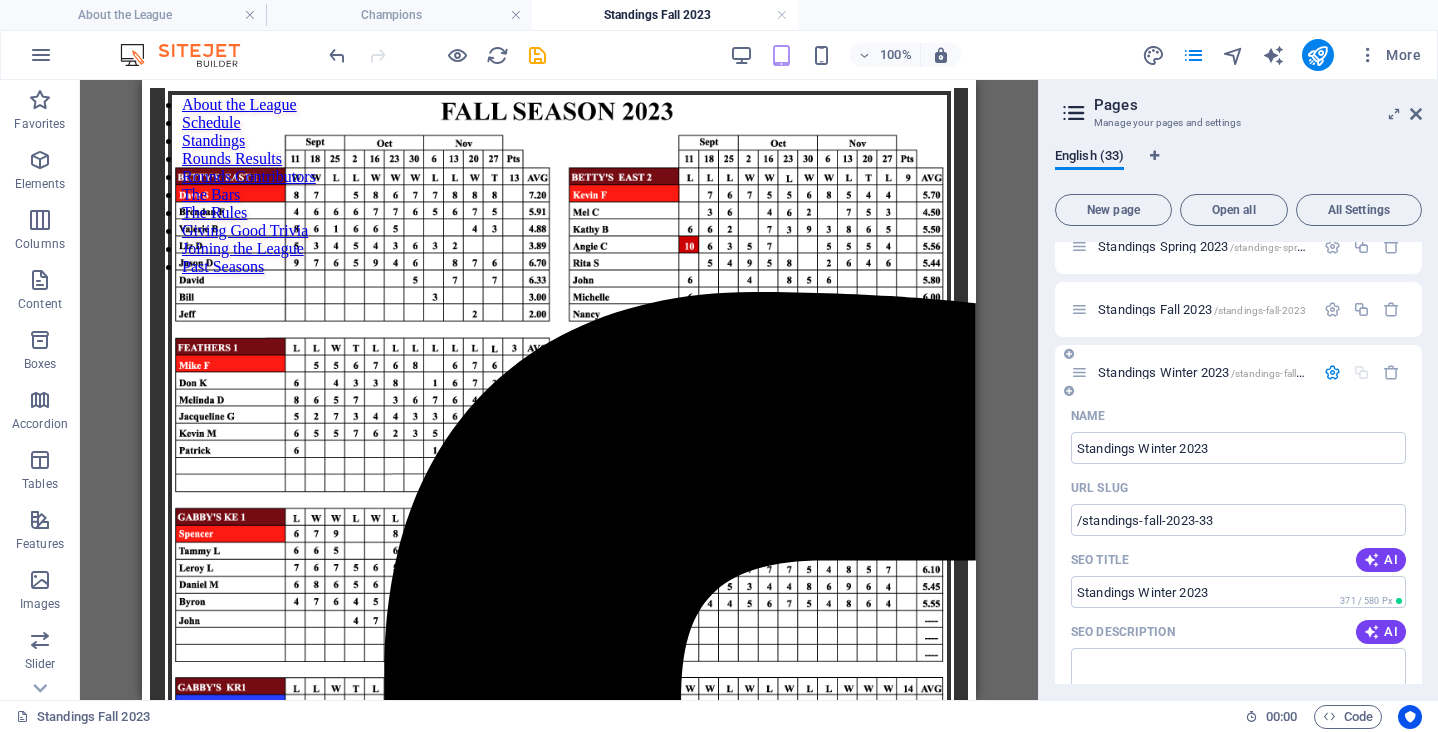 click on "Name" at bounding box center (1238, 416) 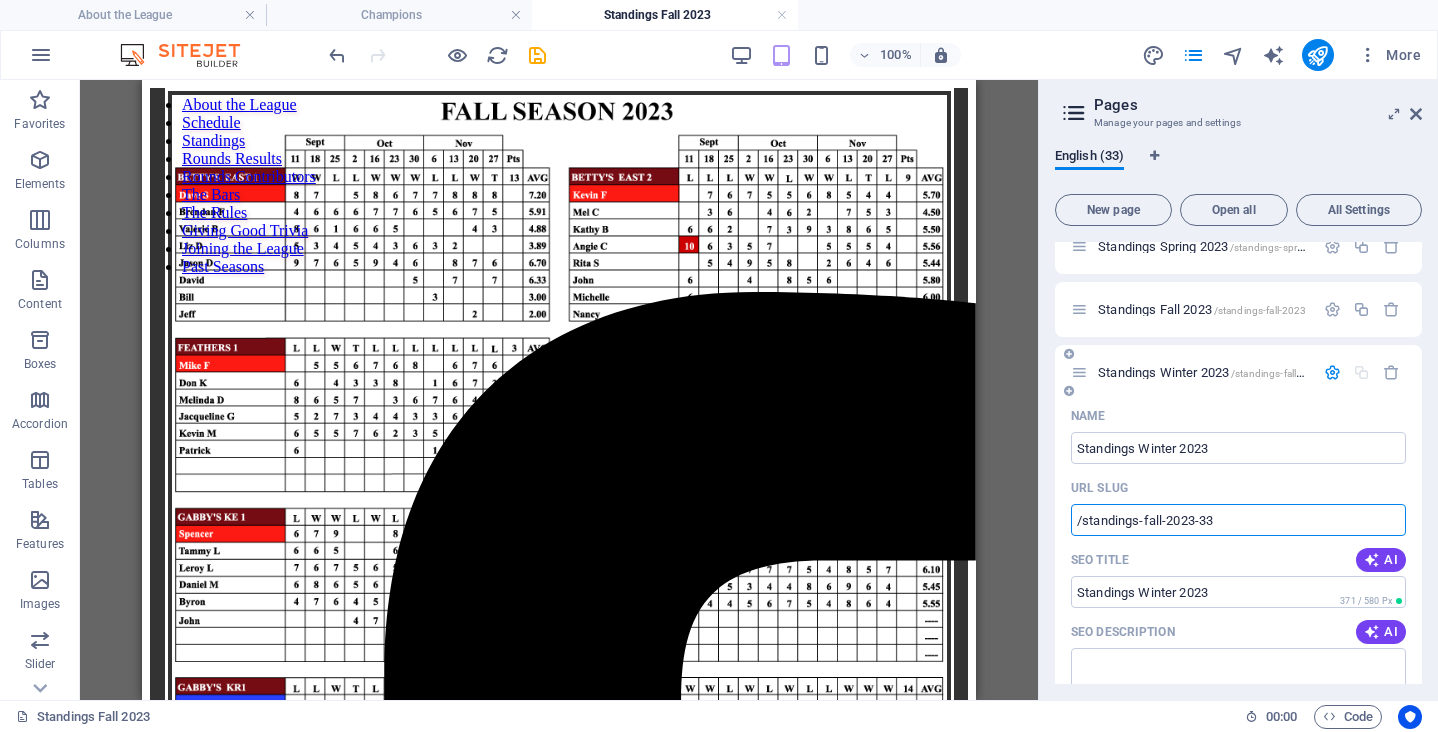 click on "/standings-fall-2023-33" at bounding box center (1238, 520) 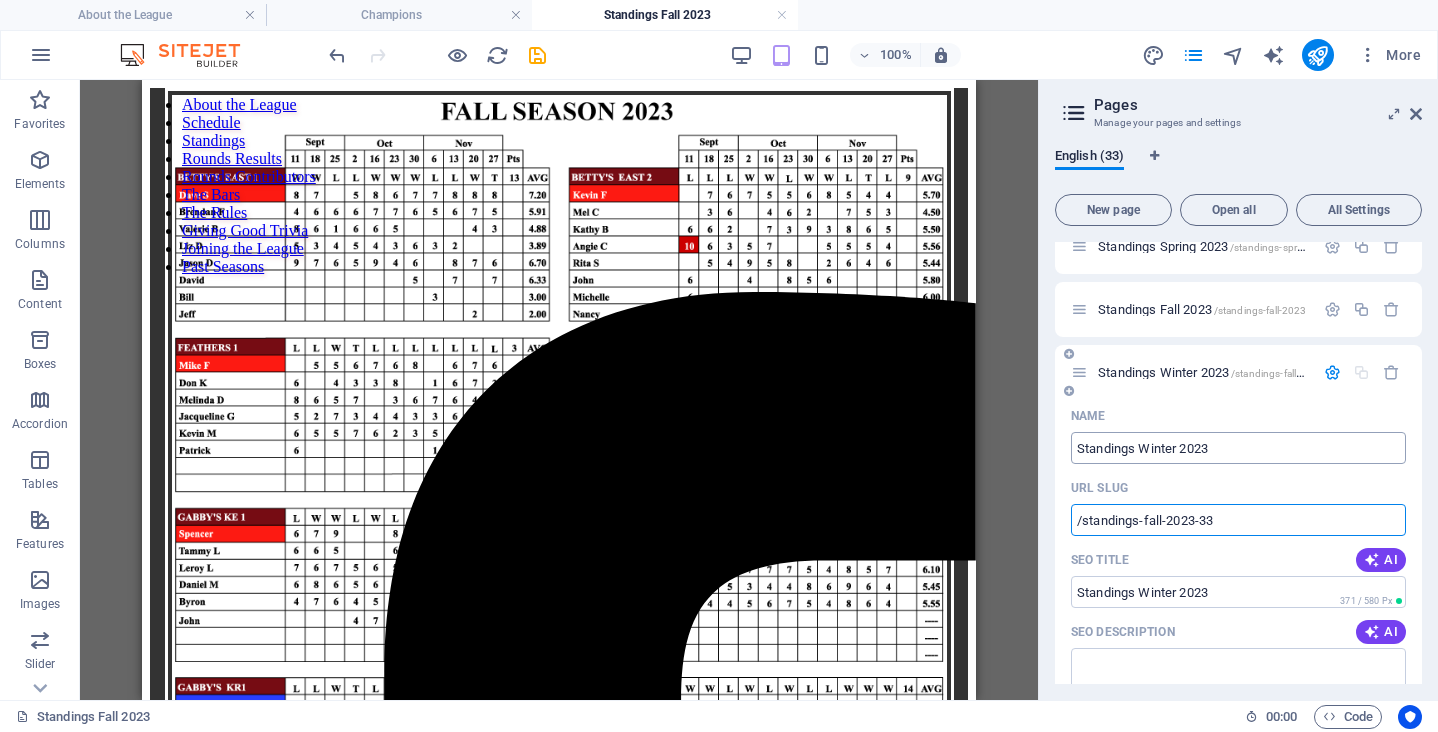 click on "Standings Winter 2023" at bounding box center [1238, 448] 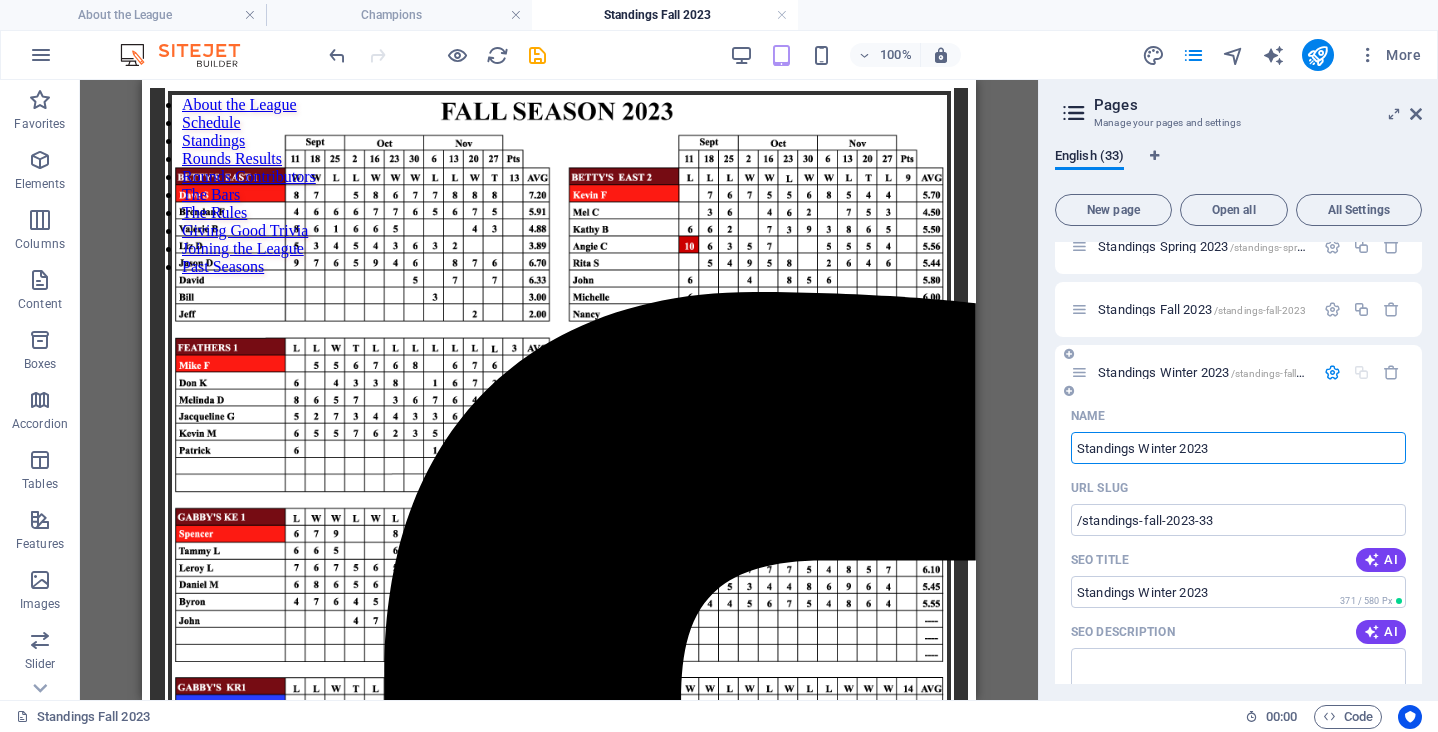 click on "Standings Winter 2023 /standings-fall-2023-33" at bounding box center [1238, 372] 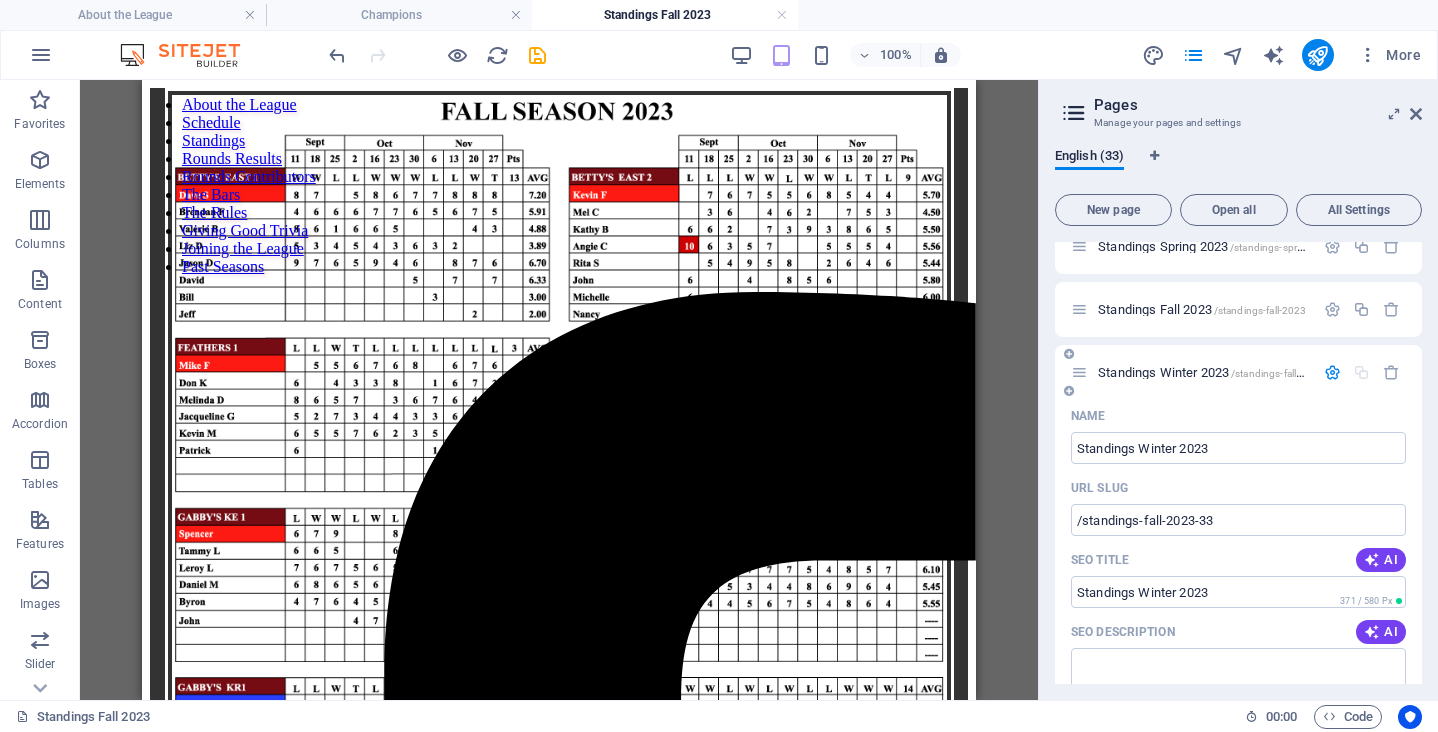 click on "Standings Winter 2023 /standings-fall-2023-33" at bounding box center [1218, 372] 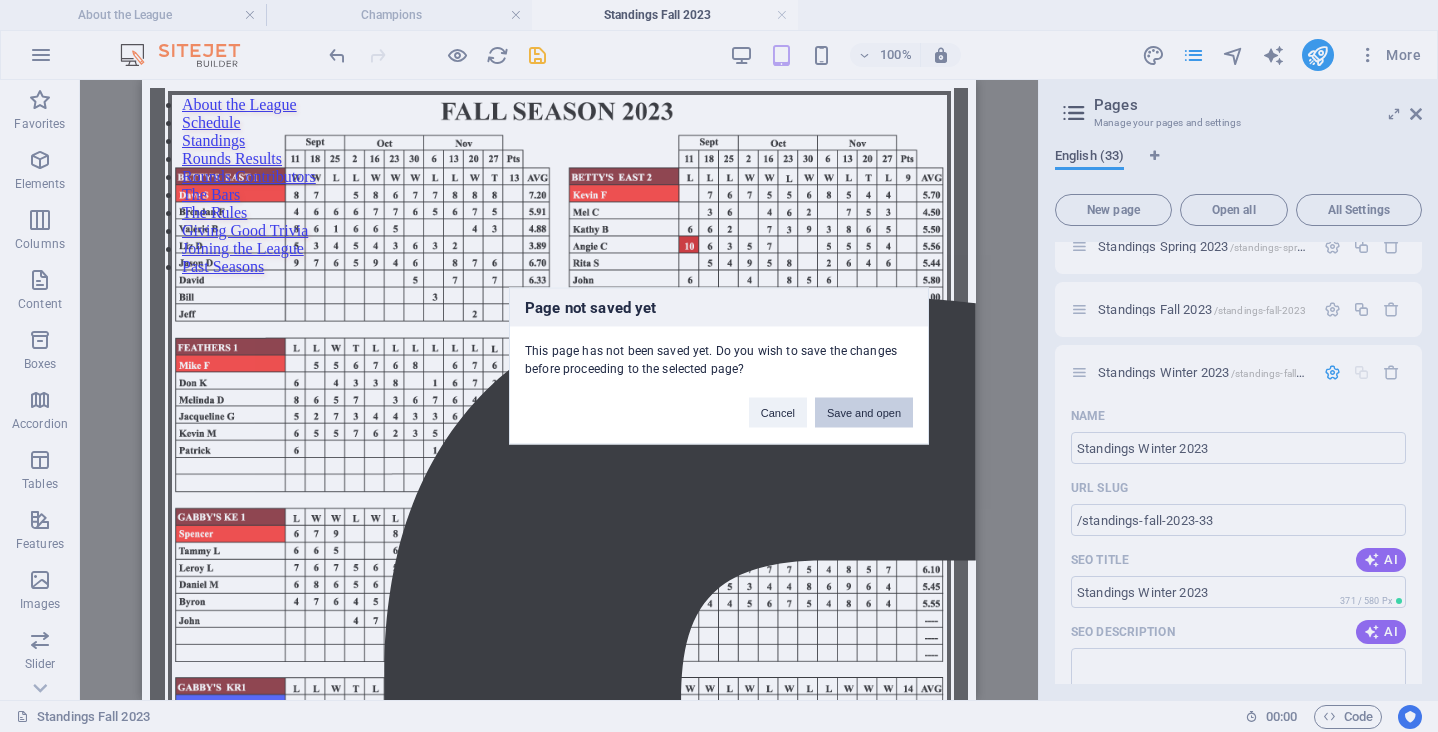 click on "Save and open" at bounding box center (864, 413) 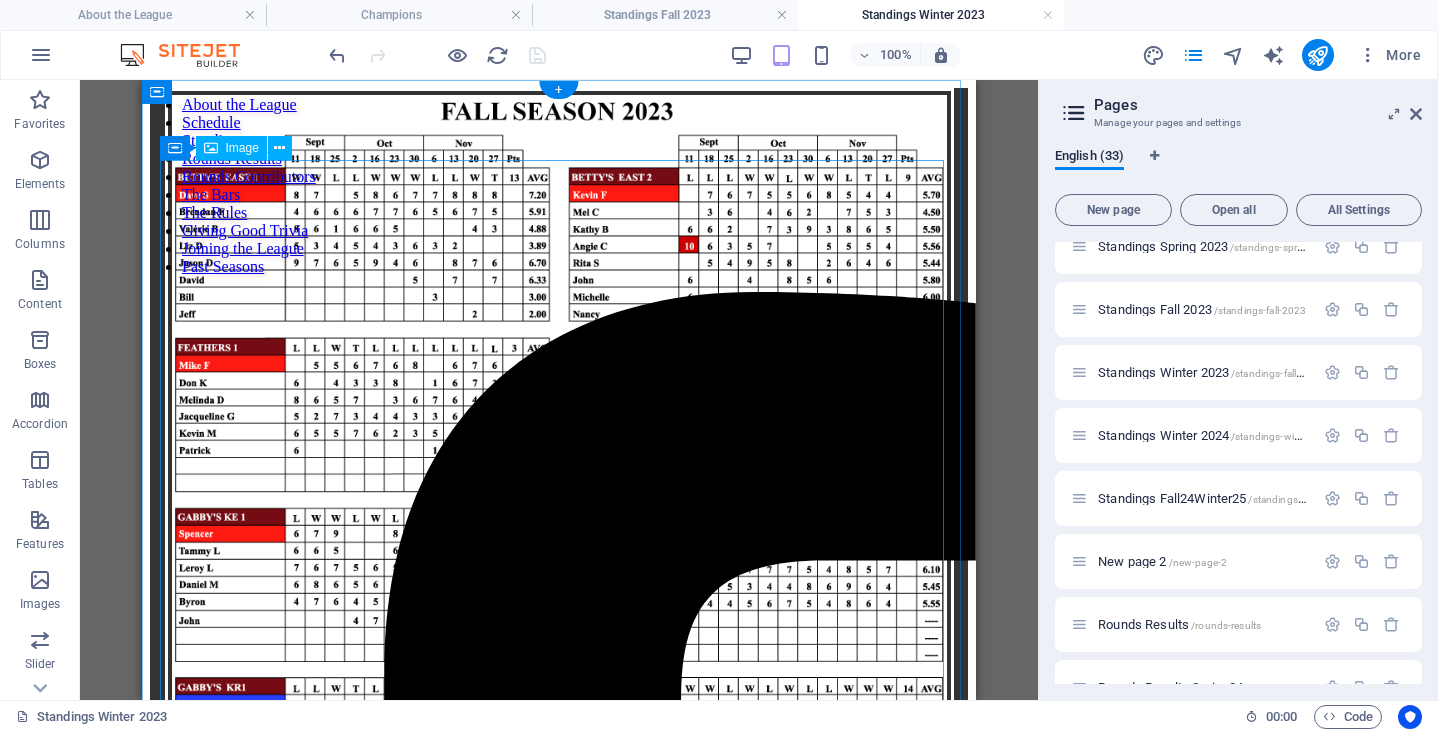 scroll, scrollTop: 0, scrollLeft: 0, axis: both 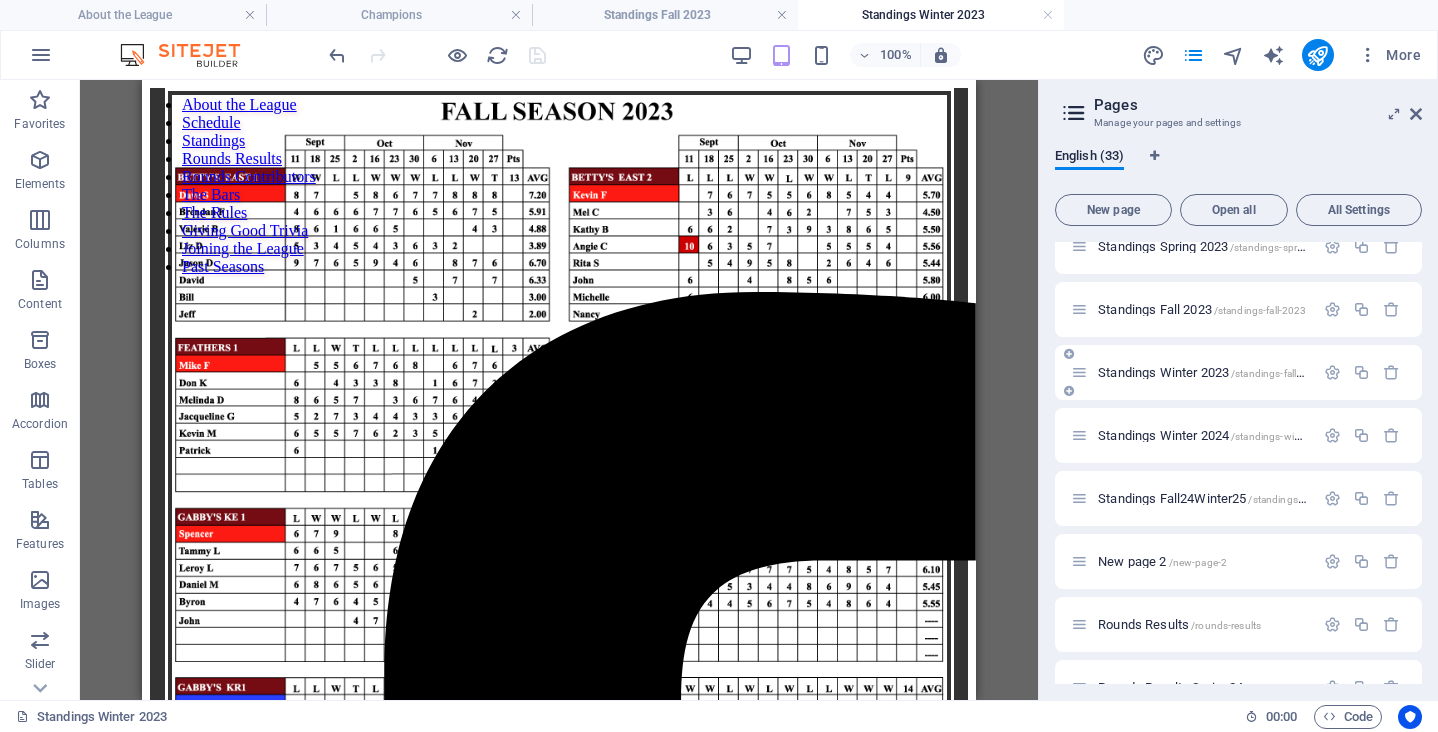 click at bounding box center [1079, 372] 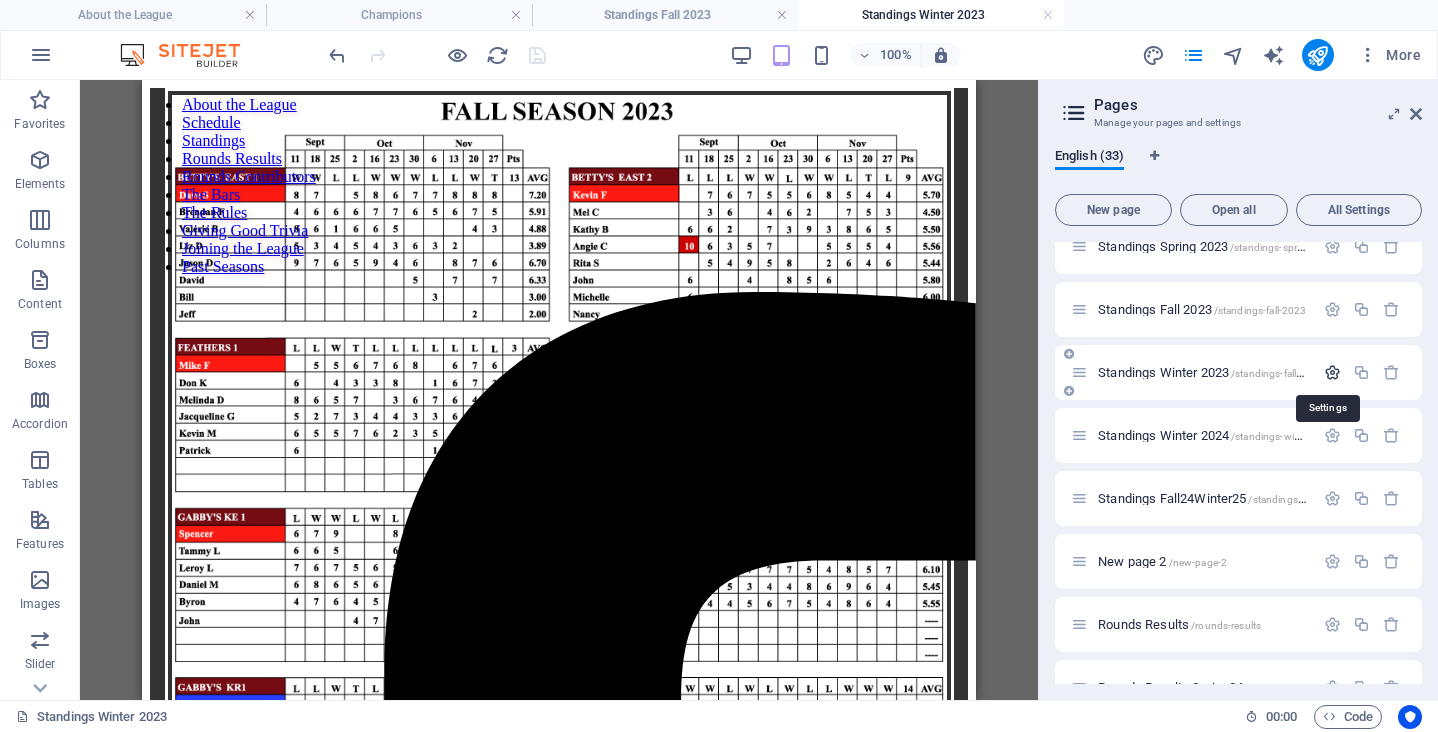click at bounding box center [1332, 372] 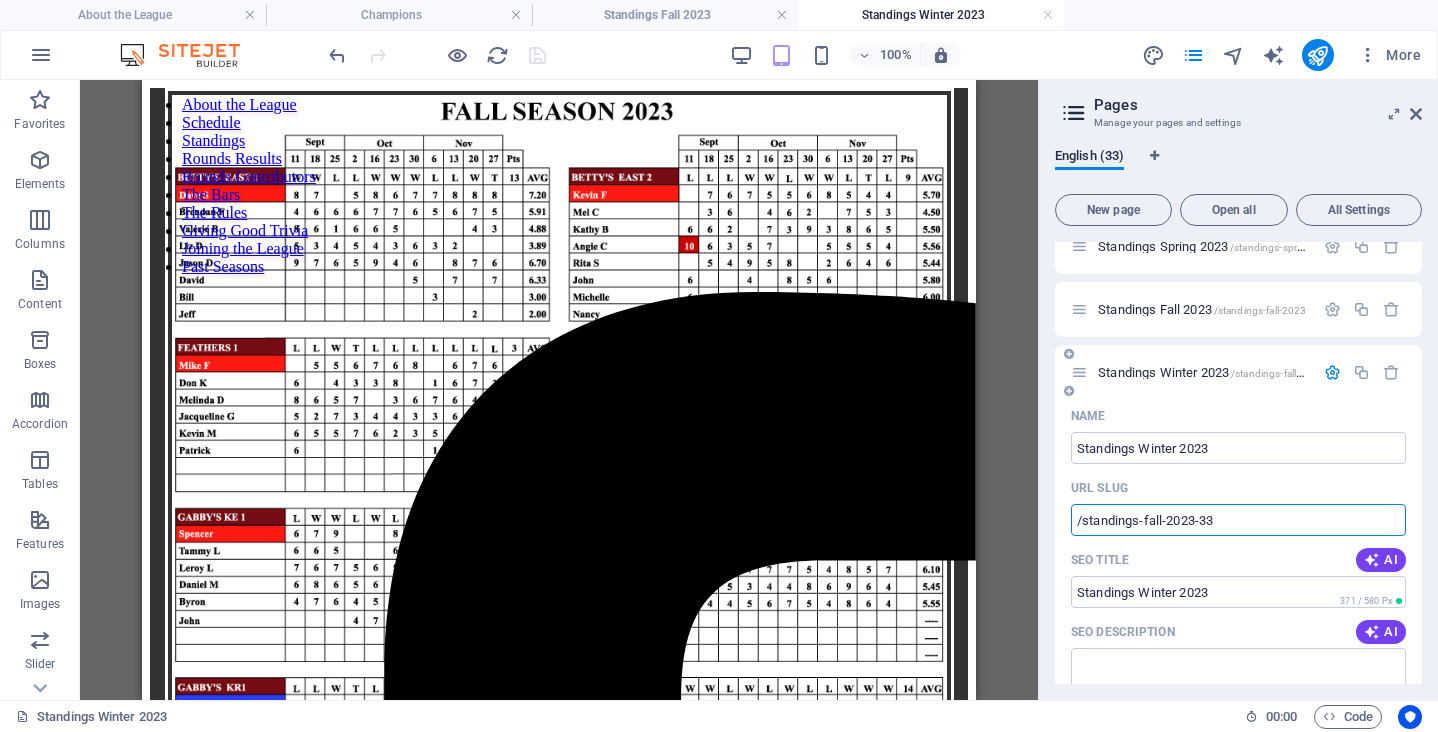 drag, startPoint x: 1164, startPoint y: 519, endPoint x: 1146, endPoint y: 519, distance: 18 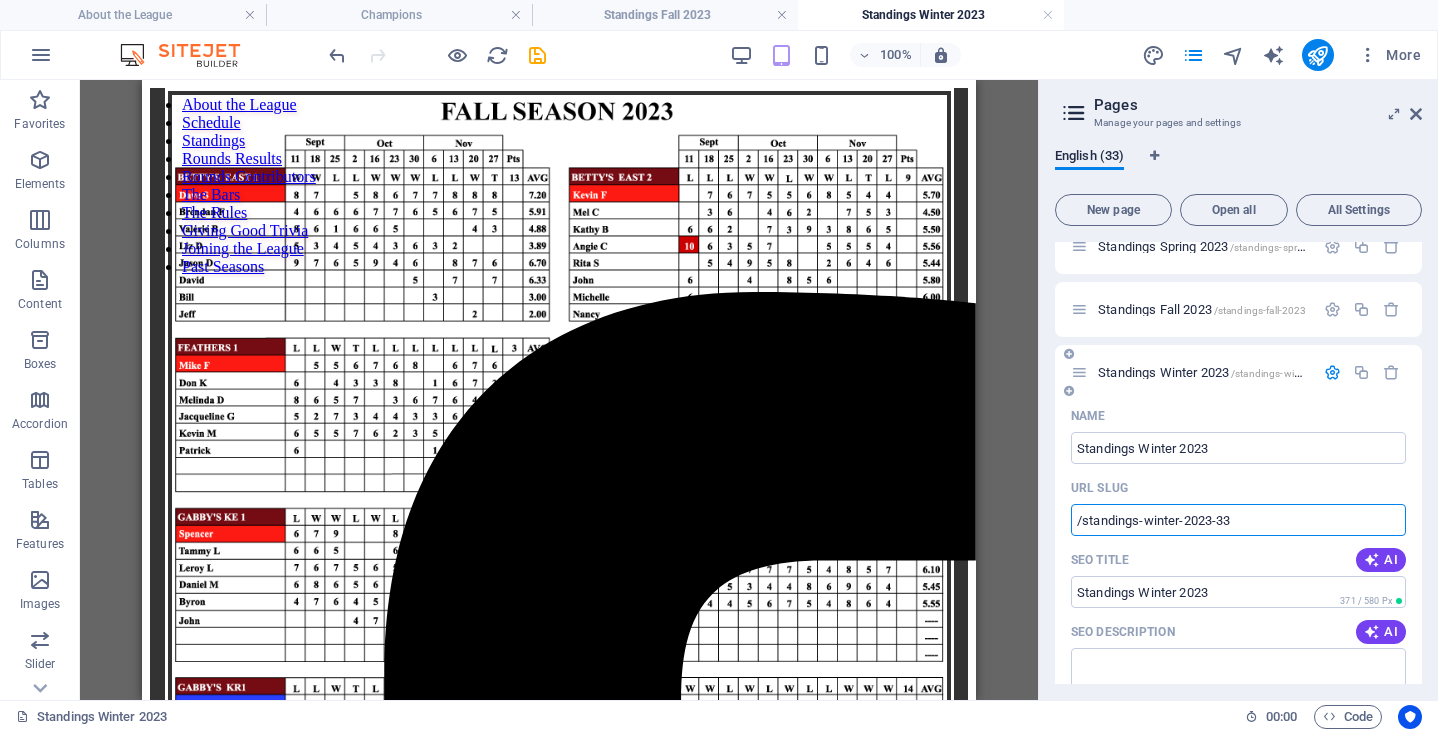 type on "/standings-winter-2023-33" 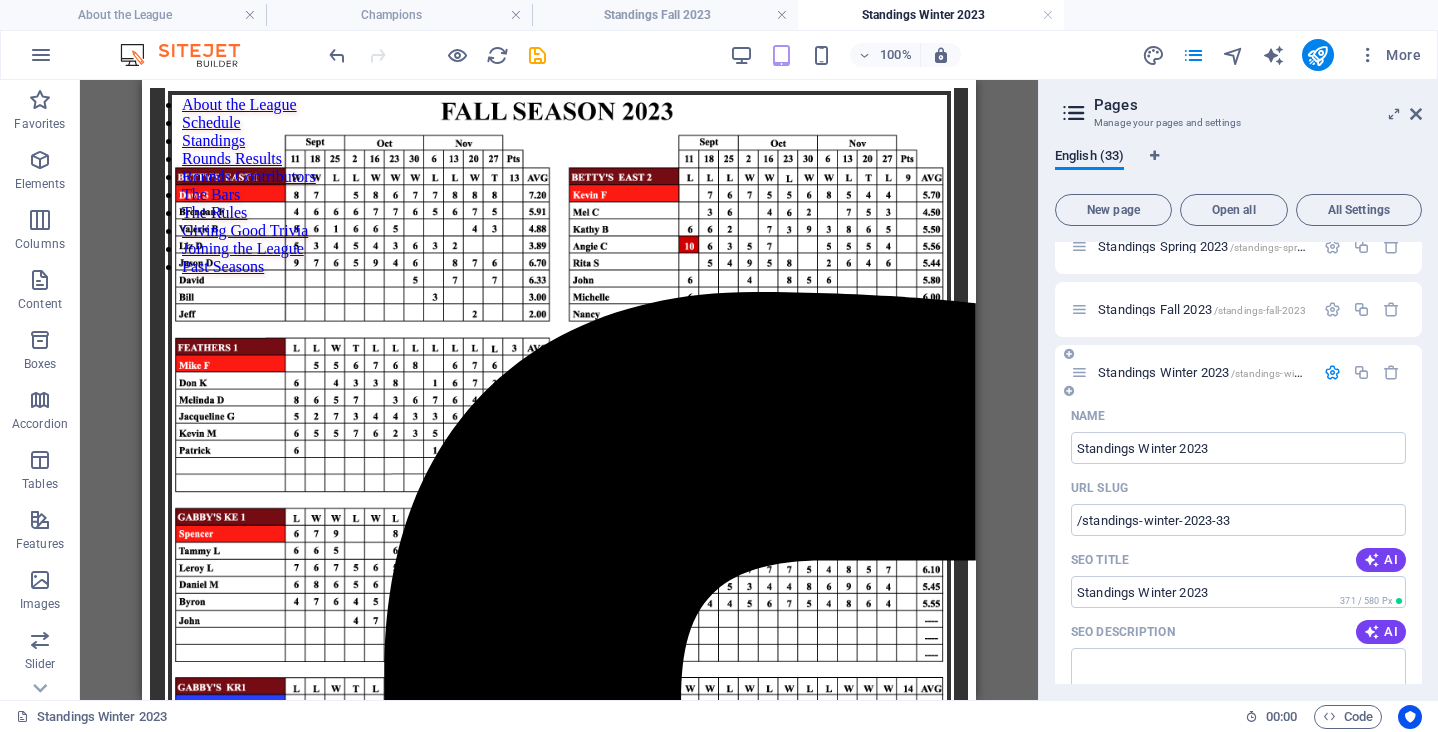 click on "SEO Title AI" at bounding box center [1238, 560] 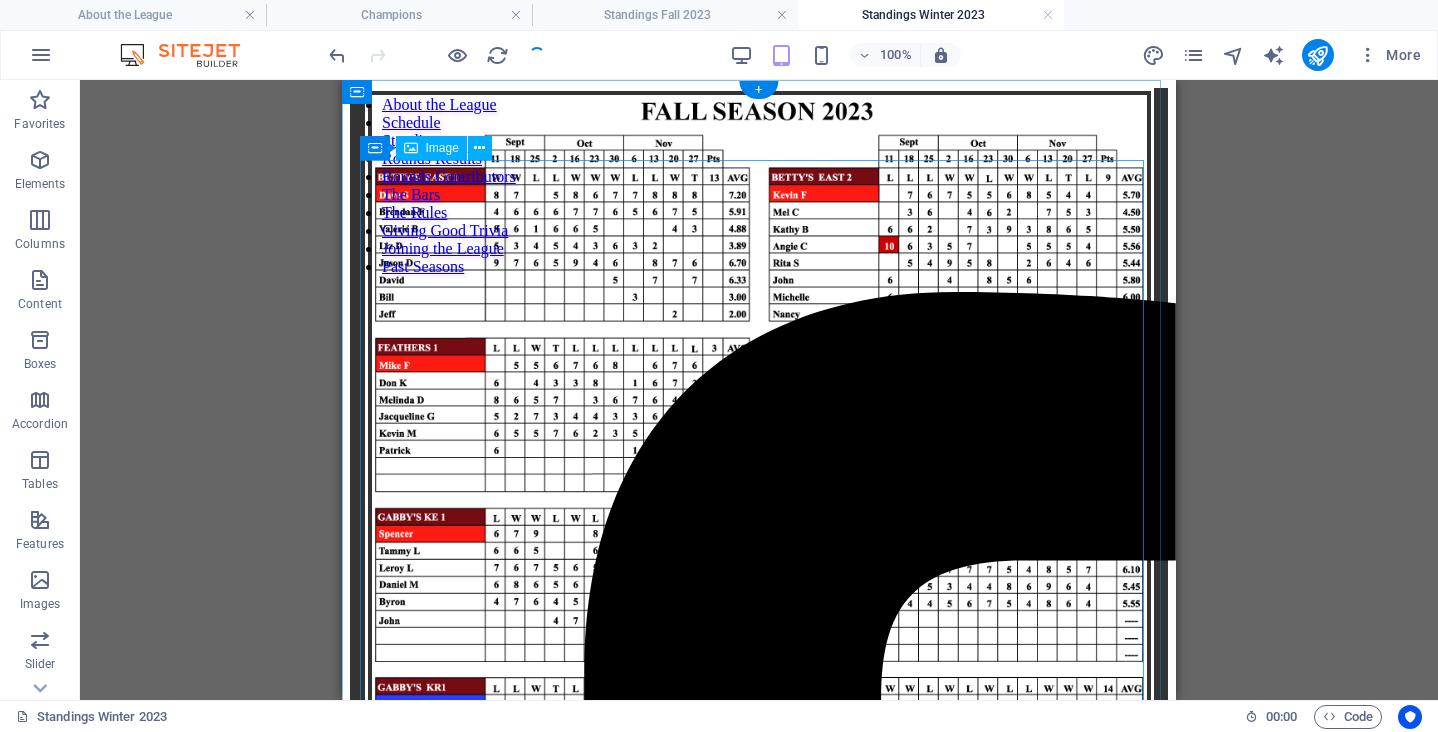click at bounding box center [759, 637] 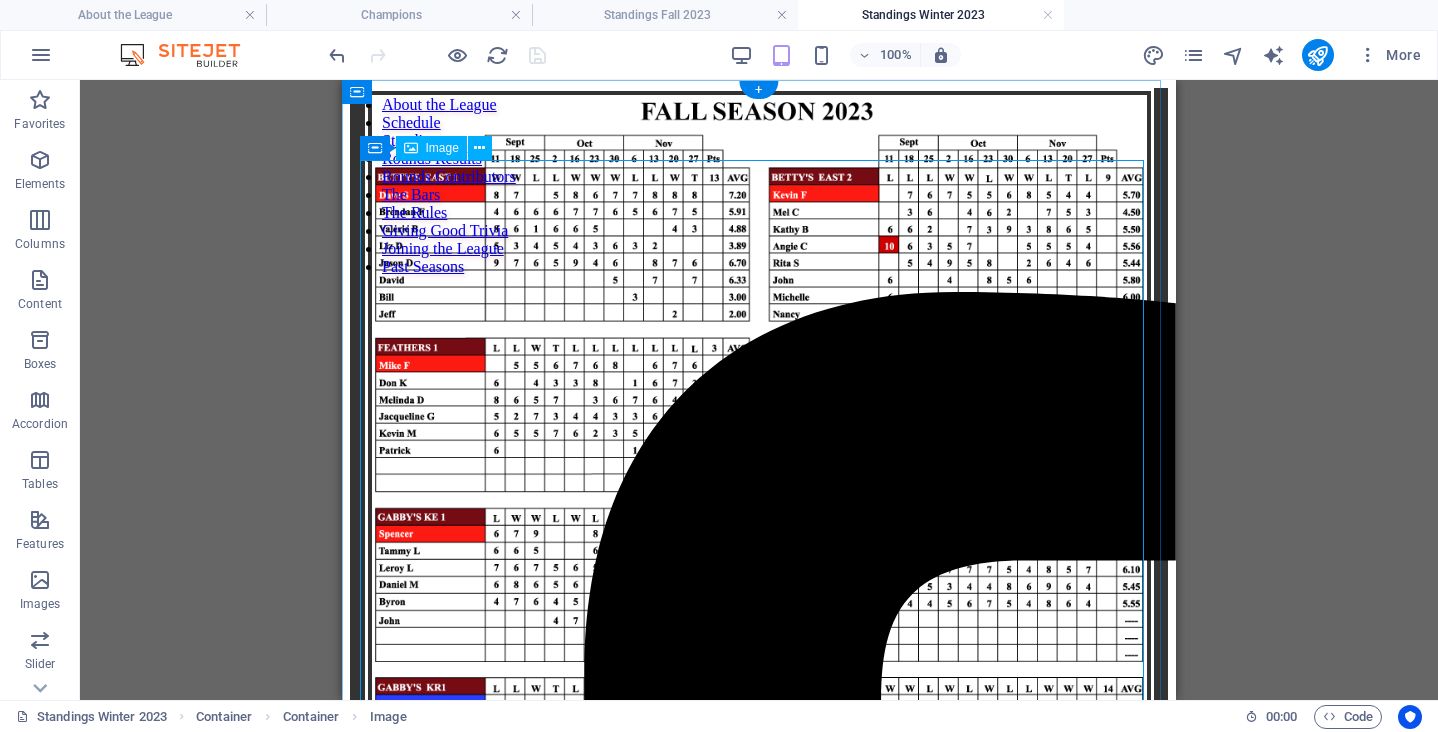 click at bounding box center [759, 637] 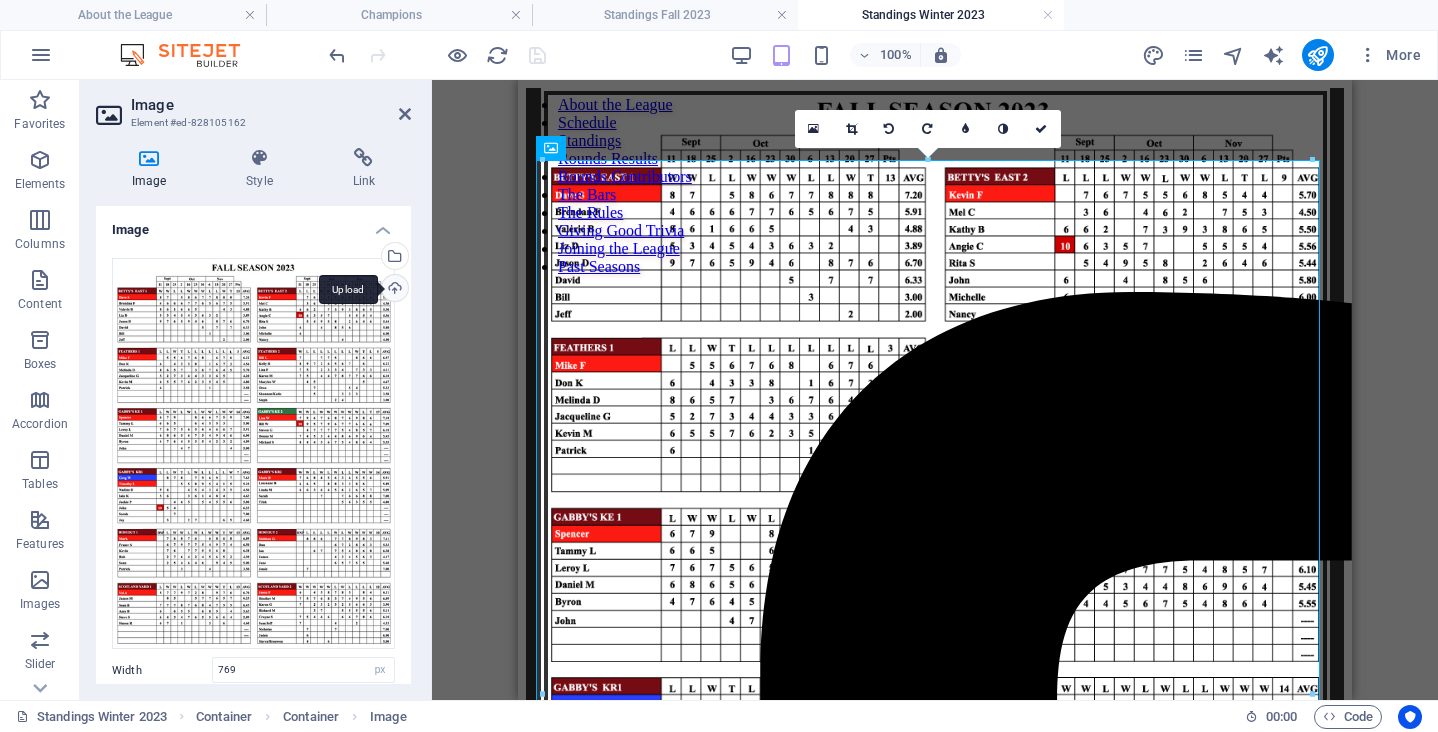 click on "Upload" at bounding box center (393, 290) 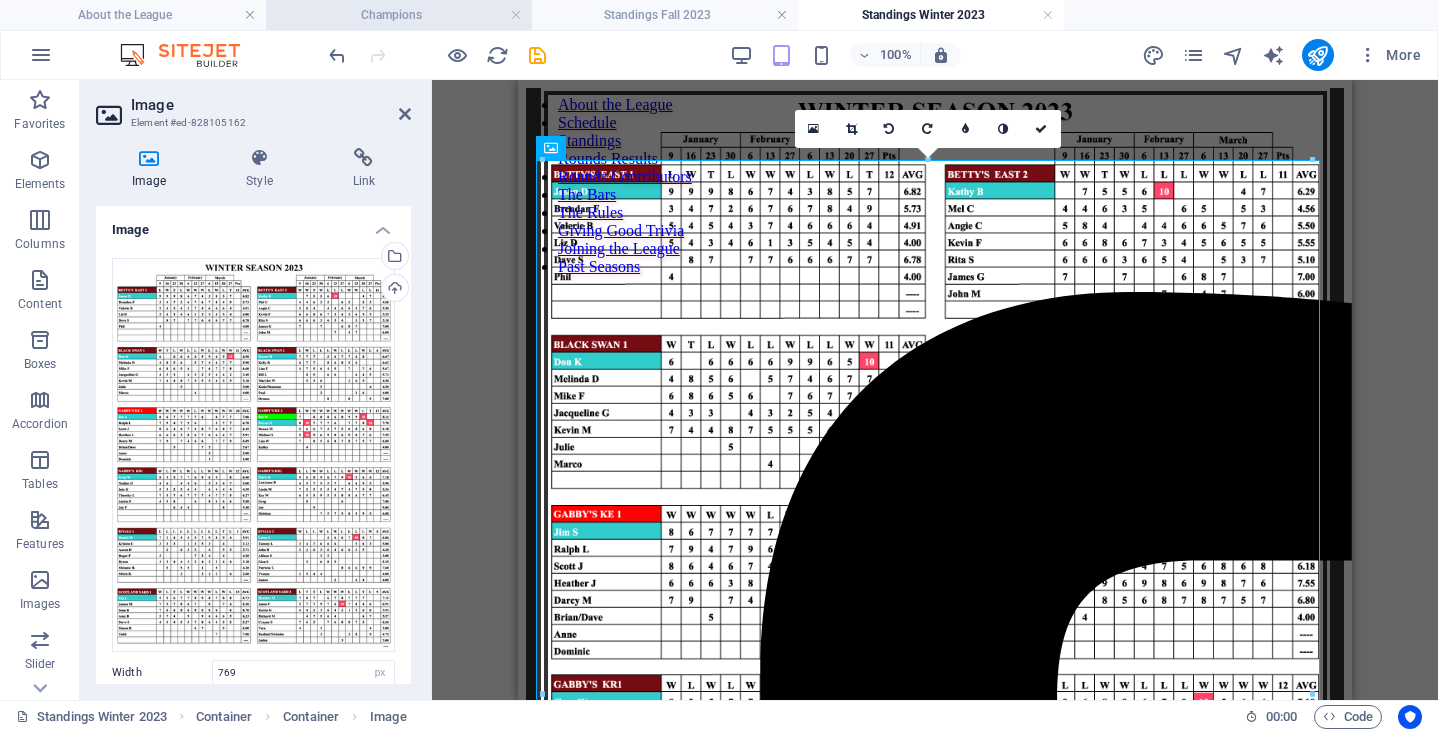 click on "Champions" at bounding box center [399, 15] 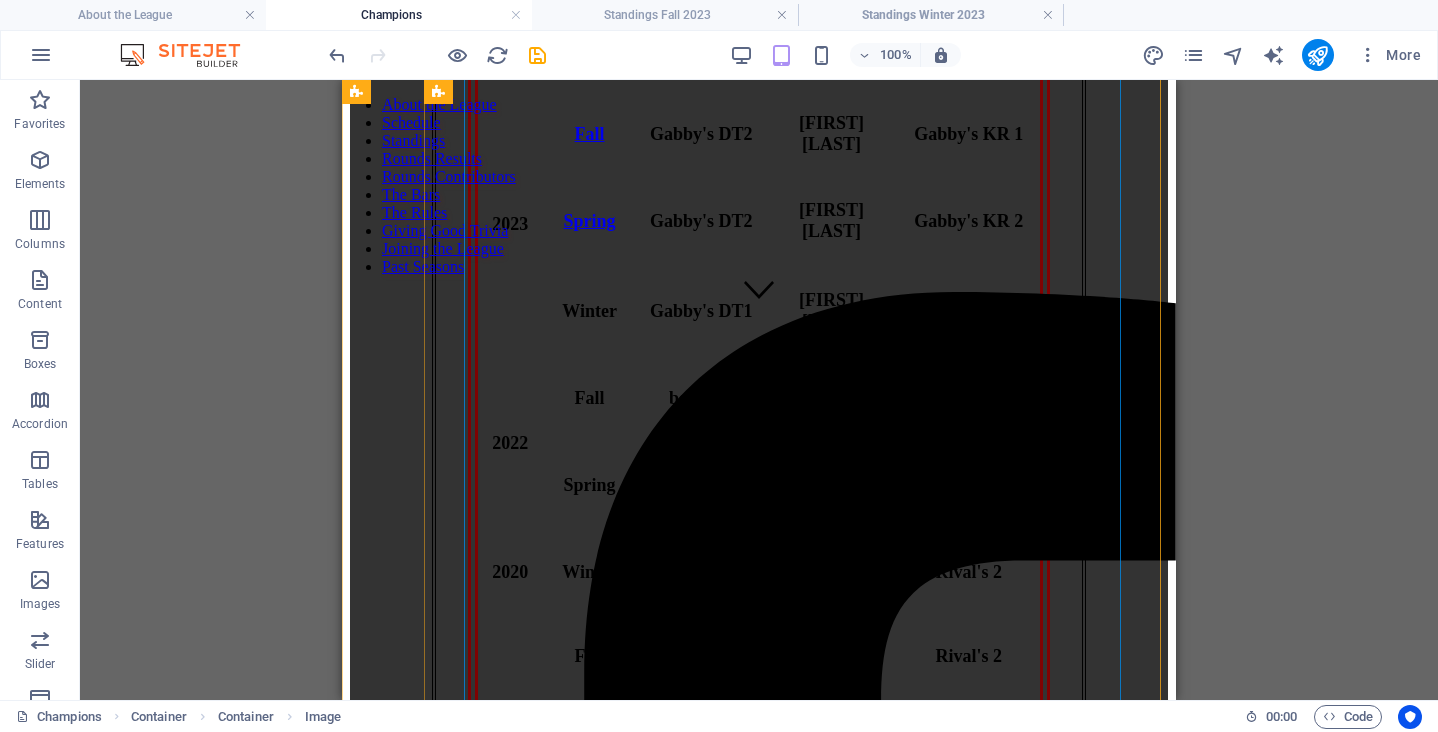 scroll, scrollTop: 381, scrollLeft: 0, axis: vertical 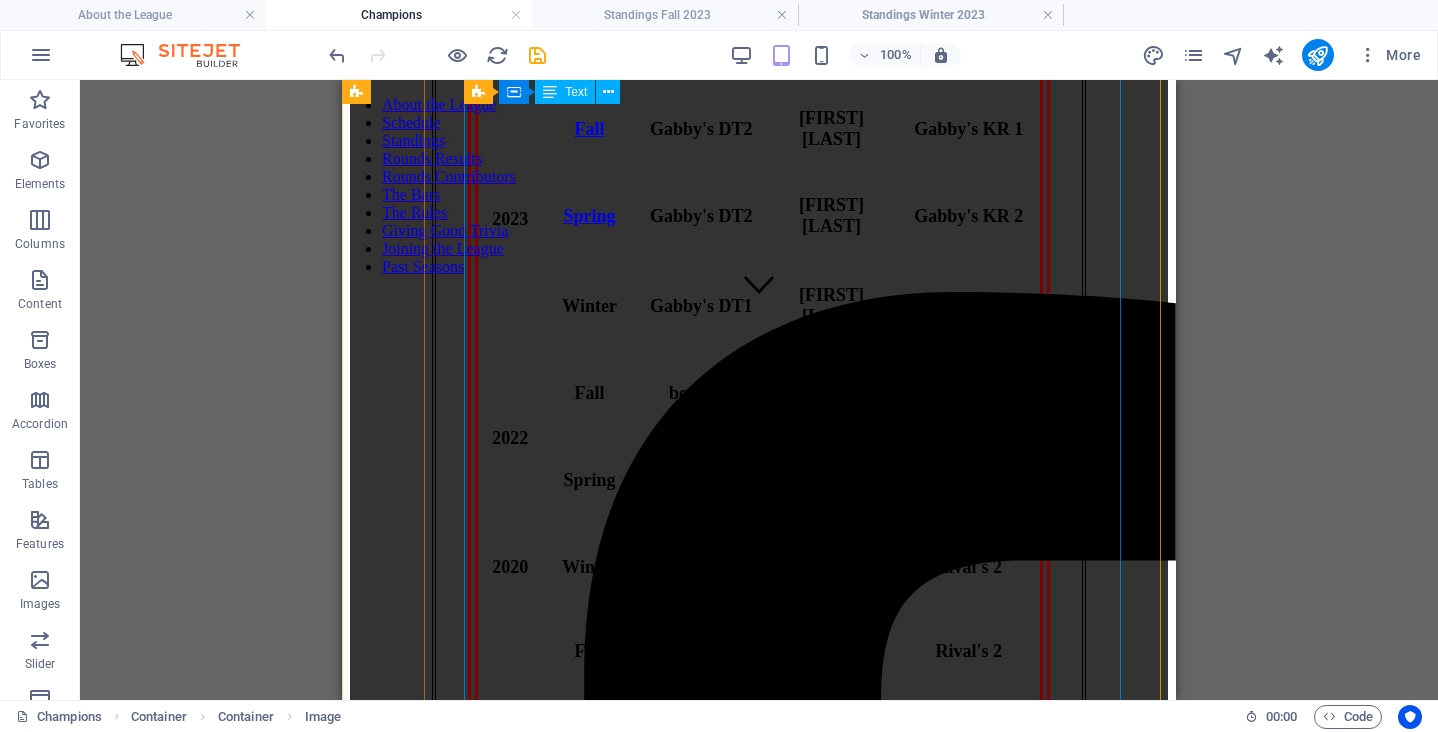 click on "Year  Season League Champ League MVP Team 2025 Spring Lima Charlie 2 Matt Moore Feathers 1 24/25 Fall/Winter Lima Charlie 2 Lisa Wosnica Lima Charlie 2  2024 Spring Lima Charlie 2 Lisa Woznica Lima Charlie 2 Winter Lima Charlie 2 Lisa Woznica Lima Charlie 2 2023 Fall Gabby's DT2  Greg Walker Gabby's KR 1 Spring Gabby's DT2 Siobhan Dempsey Gabby's KR 2 Winter Gabby's DT1 Bill Wood Gabby's DT2 2022 Fall betty's 1 Lisa Woznica betty's 2 Spring Scotland Yard 1  Dave Sampson Black Swan 1 2020  Winter betty's 2 Matt Moore Rival's 2 2019 Fall Salty Dog 1 Matt Moore Rival's 2 Spring  Gabby's KR 2 Dave Sampson Stratenger’s 1 Winter betty's 2 Lisa Woznica betty's 2 2018 Fall Salty Dog 1 Stephen Medicky Fox & Fiddle 2  Spring Salty Dog 1 Billy Wood betty's 2 Winter Salty Dog 1 Lisa Woznica betty's 2 2017 Fall betty's 2 Lisa Woznica betty's 2 Spring  Gabby's KR 2  Matt Moore  Stratengers 2 Winter Salty Dog 1  Mark Brown Gabby's KR 2 2016 Fall  Salty Dog 1 Jason Hawkins Feathers 2 Spring Gabby's KR 2 2015" at bounding box center [759, 1919] 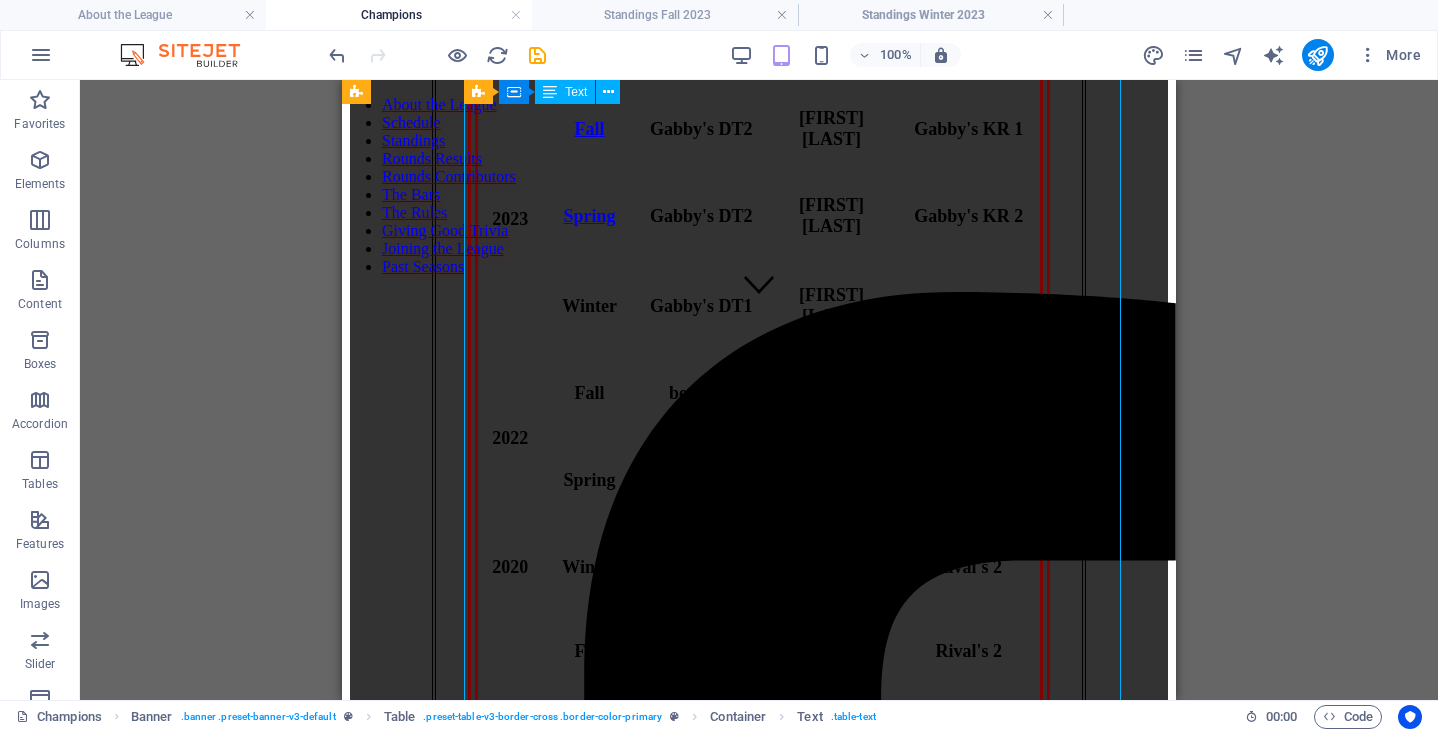 click on "Year  Season League Champ League MVP Team 2025 Spring Lima Charlie 2 Matt Moore Feathers 1 24/25 Fall/Winter Lima Charlie 2 Lisa Wosnica Lima Charlie 2  2024 Spring Lima Charlie 2 Lisa Woznica Lima Charlie 2 Winter Lima Charlie 2 Lisa Woznica Lima Charlie 2 2023 Fall Gabby's DT2  Greg Walker Gabby's KR 1 Spring Gabby's DT2 Siobhan Dempsey Gabby's KR 2 Winter Gabby's DT1 Bill Wood Gabby's DT2 2022 Fall betty's 1 Lisa Woznica betty's 2 Spring Scotland Yard 1  Dave Sampson Black Swan 1 2020  Winter betty's 2 Matt Moore Rival's 2 2019 Fall Salty Dog 1 Matt Moore Rival's 2 Spring  Gabby's KR 2 Dave Sampson Stratenger’s 1 Winter betty's 2 Lisa Woznica betty's 2 2018 Fall Salty Dog 1 Stephen Medicky Fox & Fiddle 2  Spring Salty Dog 1 Billy Wood betty's 2 Winter Salty Dog 1 Lisa Woznica betty's 2 2017 Fall betty's 2 Lisa Woznica betty's 2 Spring  Gabby's KR 2  Matt Moore  Stratengers 2 Winter Salty Dog 1  Mark Brown Gabby's KR 2 2016 Fall  Salty Dog 1 Jason Hawkins Feathers 2 Spring Gabby's KR 2 2015" at bounding box center [759, 1919] 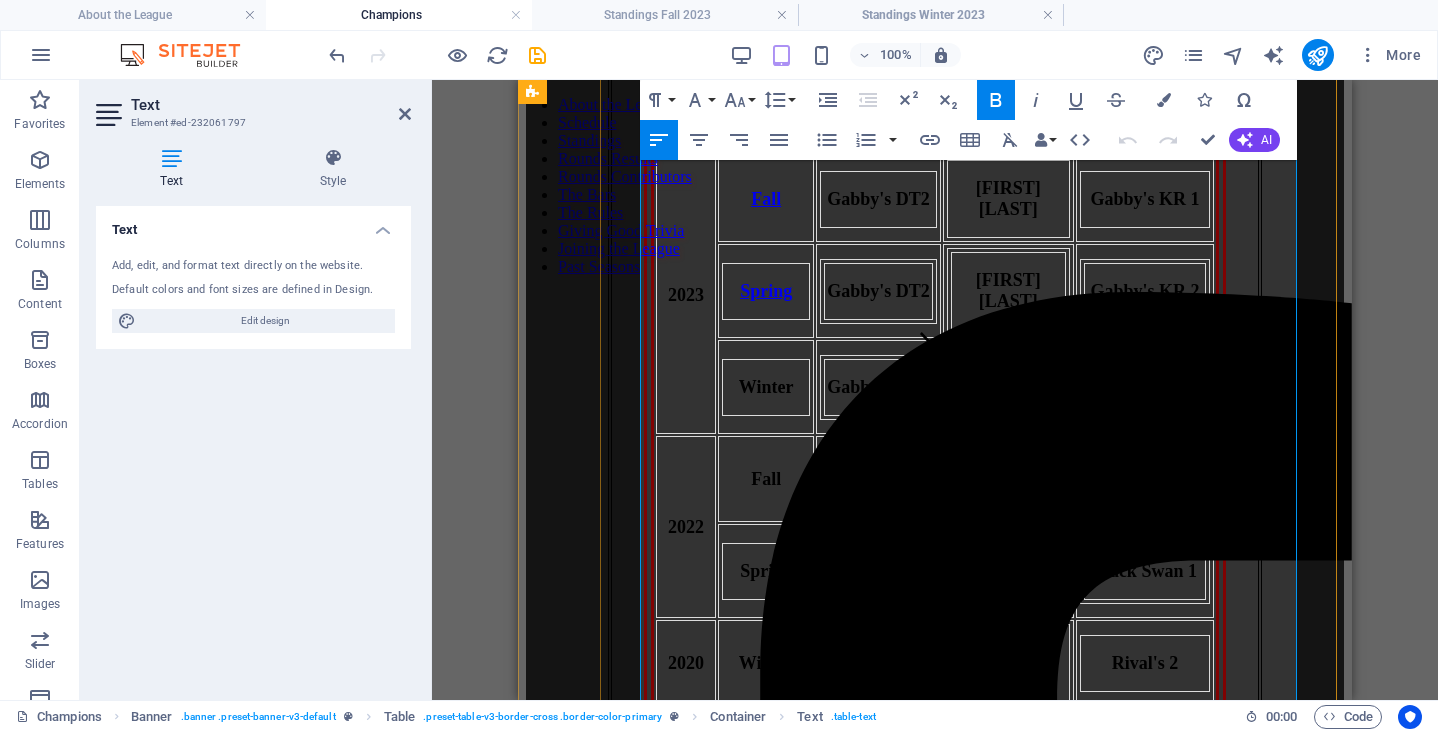 scroll, scrollTop: 404, scrollLeft: 0, axis: vertical 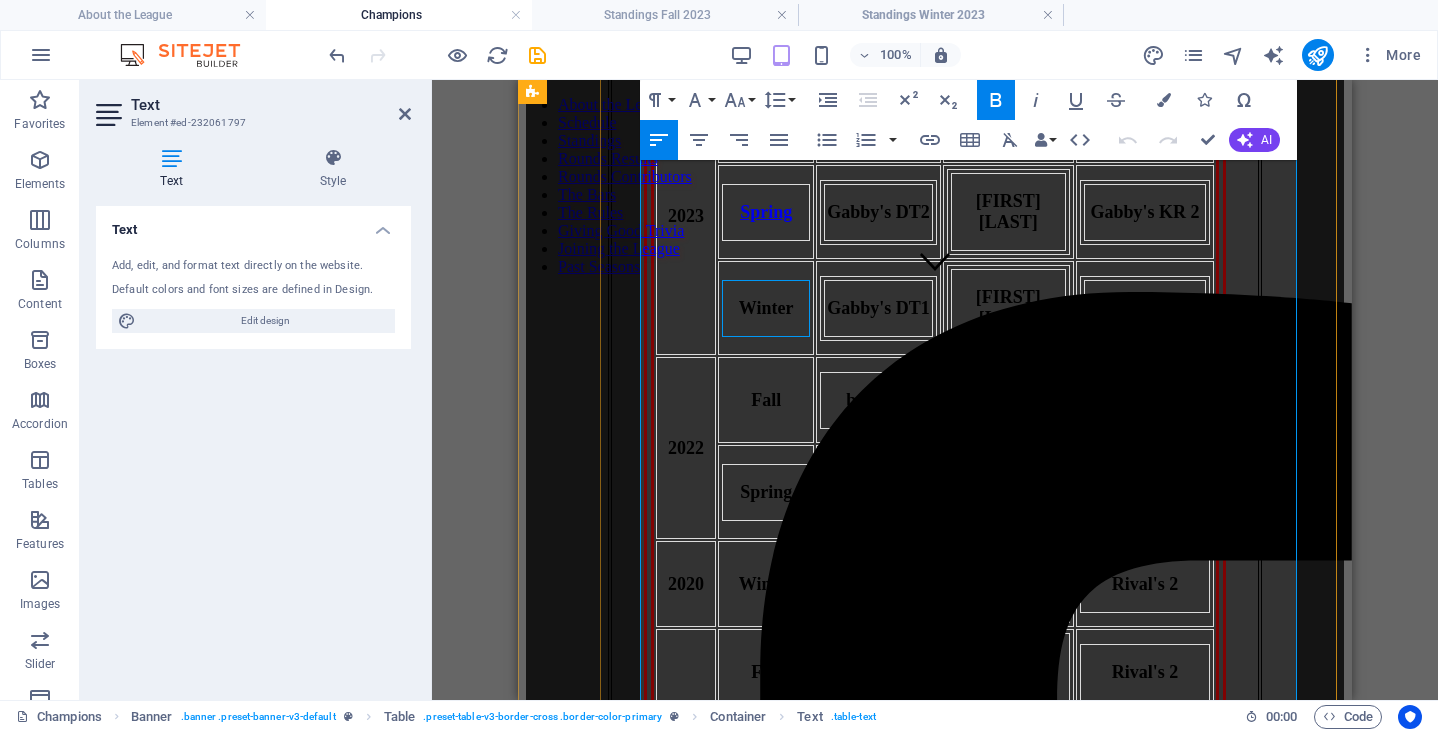 click on "Winter" at bounding box center (766, 308) 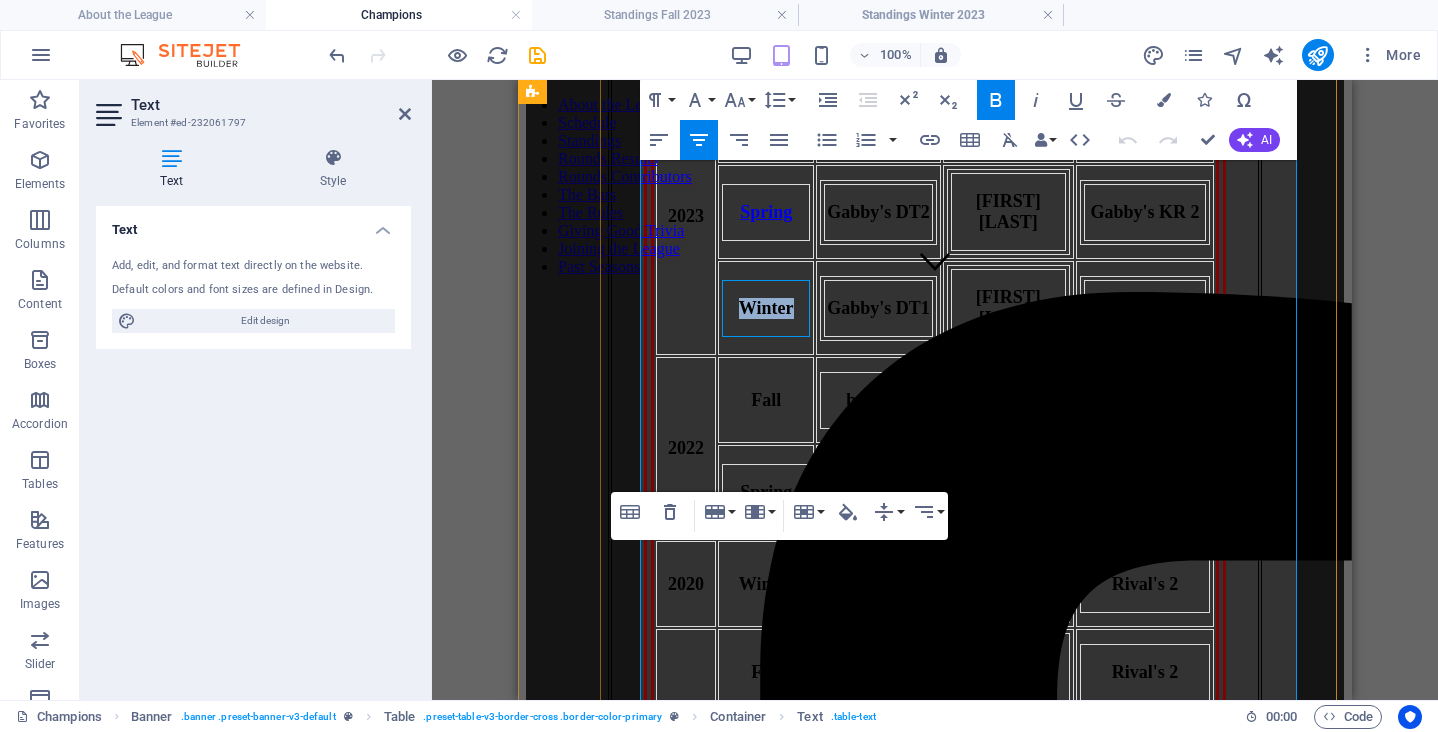 click on "Winter" at bounding box center [766, 308] 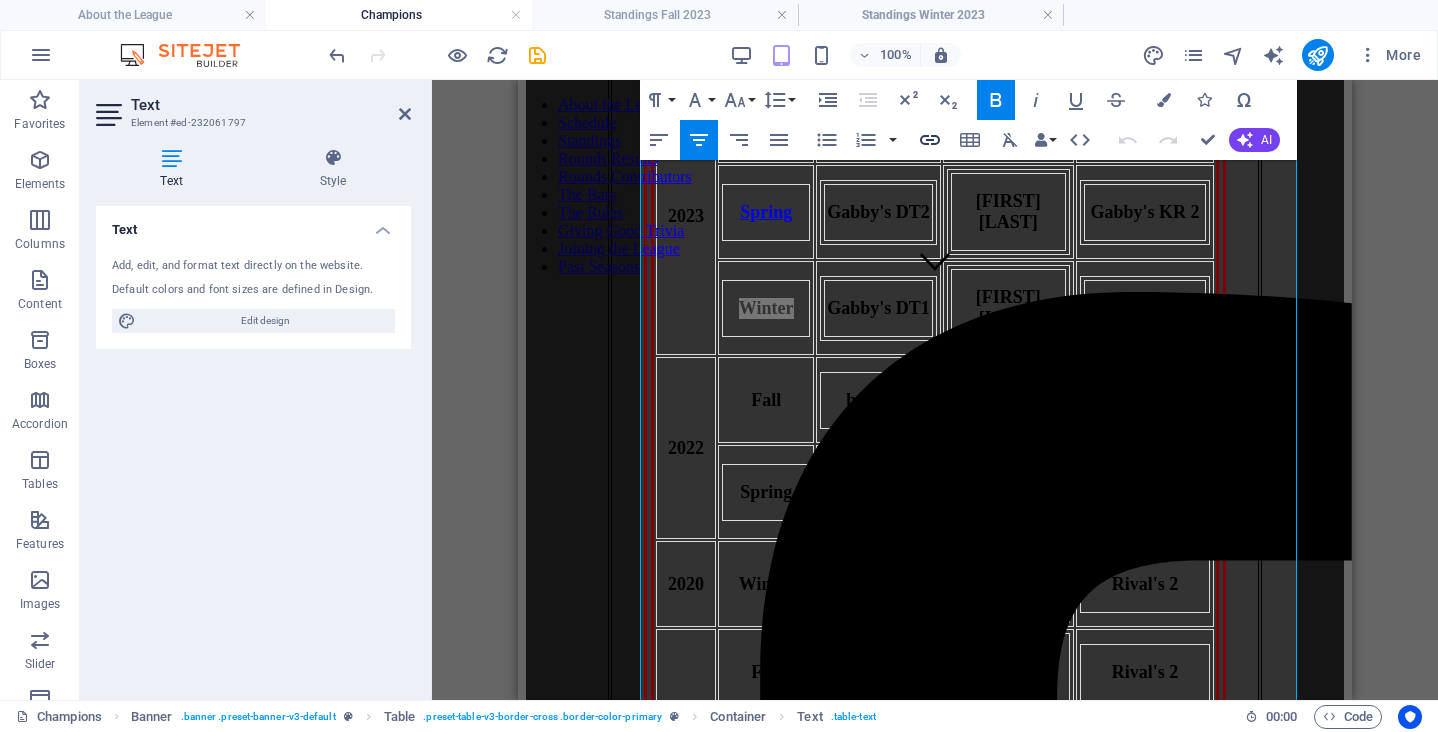click 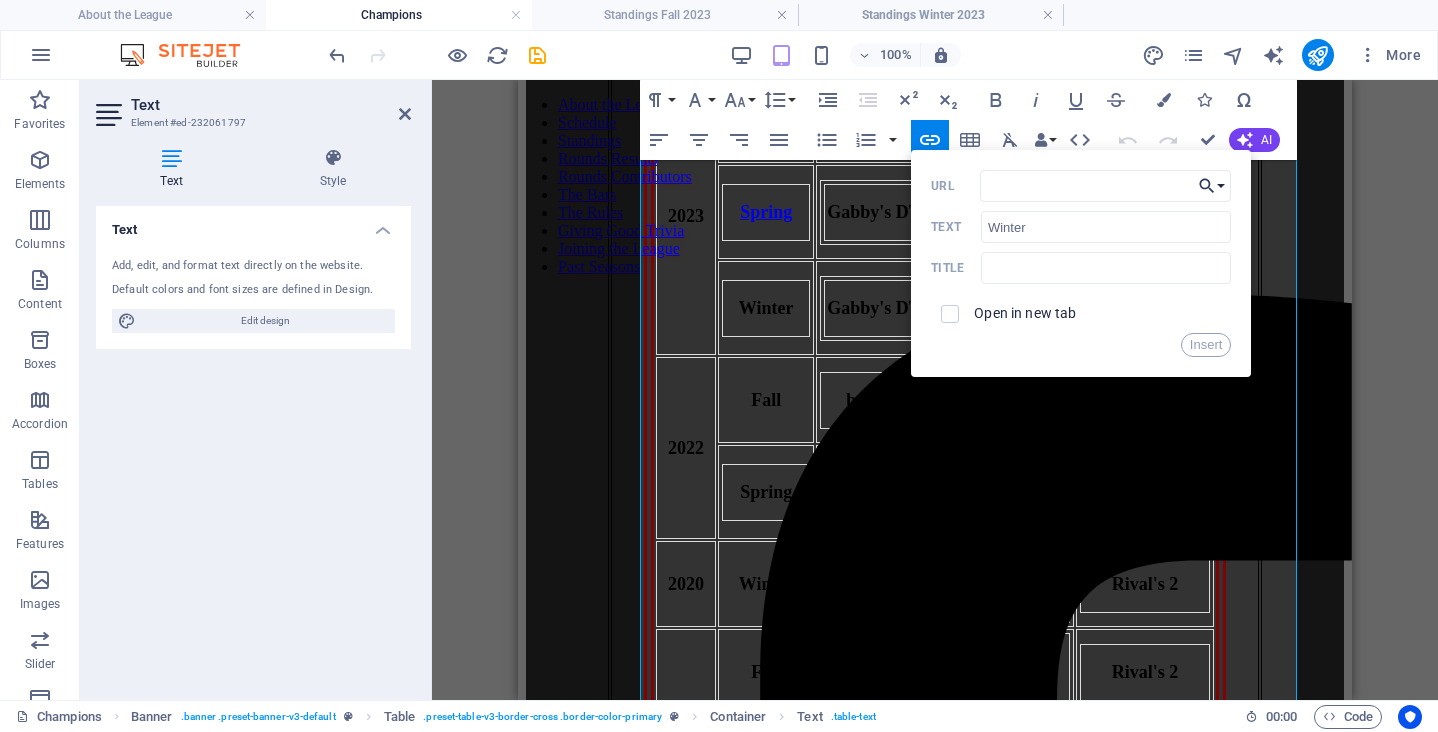 click on "Choose Link" at bounding box center (1212, 186) 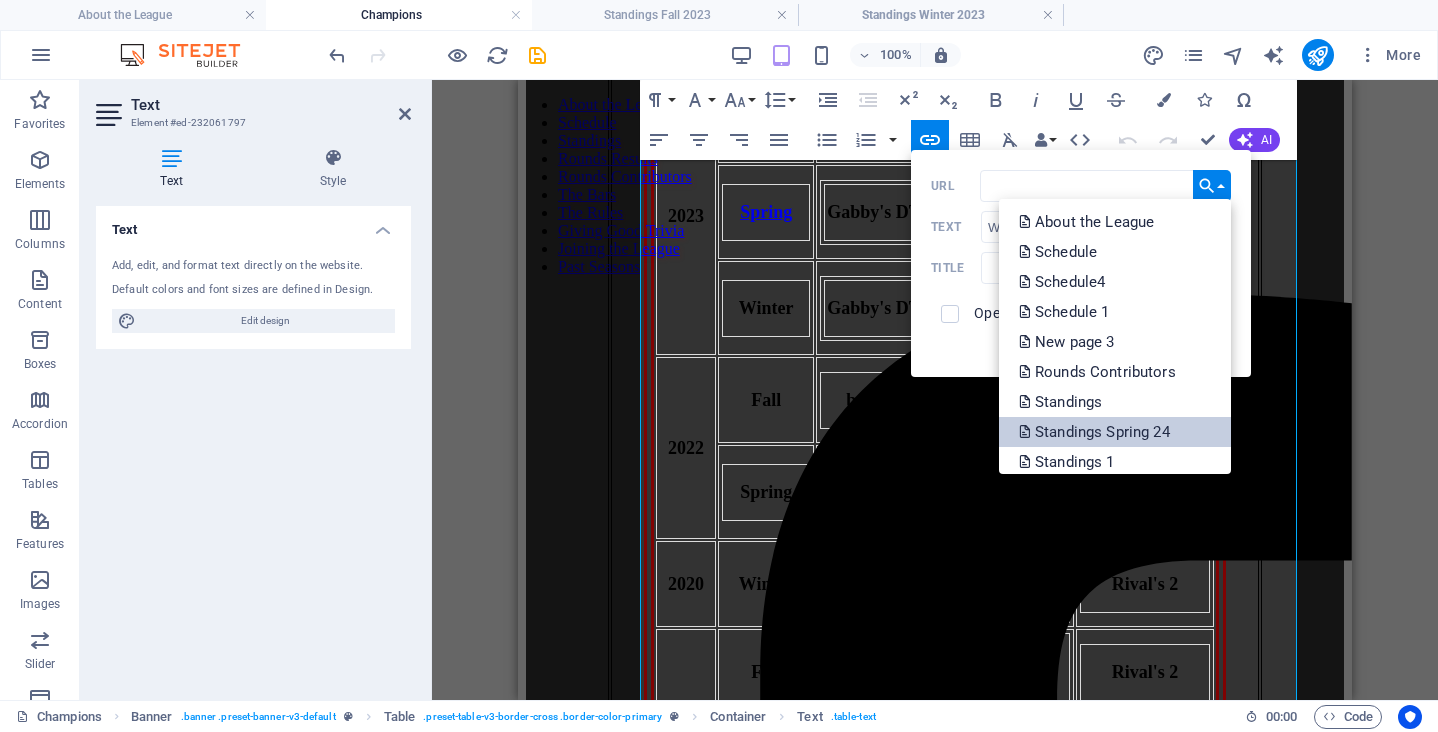 scroll, scrollTop: 163, scrollLeft: 0, axis: vertical 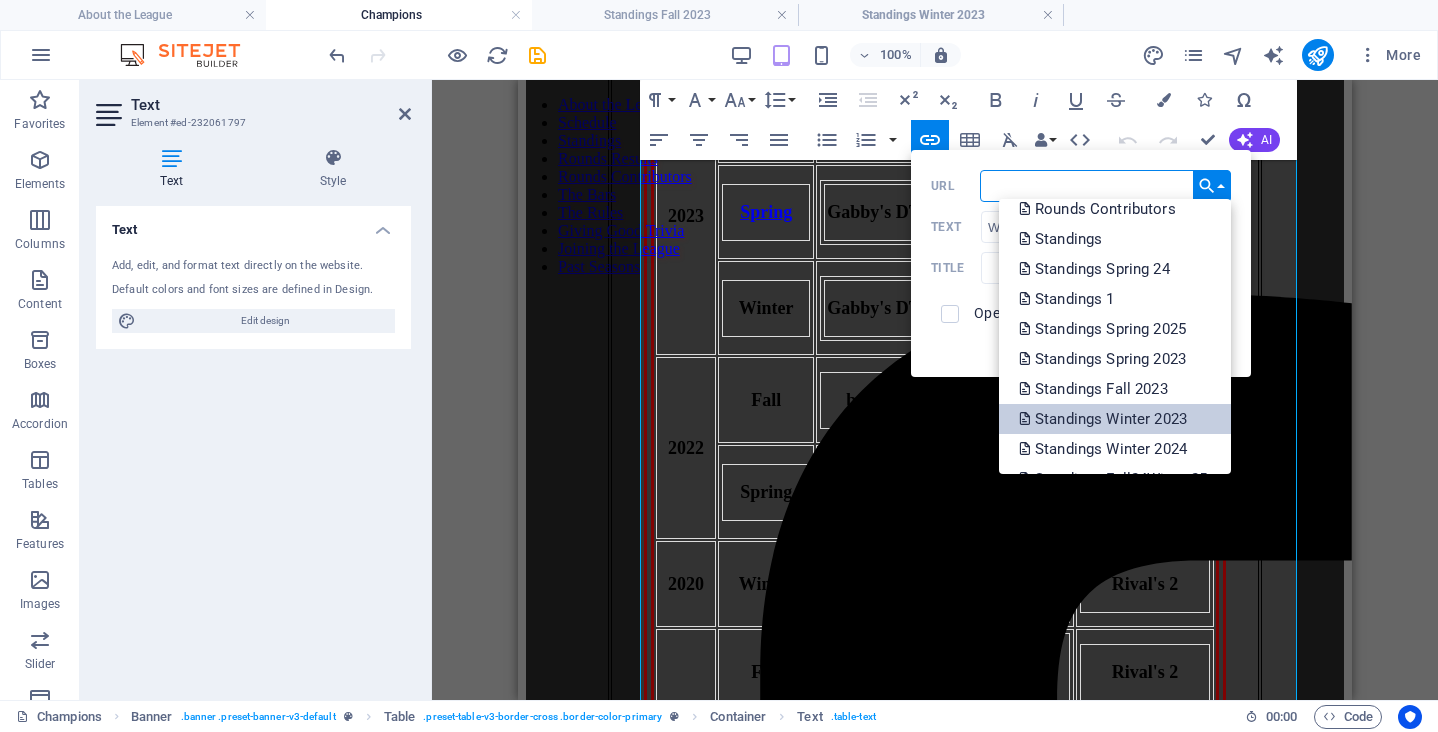 click on "Standings Winter 2023" at bounding box center (1105, 419) 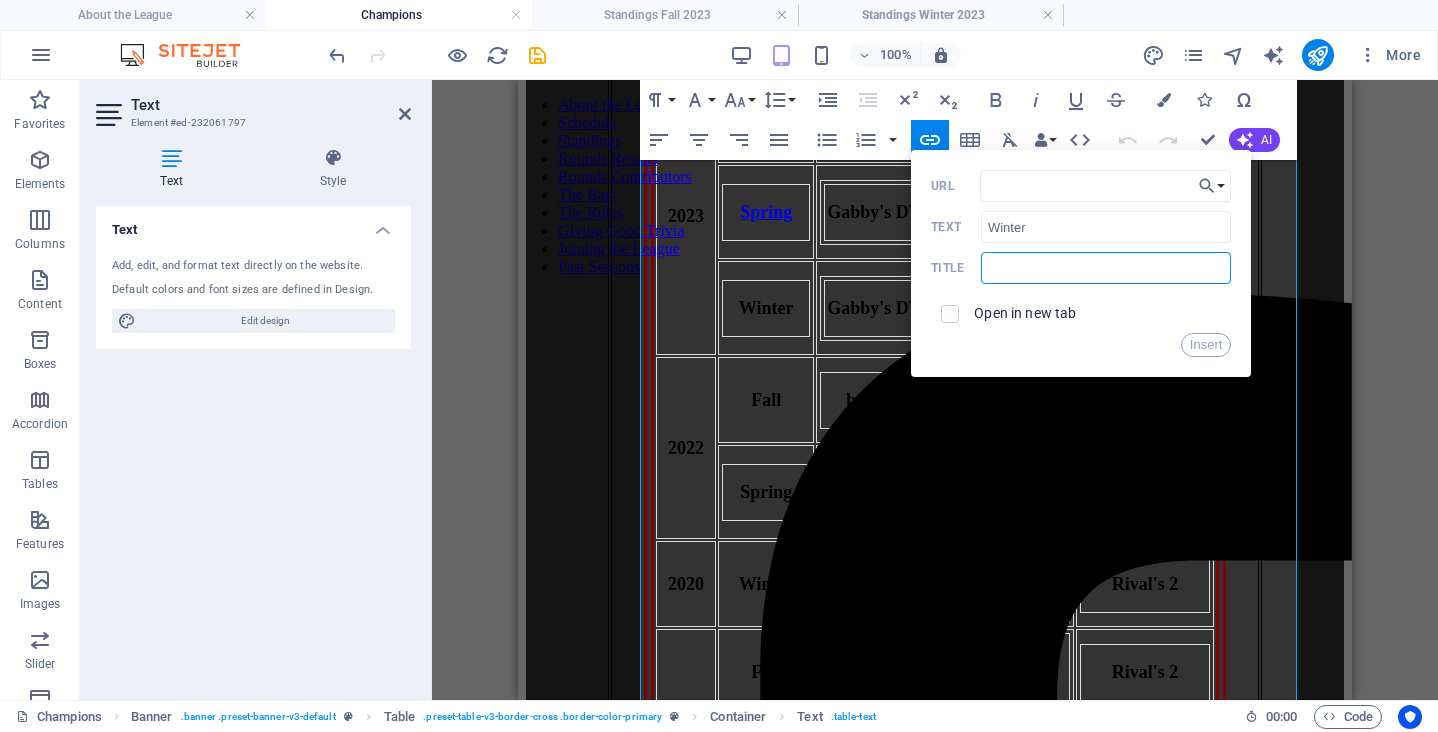 click at bounding box center [1106, 268] 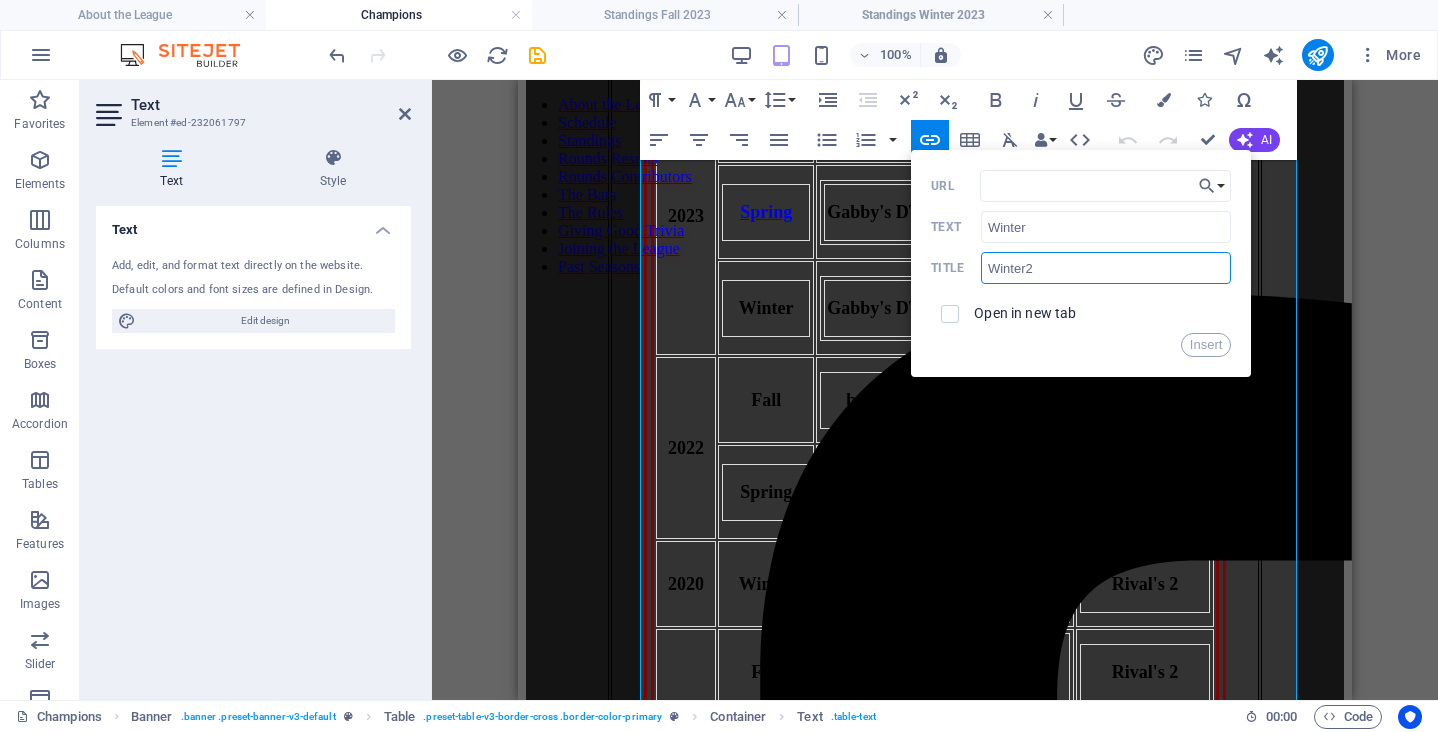type on "Winter23" 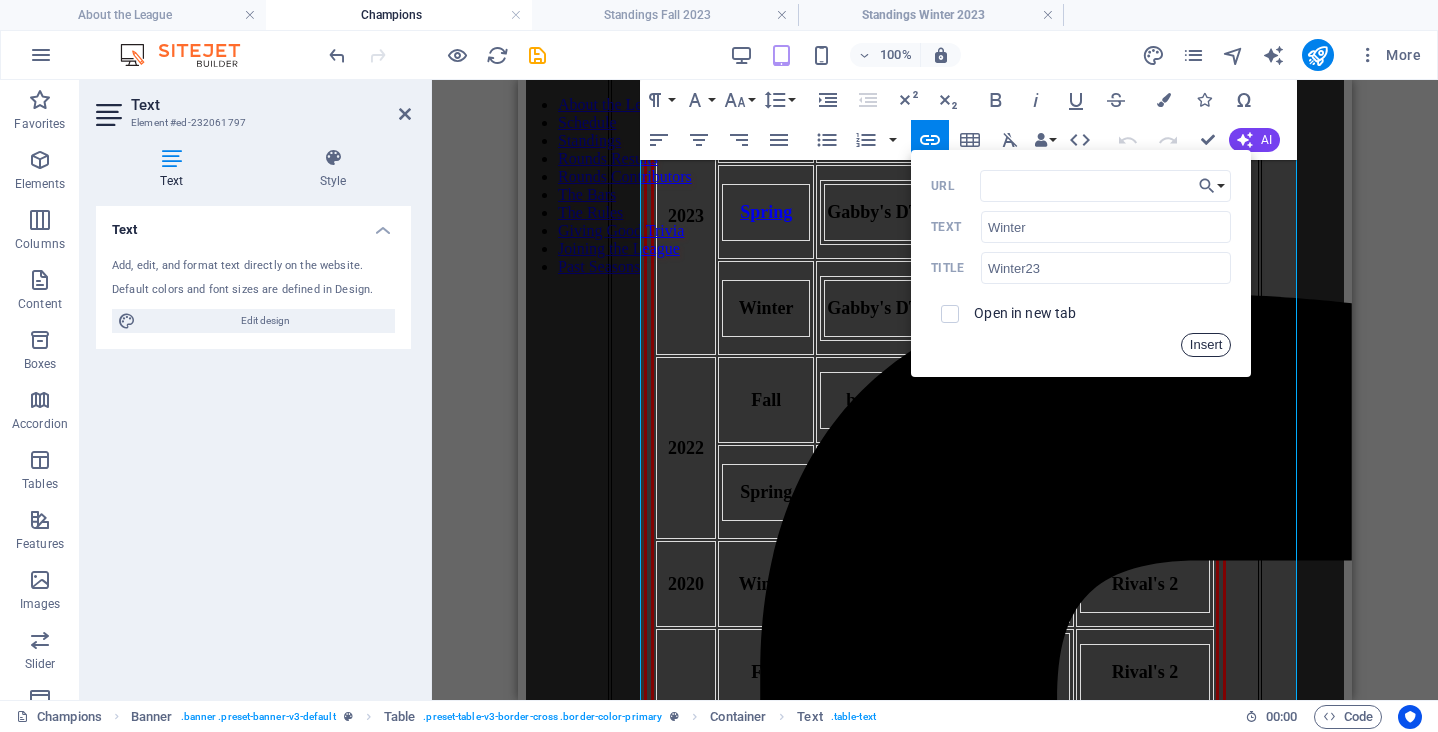 click on "Insert" at bounding box center (1206, 345) 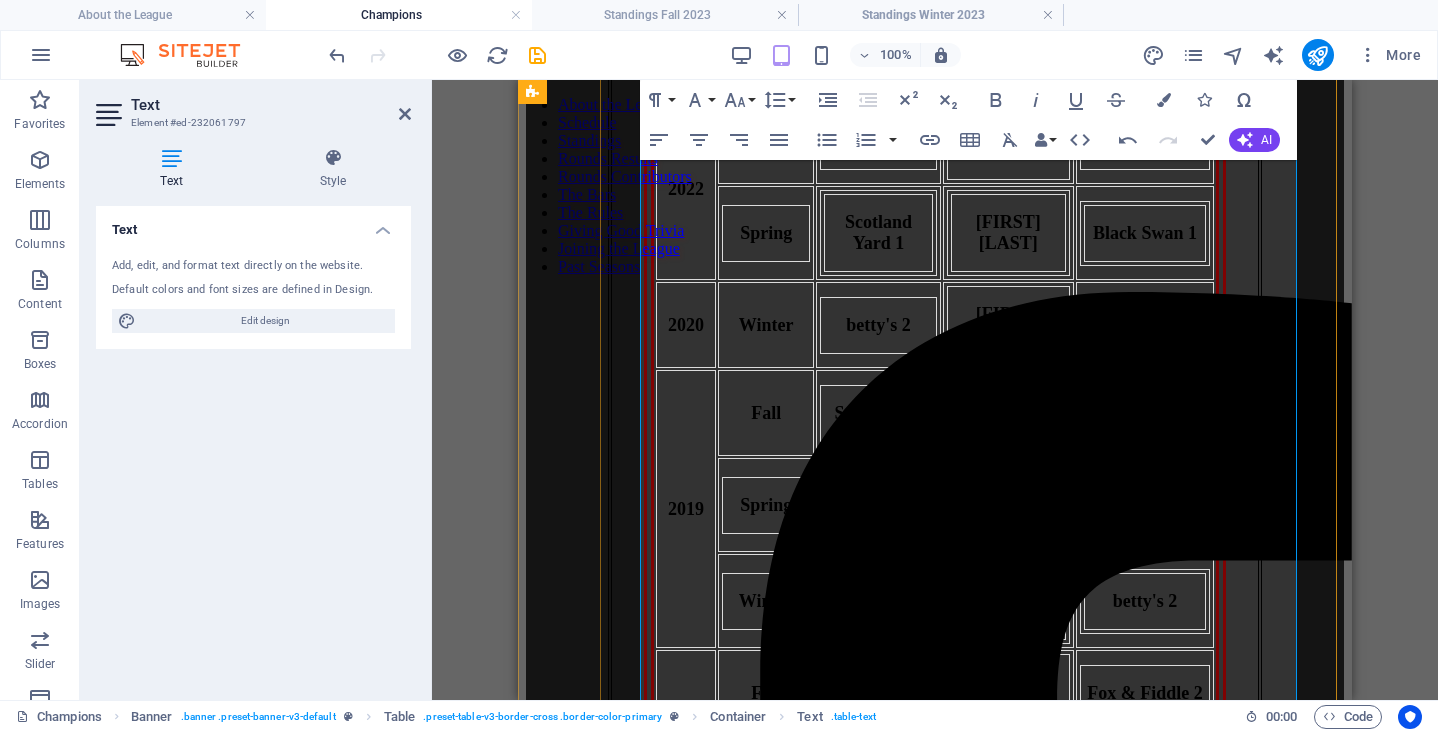scroll, scrollTop: 671, scrollLeft: 0, axis: vertical 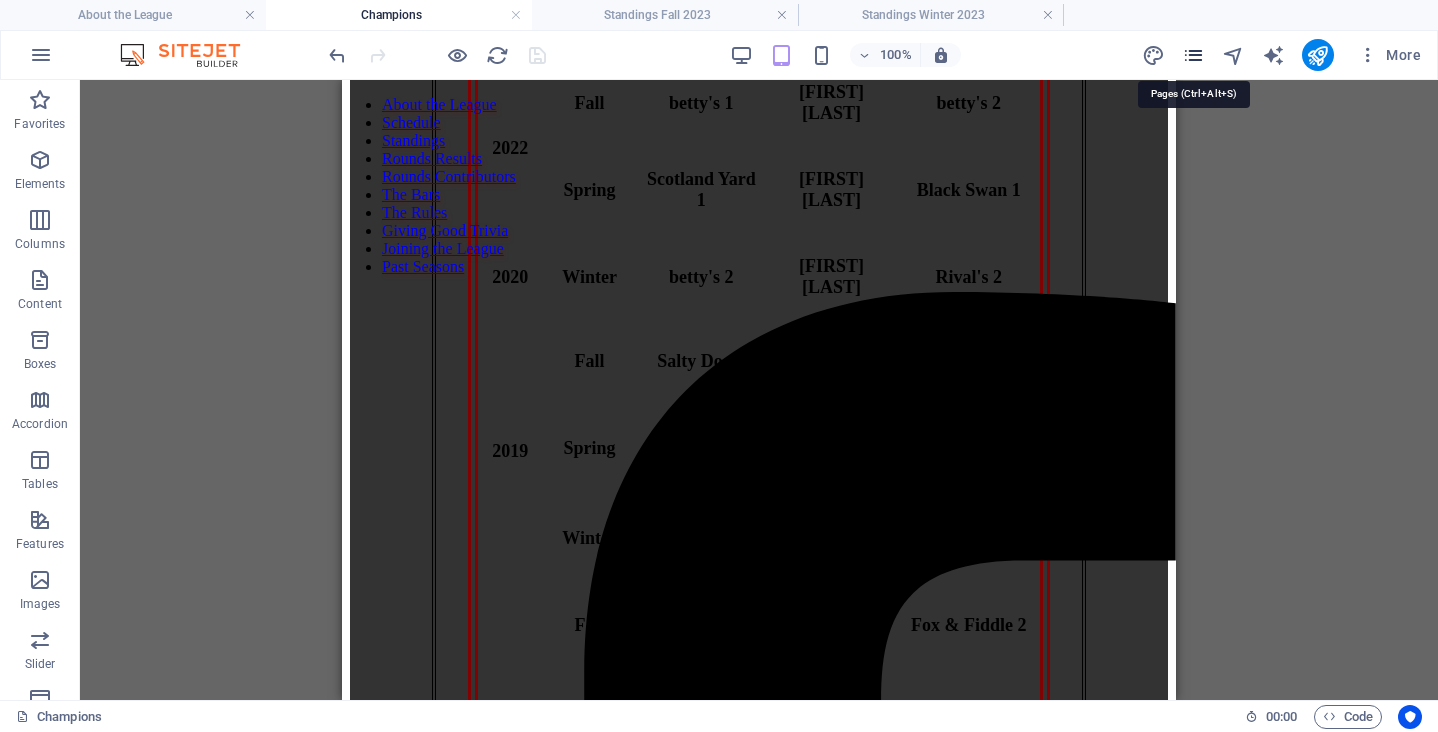 click at bounding box center (1193, 55) 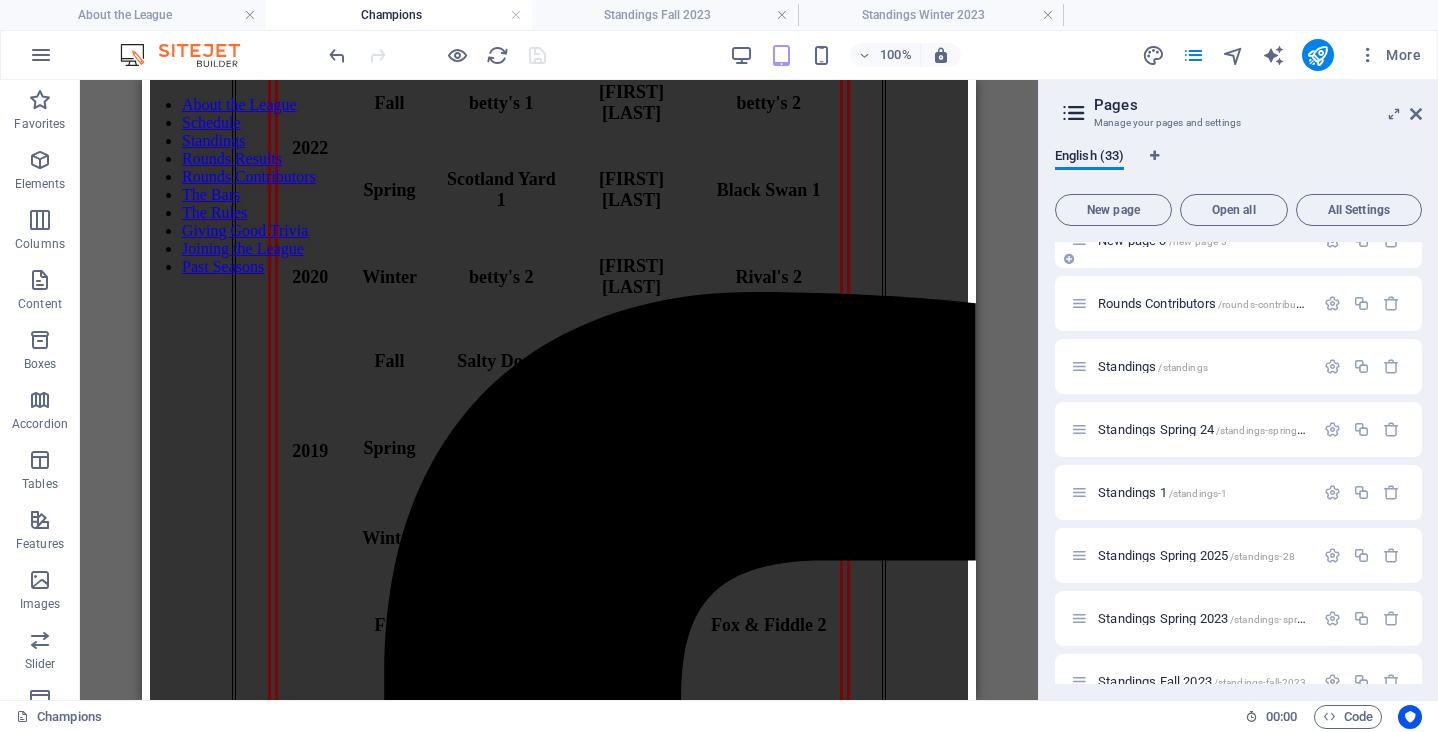 scroll, scrollTop: 304, scrollLeft: 0, axis: vertical 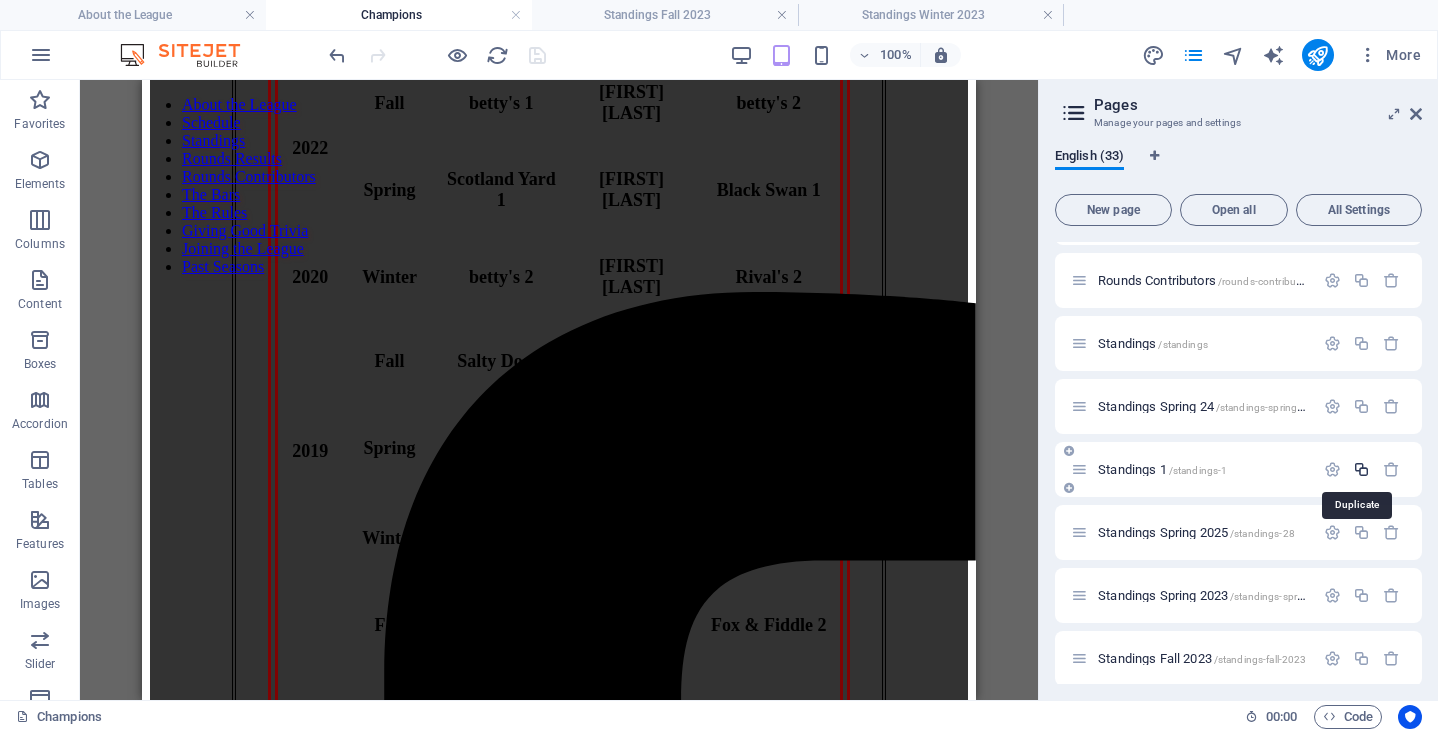 click at bounding box center (1361, 469) 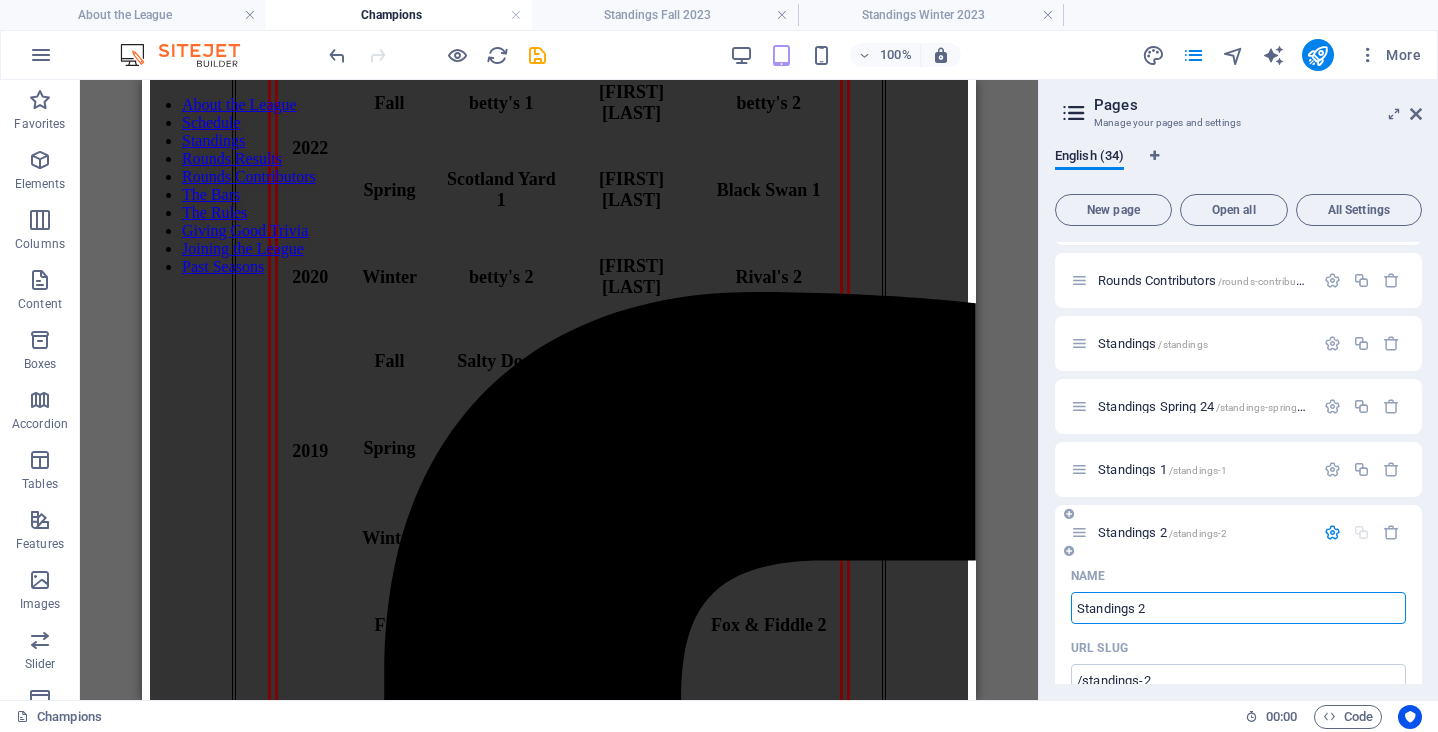 click on "Standings 2" at bounding box center (1238, 608) 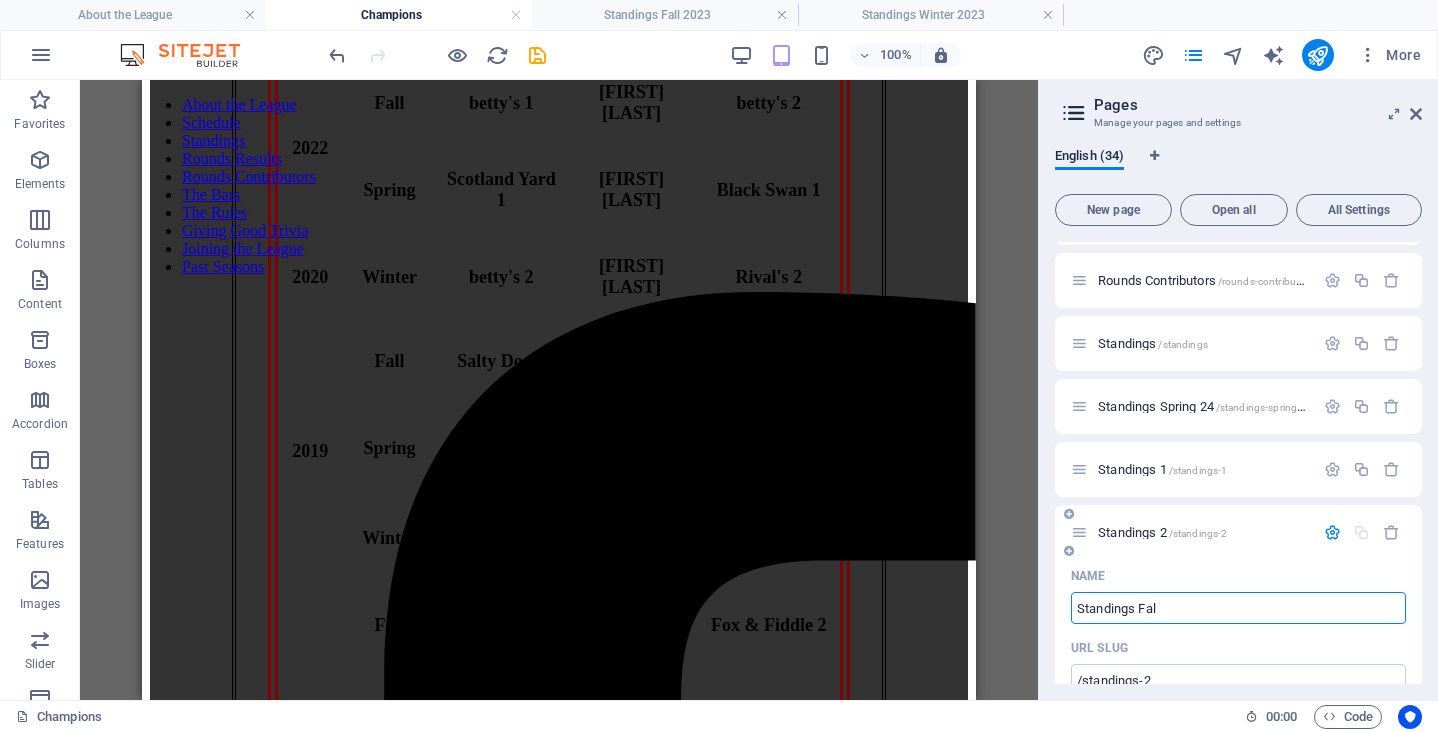type on "Standings Fall" 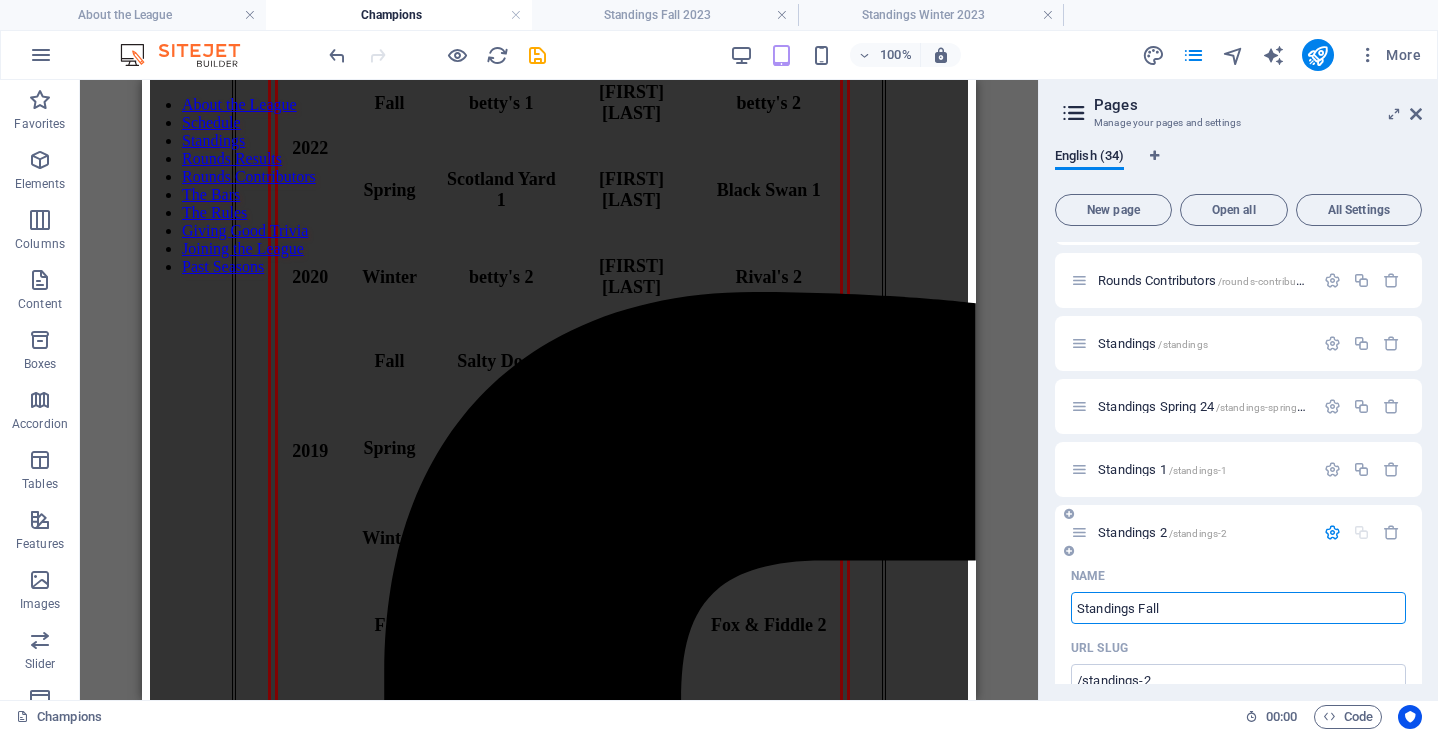 type on "/standings-fa" 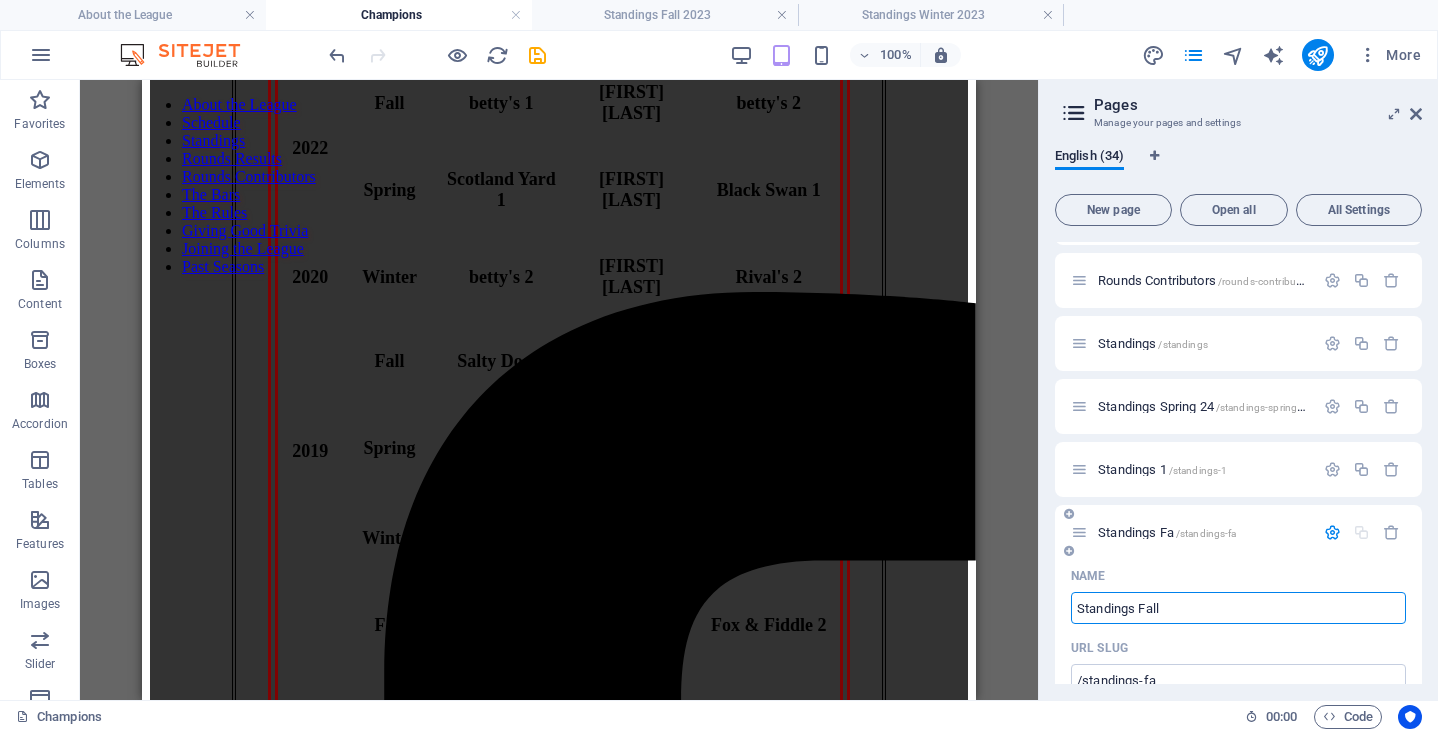 type on "Standings Fall" 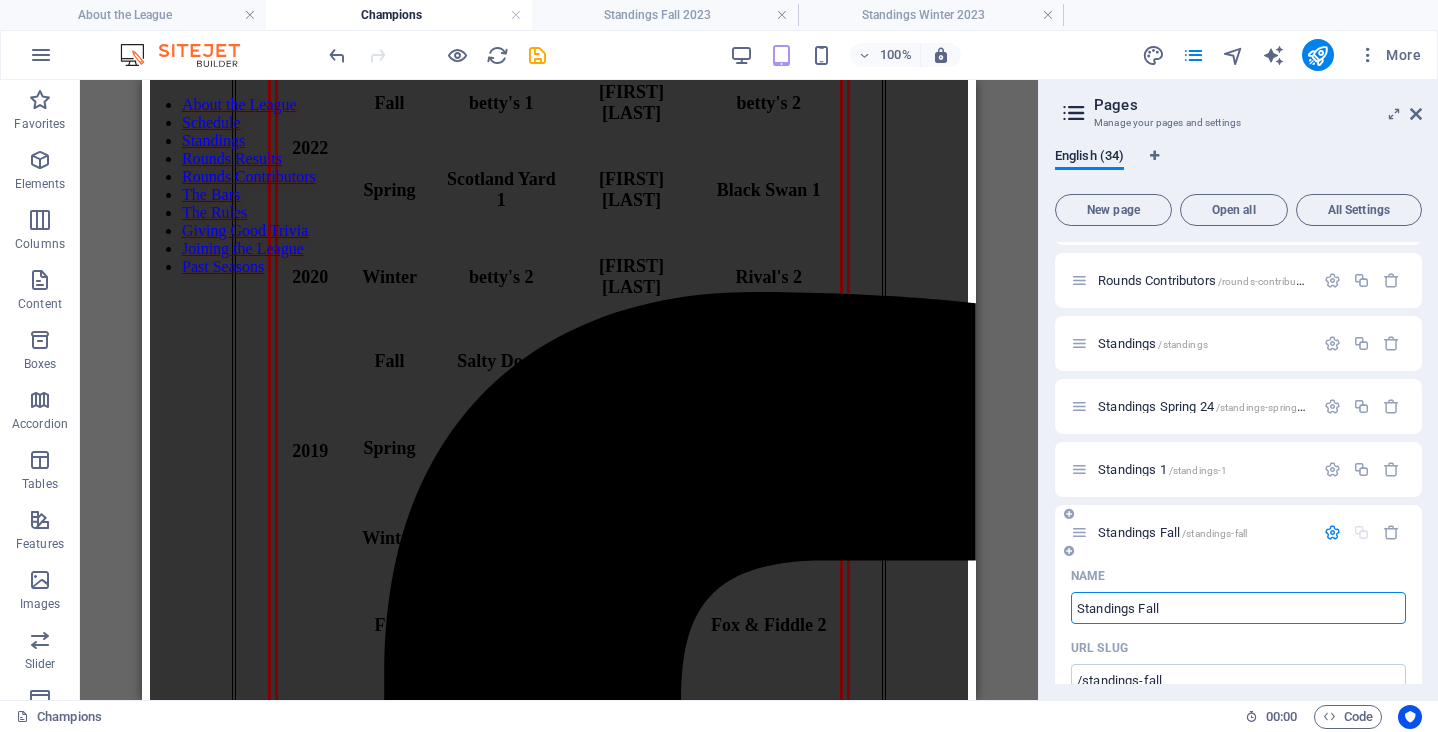 type on "Standings Fall 2" 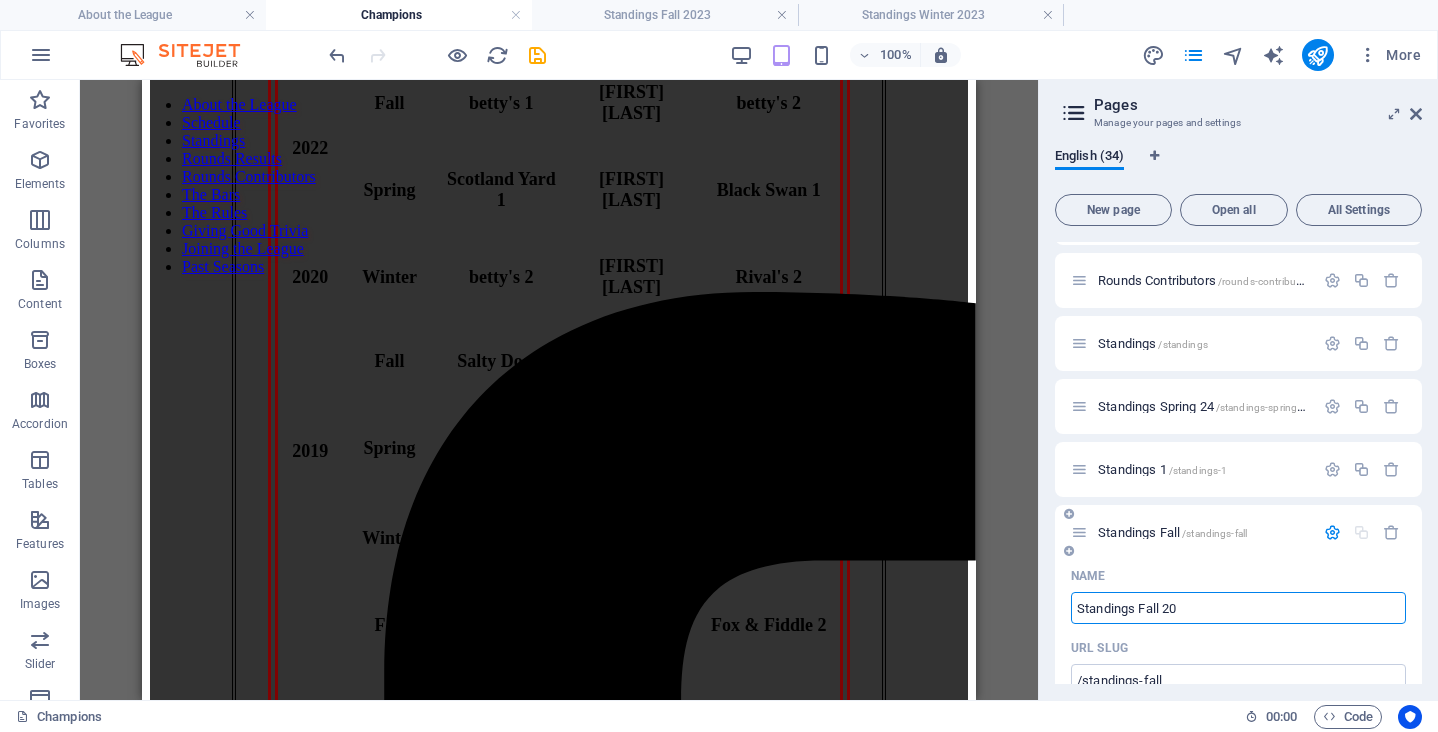 type on "Standings Fall 20" 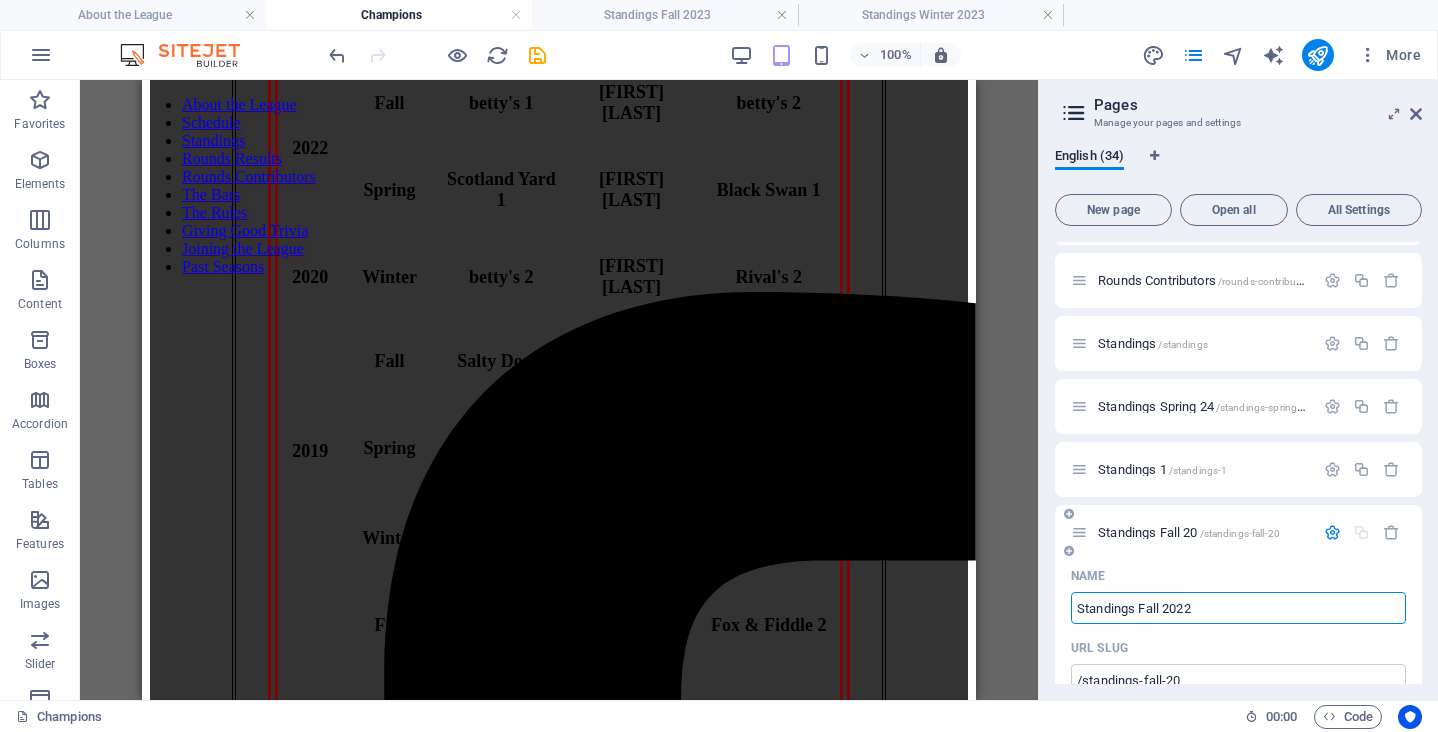 type on "Standings Fall 2022" 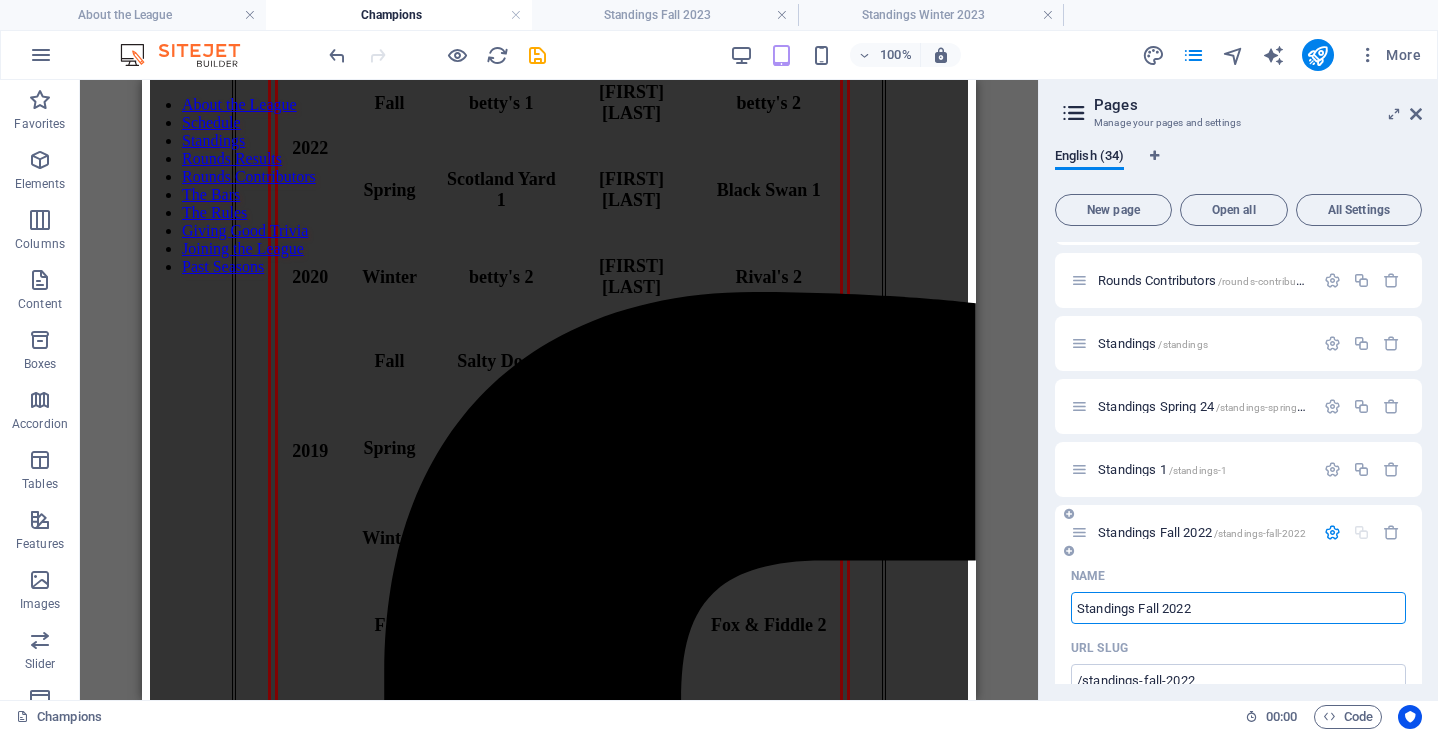 scroll, scrollTop: 481, scrollLeft: 0, axis: vertical 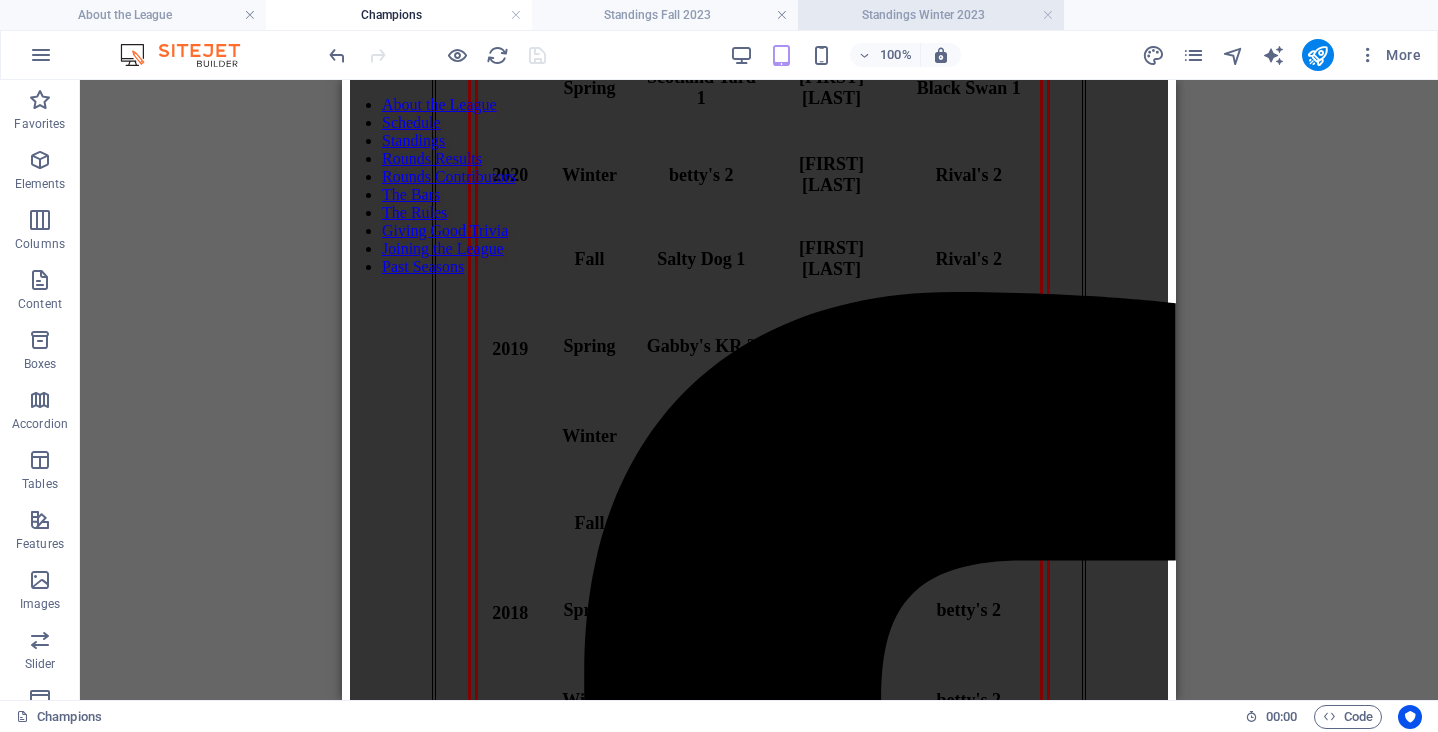 click on "Standings Winter 2023" at bounding box center [931, 15] 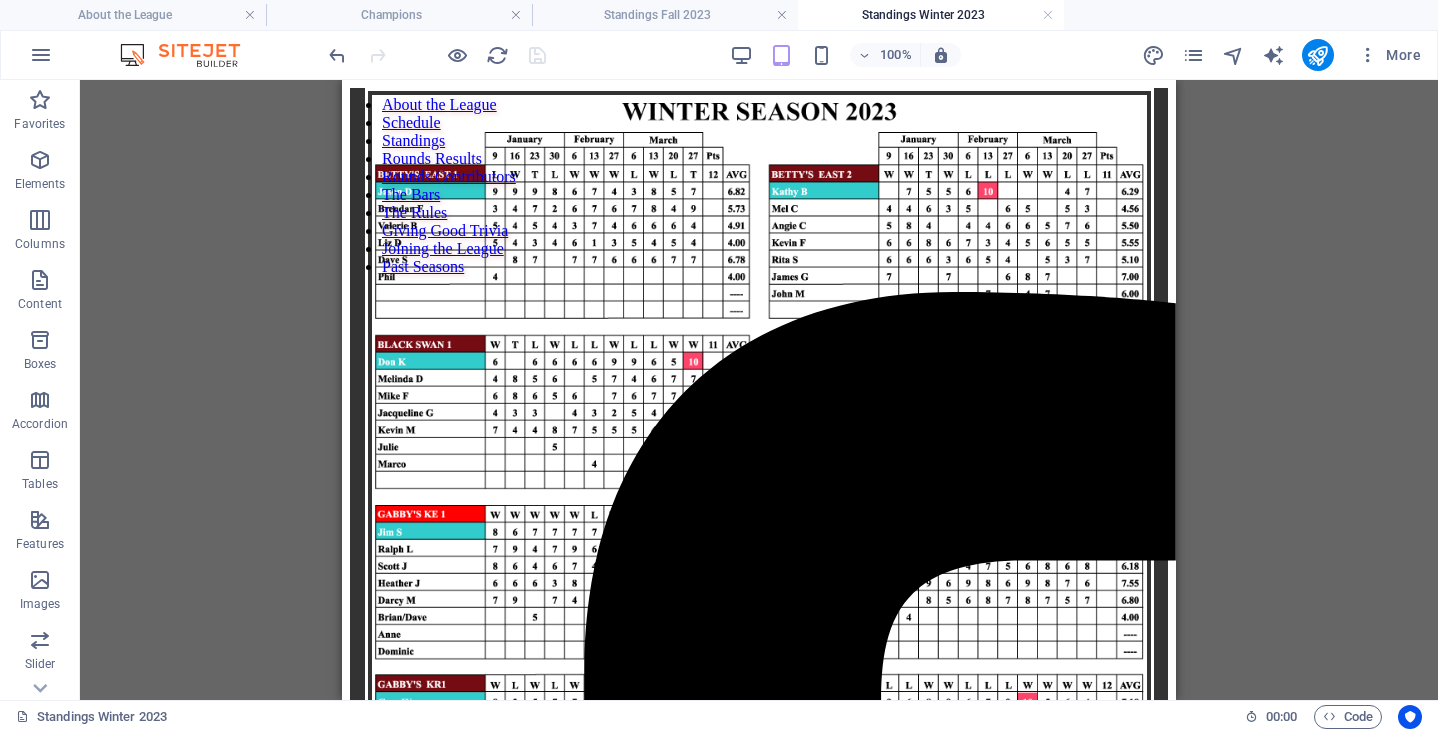 scroll, scrollTop: 0, scrollLeft: 0, axis: both 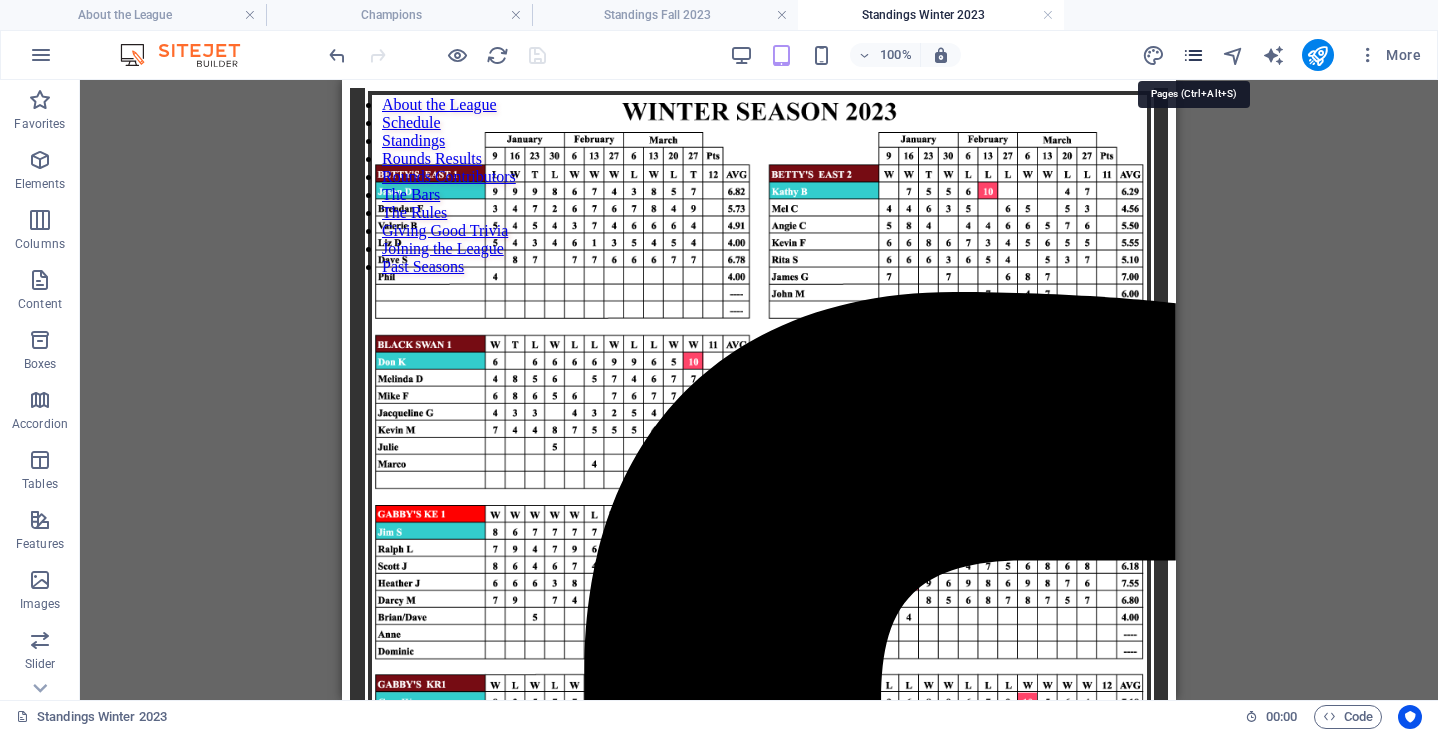 click at bounding box center [1193, 55] 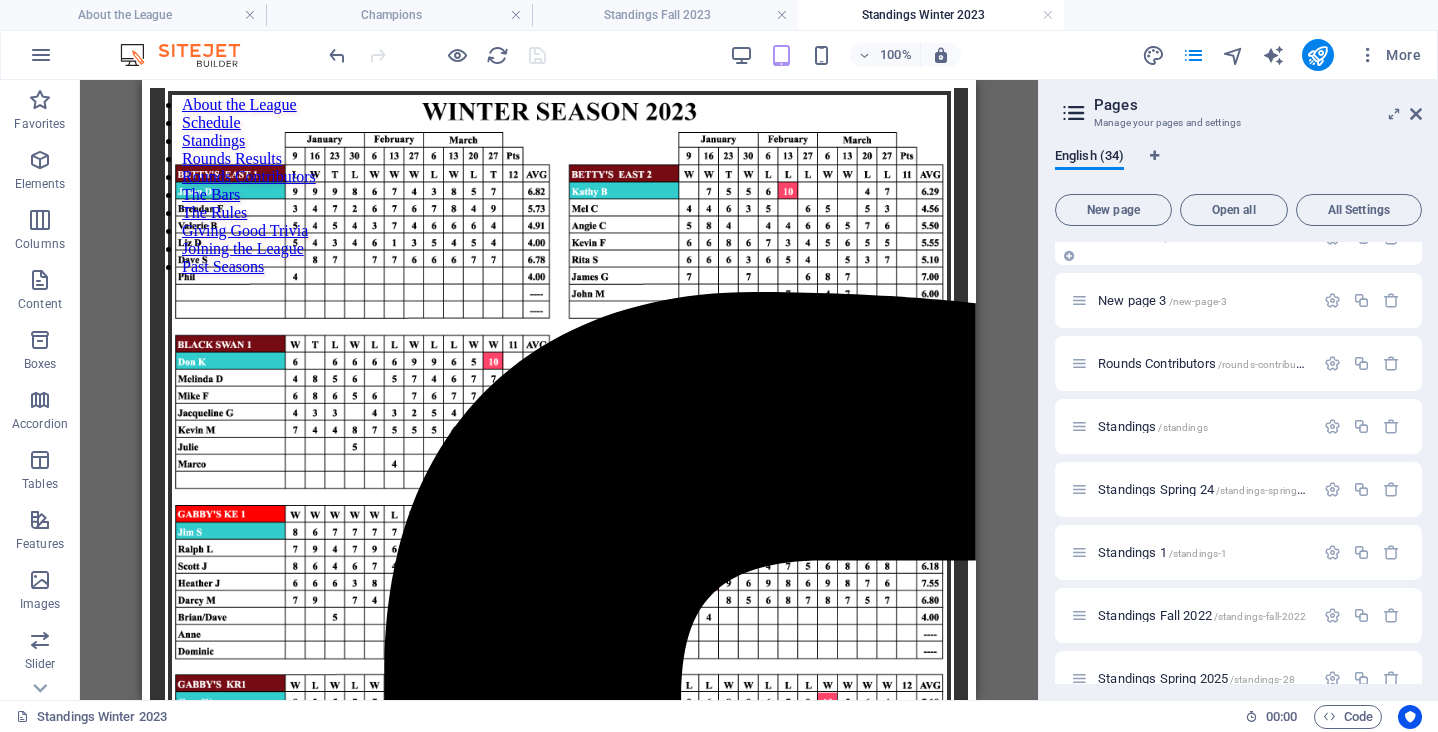 scroll, scrollTop: 246, scrollLeft: 0, axis: vertical 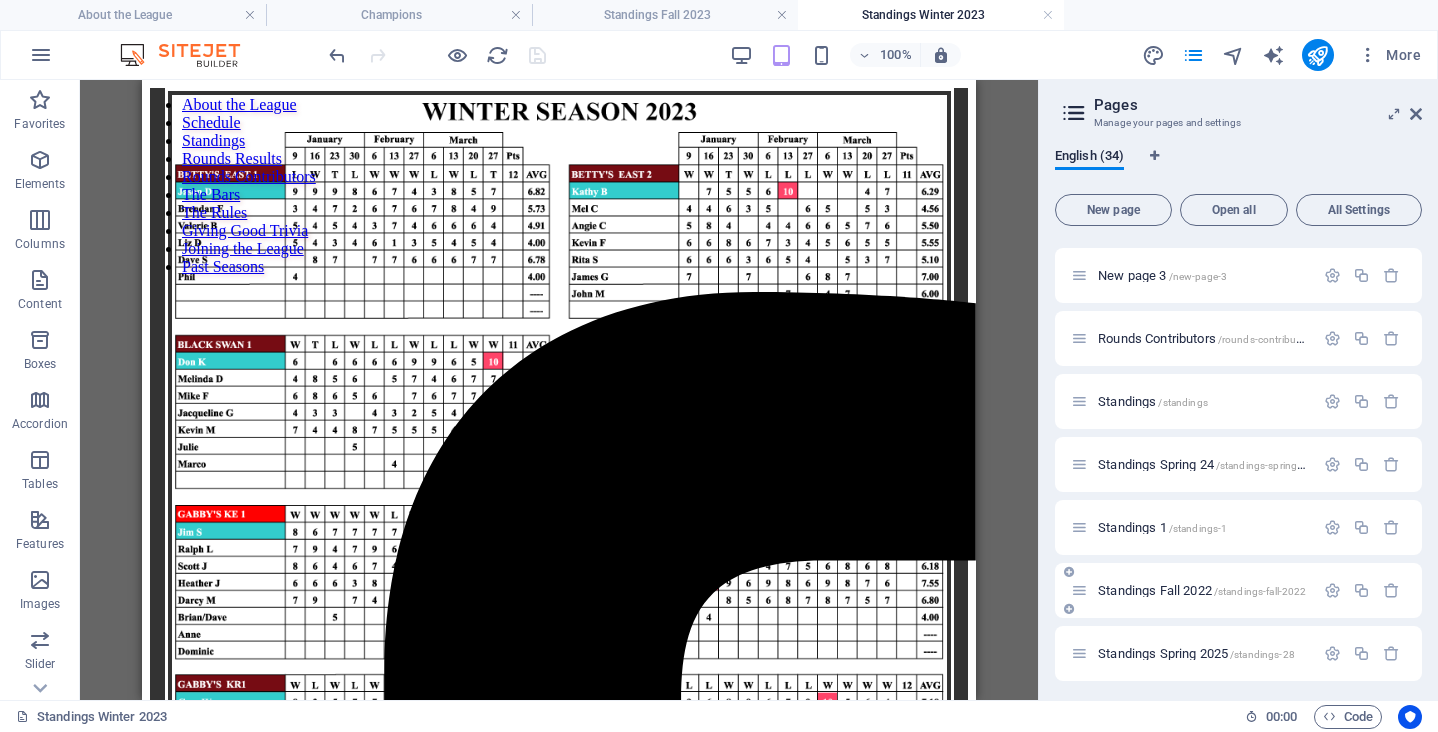 click on "Standings Fall 2022 /standings-fall-2022" at bounding box center [1202, 590] 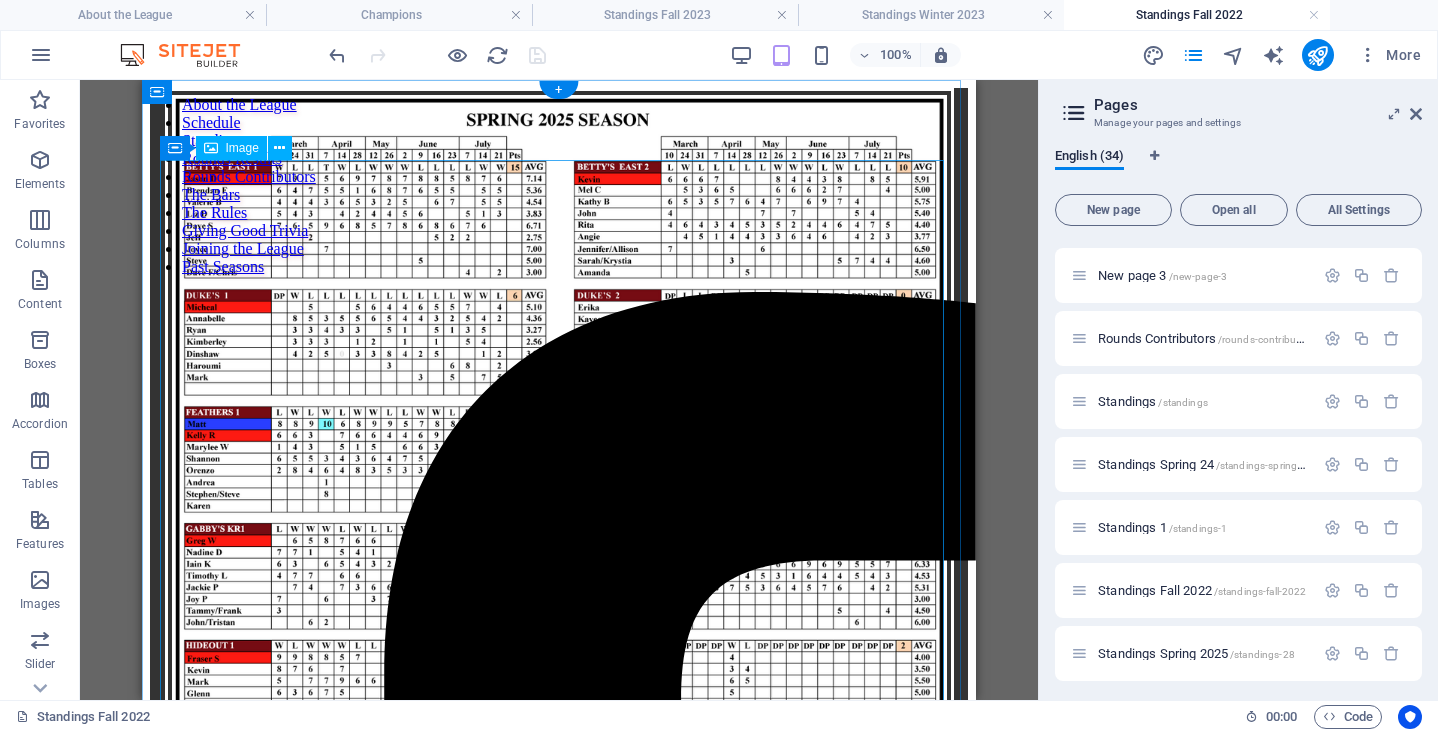 scroll, scrollTop: 0, scrollLeft: 0, axis: both 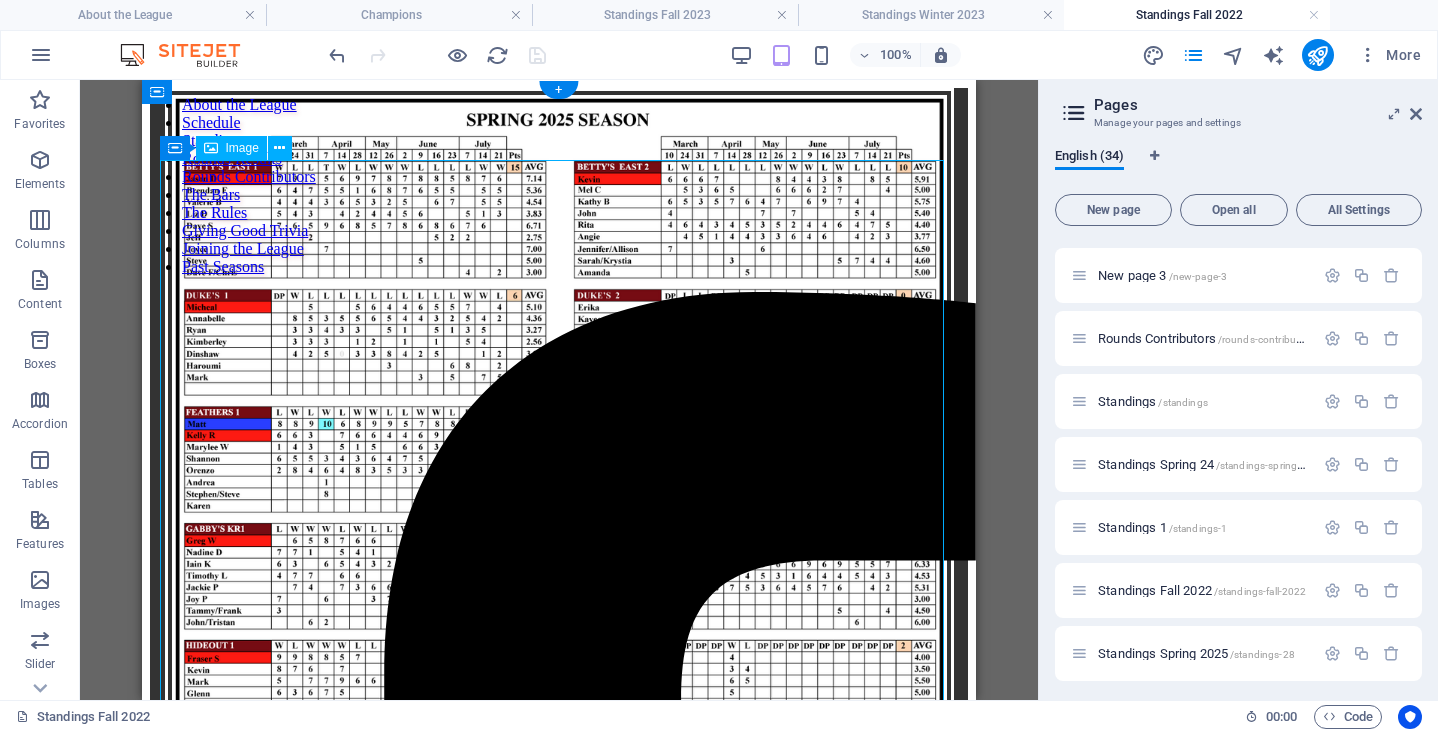 click at bounding box center [559, 618] 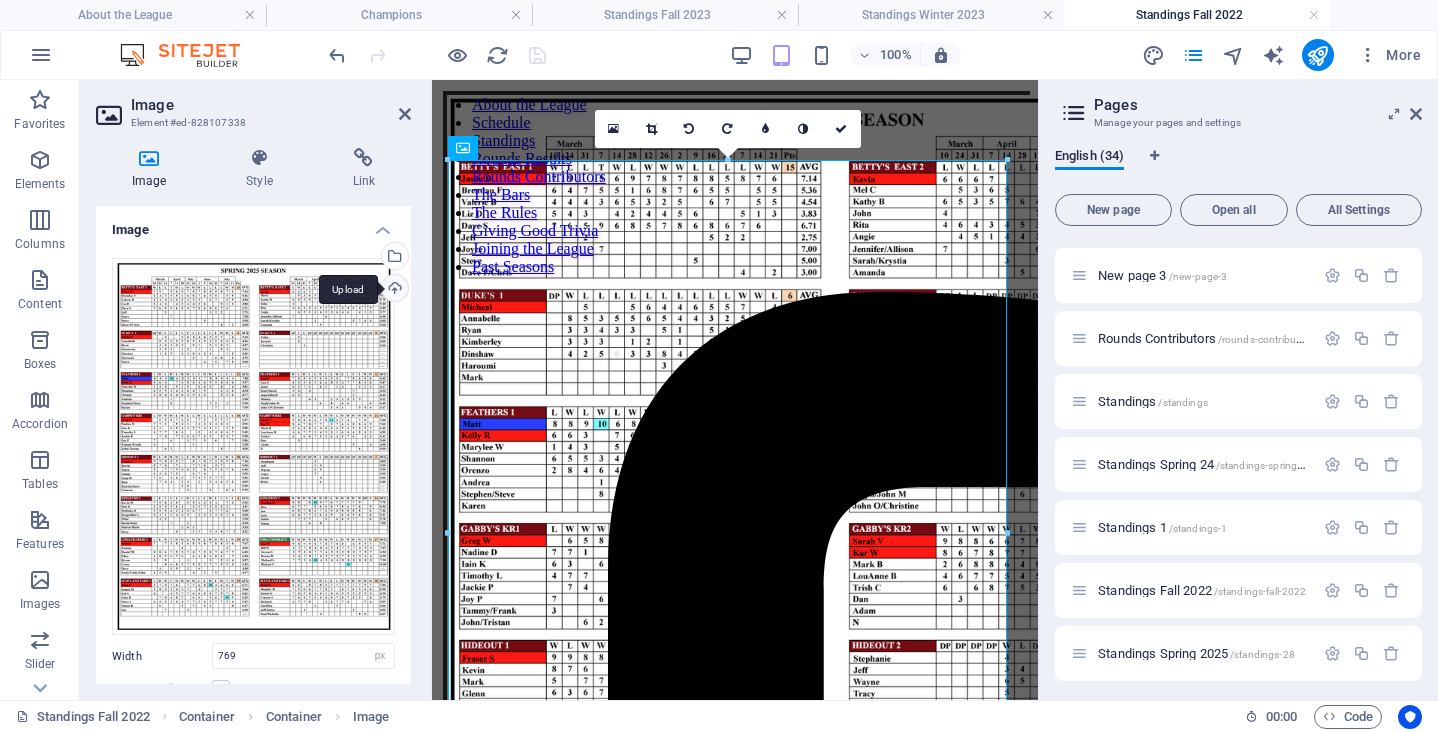 click on "Upload" at bounding box center [393, 290] 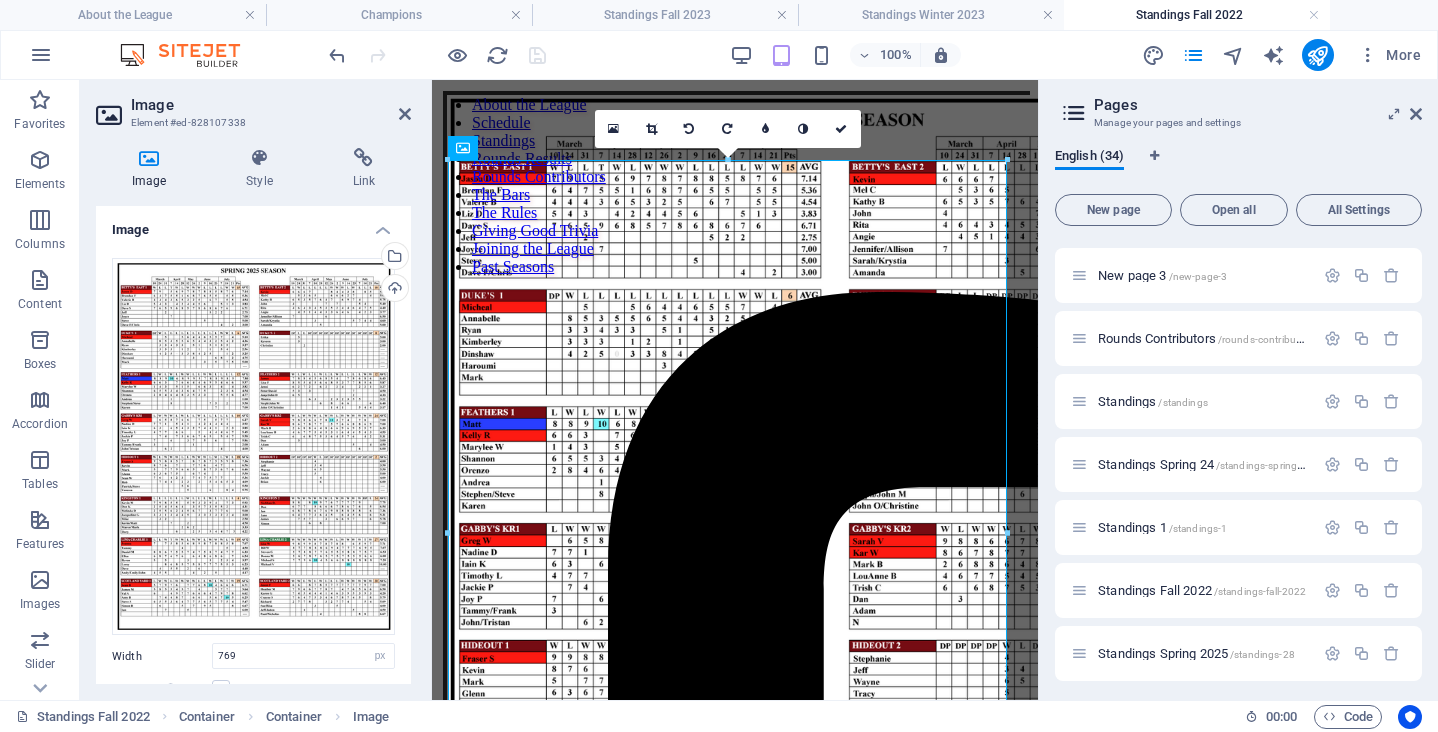 click on "Image Element #ed-828107338 Image Style Link Image Drag files here, click to choose files or select files from Files or our free stock photos & videos Select files from the file manager, stock photos, or upload file(s) Upload Width 769 Default auto px rem % em vh vw Fit image Automatically fit image to a fixed width and height Height Default auto px Alignment Lazyload Loading images after the page loads improves page speed. Responsive Automatically load retina image and smartphone optimized sizes. Lightbox Use as headline The image will be wrapped in an H1 headline tag. Useful for giving alternative text the weight of an H1 headline, e.g. for the logo. Leave unchecked if uncertain. Optimized Images are compressed to improve page speed. Position Direction Custom X offset 50 px rem % vh vw Y offset 50 px rem % vh vw Text Float No float Image left Image right Determine how text should behave around the image. Text Alternative text Image caption Paragraph Format Normal Heading 1 Heading 2 Heading 3 Heading 4 Code" at bounding box center [256, 390] 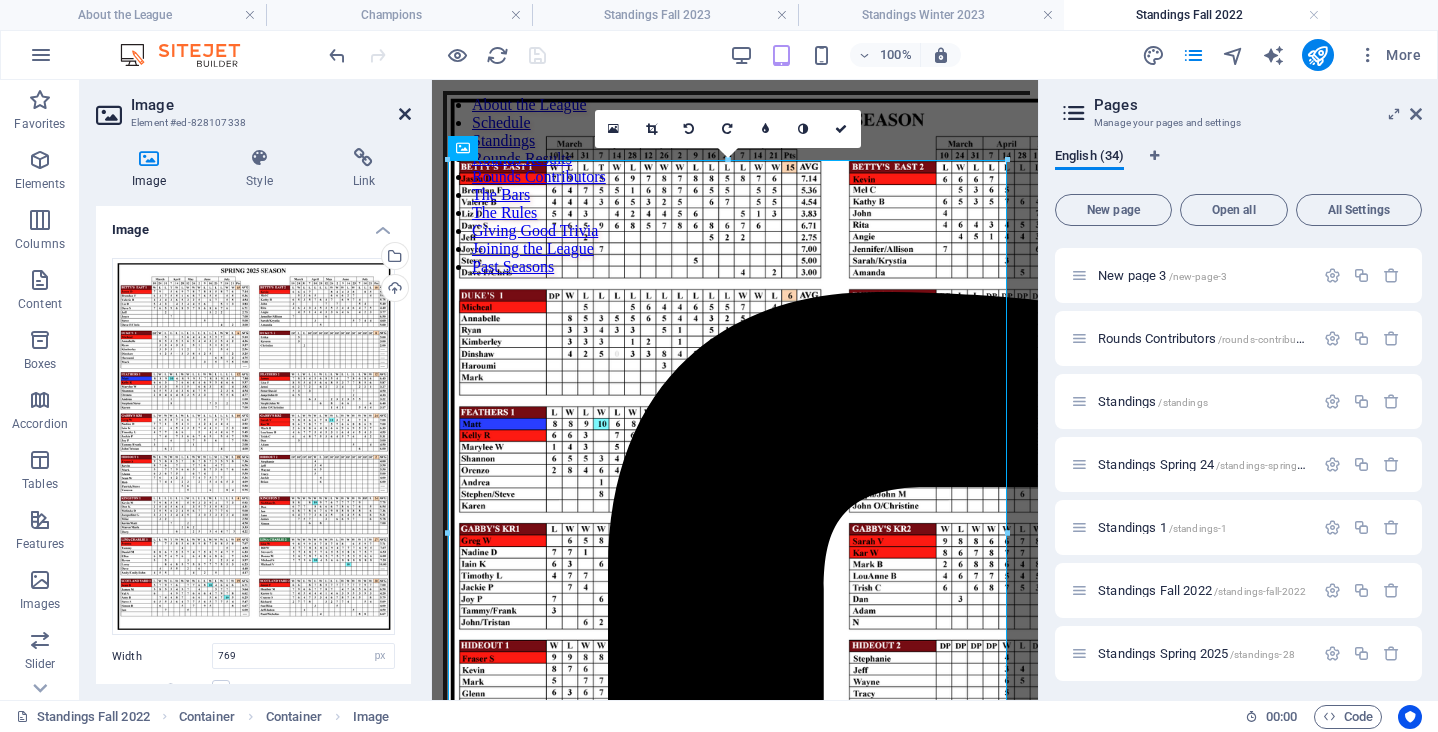 drag, startPoint x: 401, startPoint y: 114, endPoint x: 490, endPoint y: 159, distance: 99.72964 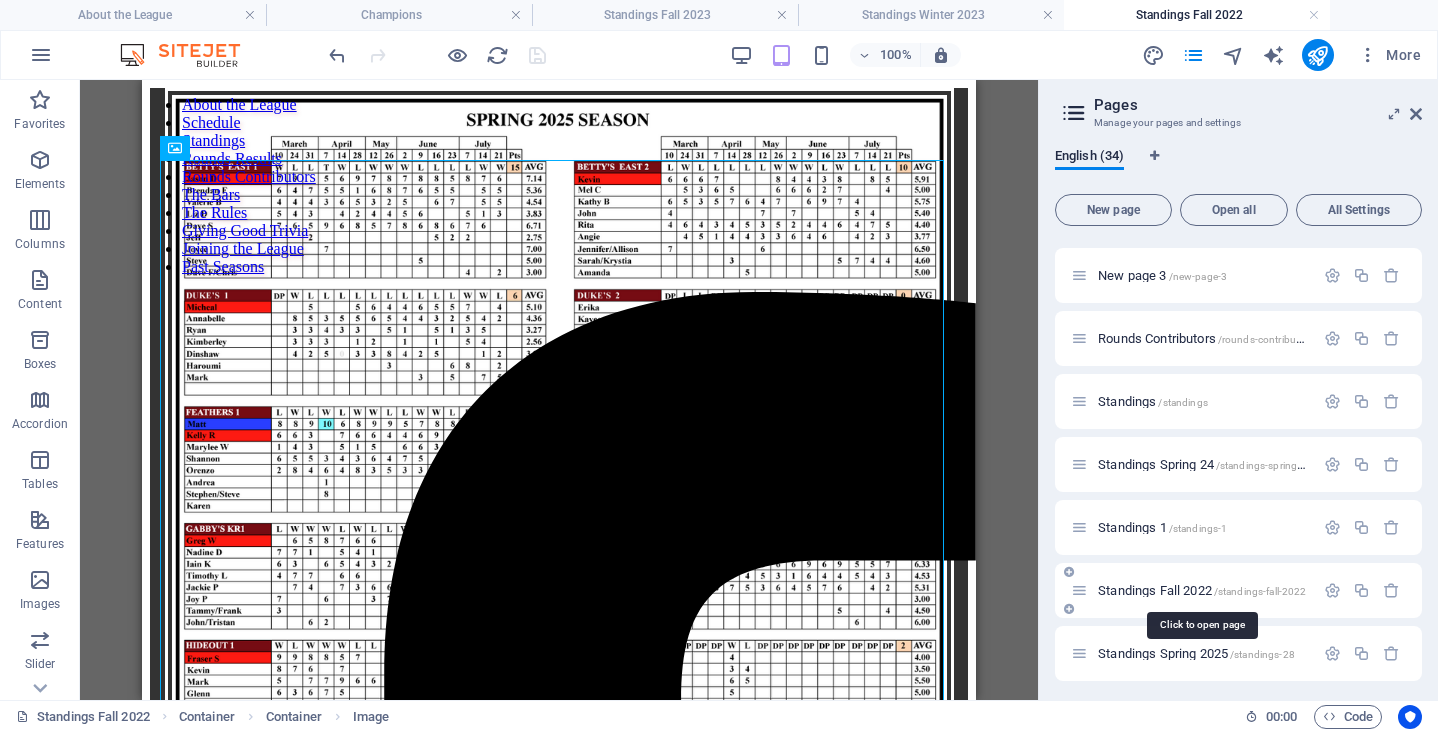 click on "Standings Fall 2022 /standings-fall-2022" at bounding box center [1202, 590] 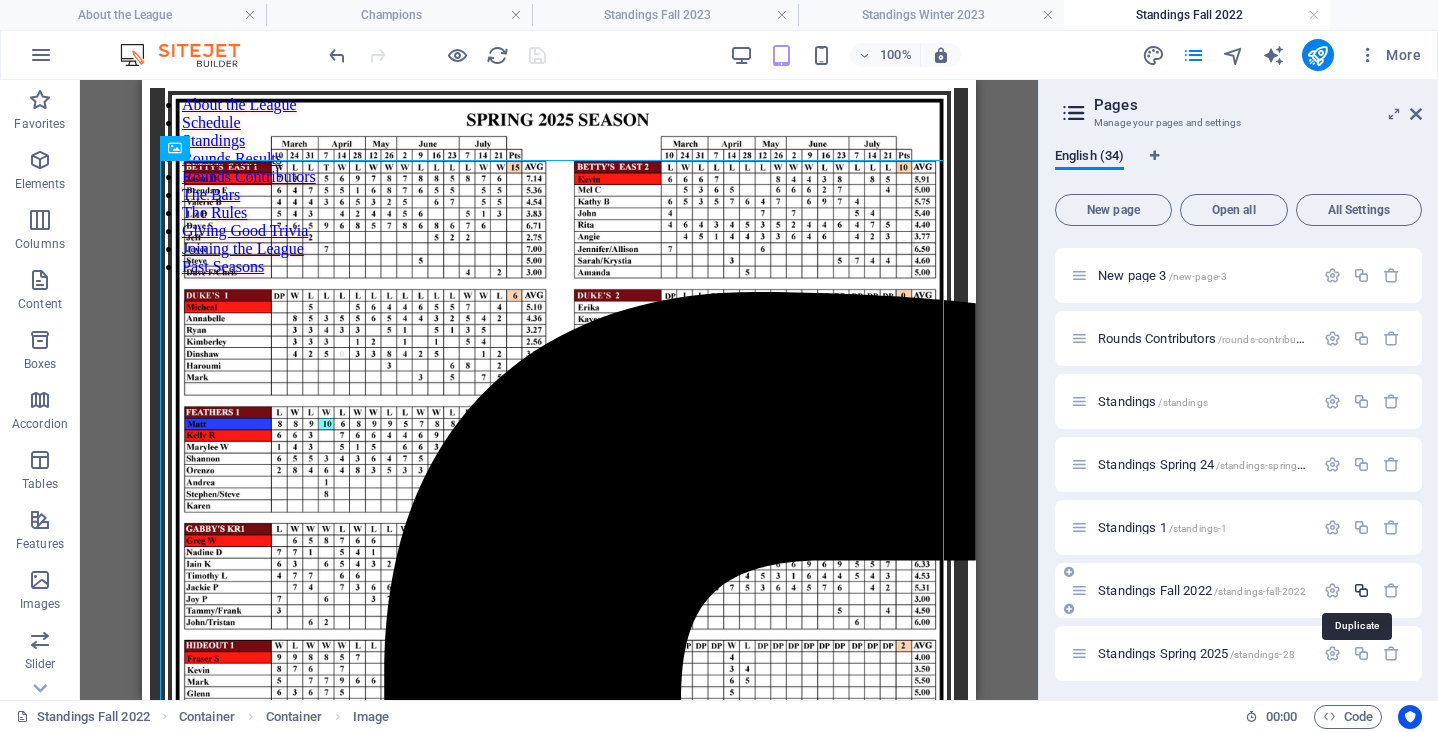 click at bounding box center (1361, 590) 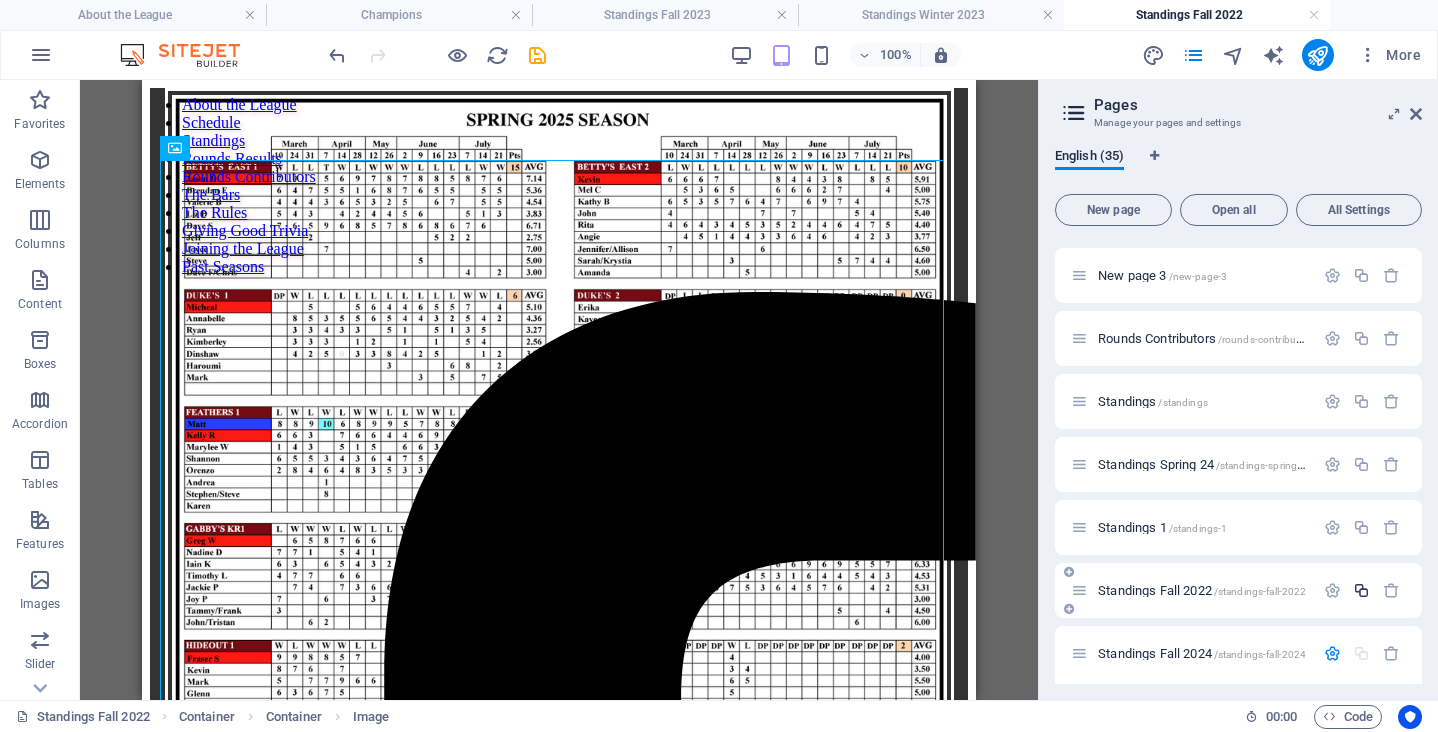 scroll, scrollTop: 512, scrollLeft: 0, axis: vertical 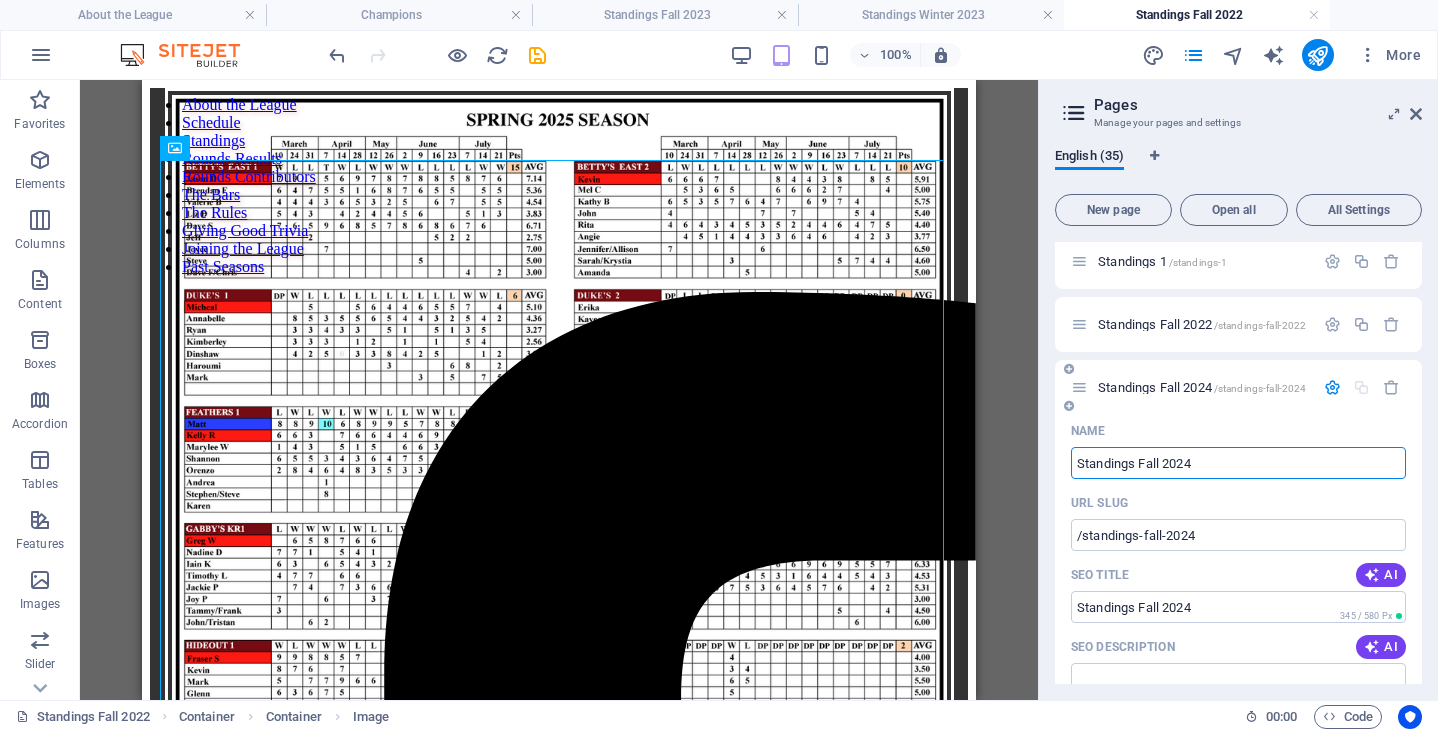 click on "Standings Fall 2024" at bounding box center [1238, 463] 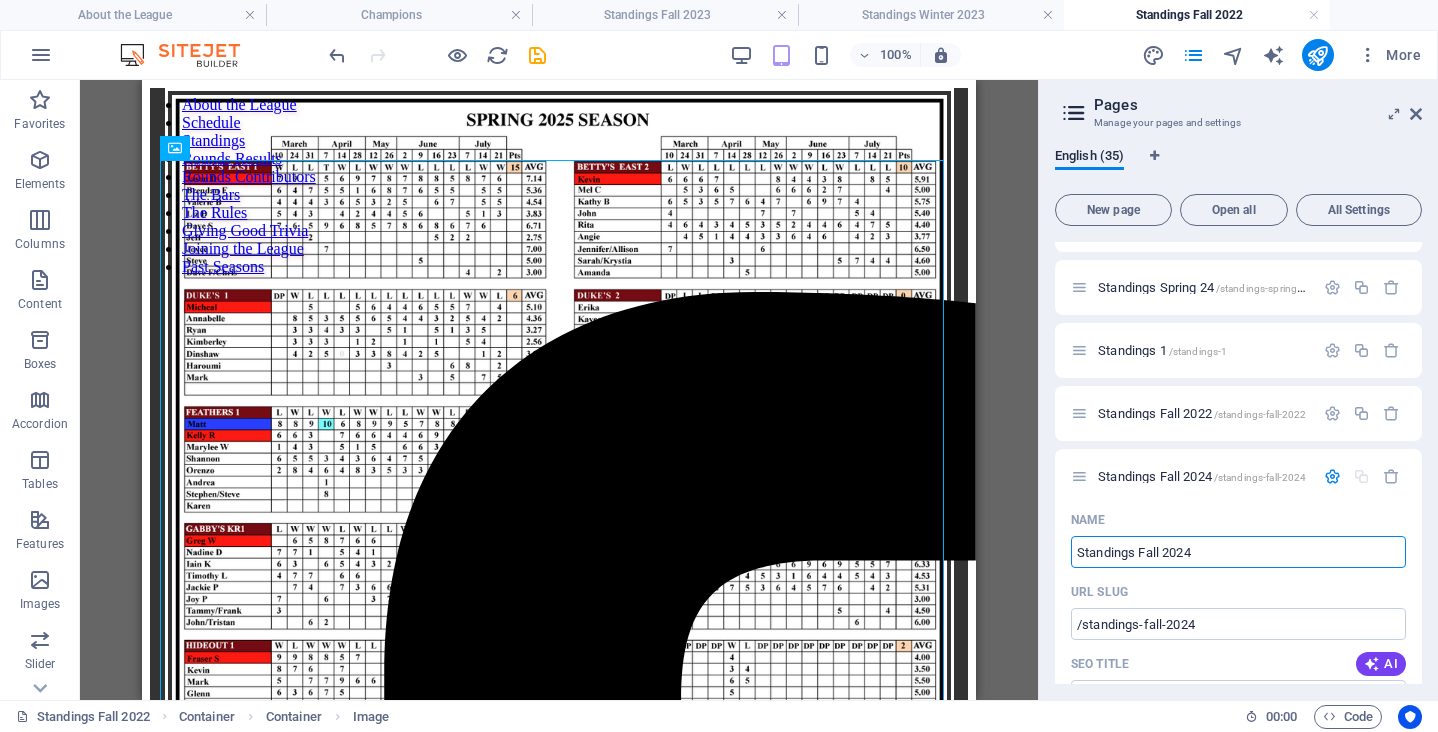 scroll, scrollTop: 366, scrollLeft: 0, axis: vertical 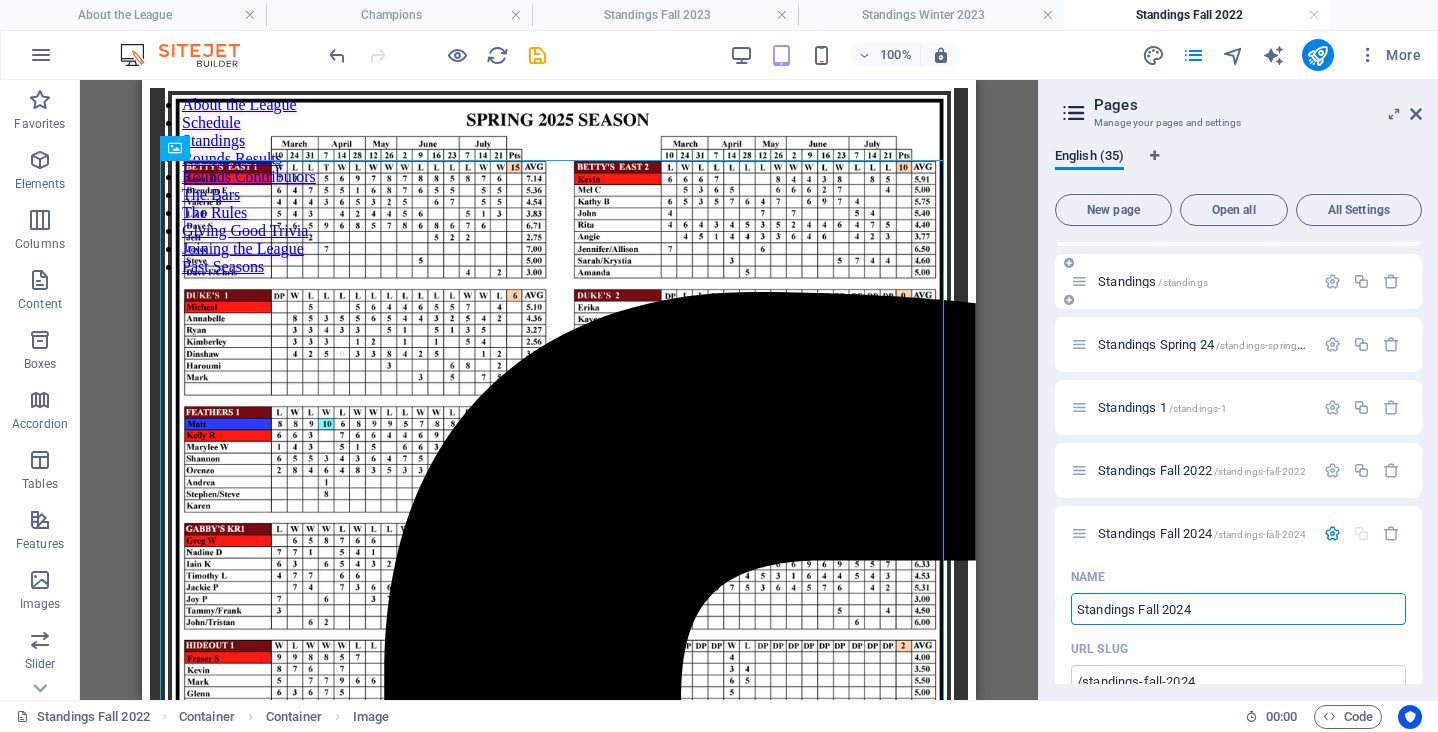 click on "Standings /standings" at bounding box center (1153, 281) 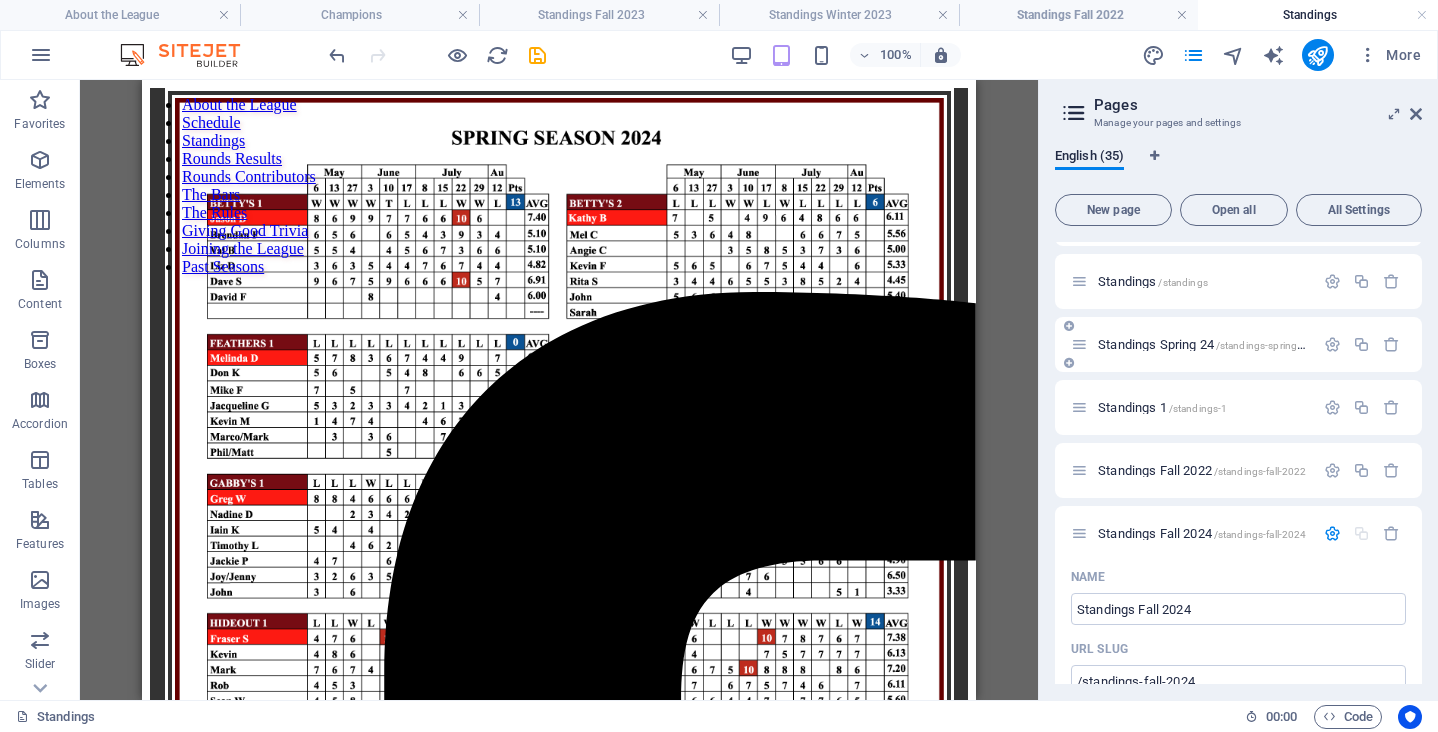 scroll, scrollTop: 0, scrollLeft: 0, axis: both 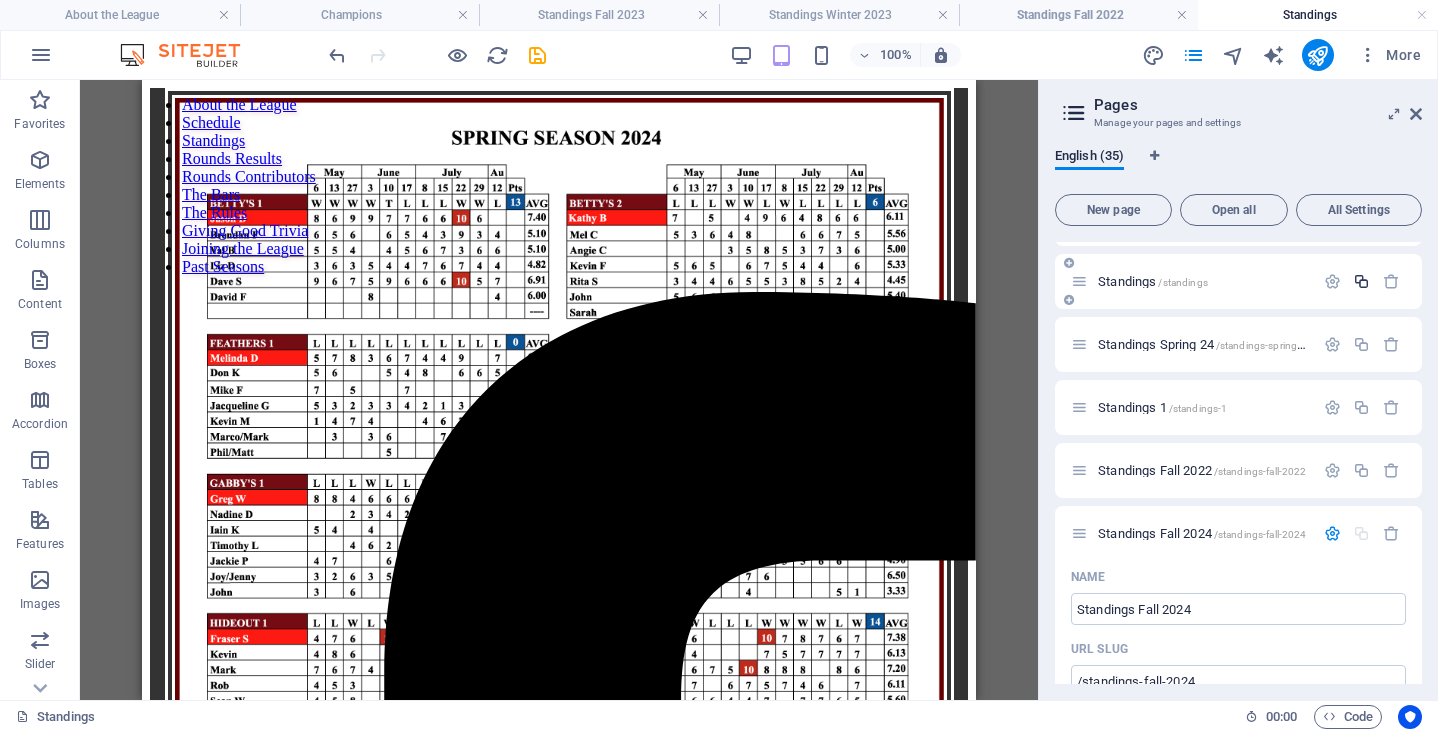 click at bounding box center [1361, 281] 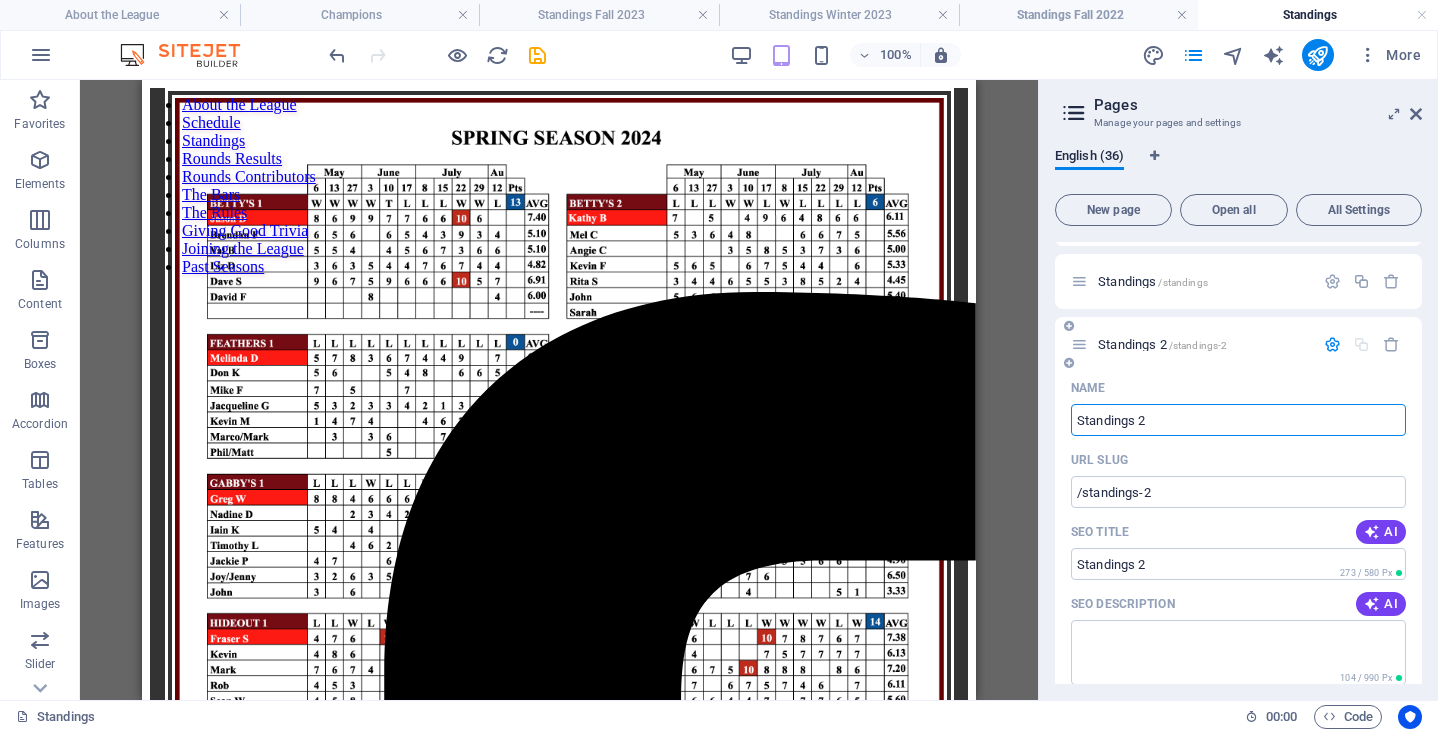 click on "Standings 2" at bounding box center [1238, 420] 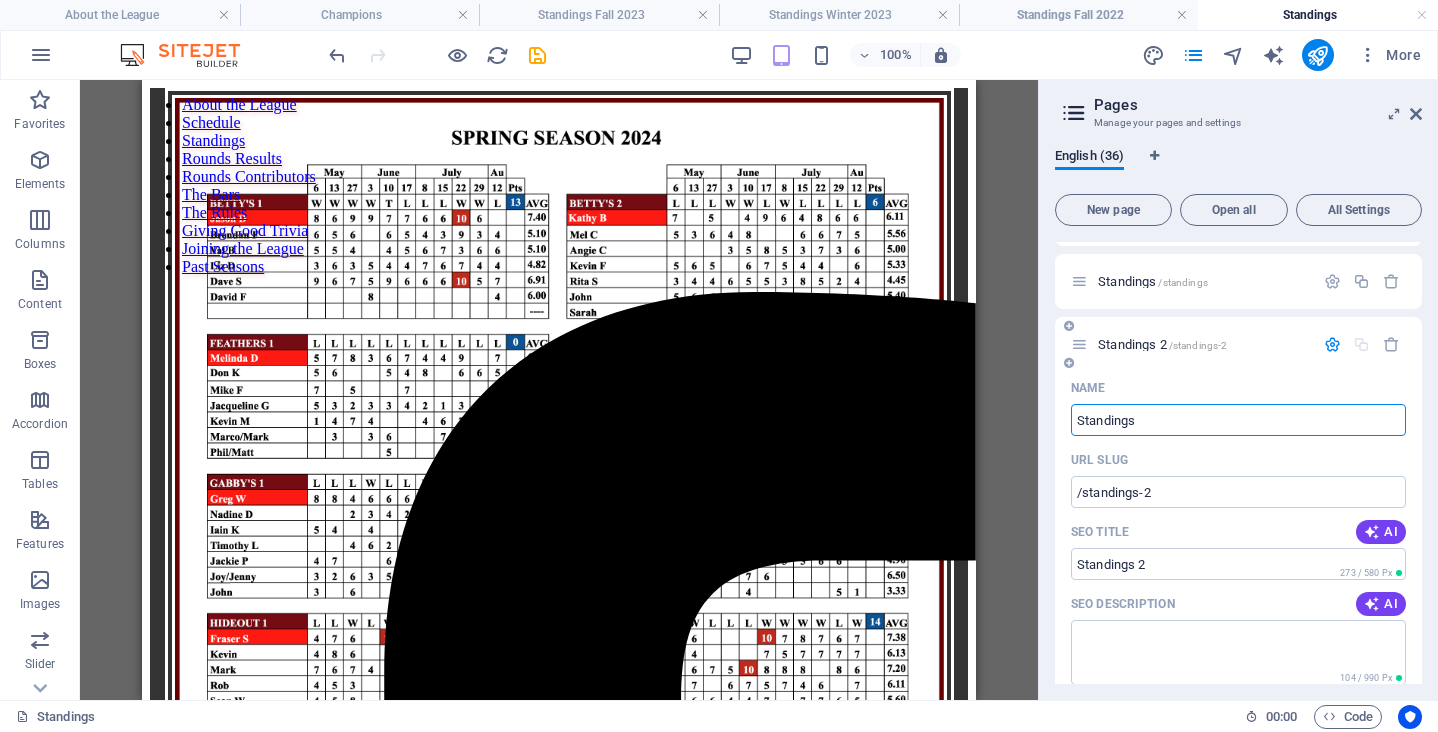 type on "Standings S" 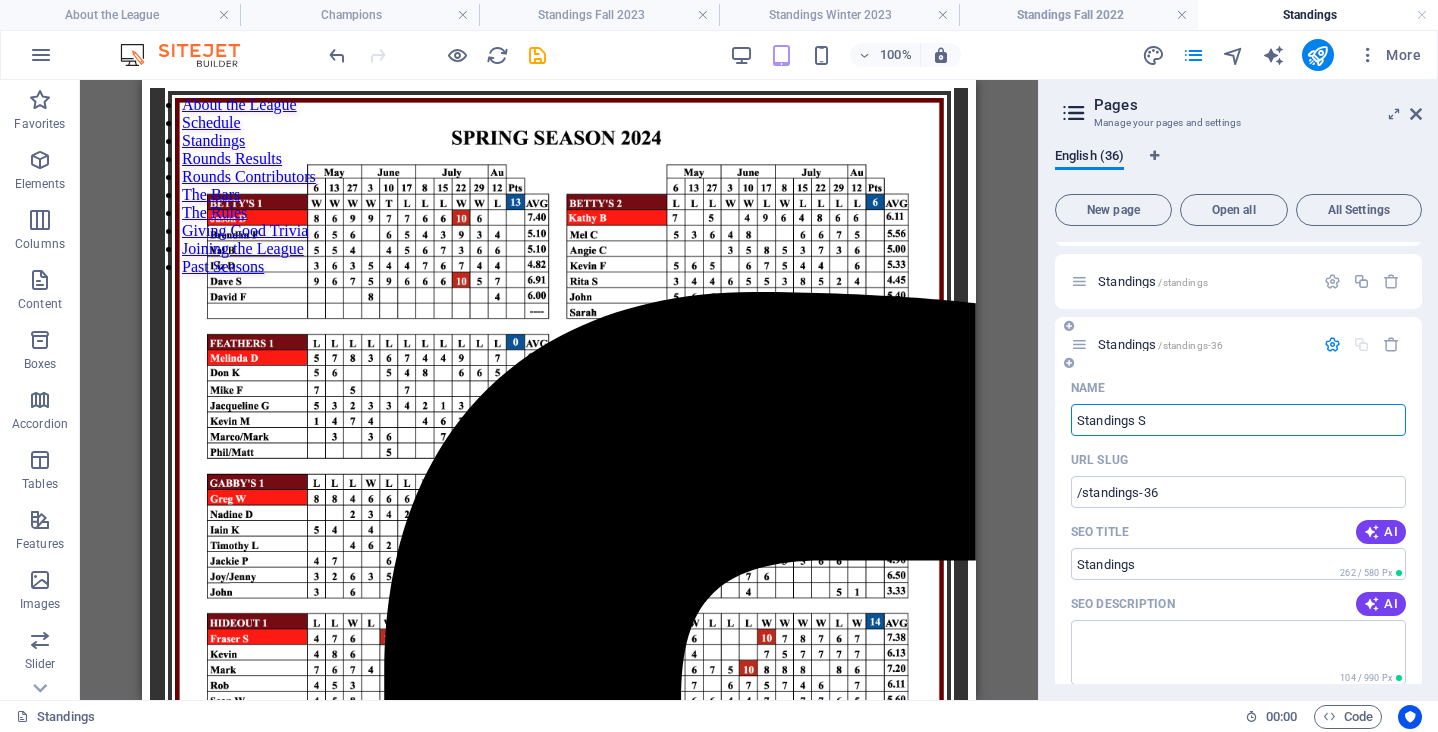 type on "/standings-36" 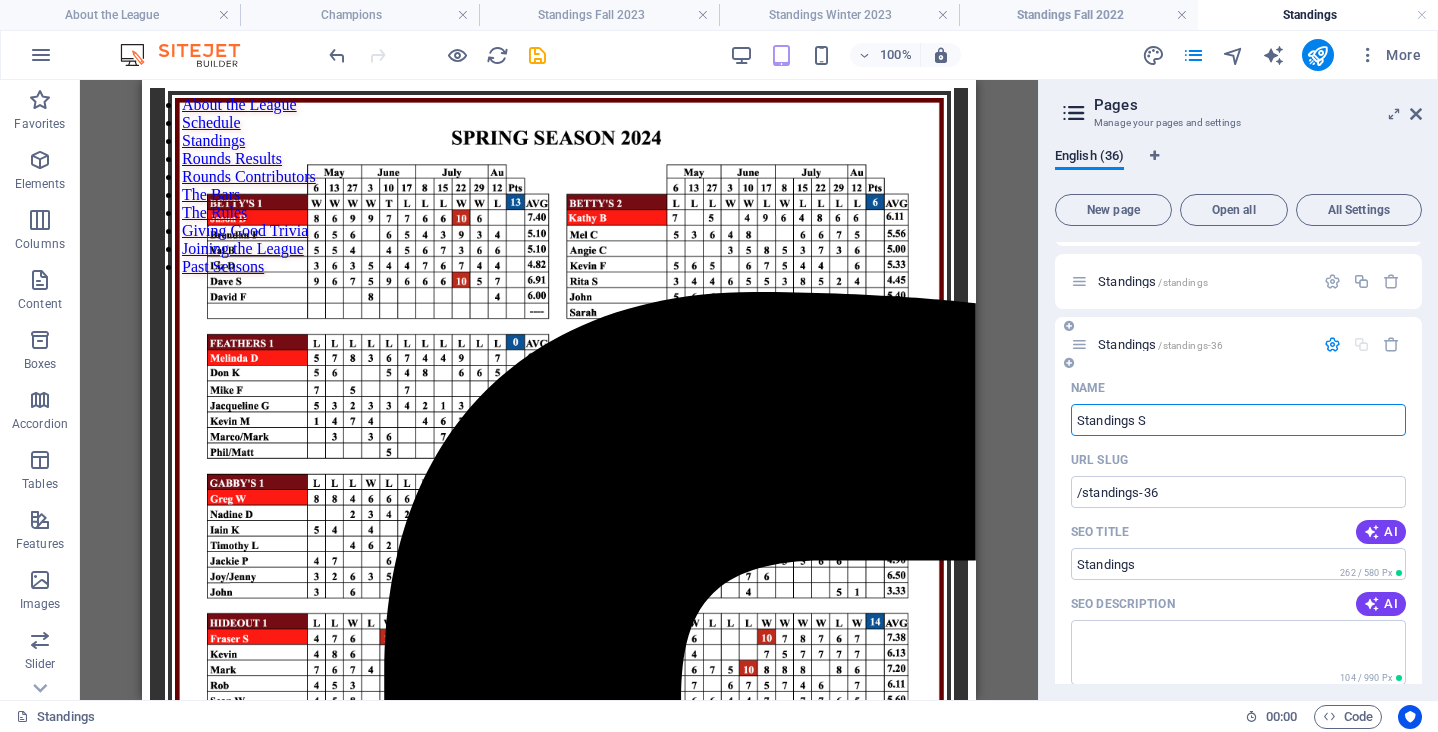 type on "Standings" 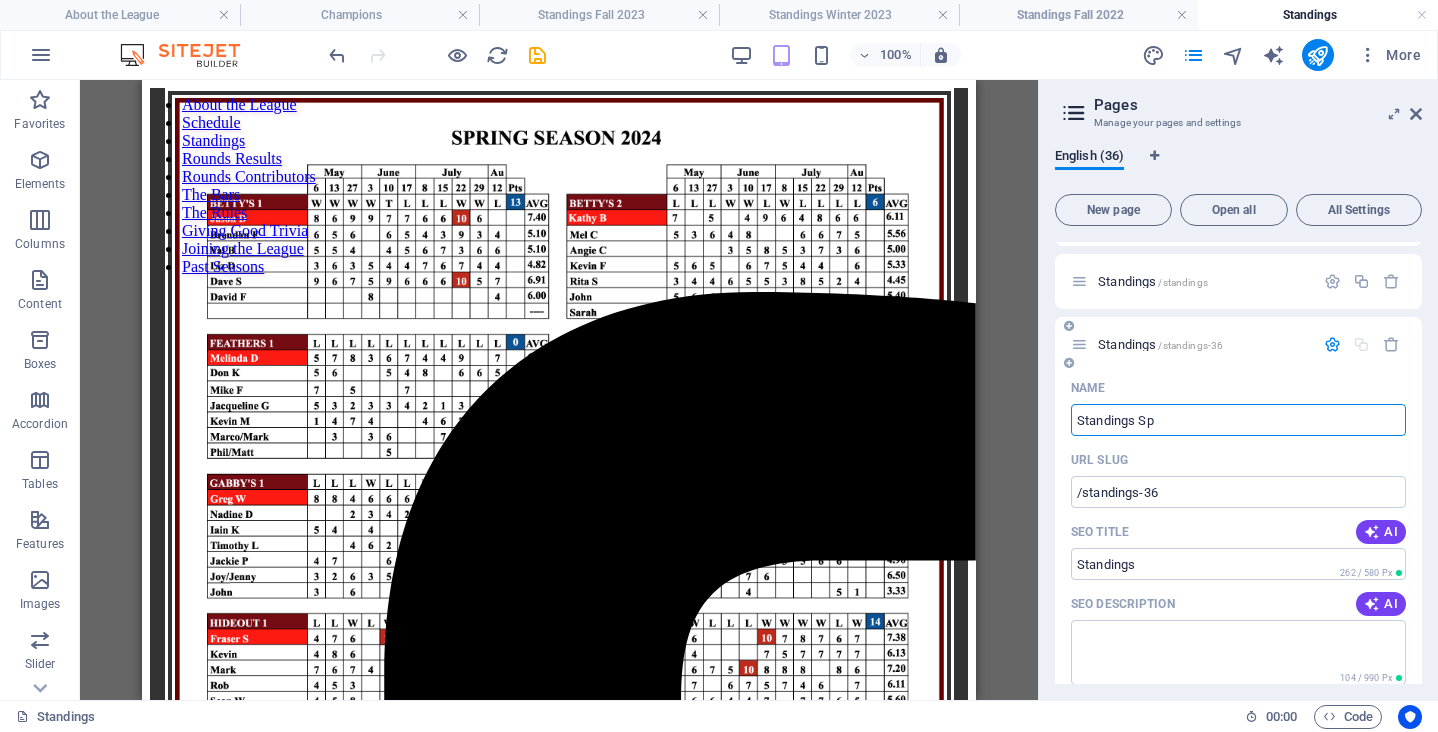 type on "Standings Sp" 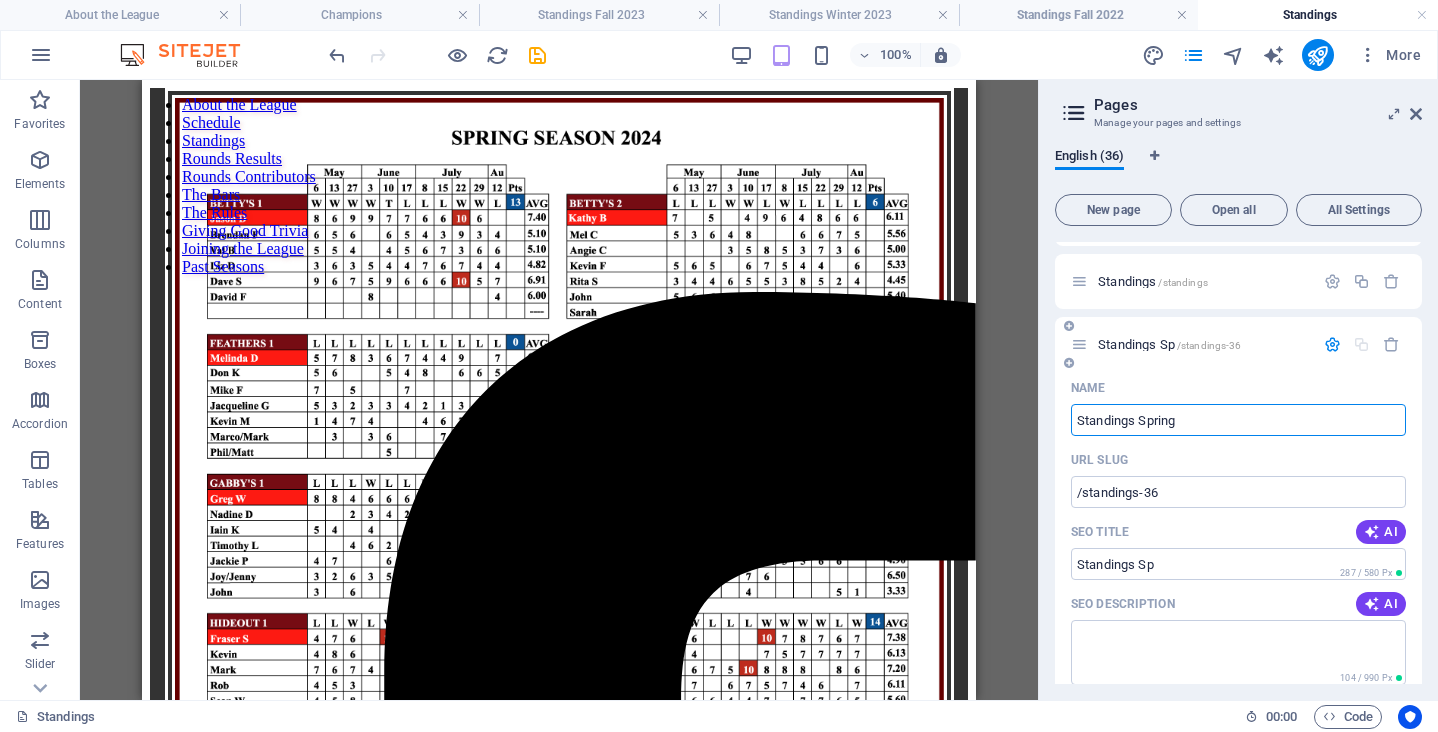 type on "Standings Spring" 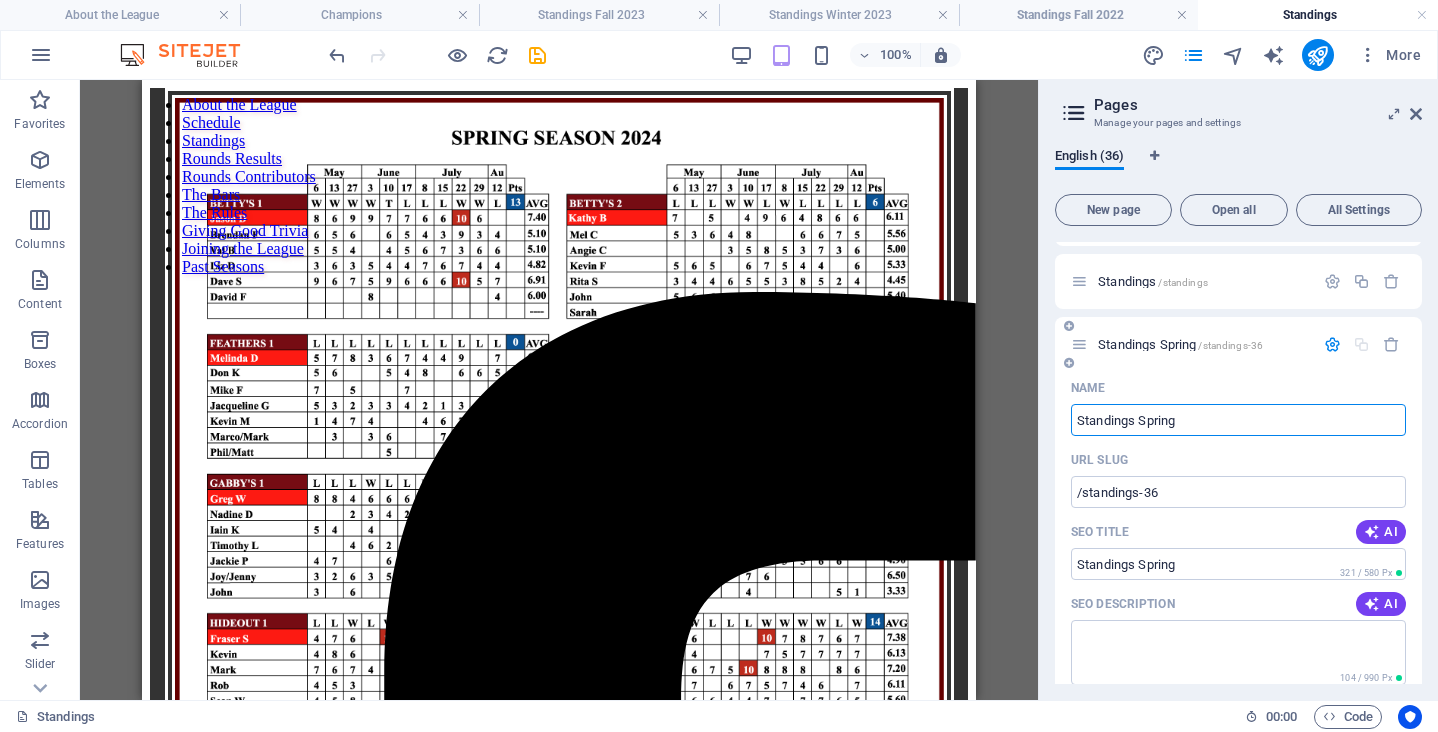 type on "Standings Spring" 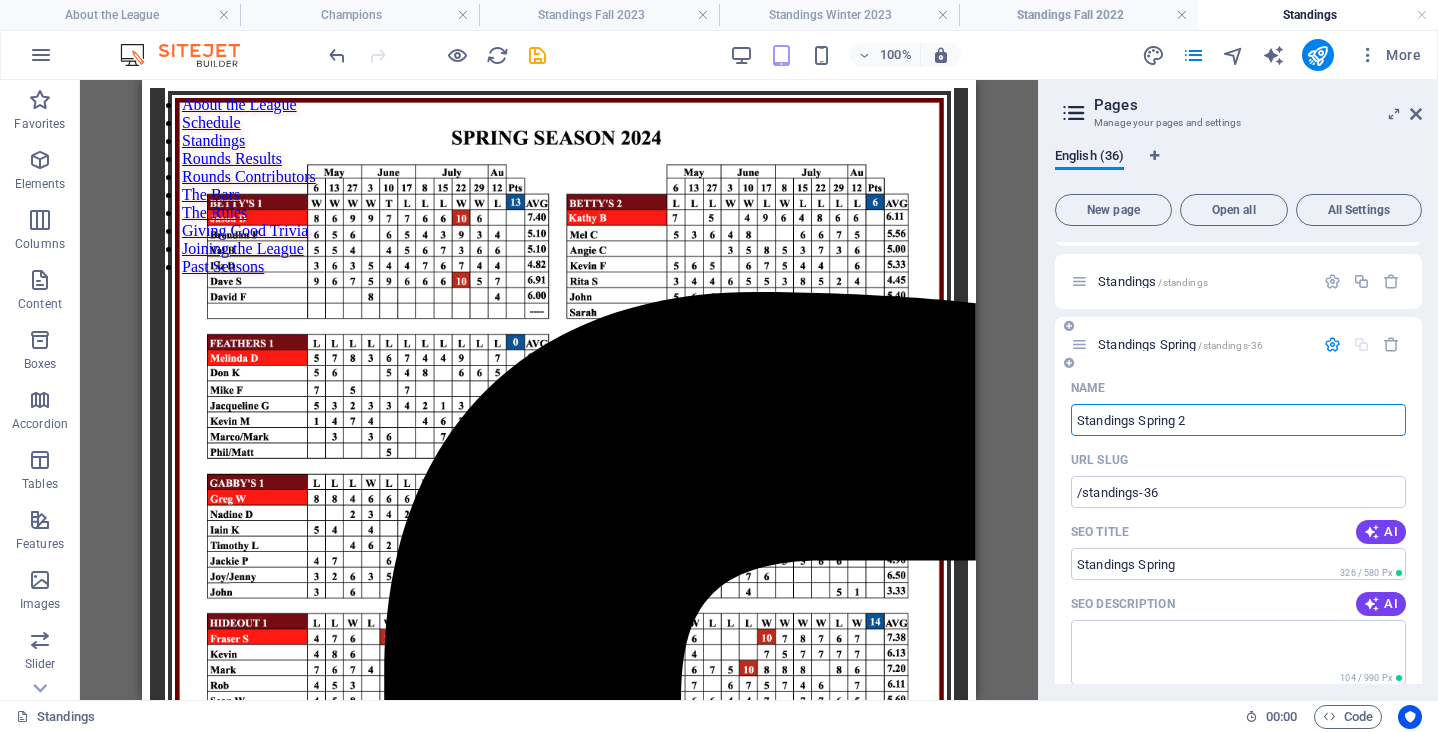 type on "Standings Spring 20" 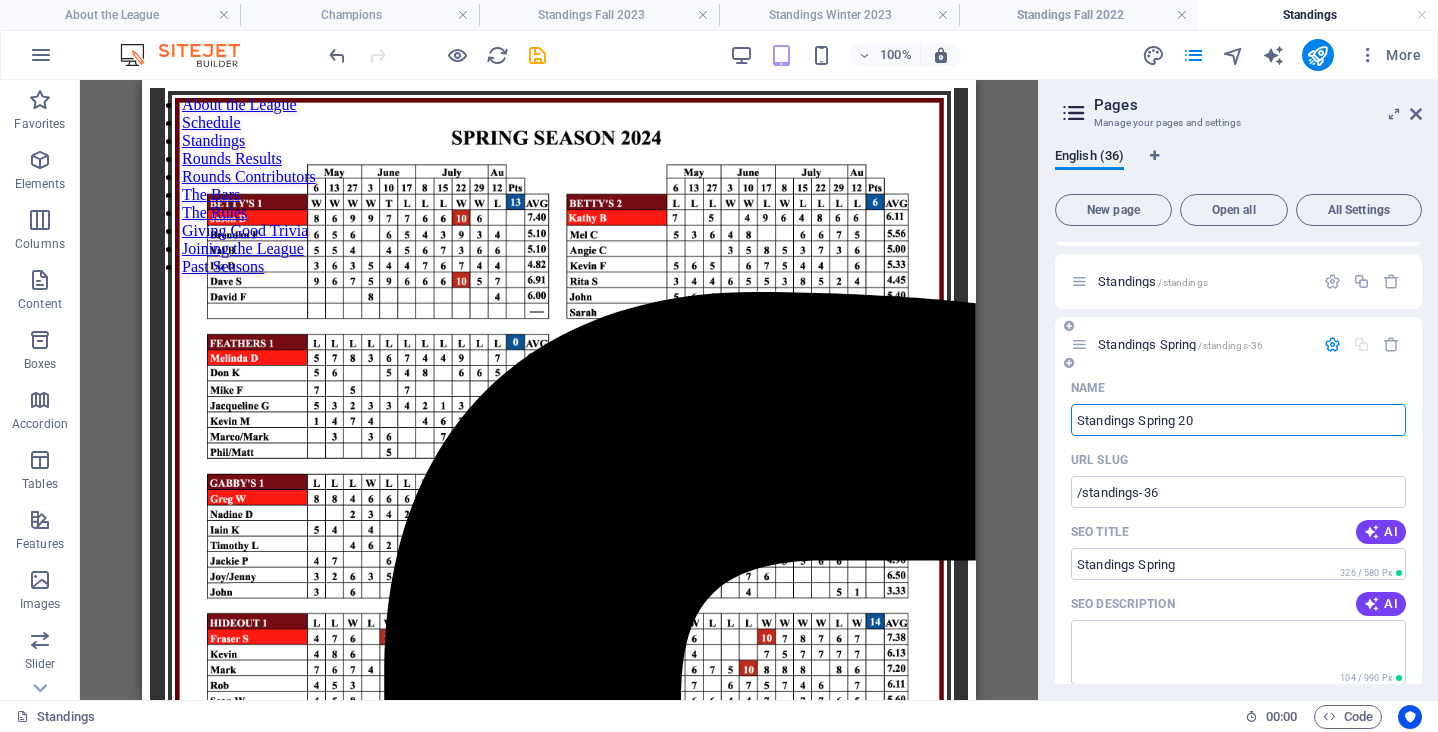 type on "Standings Spring 2" 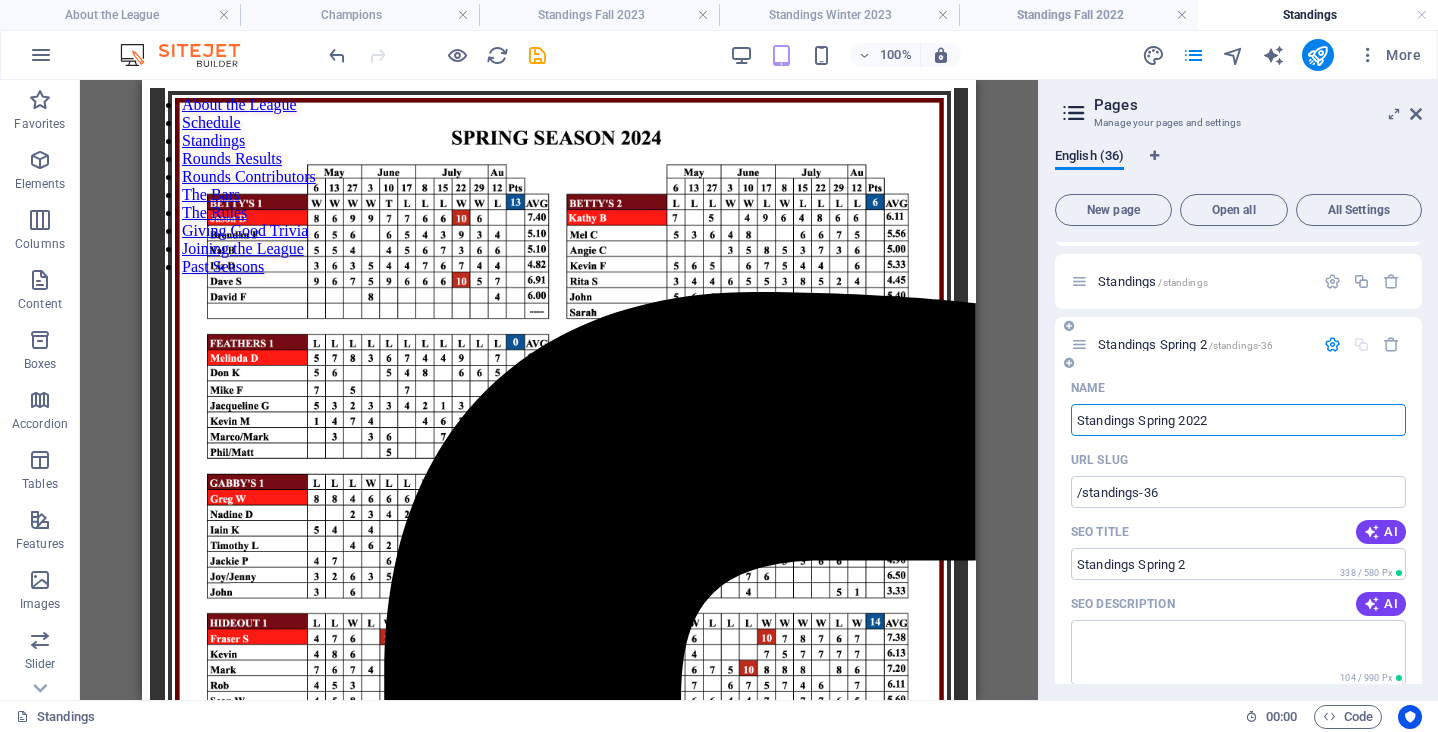 type on "Standings Spring 2022" 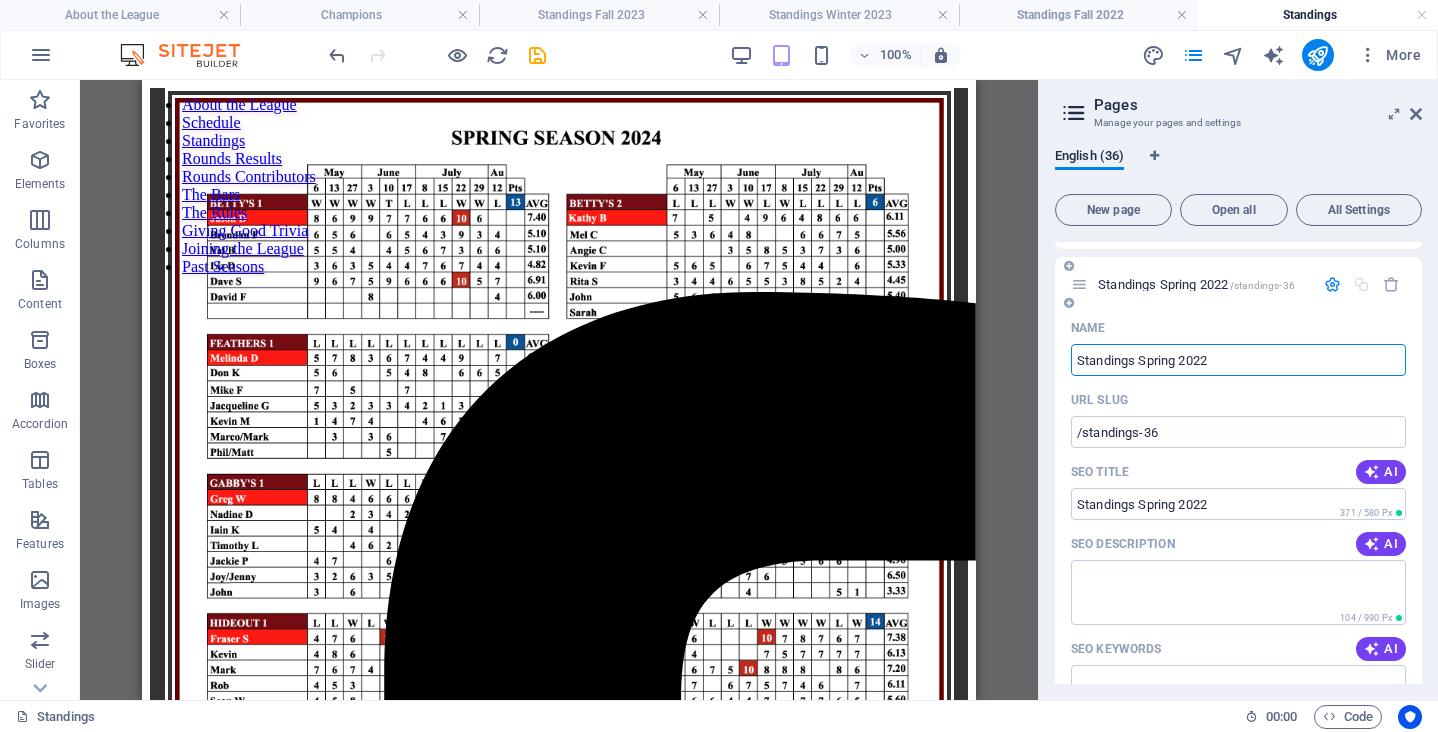 scroll, scrollTop: 441, scrollLeft: 0, axis: vertical 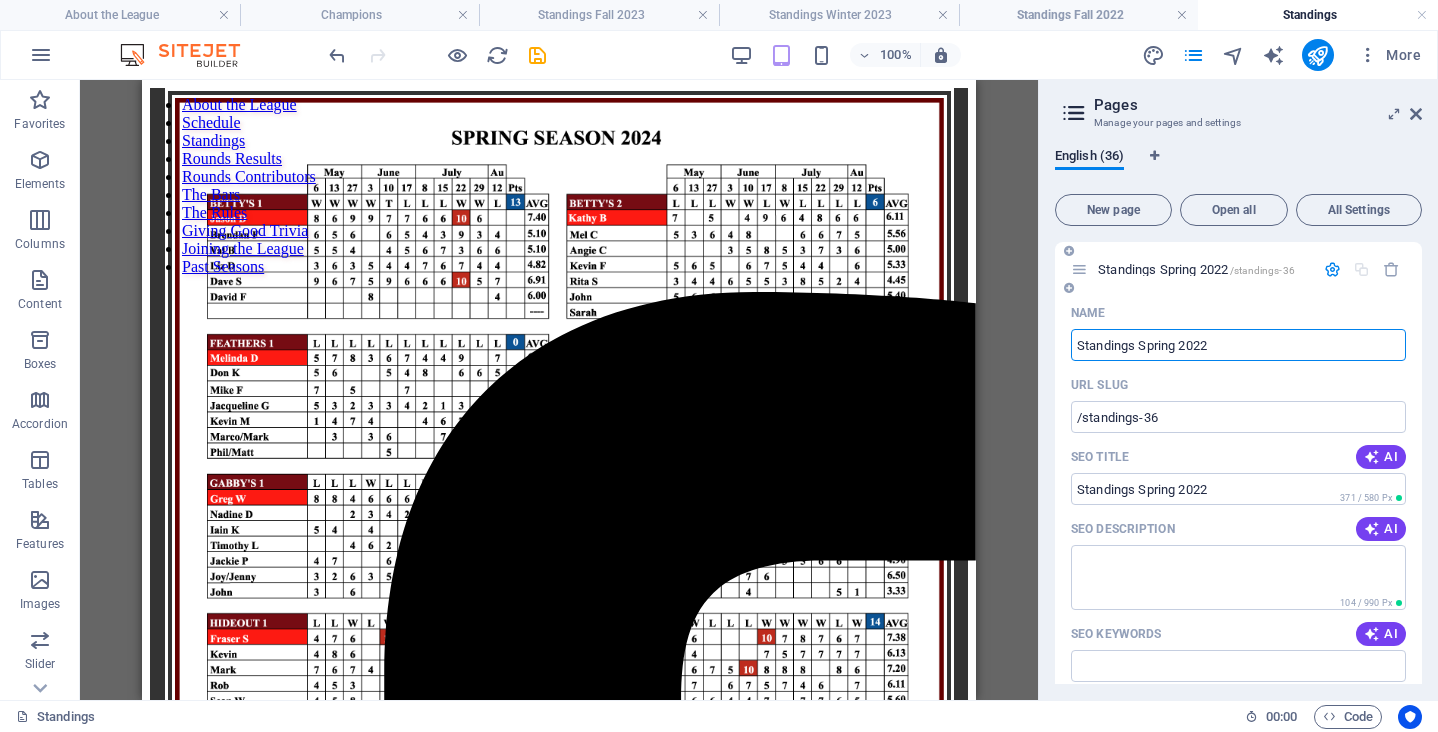 type on "Standings Spring 2022" 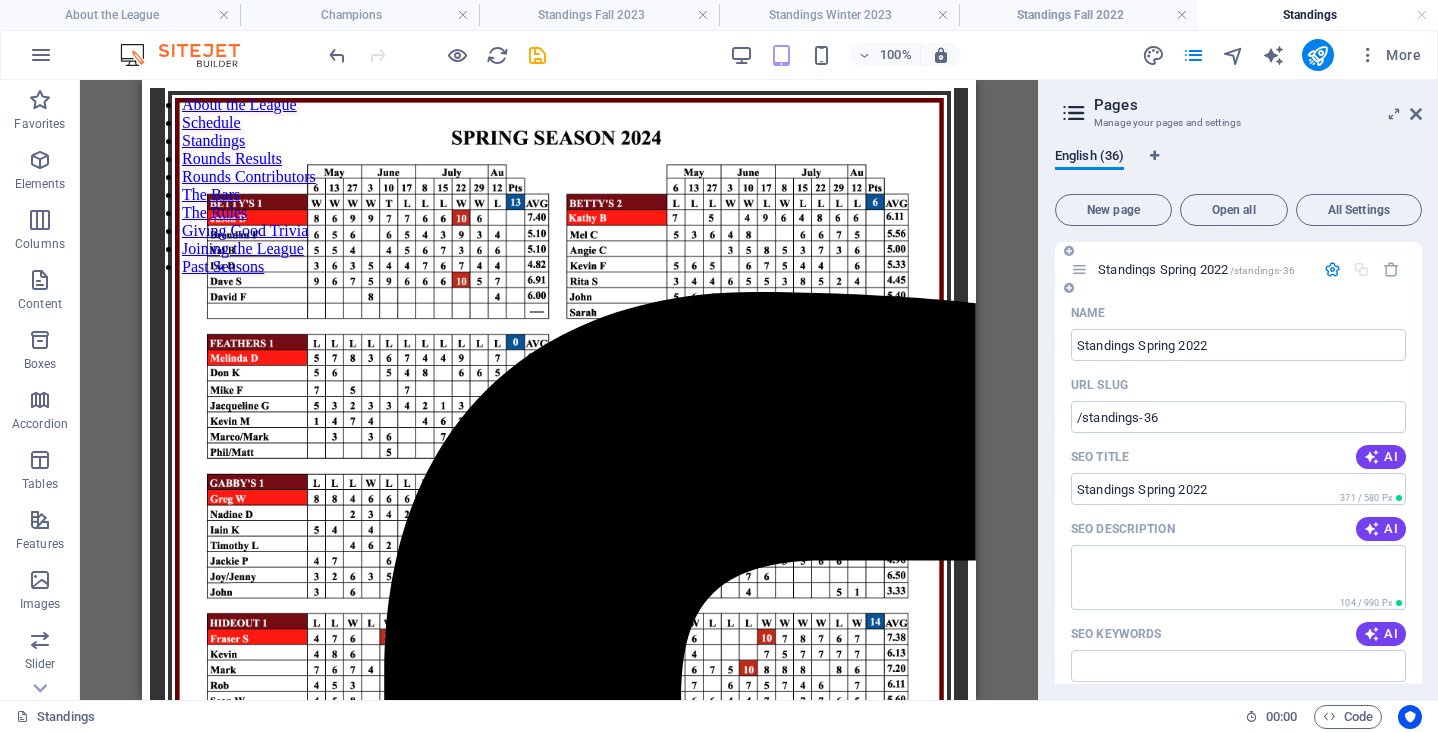 click on "Name" at bounding box center [1238, 313] 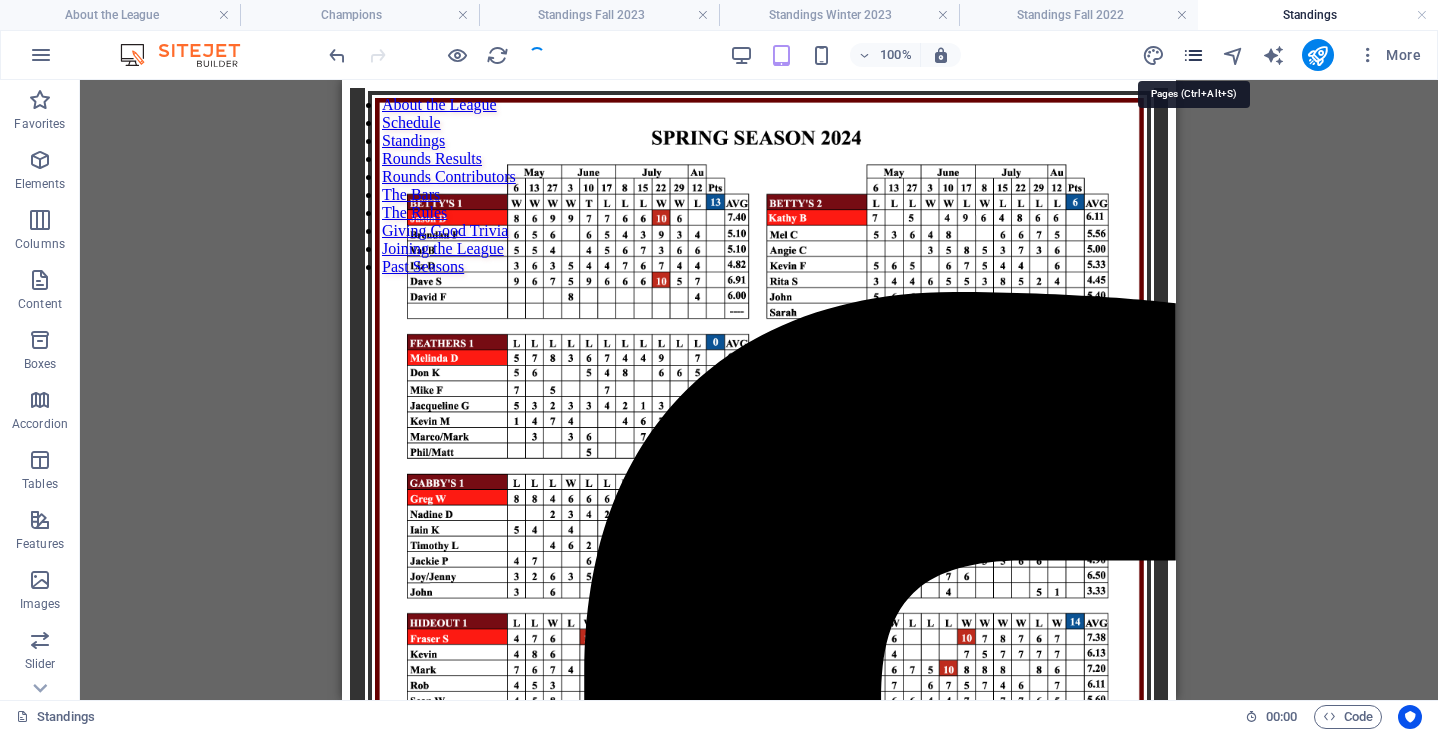 drag, startPoint x: 1201, startPoint y: 54, endPoint x: 1194, endPoint y: 66, distance: 13.892444 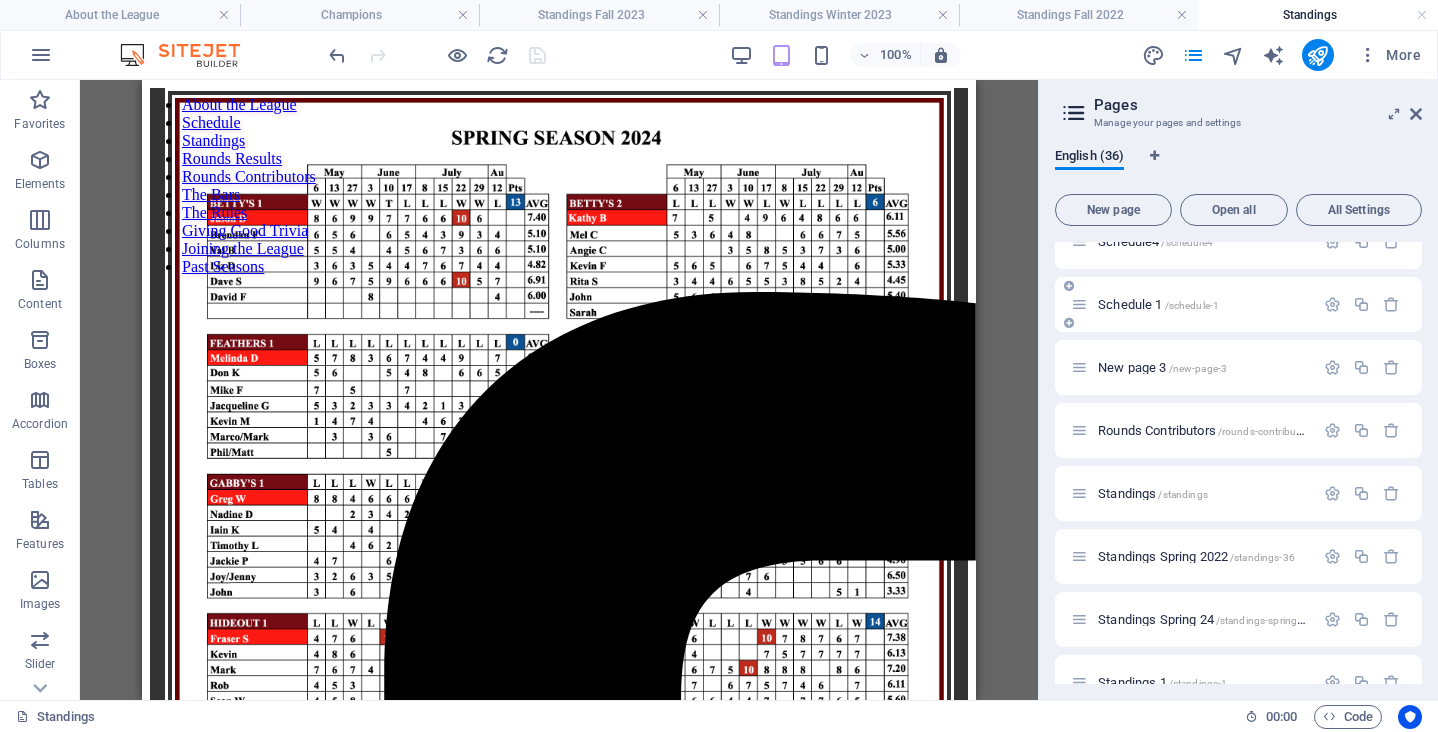 scroll, scrollTop: 217, scrollLeft: 0, axis: vertical 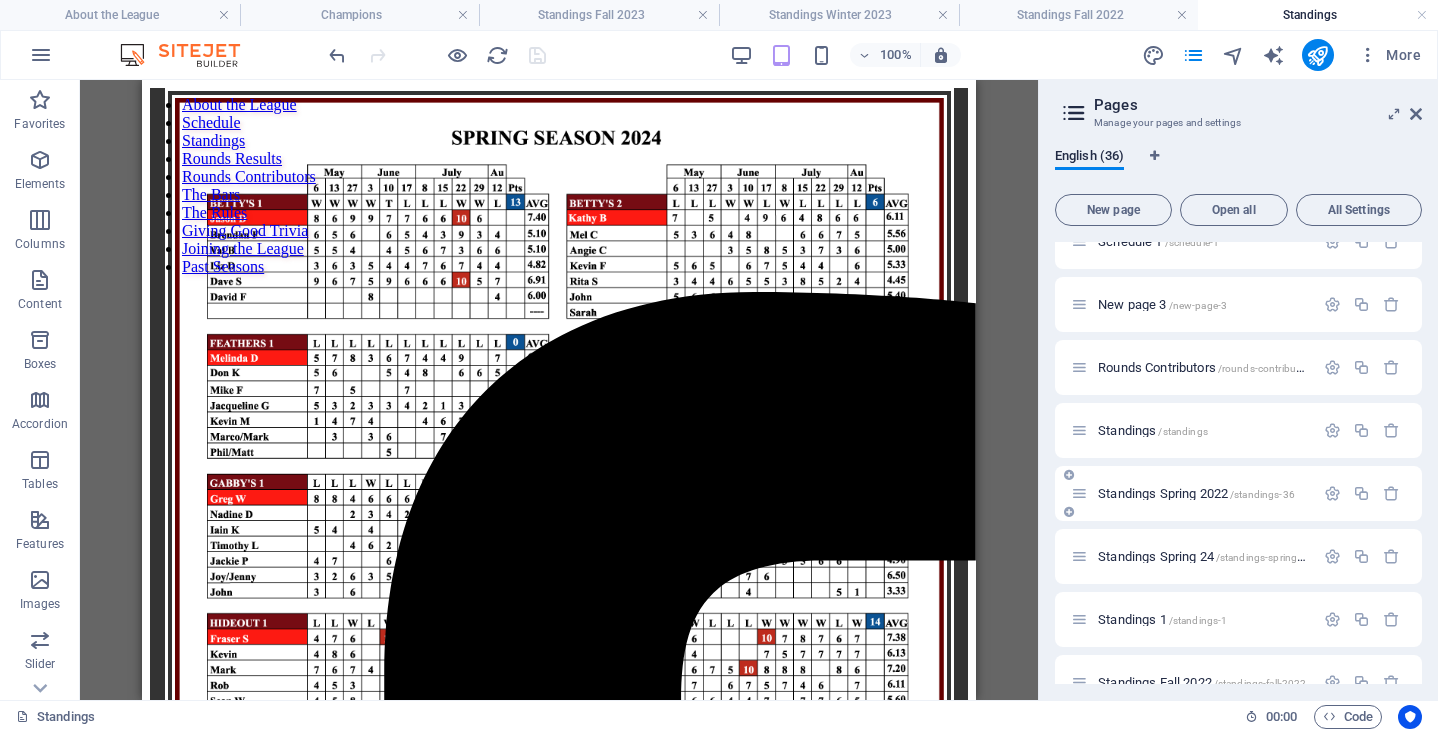 click on "Standings Spring 2022 /standings-36" at bounding box center (1196, 493) 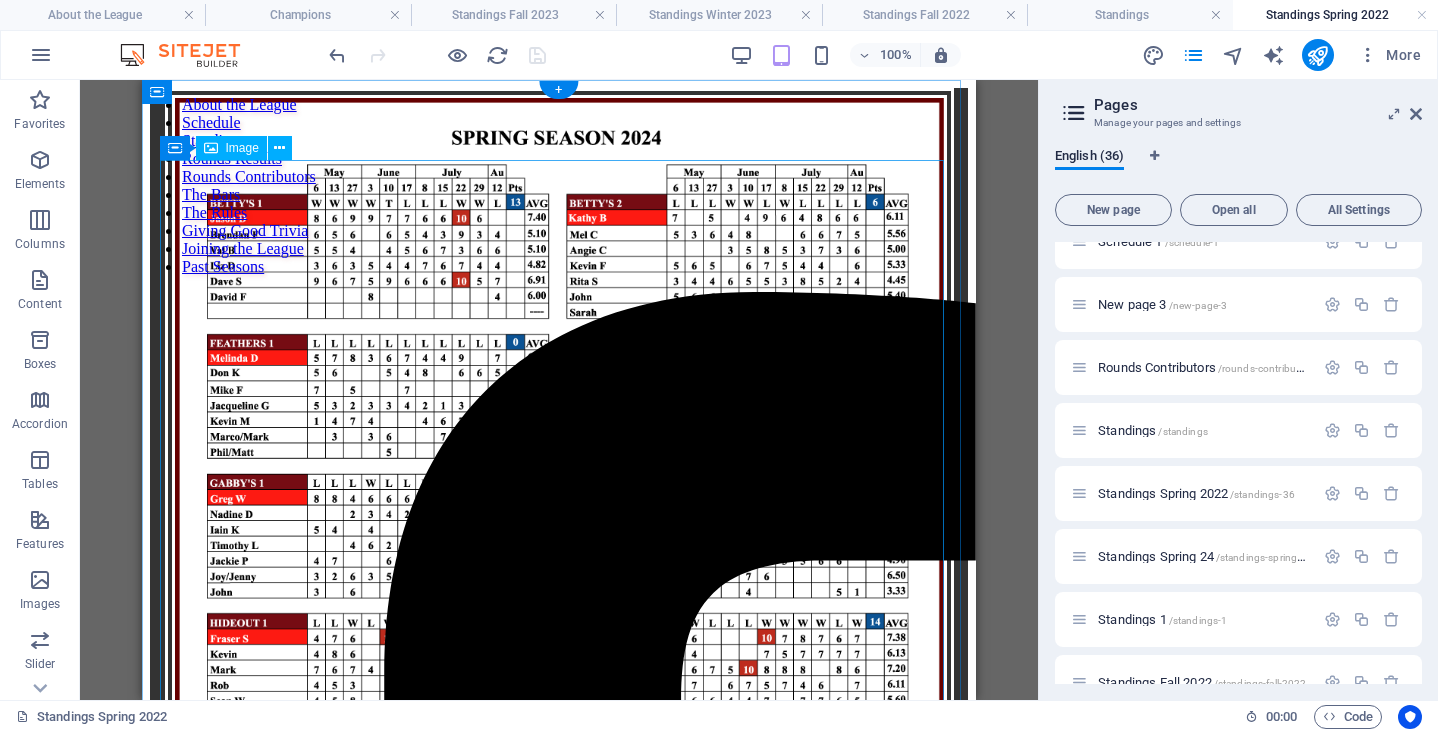 scroll, scrollTop: 0, scrollLeft: 0, axis: both 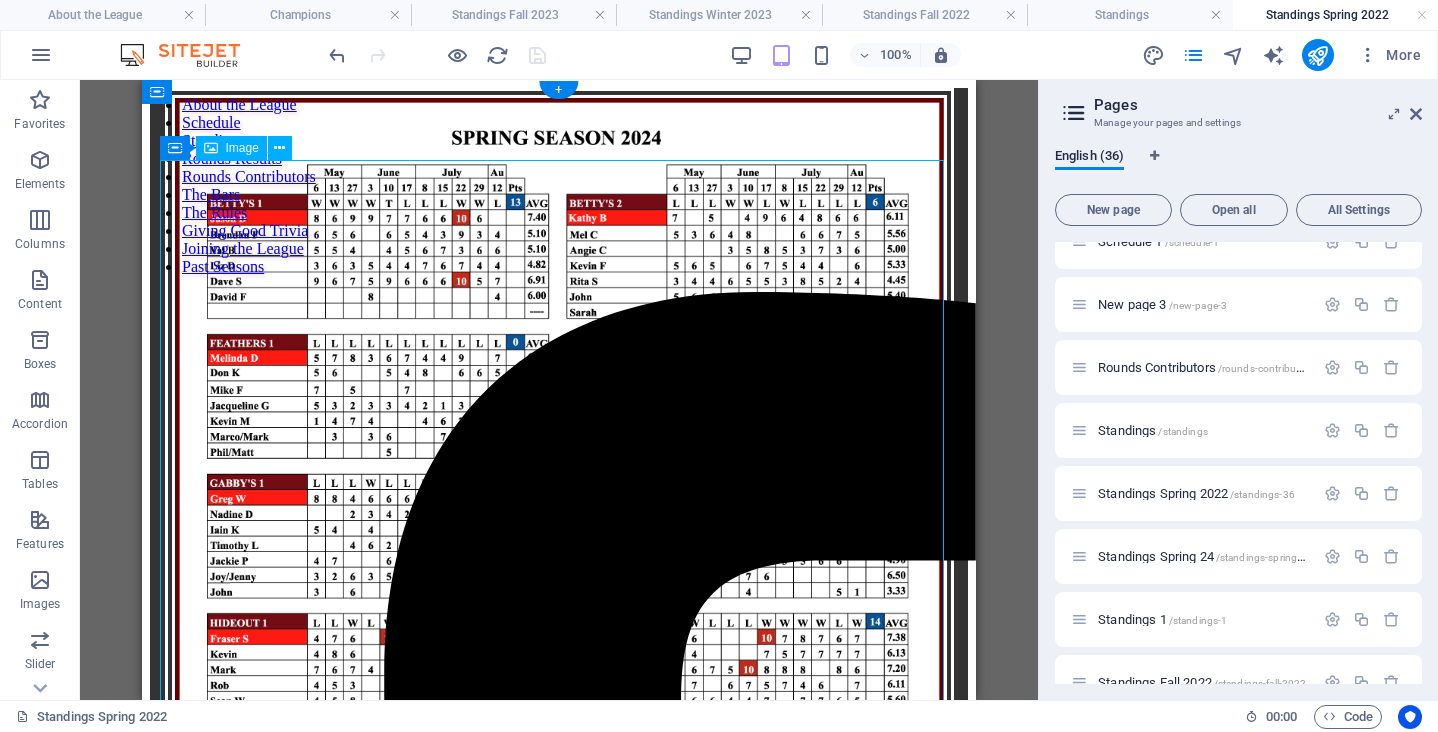 click at bounding box center (559, 593) 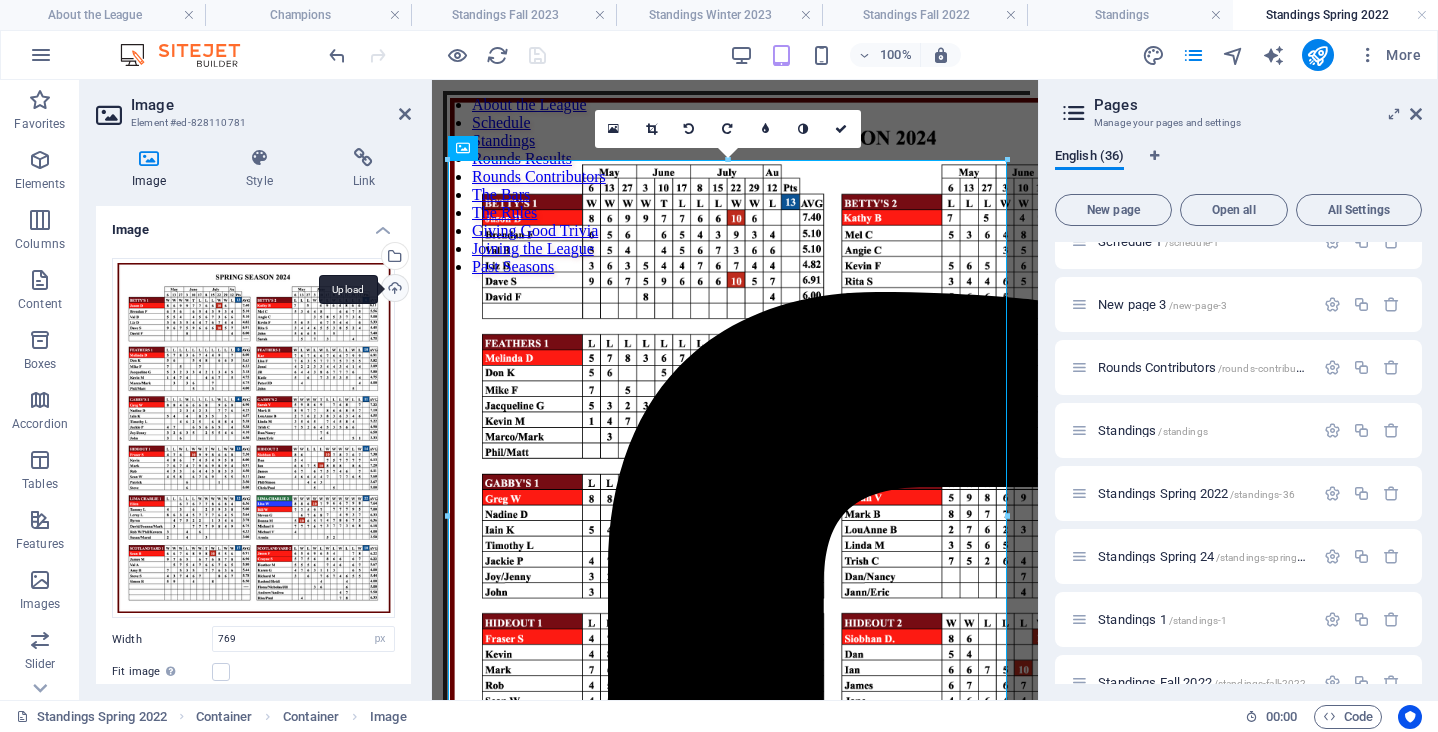 click on "Upload" at bounding box center (393, 290) 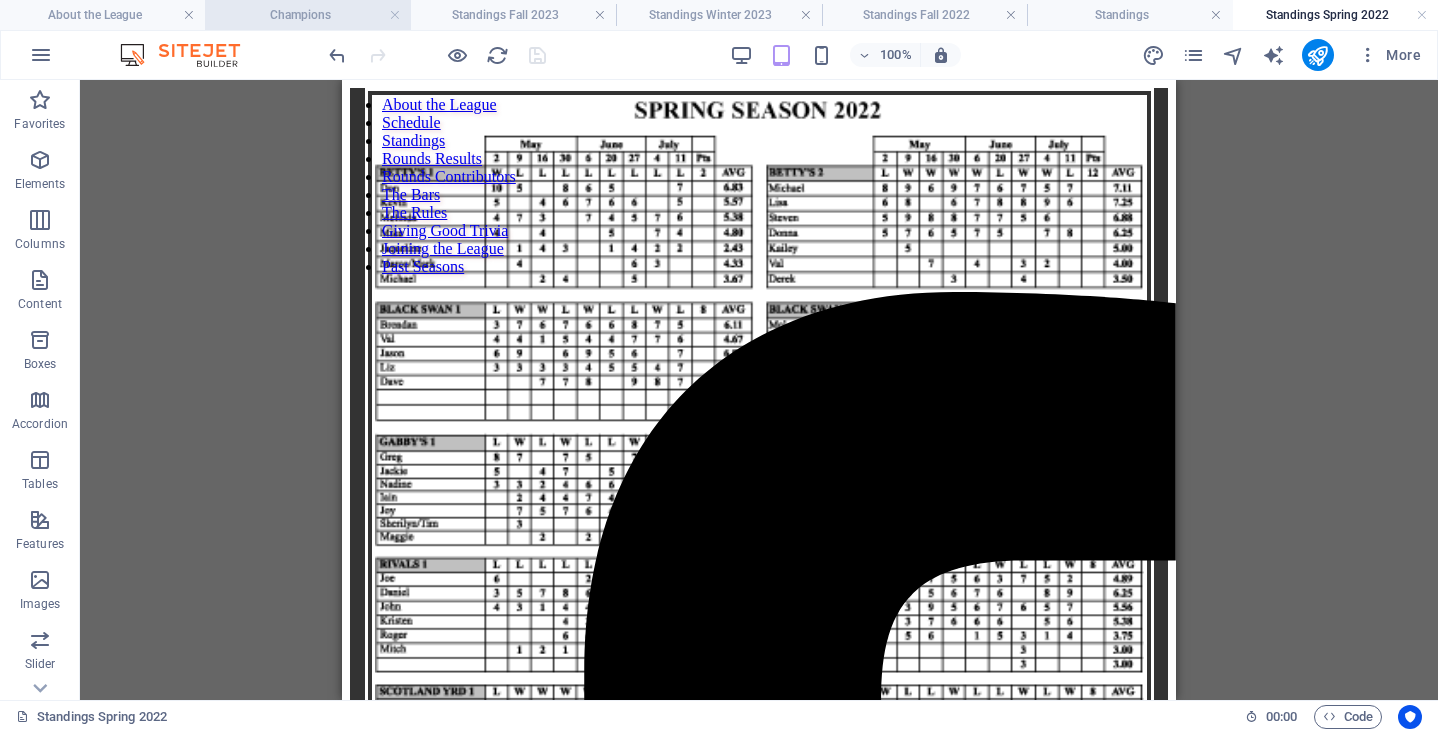 click on "Champions" at bounding box center [307, 15] 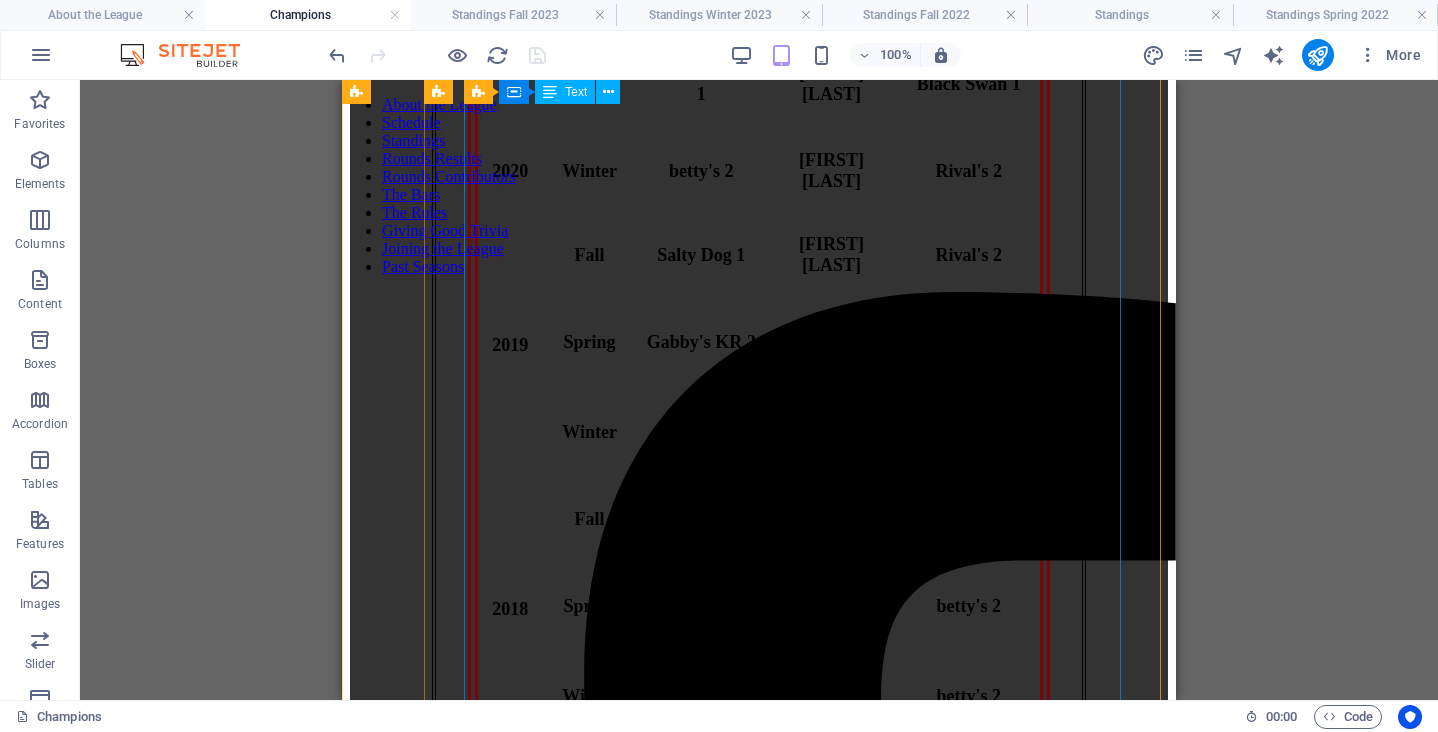 scroll, scrollTop: 777, scrollLeft: 0, axis: vertical 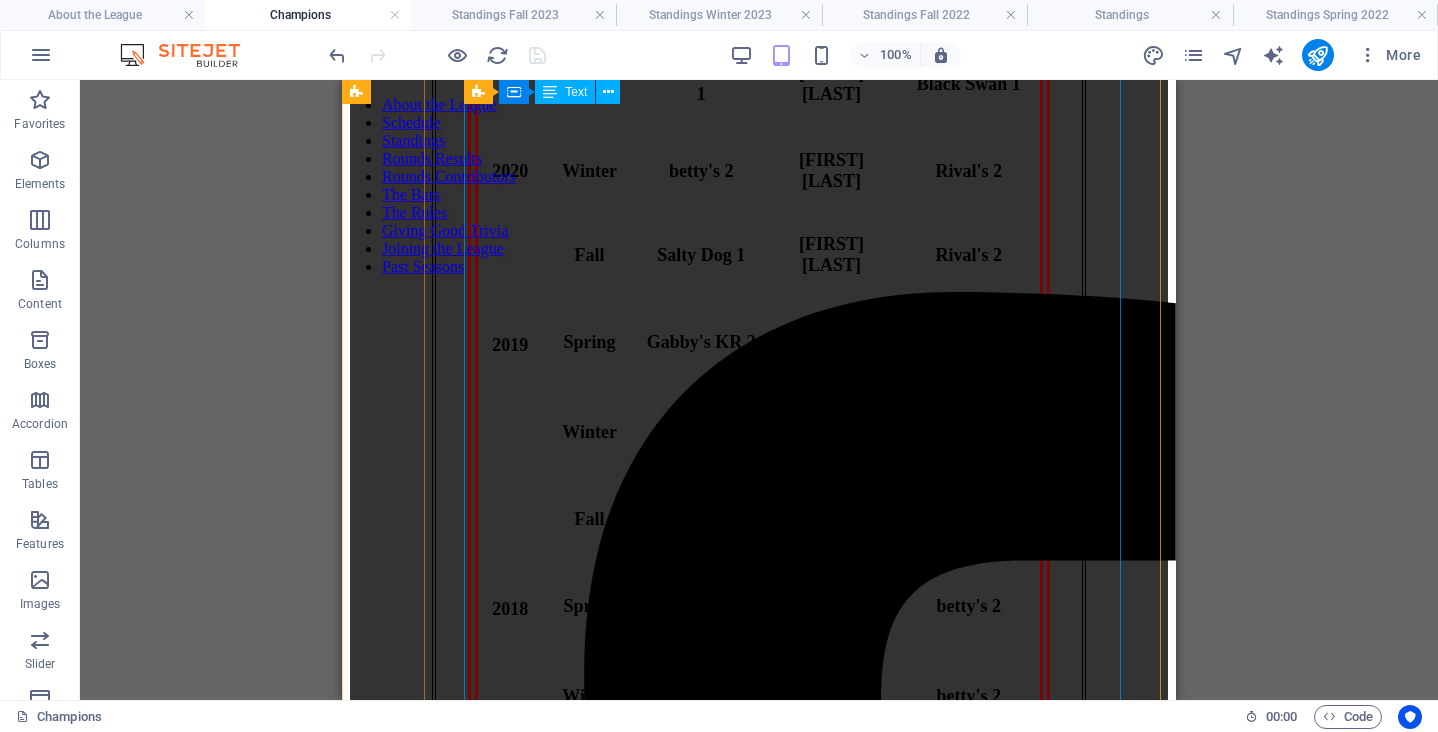 click on "Year  Season League Champ League MVP Team 2025 Spring Lima Charlie 2 Matt Moore Feathers 1 24/25 Fall/Winter Lima Charlie 2 Lisa Wosnica Lima Charlie 2  2024 Spring Lima Charlie 2 Lisa Woznica Lima Charlie 2 Winter Lima Charlie 2 Lisa Woznica Lima Charlie 2 2023 Fall Gabby's DT2  Greg Walker Gabby's KR 1 Spring Gabby's DT2 Siobhan Dempsey Gabby's KR 2 Winter Gabby's DT1 Bill Wood Gabby's DT2 2022 Fall betty's 1 Lisa Woznica betty's 2 Spring Scotland Yard 1  Dave Sampson Black Swan 1 2020  Winter betty's 2 Matt Moore Rival's 2 2019 Fall Salty Dog 1 Matt Moore Rival's 2 Spring  Gabby's KR 2 Dave Sampson Stratenger’s 1 Winter betty's 2 Lisa Woznica betty's 2 2018 Fall Salty Dog 1 Stephen Medicky Fox & Fiddle 2  Spring Salty Dog 1 Billy Wood betty's 2 Winter Salty Dog 1 Lisa Woznica betty's 2 2017 Fall betty's 2 Lisa Woznica betty's 2 Spring  Gabby's KR 2  Matt Moore  Stratengers 2 Winter Salty Dog 1  Mark Brown Gabby's KR 2 2016 Fall  Salty Dog 1 Jason Hawkins Feathers 2 Spring Gabby's KR 2 2015" at bounding box center (759, 1523) 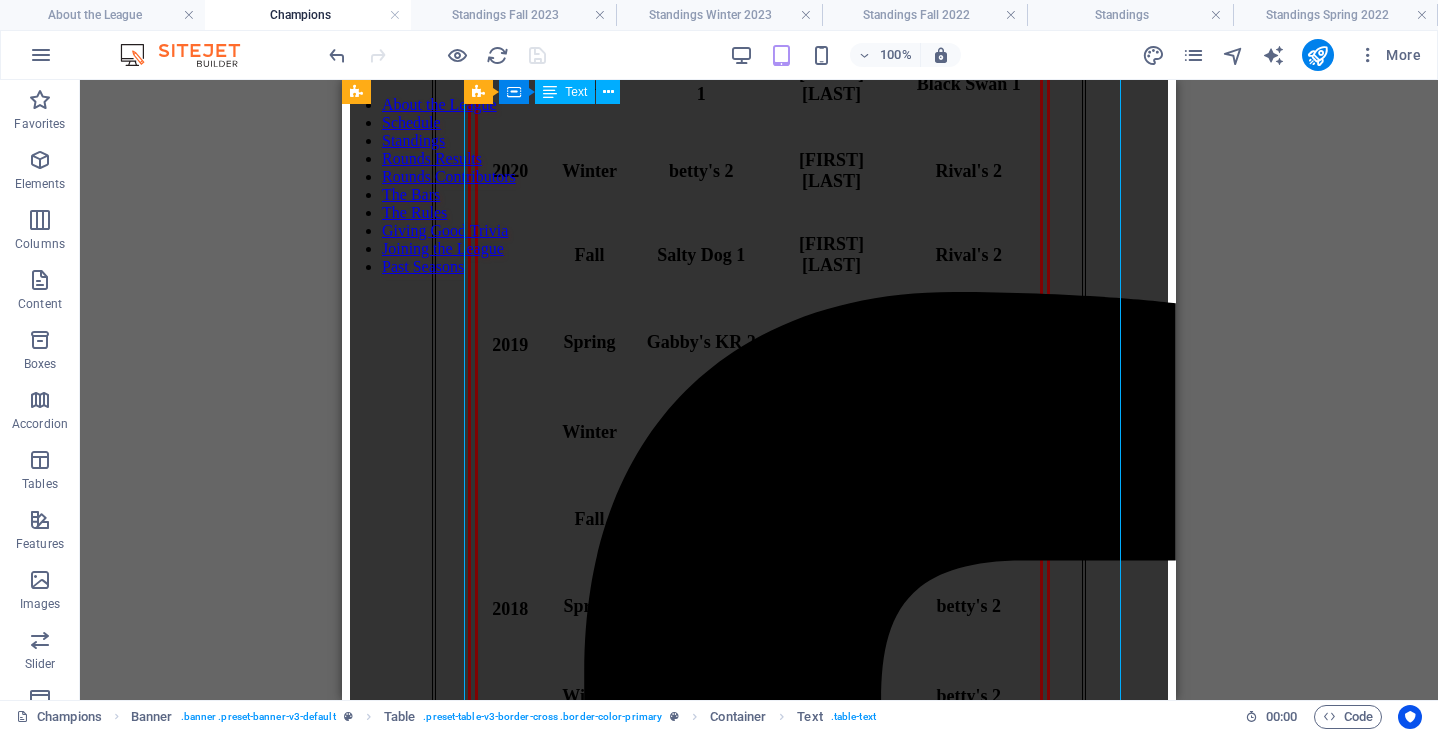 click on "Year  Season League Champ League MVP Team 2025 Spring Lima Charlie 2 Matt Moore Feathers 1 24/25 Fall/Winter Lima Charlie 2 Lisa Wosnica Lima Charlie 2  2024 Spring Lima Charlie 2 Lisa Woznica Lima Charlie 2 Winter Lima Charlie 2 Lisa Woznica Lima Charlie 2 2023 Fall Gabby's DT2  Greg Walker Gabby's KR 1 Spring Gabby's DT2 Siobhan Dempsey Gabby's KR 2 Winter Gabby's DT1 Bill Wood Gabby's DT2 2022 Fall betty's 1 Lisa Woznica betty's 2 Spring Scotland Yard 1  Dave Sampson Black Swan 1 2020  Winter betty's 2 Matt Moore Rival's 2 2019 Fall Salty Dog 1 Matt Moore Rival's 2 Spring  Gabby's KR 2 Dave Sampson Stratenger’s 1 Winter betty's 2 Lisa Woznica betty's 2 2018 Fall Salty Dog 1 Stephen Medicky Fox & Fiddle 2  Spring Salty Dog 1 Billy Wood betty's 2 Winter Salty Dog 1 Lisa Woznica betty's 2 2017 Fall betty's 2 Lisa Woznica betty's 2 Spring  Gabby's KR 2  Matt Moore  Stratengers 2 Winter Salty Dog 1  Mark Brown Gabby's KR 2 2016 Fall  Salty Dog 1 Jason Hawkins Feathers 2 Spring Gabby's KR 2 2015" at bounding box center [759, 1523] 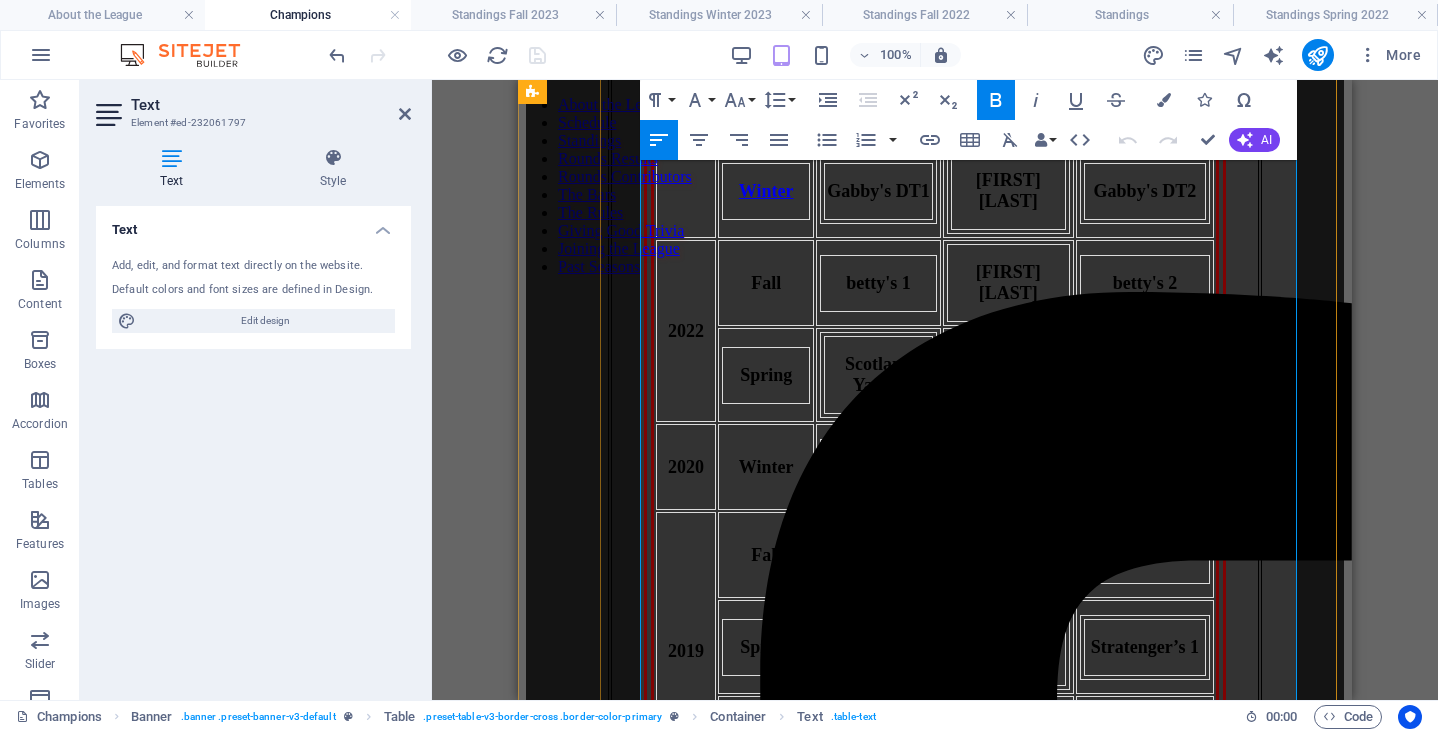 scroll, scrollTop: 661, scrollLeft: 0, axis: vertical 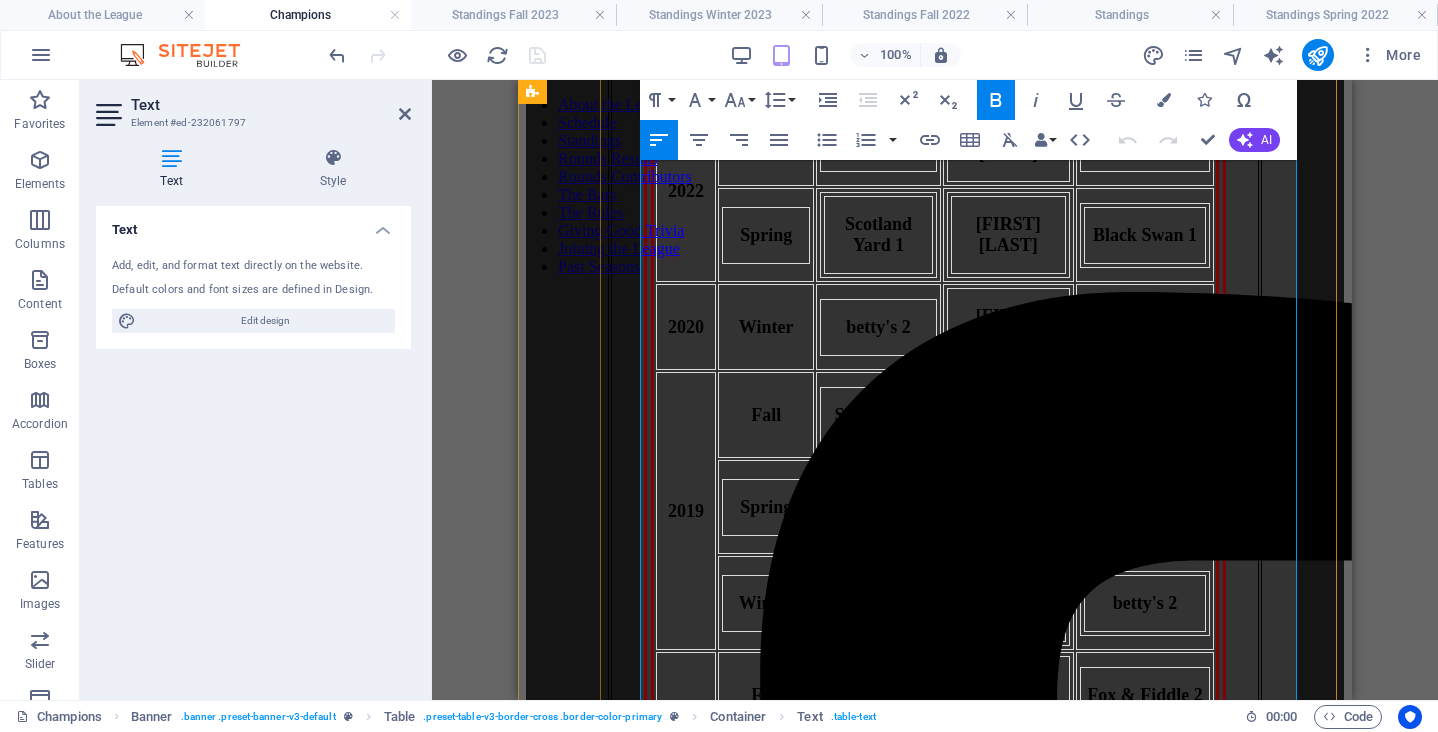 click on "Spring" at bounding box center (766, 235) 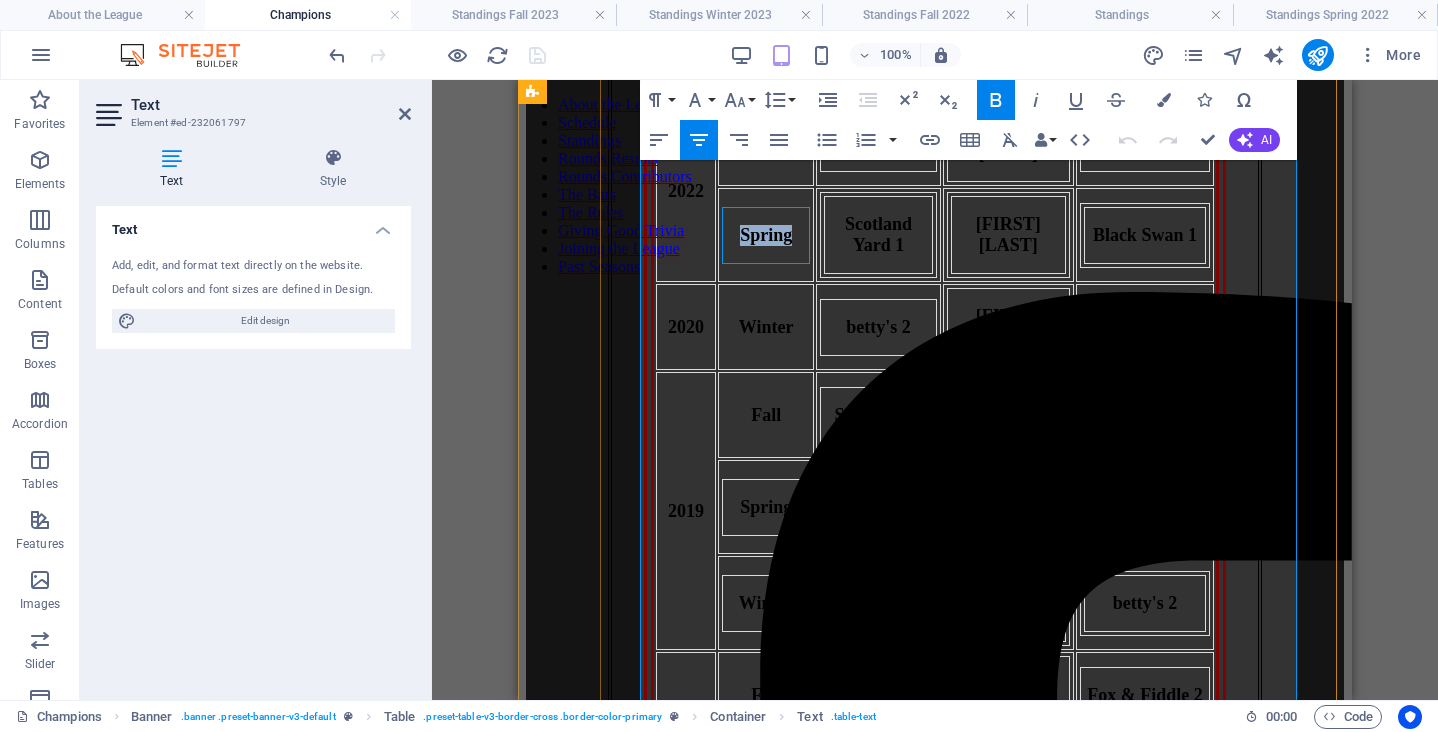 click on "Spring" at bounding box center (766, 235) 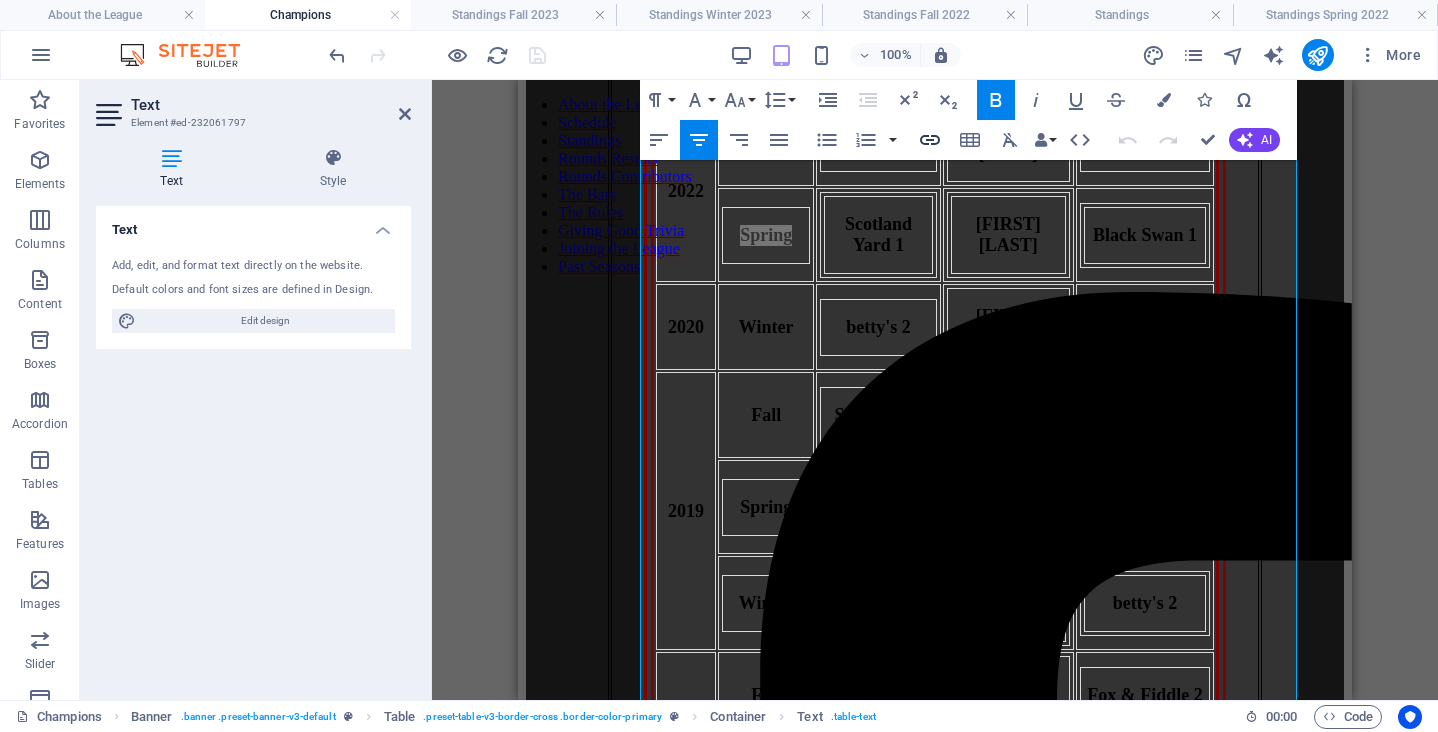 click 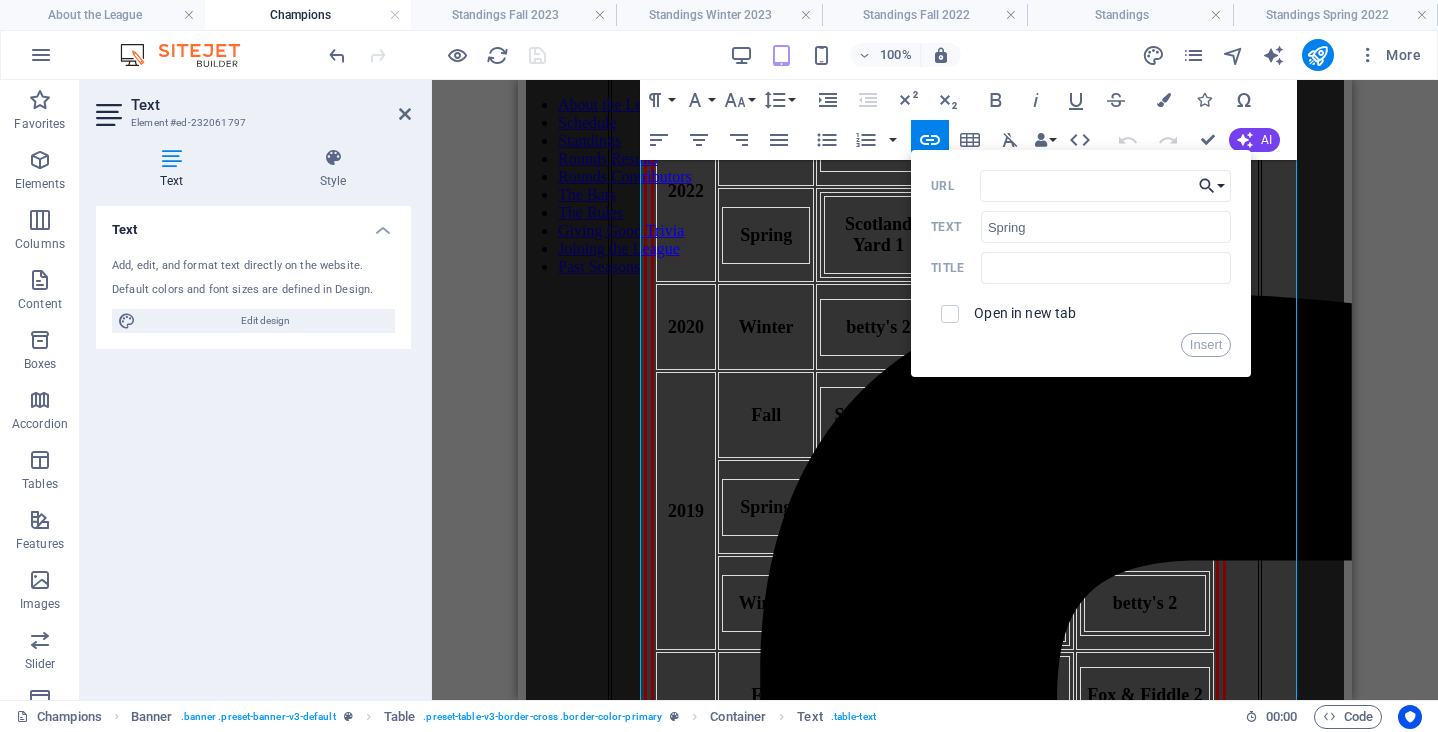 click on "Choose Link" at bounding box center [1212, 186] 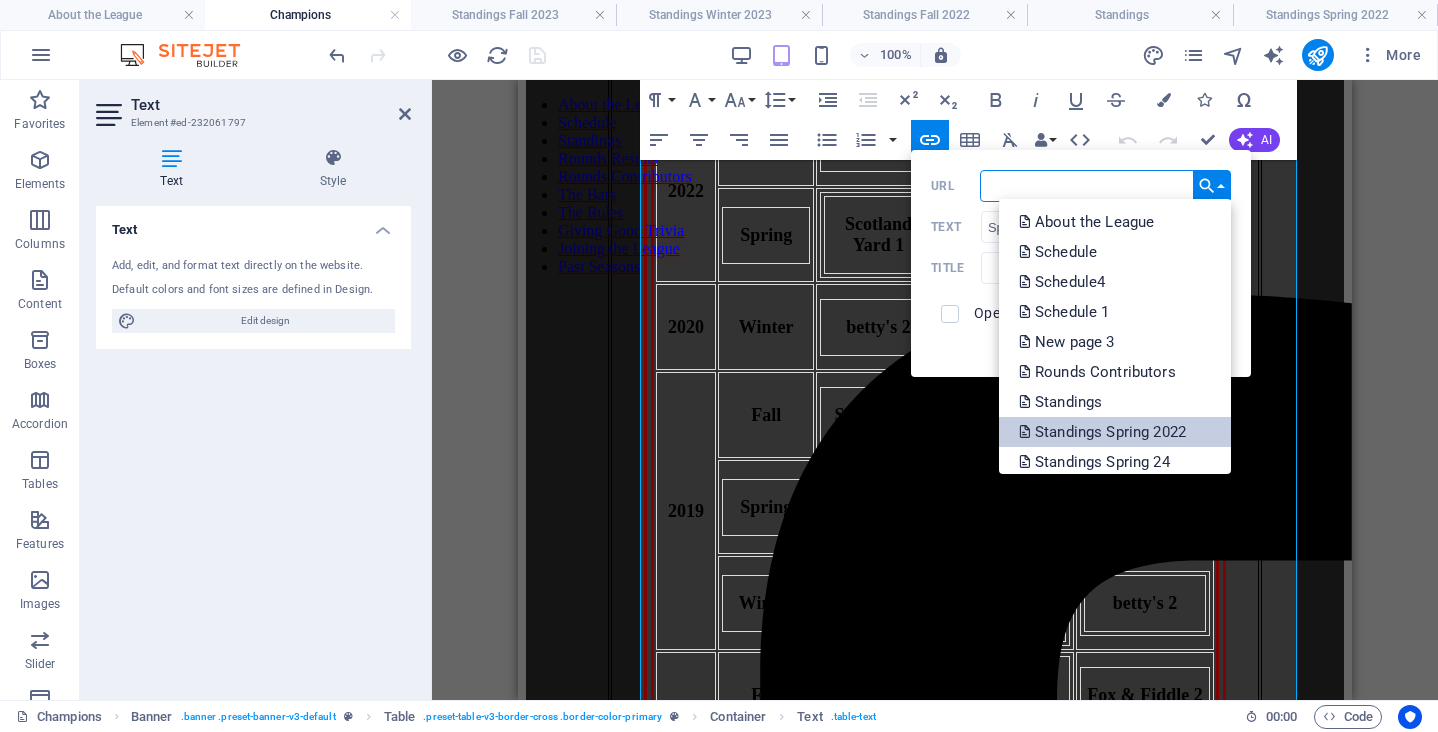 click on "Standings Spring 2022" at bounding box center (1104, 432) 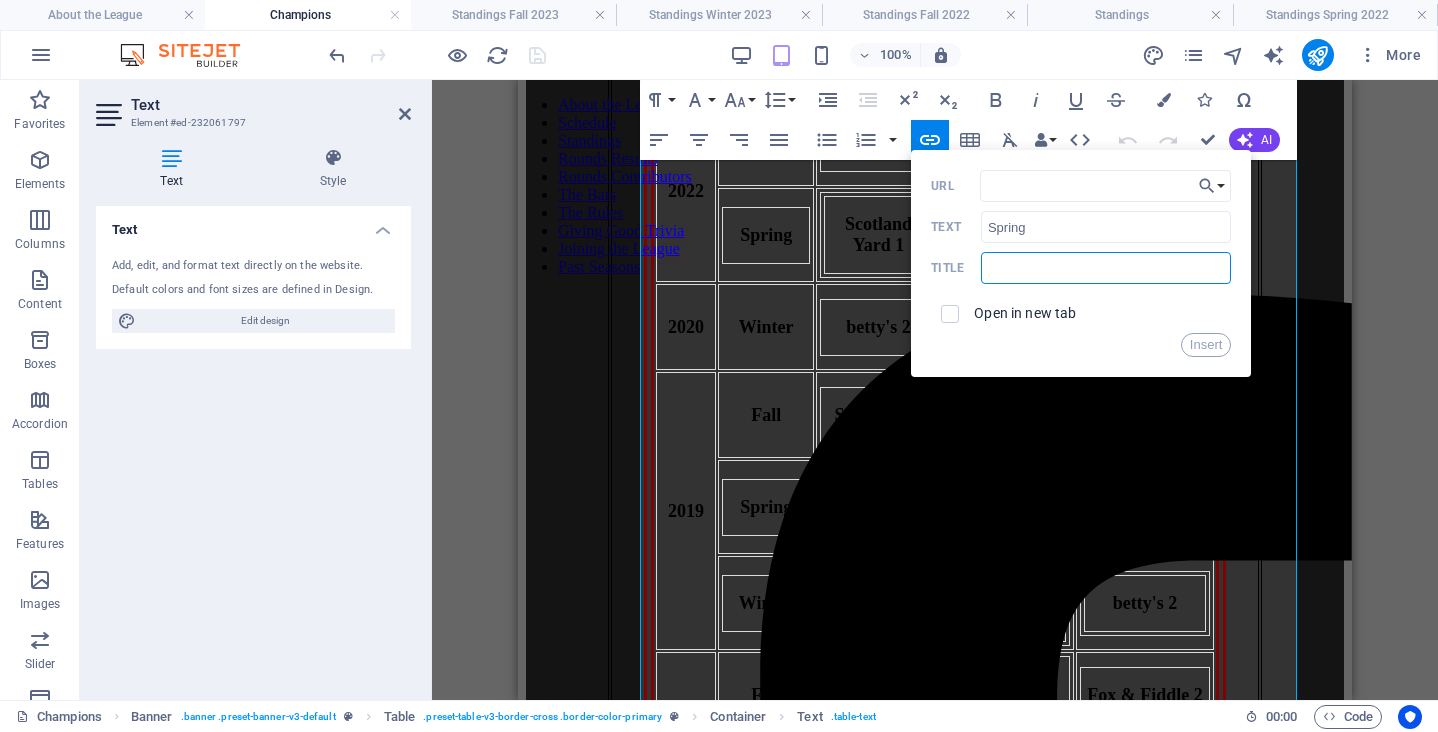 click at bounding box center [1106, 268] 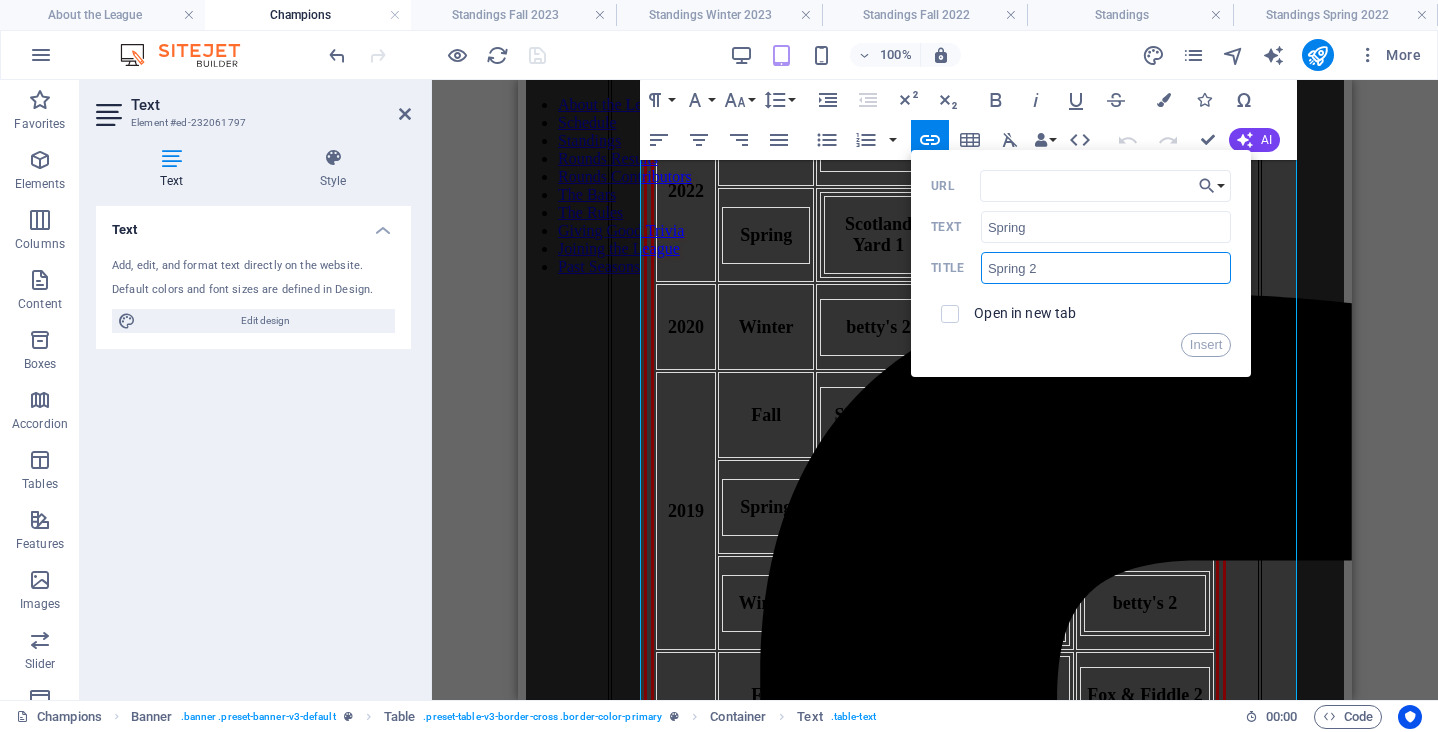 type on "Spring 22" 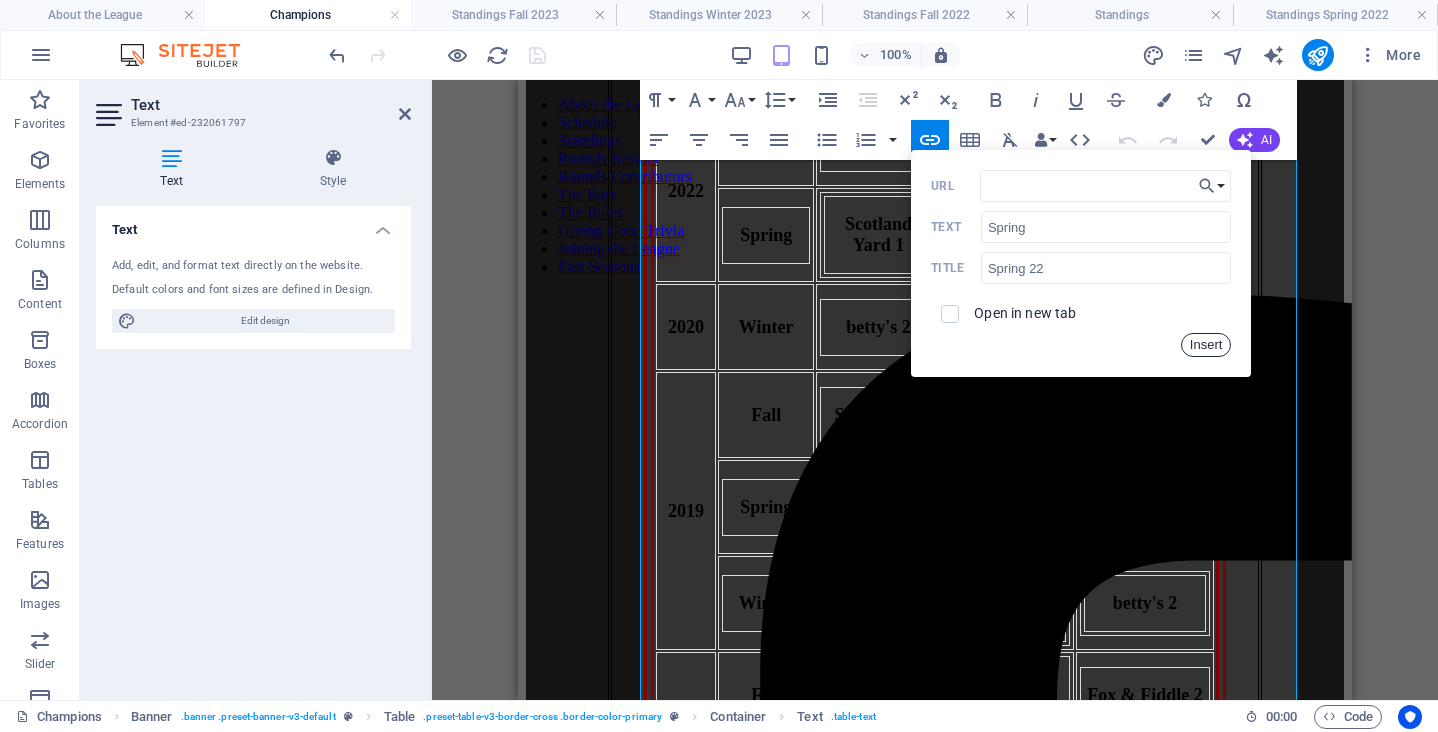 click on "Insert" at bounding box center [1206, 345] 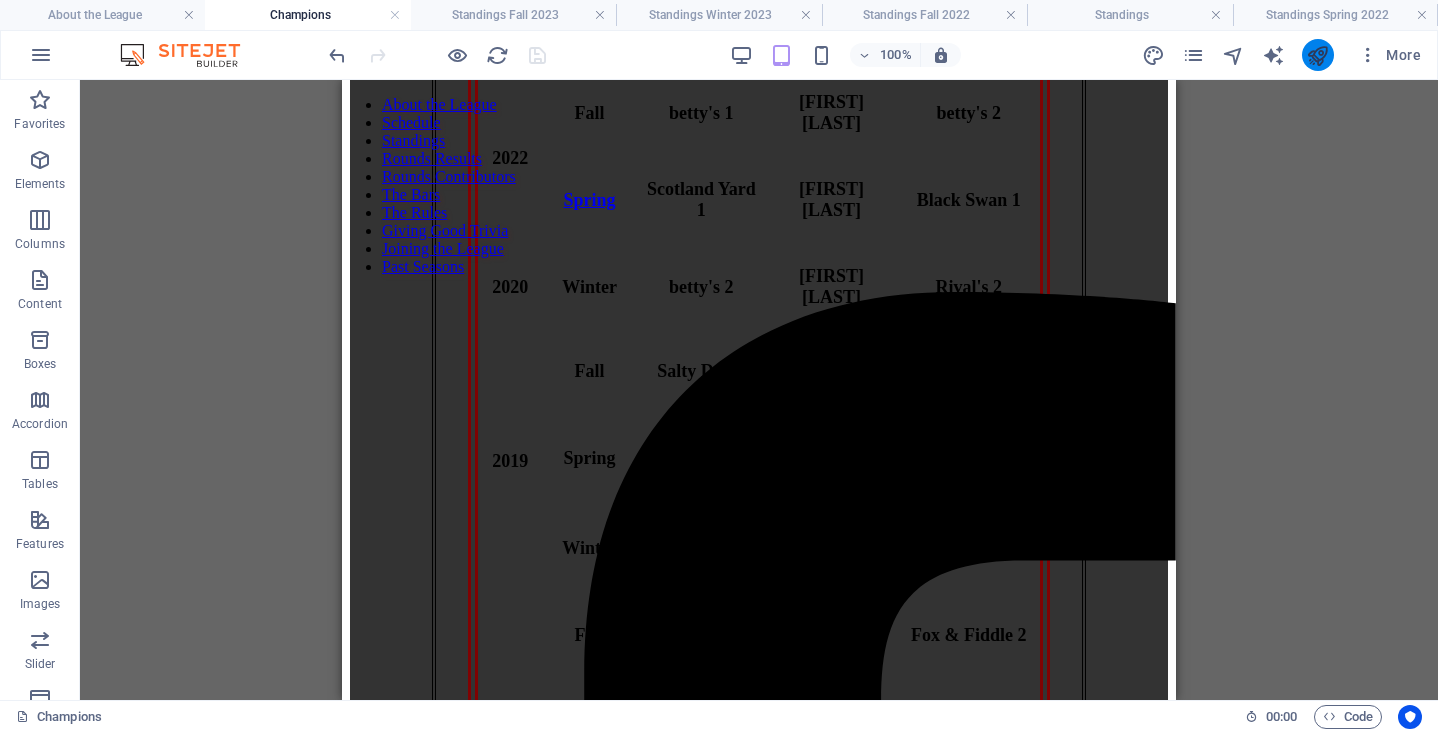 click at bounding box center (1318, 55) 